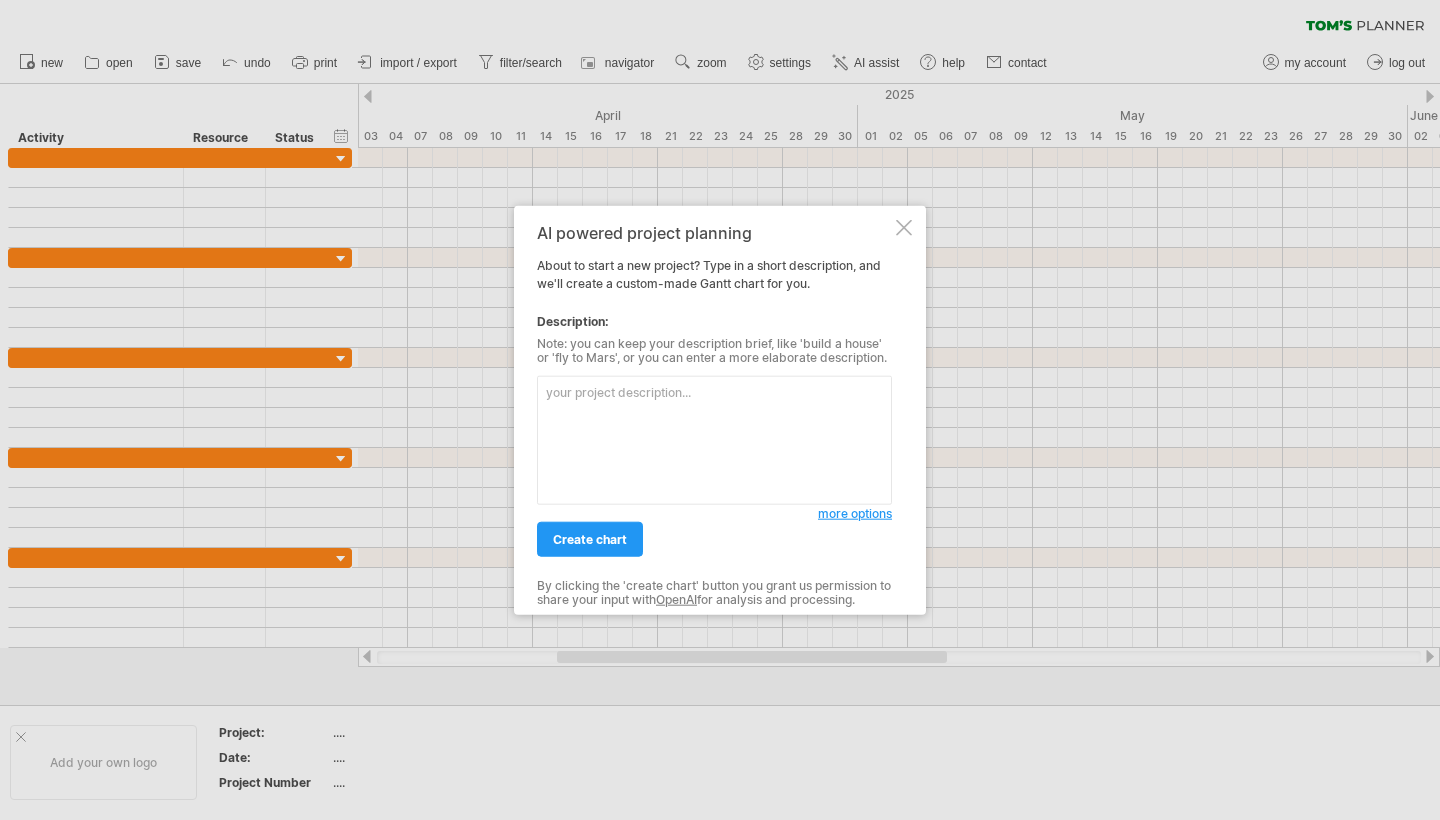 scroll, scrollTop: 0, scrollLeft: 0, axis: both 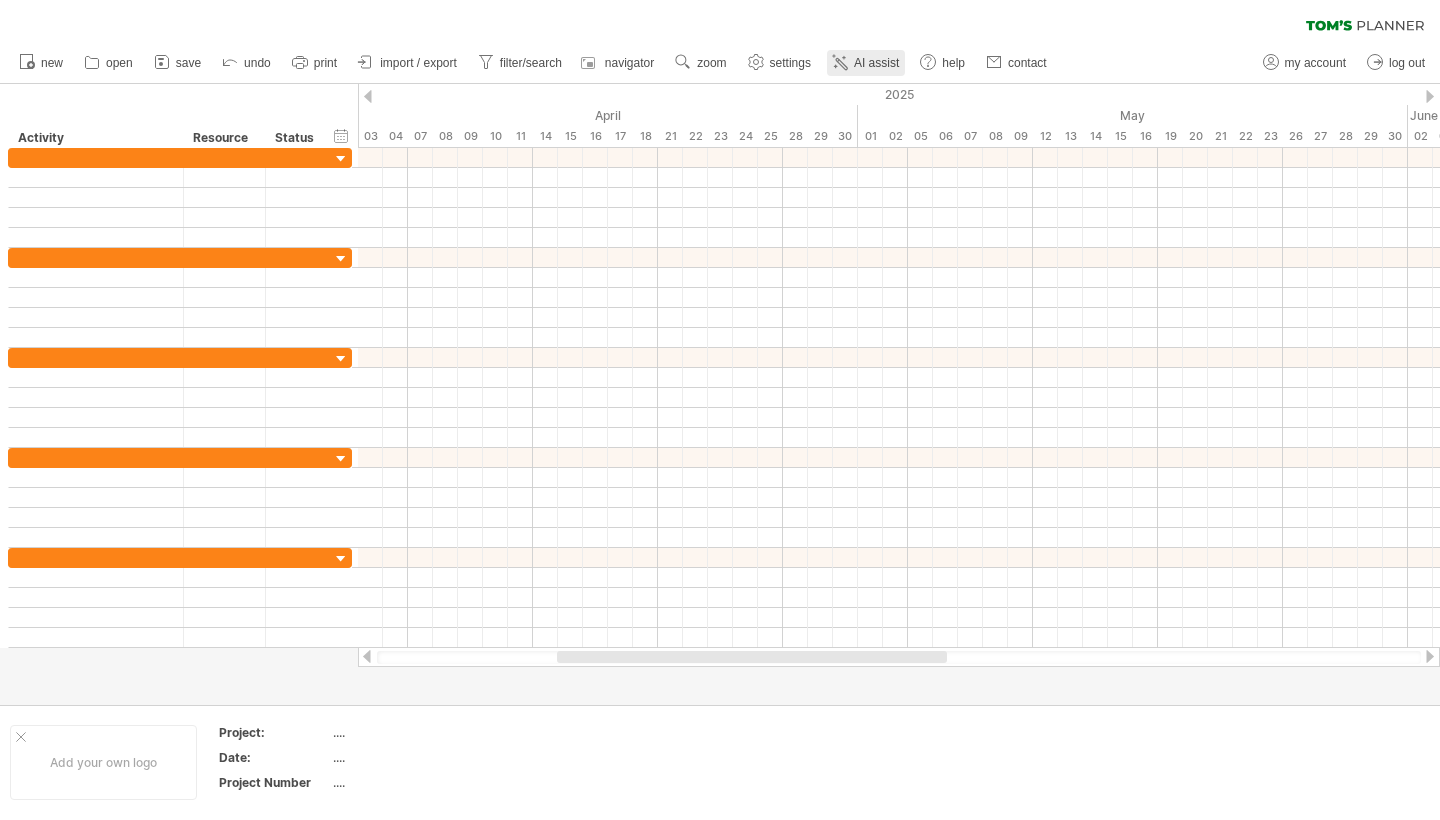 click on "AI assist" at bounding box center [866, 63] 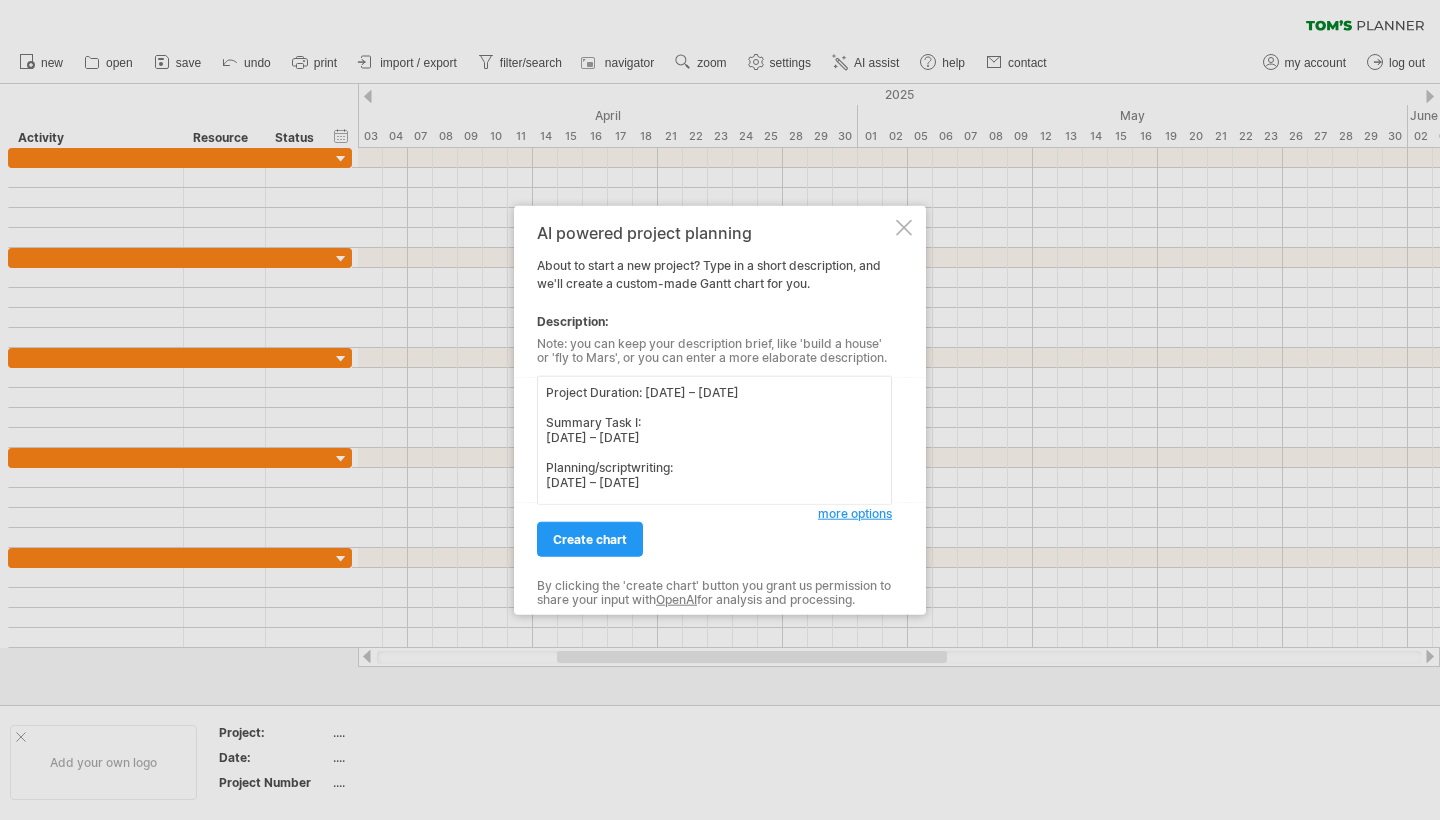 scroll, scrollTop: 0, scrollLeft: 0, axis: both 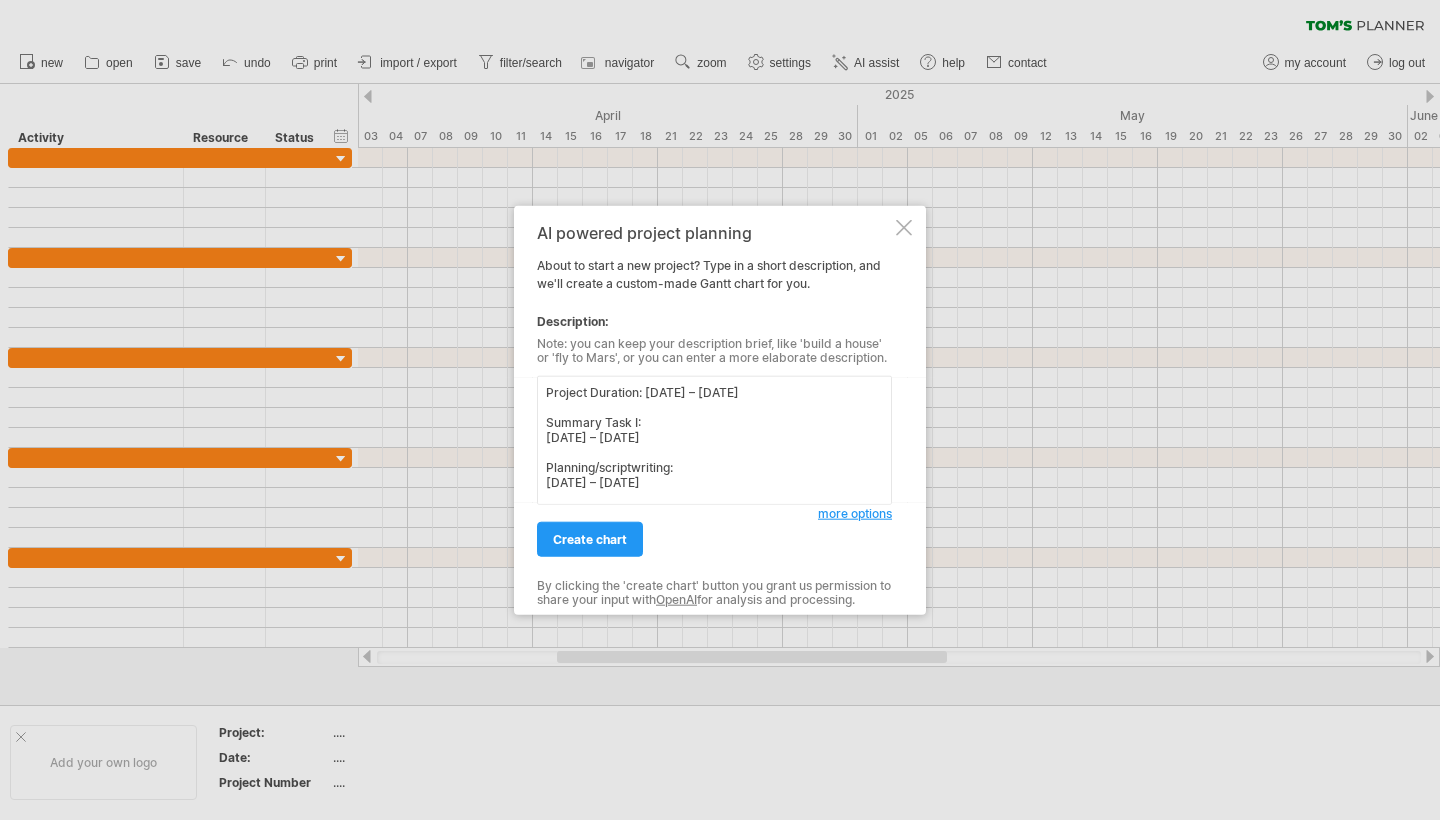 click on "Project Duration: [DATE] – [DATE]
Summary Task I:
[DATE] – [DATE]
Planning/scriptwriting:
[DATE] – [DATE]
Creating sprites (Began on gamemaking):
[DATE] – [DATE]
World building: [DATE] – [DATE]
Main character sprites: [DATE] – [DATE]
NPC sprites: [DATE] – [DATE]
Object sprites: [DATE] – [DATE]
Creating the game:
[DATE] – [DATE]
Script-writing: [DATE] – [DATE]
Marketing: Begins [DATE] (short task)
Game-making:
[DATE] – [DATE]
Additional sprite making: [DATE] – [DATE]
Self testing: [DATE] – [DATE]
Finishing up:
[DATE] – [DATE]" at bounding box center (714, 440) 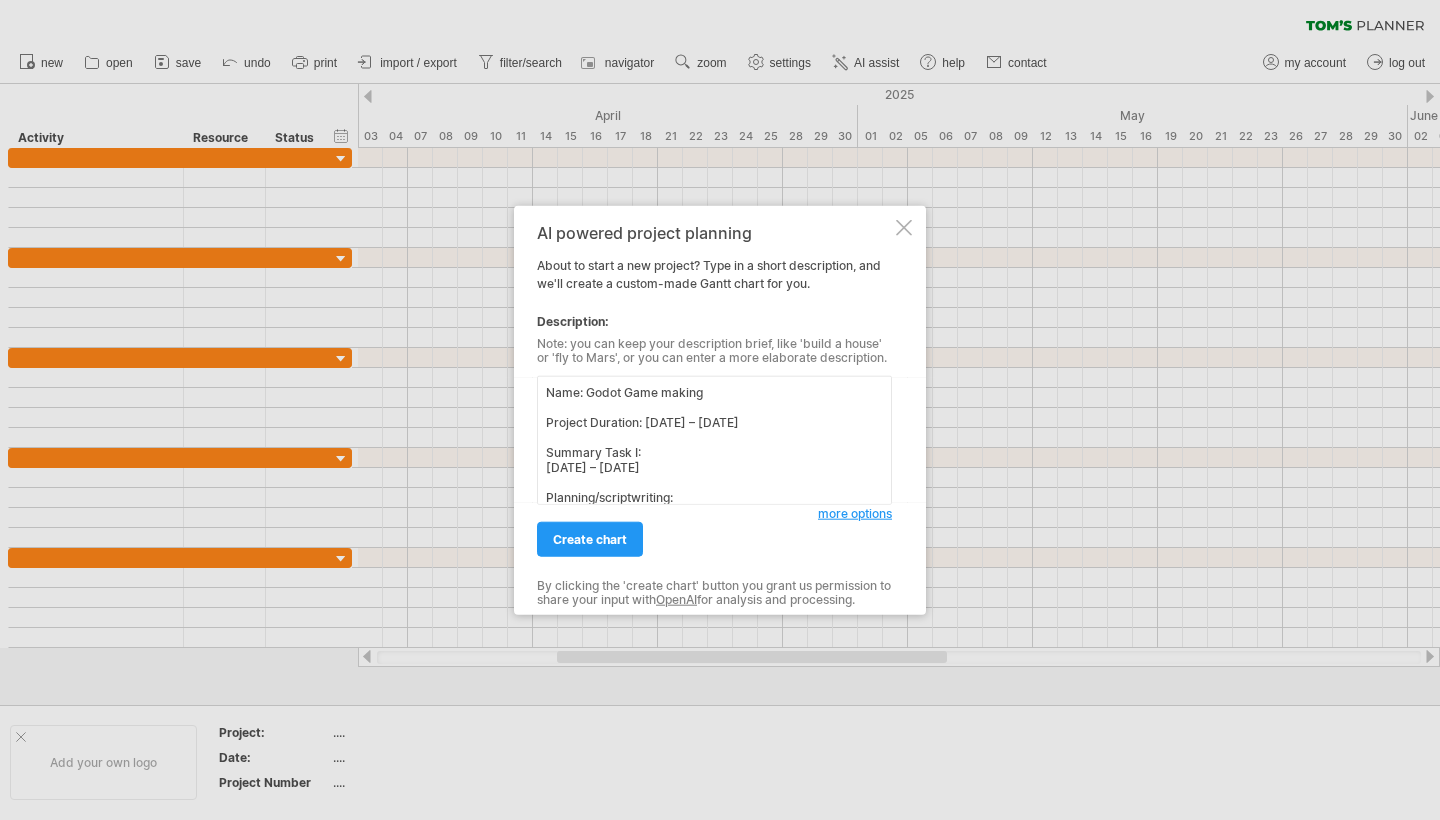 click on "Name: Godot Game making
Project Duration: [DATE] – [DATE]
Summary Task I:
[DATE] – [DATE]
Planning/scriptwriting:
[DATE] – [DATE]
Creating sprites (Began on gamemaking):
[DATE] – [DATE]
World building: [DATE] – [DATE]
Main character sprites: [DATE] – [DATE]
NPC sprites: [DATE] – [DATE]
Object sprites: [DATE] – [DATE]
Creating the game:
[DATE] – [DATE]
Script-writing: [DATE] – [DATE]
Marketing: Begins [DATE] (short task)
Game-making:
[DATE] – [DATE]
Additional sprite making: [DATE] – [DATE]
Self testing: [DATE] – [DATE]
Finishing up:
[DATE] – [DATE]" at bounding box center (714, 440) 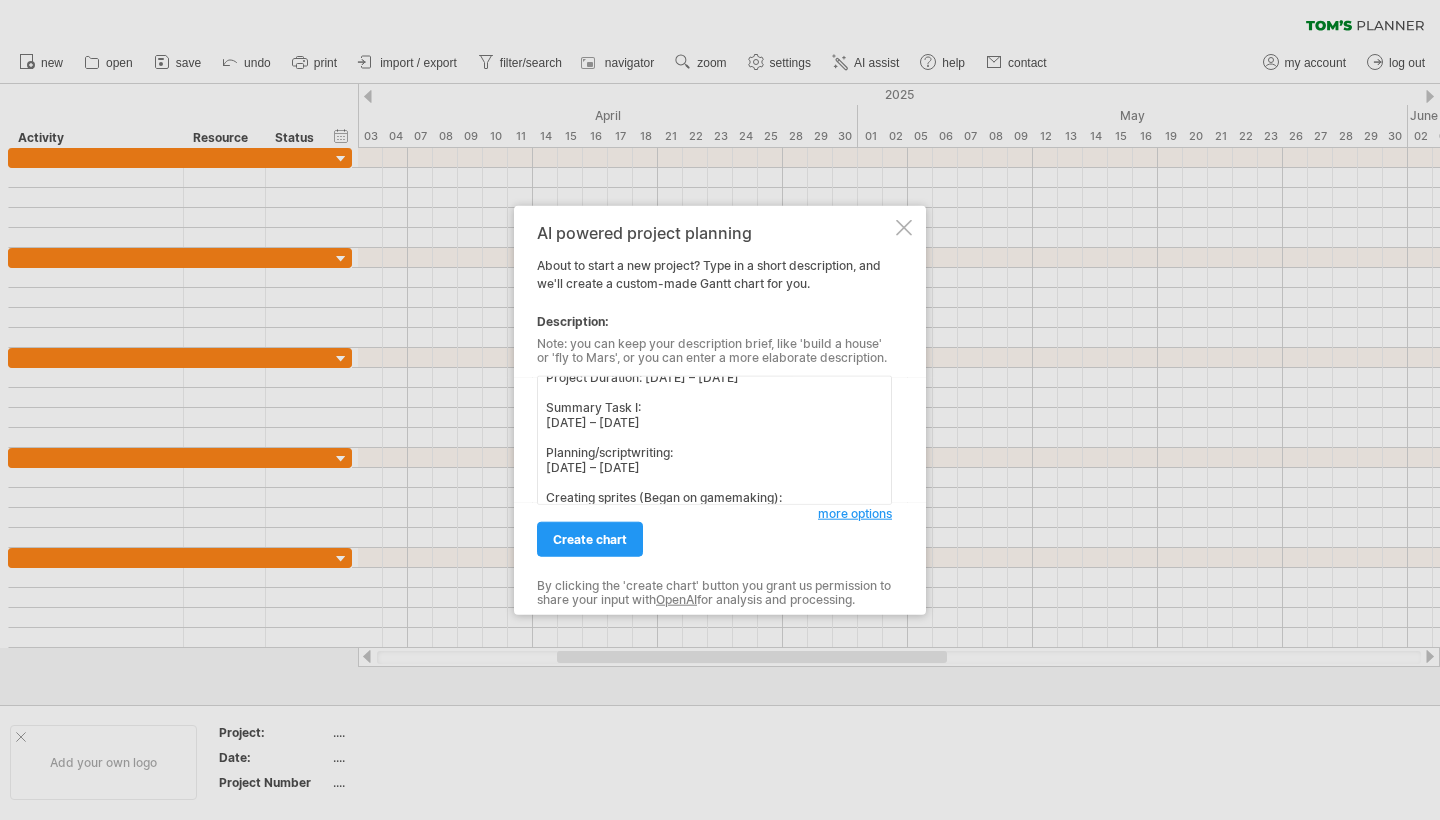scroll, scrollTop: 50, scrollLeft: 0, axis: vertical 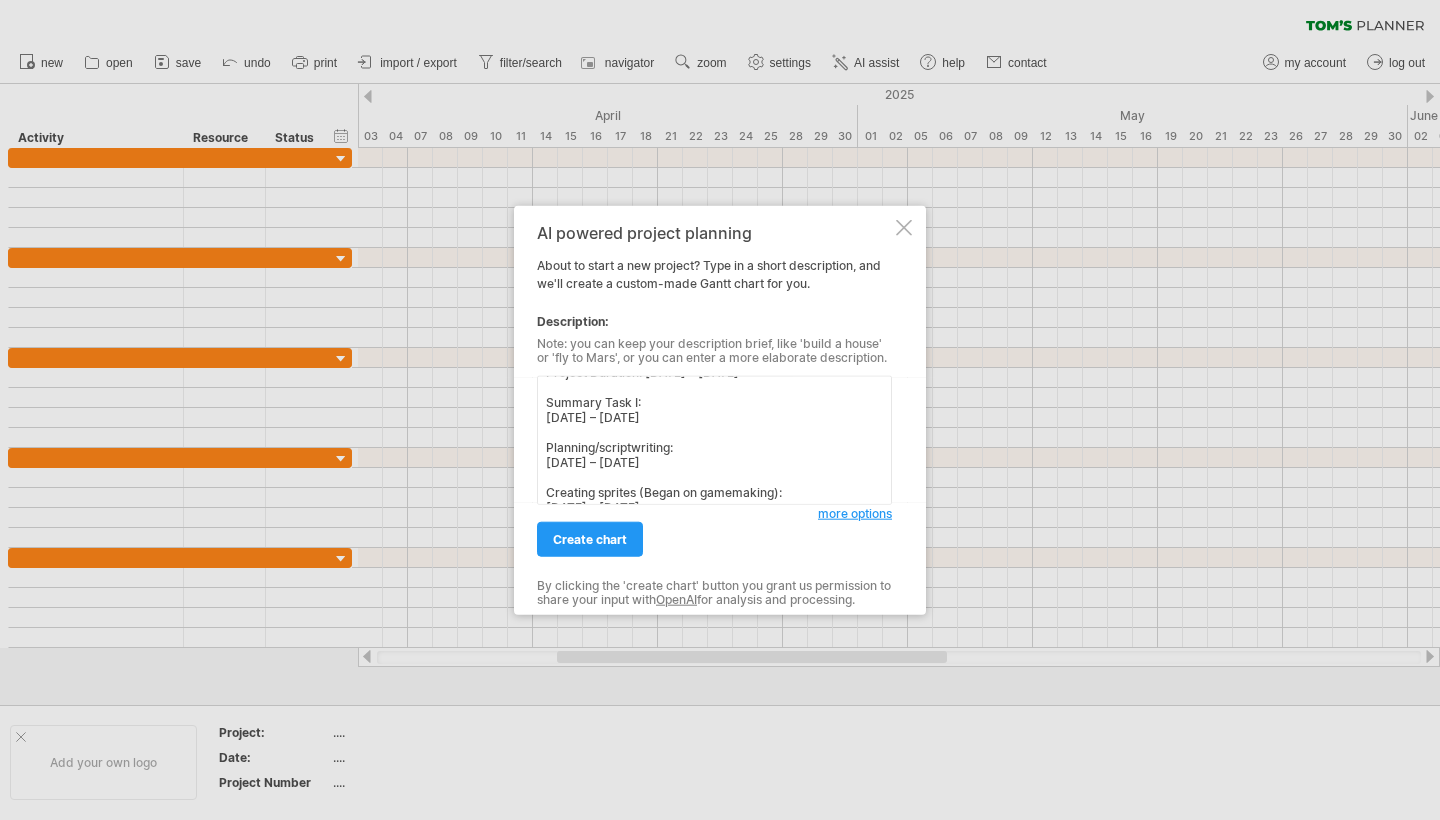 click on "Name: Godot Game Making
Project Duration: [DATE] – [DATE]
Summary Task I:
[DATE] – [DATE]
Planning/scriptwriting:
[DATE] – [DATE]
Creating sprites (Began on gamemaking):
[DATE] – [DATE]
World building: [DATE] – [DATE]
Main character sprites: [DATE] – [DATE]
NPC sprites: [DATE] – [DATE]
Object sprites: [DATE] – [DATE]
Creating the game:
[DATE] – [DATE]
Script-writing: [DATE] – [DATE]
Marketing: Begins [DATE] (short task)
Game-making:
[DATE] – [DATE]
Additional sprite making: [DATE] – [DATE]
Self testing: [DATE] – [DATE]
Finishing up:
[DATE] – [DATE]" at bounding box center [714, 440] 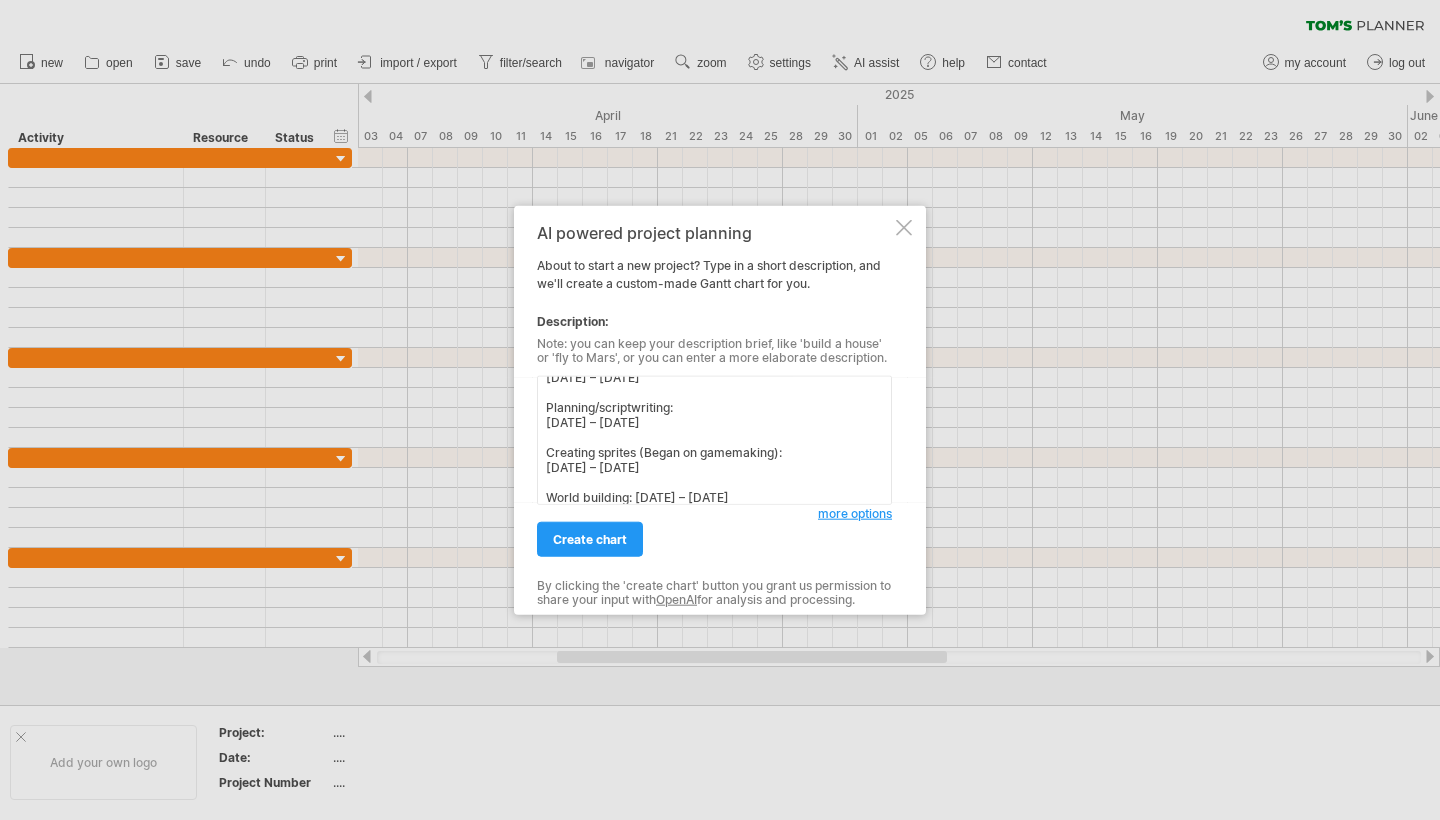 scroll, scrollTop: 89, scrollLeft: 0, axis: vertical 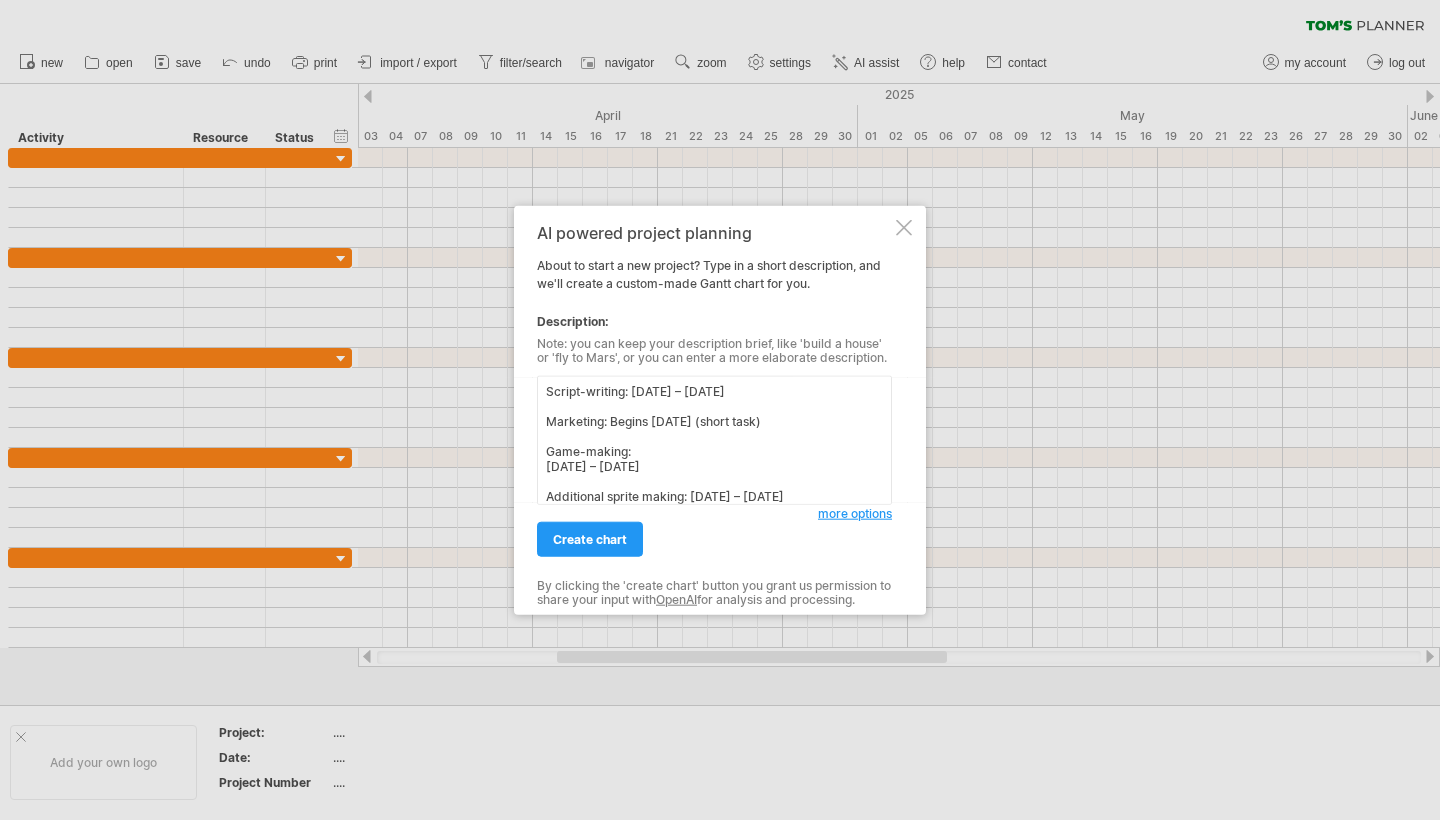 click on "Name: Godot Game Making
Project Duration: [DATE] – [DATE]
Summary Task:
[DATE] – [DATE]
Planning/scriptwriting:
[DATE] – [DATE]
Creating sprites (Began on gamemaking):
[DATE] – [DATE]
World building: [DATE] – [DATE]
Main character sprites: [DATE] – [DATE]
NPC sprites: [DATE] – [DATE]
Object sprites: [DATE] – [DATE]
Creating the game:
[DATE] – [DATE]
Script-writing: [DATE] – [DATE]
Marketing: Begins [DATE] (short task)
Game-making:
[DATE] – [DATE]
Additional sprite making: [DATE] – [DATE]
Self testing: [DATE] – [DATE]
Finishing up:
[DATE] – [DATE]" at bounding box center (714, 440) 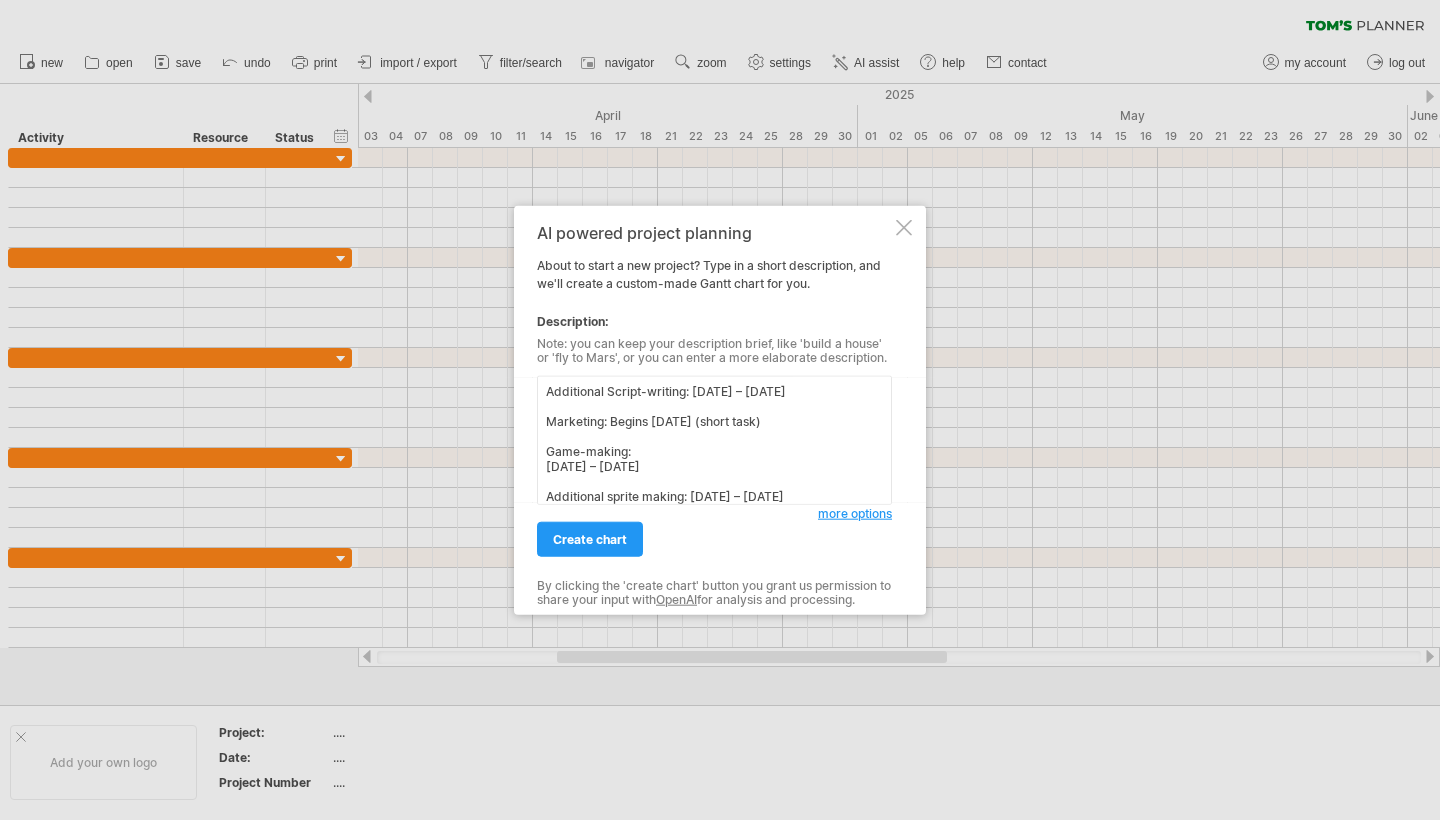 click on "Name: Godot Game Making
Project Duration: [DATE] – [DATE]
Summary Task:
[DATE] – [DATE]
Planning/scriptwriting:
[DATE] – [DATE]
Creating sprites (Began on gamemaking):
[DATE] – [DATE]
World building: [DATE] – [DATE]
Main character sprites: [DATE] – [DATE]
NPC sprites: [DATE] – [DATE]
Object sprites: [DATE] – [DATE]
Creating the game:
[DATE] – [DATE]
Additional Script-writing: [DATE] – [DATE]
Marketing: Begins [DATE] (short task)
Game-making:
[DATE] – [DATE]
Additional sprite making: [DATE] – [DATE]
Self testing: [DATE] – [DATE]
Finishing up:
[DATE] – [DATE]" at bounding box center [714, 440] 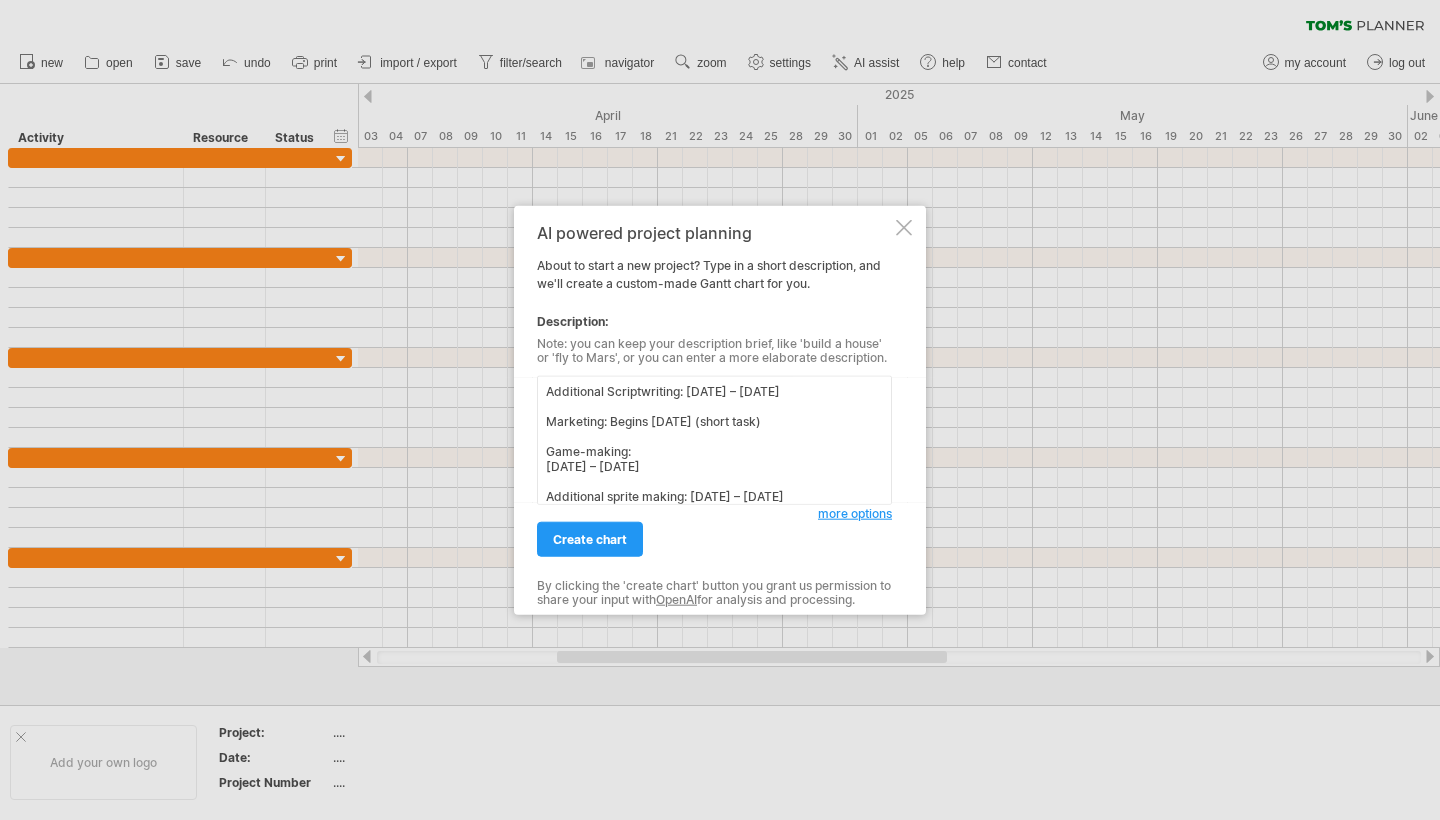 click on "Name: Godot Game Making
Project Duration: [DATE] – [DATE]
Summary Task:
[DATE] – [DATE]
Planning/scriptwriting:
[DATE] – [DATE]
Creating sprites (Began on gamemaking):
[DATE] – [DATE]
World building: [DATE] – [DATE]
Main character sprites: [DATE] – [DATE]
NPC sprites: [DATE] – [DATE]
Object sprites: [DATE] – [DATE]
Creating the game:
[DATE] – [DATE]
Additional Scriptwriting: [DATE] – [DATE]
Marketing: Begins [DATE] (short task)
Game-making:
[DATE] – [DATE]
Additional sprite making: [DATE] – [DATE]
Self testing: [DATE] – [DATE]
Finishing up:
[DATE] – [DATE]" at bounding box center (714, 440) 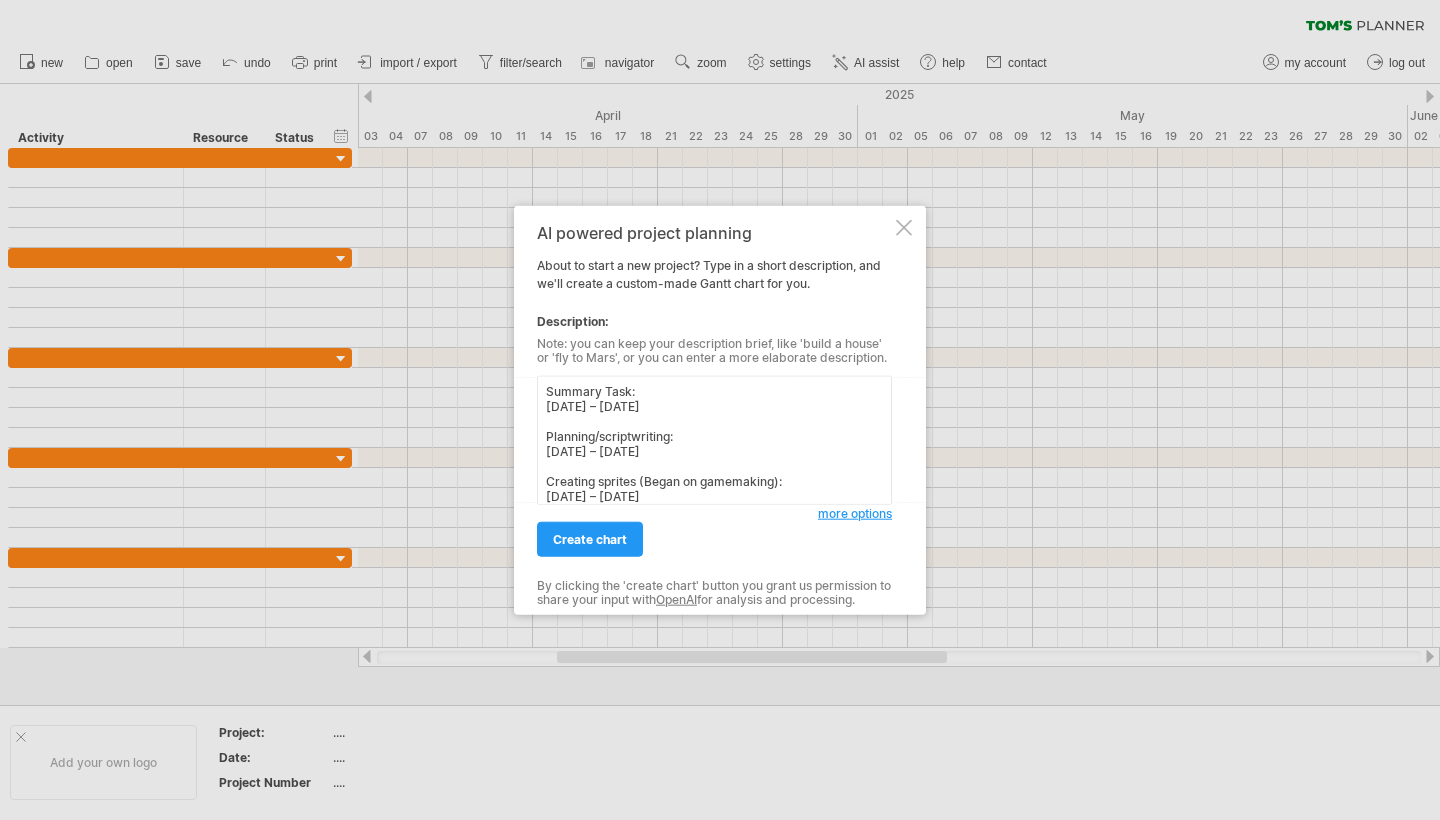 scroll, scrollTop: 67, scrollLeft: 0, axis: vertical 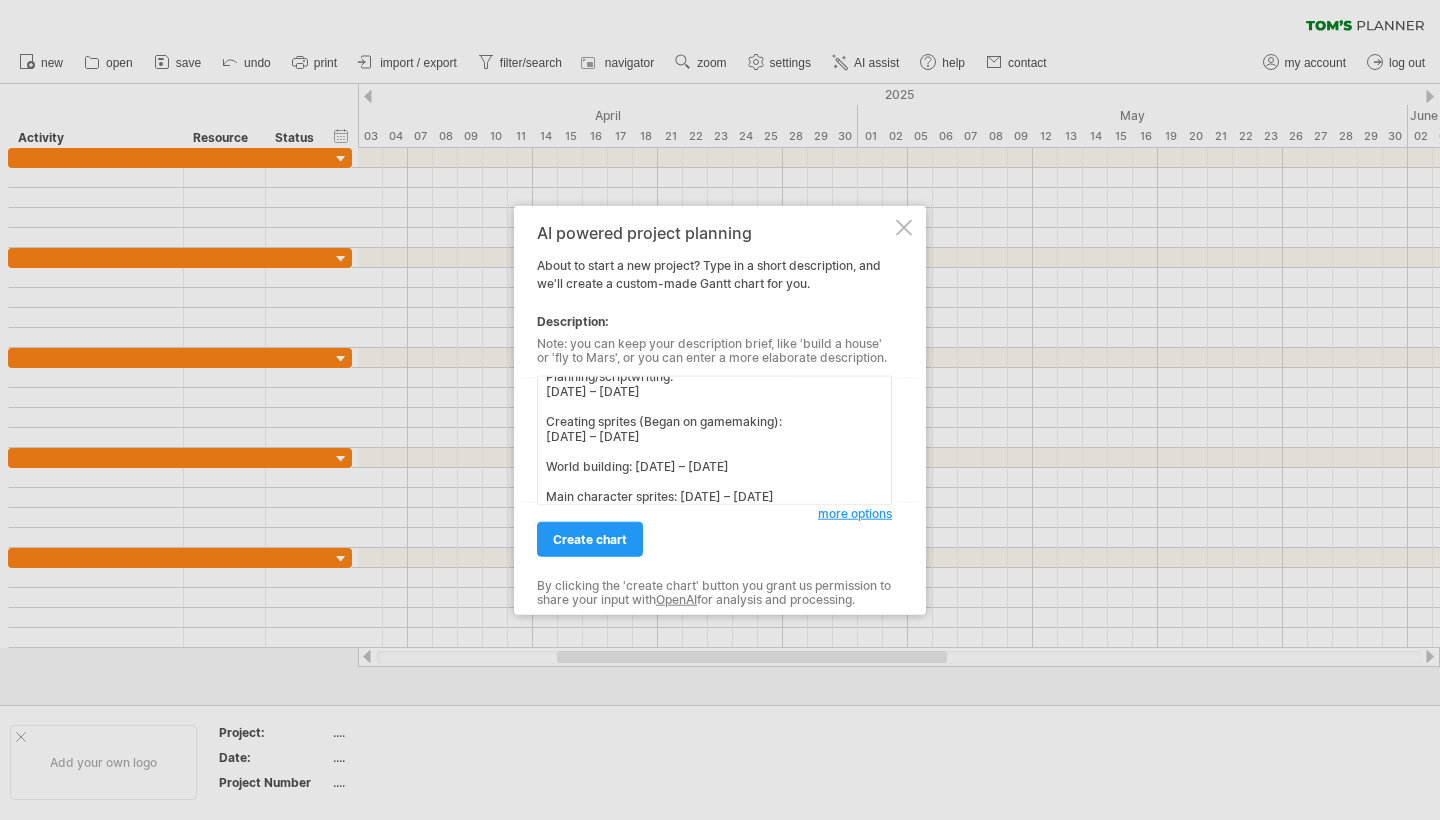 click on "Name: Godot Game Making
Project Duration: [DATE] – [DATE]
Summary Task:
[DATE] – [DATE]
Planning/scriptwriting:
[DATE] – [DATE]
Creating sprites (Began on gamemaking):
[DATE] – [DATE]
World building: [DATE] – [DATE]
Main character sprites: [DATE] – [DATE]
NPC sprites: [DATE] – [DATE]
Object sprites: [DATE] – [DATE]
Creating the game:
[DATE] – [DATE]
Additional Scriptwriting & Refining: [DATE] – [DATE]
Marketing: Begins [DATE] (short task)
Game-making:
[DATE] – [DATE]
Additional sprite making: [DATE] – [DATE]
Self testing: [DATE] – [DATE]
Finishing up: [DATE] – [DATE]" at bounding box center (714, 440) 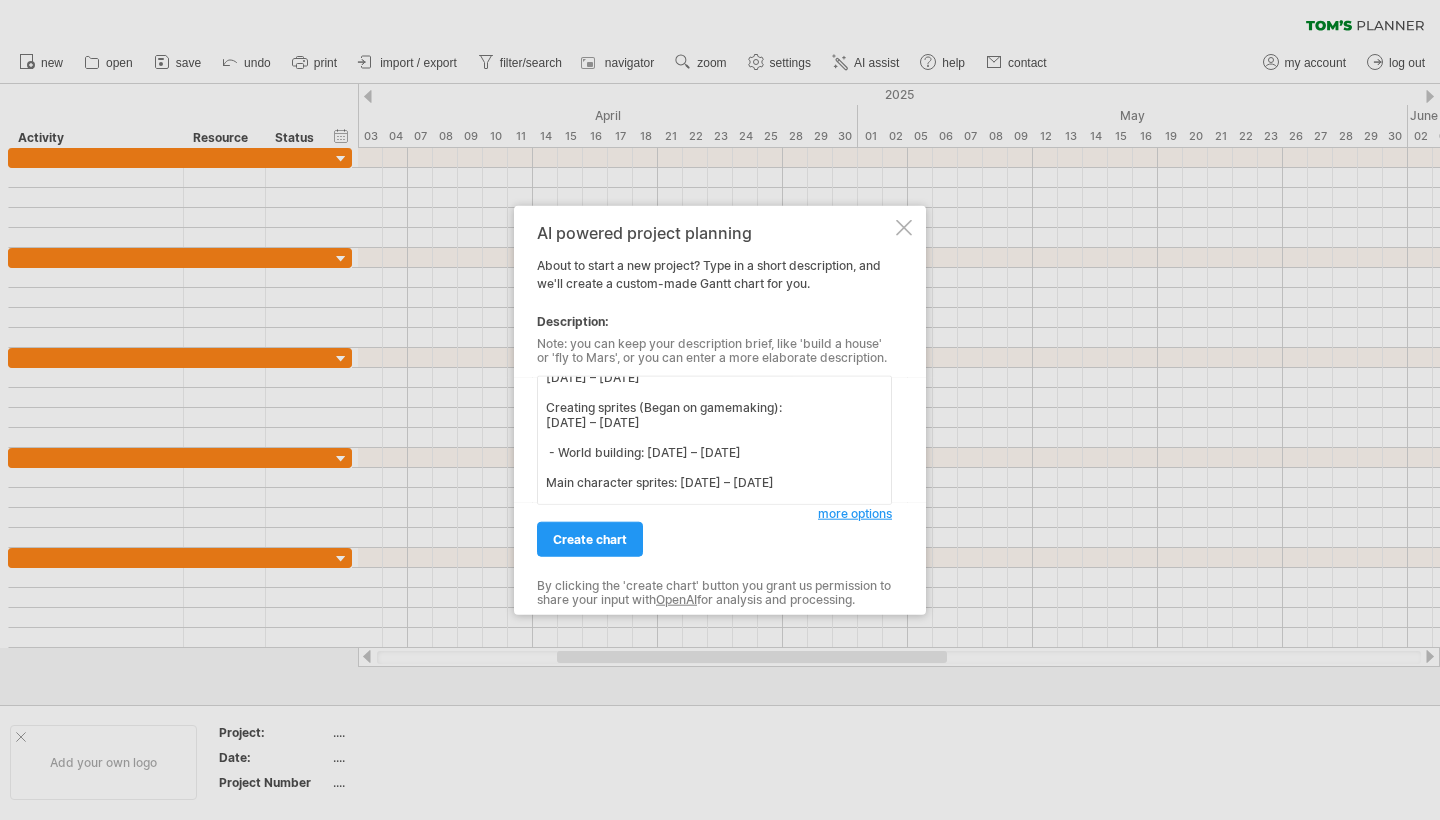 scroll, scrollTop: 138, scrollLeft: 0, axis: vertical 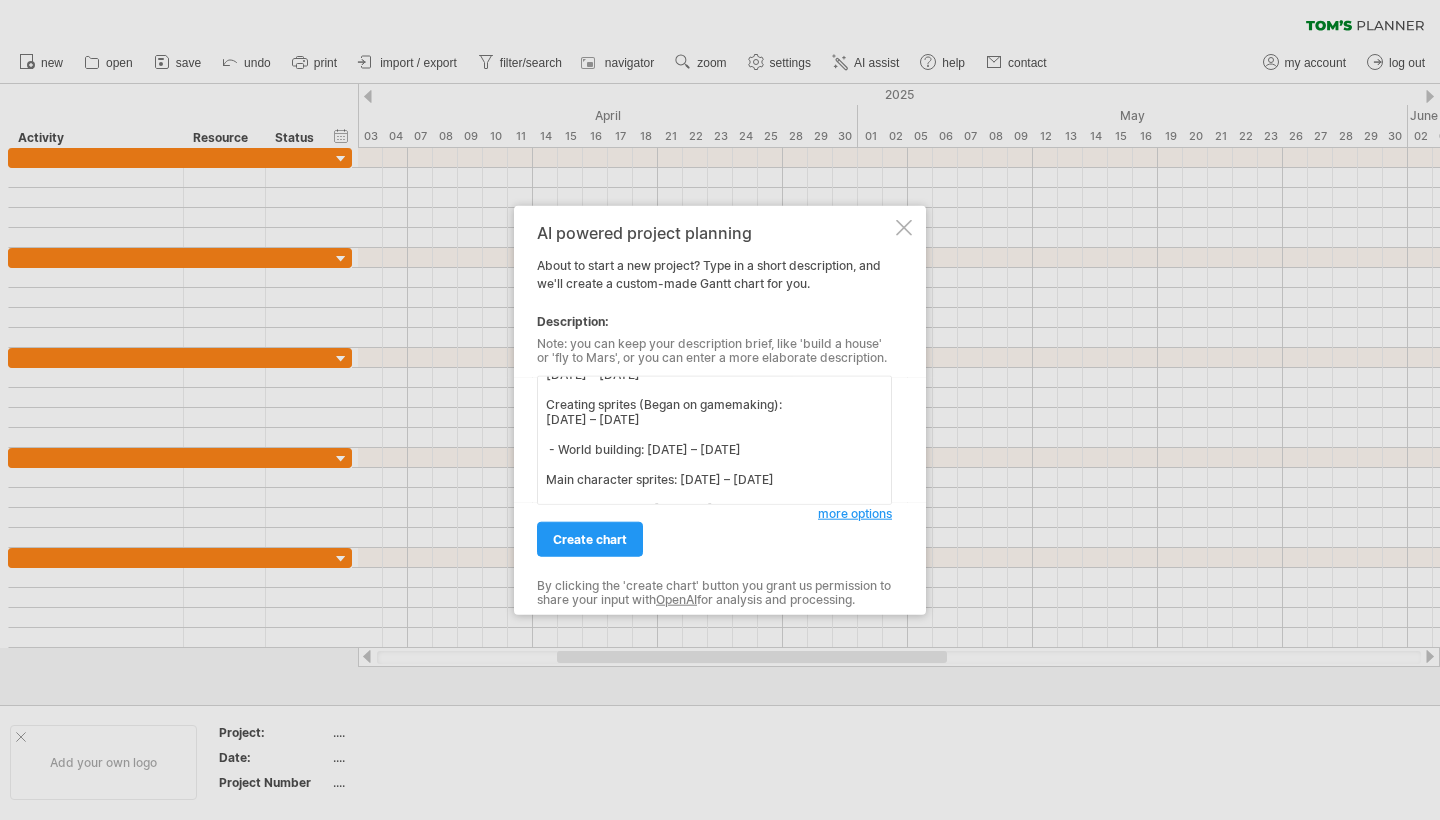 click on "Name: Godot Game Making
Project Duration: [DATE] – [DATE]
Summary Task:
[DATE] – [DATE]
Planning/scriptwriting:
[DATE] – [DATE]
Creating sprites (Began on gamemaking):
[DATE] – [DATE]
- World building: [DATE] – [DATE]
Main character sprites: [DATE] – [DATE]
NPC sprites: [DATE] – [DATE]
Object sprites: [DATE] – [DATE]
Creating the game:
[DATE] – [DATE]
Additional Scriptwriting & Refining: [DATE] – [DATE]
Marketing: Begins [DATE] (short task)
Game-making:
[DATE] – [DATE]
Additional sprite making: [DATE] – [DATE]
Self testing: [DATE] – [DATE]
Finishing up:
[DATE] – [DATE]" at bounding box center [714, 440] 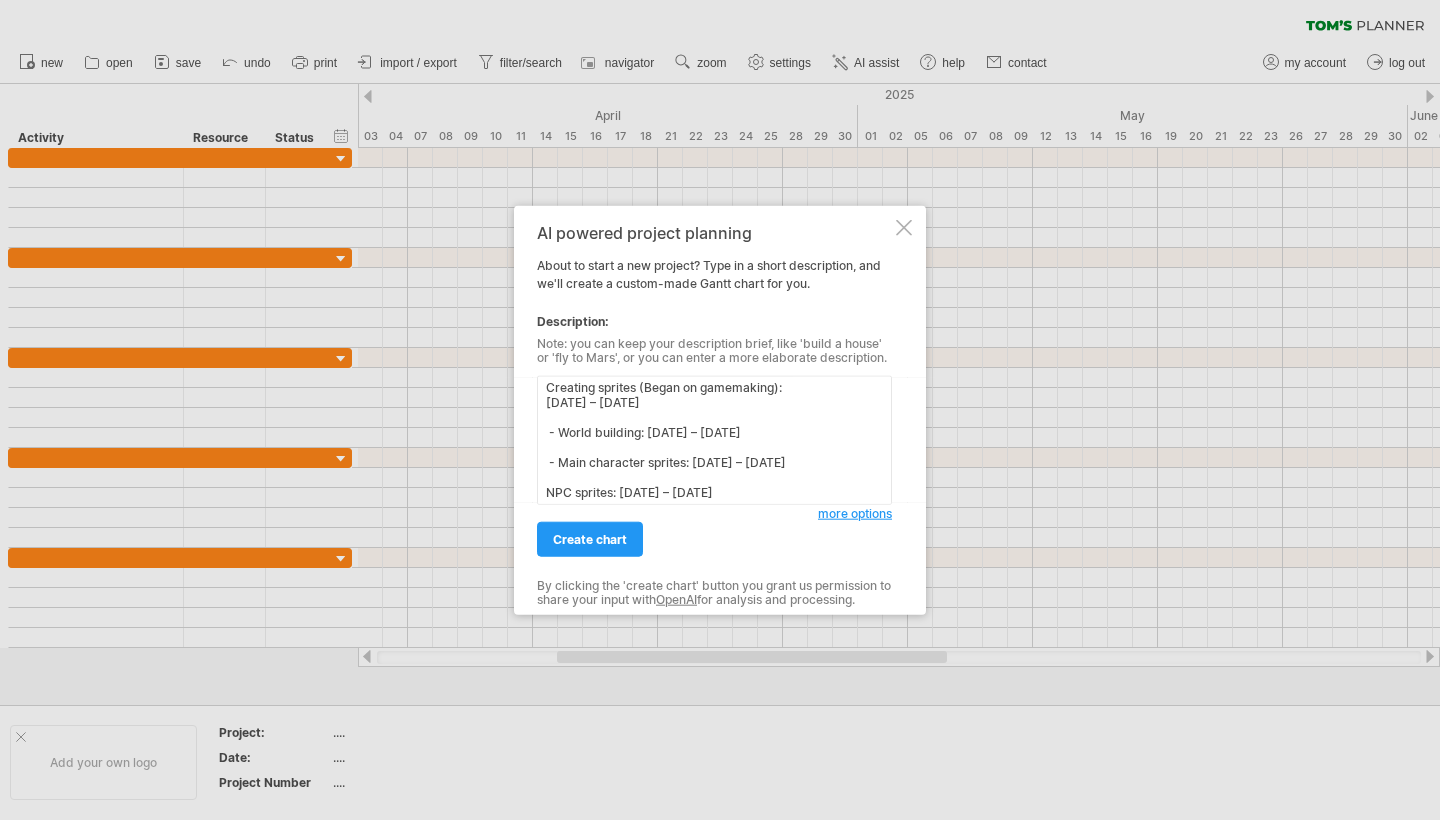 scroll, scrollTop: 159, scrollLeft: 0, axis: vertical 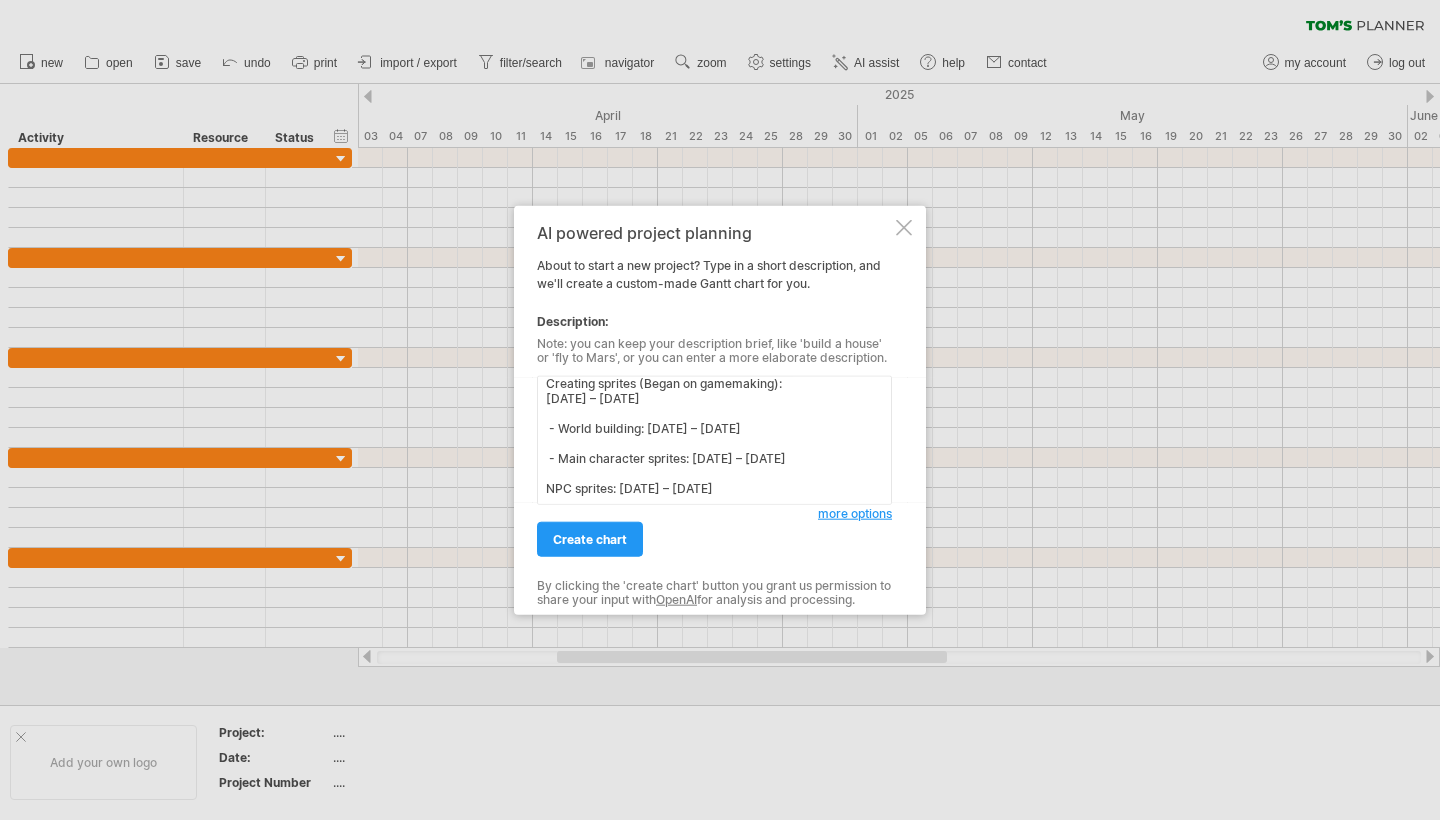 click on "Name: Godot Game Making
Project Duration: [DATE] – [DATE]
Summary Task:
[DATE] – [DATE]
Planning/scriptwriting:
[DATE] – [DATE]
Creating sprites (Began on gamemaking):
[DATE] – [DATE]
- World building: [DATE] – [DATE]
- Main character sprites: [DATE] – [DATE]
NPC sprites: [DATE] – [DATE]
Object sprites: [DATE] – [DATE]
Creating the game:
[DATE] – [DATE]
Additional Scriptwriting & Refining: [DATE] – [DATE]
Marketing: Begins [DATE] (short task)
Game-making:
[DATE] – [DATE]
Additional sprite making: [DATE] – [DATE]
Self testing: [DATE] – [DATE]
Finishing up:
[DATE] – [DATE]" at bounding box center [714, 440] 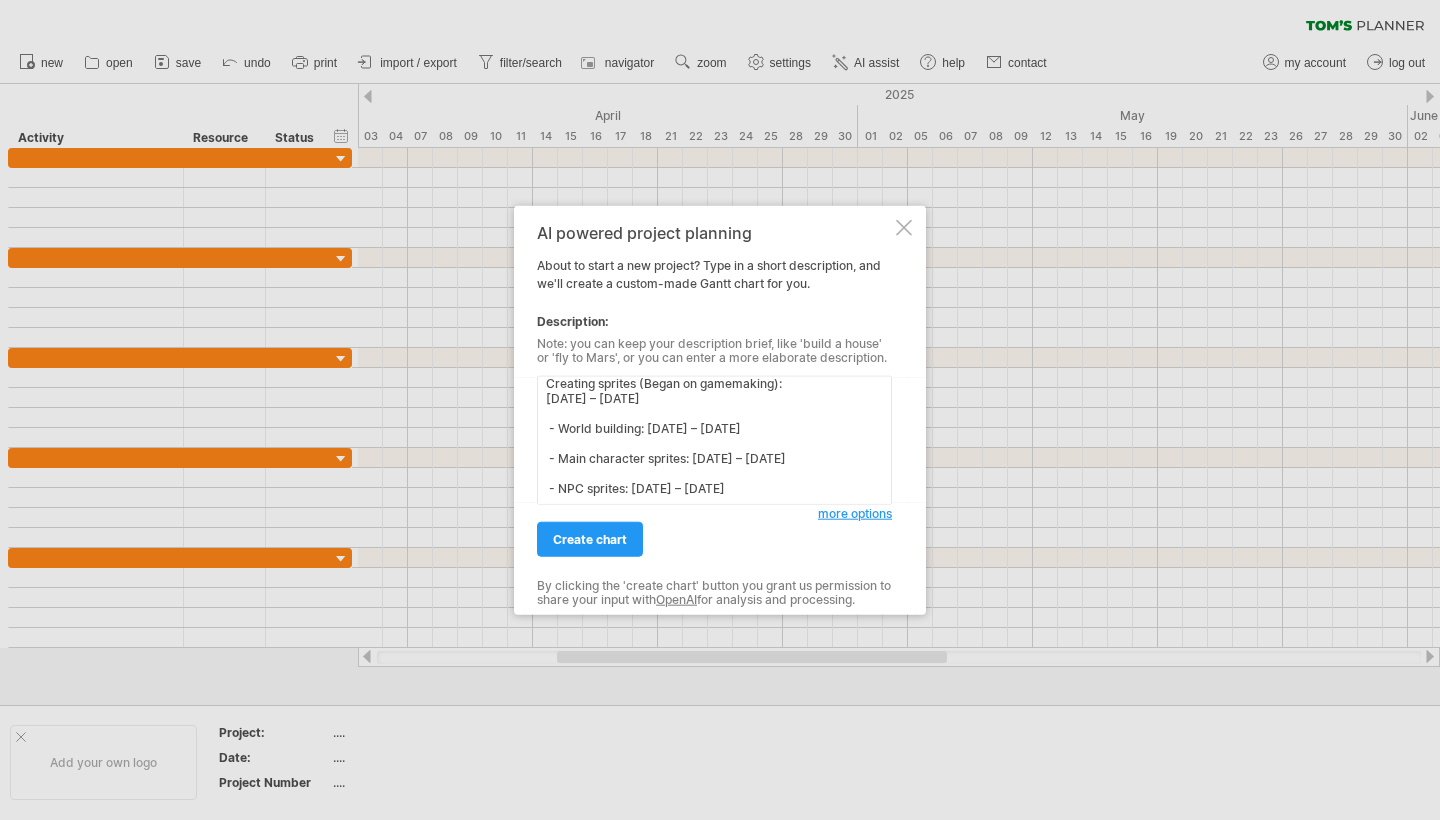 click on "Name: Godot Game Making
Project Duration: [DATE] – [DATE]
Summary Task:
[DATE] – [DATE]
Planning/scriptwriting:
[DATE] – [DATE]
Creating sprites (Began on gamemaking):
[DATE] – [DATE]
- World building: [DATE] – [DATE]
- Main character sprites: [DATE] – [DATE]
- NPC sprites: [DATE] – [DATE]
Object sprites: [DATE] – [DATE]
Creating the game:
[DATE] – [DATE]
Additional Scriptwriting & Refining: [DATE] – [DATE]
Marketing: Begins [DATE] (short task)
Game-making:
[DATE] – [DATE]
Additional sprite making: [DATE] – [DATE]
Self testing: [DATE] – [DATE]
Finishing up:
[DATE] – [DATE]" at bounding box center [714, 440] 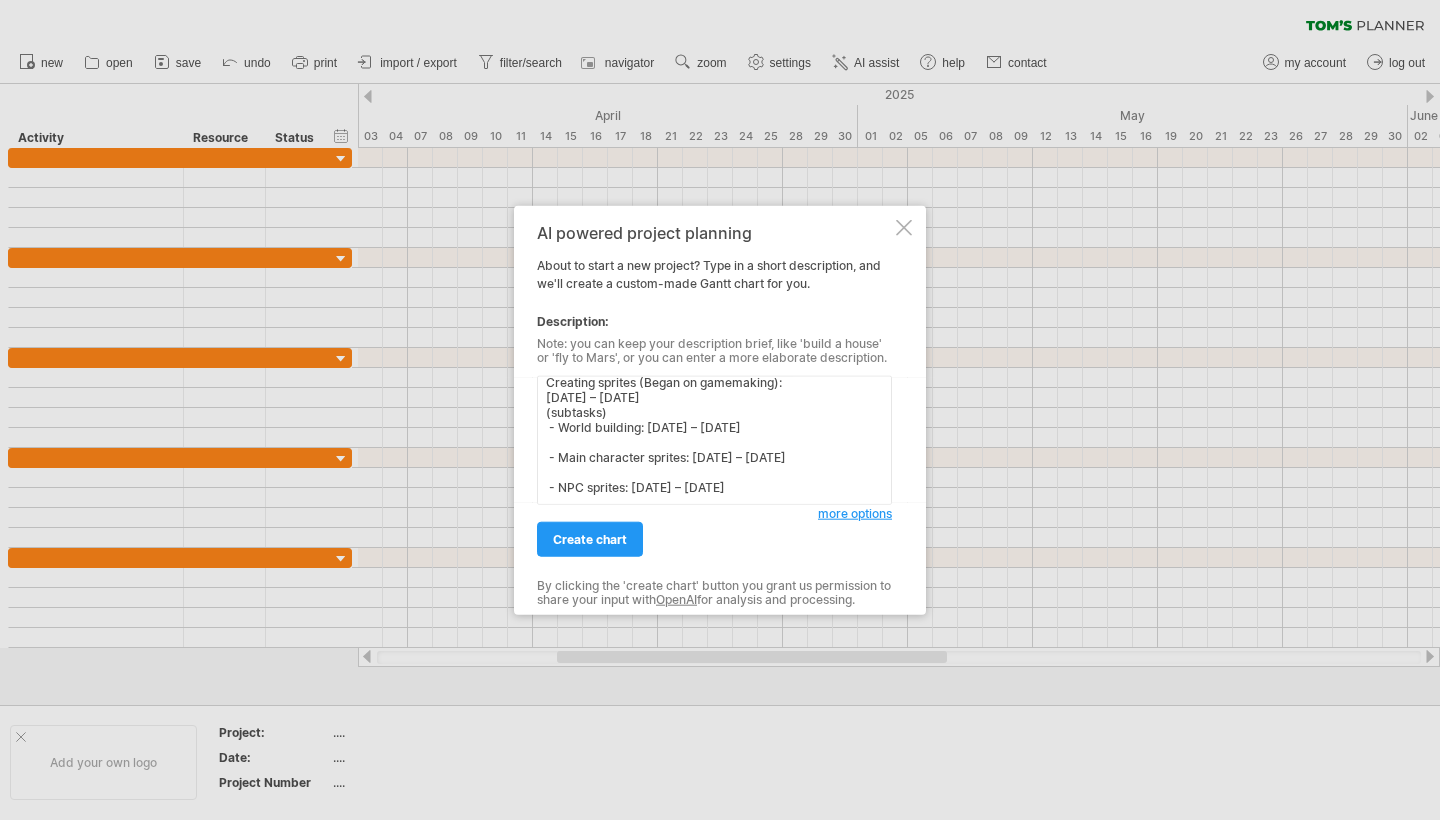 scroll, scrollTop: 158, scrollLeft: 0, axis: vertical 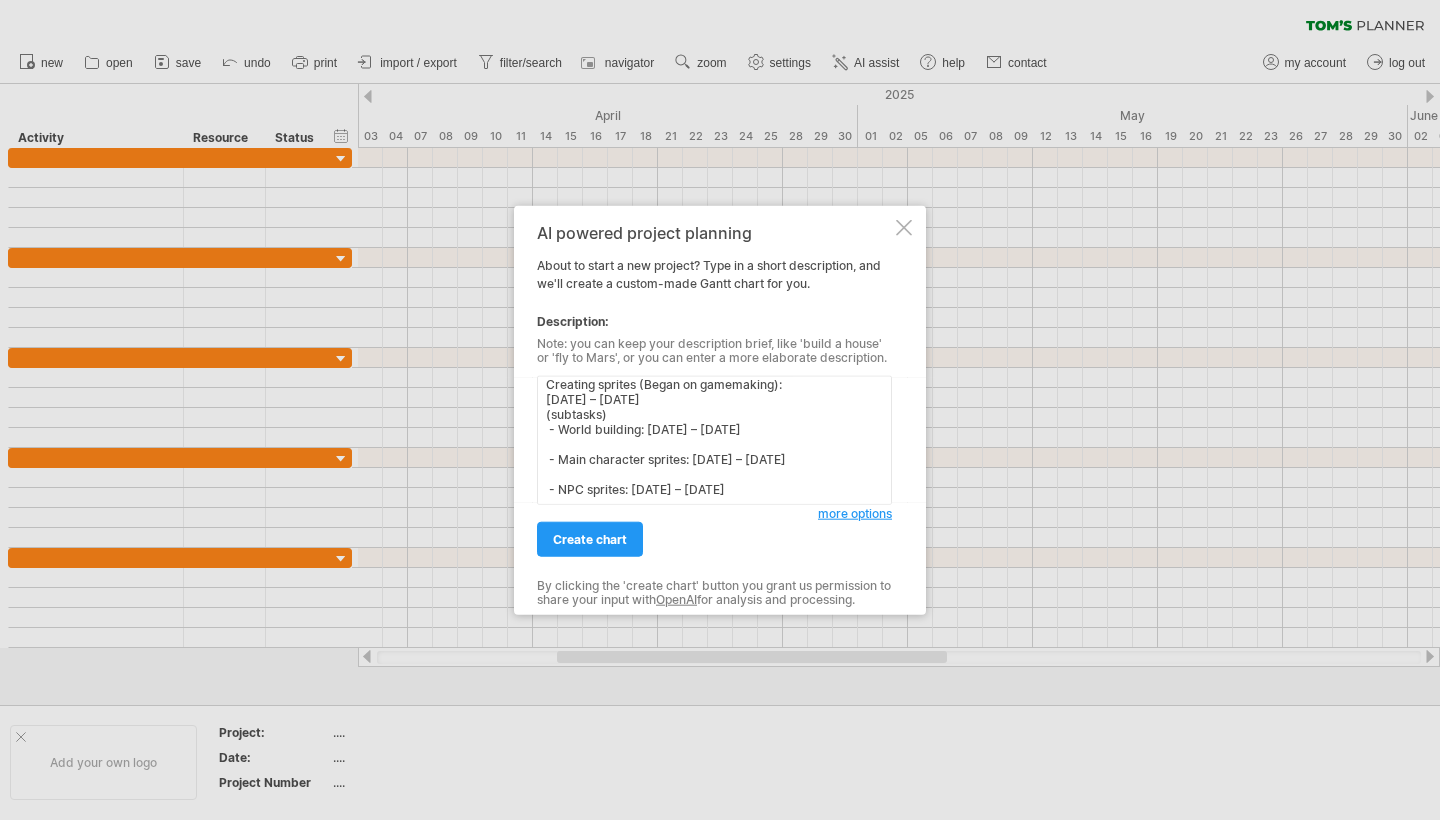click on "Name: Godot Game Making
Project Duration: [DATE] – [DATE]
Summary Task:
[DATE] – [DATE]
Planning/scriptwriting:
[DATE] – [DATE]
Creating sprites (Began on gamemaking):
[DATE] – [DATE]
(subtasks)
- World building: [DATE] – [DATE]
- Main character sprites: [DATE] – [DATE]
- NPC sprites: [DATE] – [DATE]
Object sprites: [DATE] – [DATE]
Creating the game:
[DATE] – [DATE]
Additional Scriptwriting & Refining: [DATE] – [DATE]
Marketing: Begins [DATE] (short task)
Game-making:
[DATE] – [DATE]
Additional sprite making: [DATE] – [DATE]
Self testing: [DATE] – [DATE]
Finishing up:
[DATE] – [DATE]" at bounding box center [714, 440] 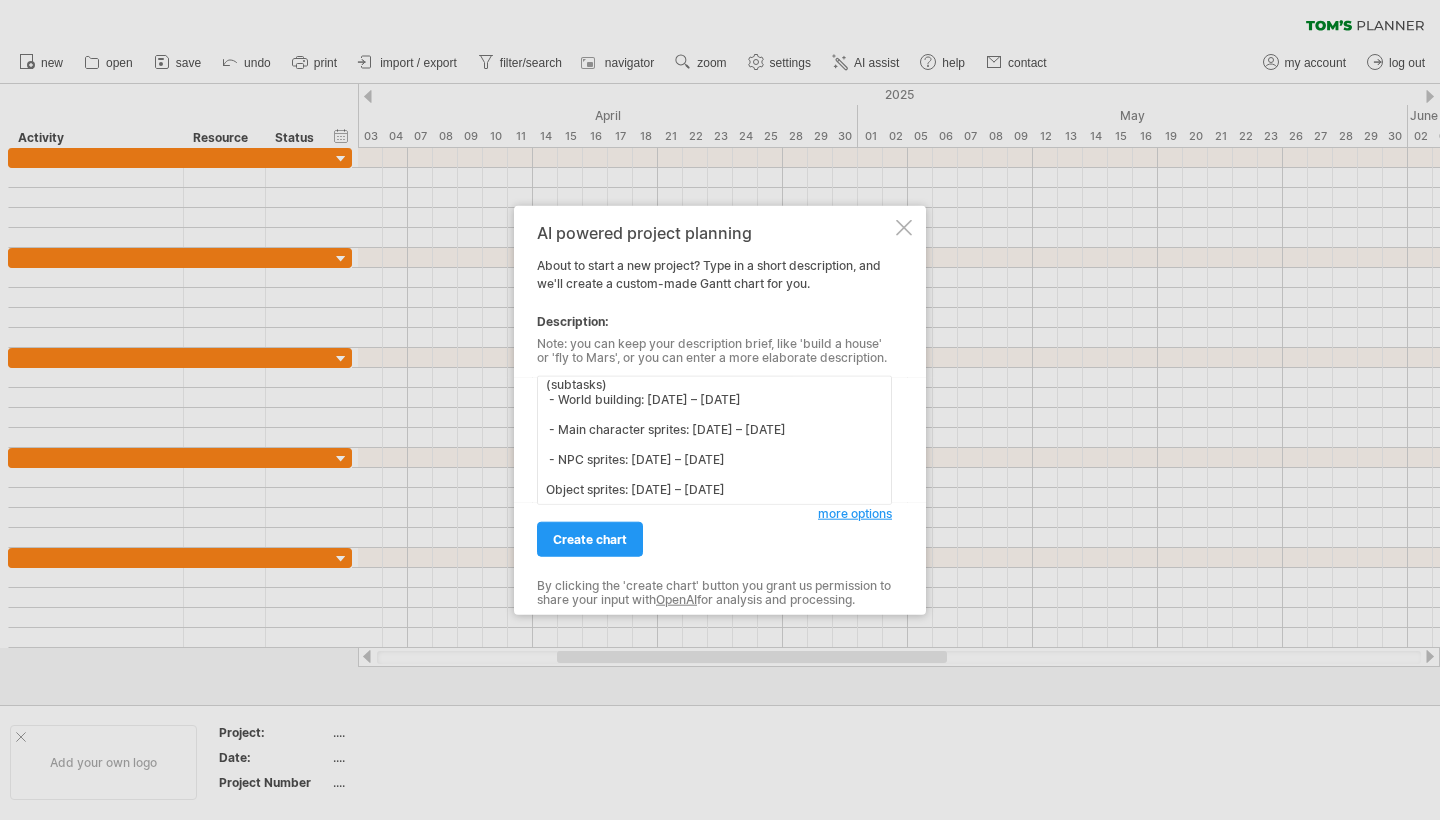 scroll, scrollTop: 186, scrollLeft: 0, axis: vertical 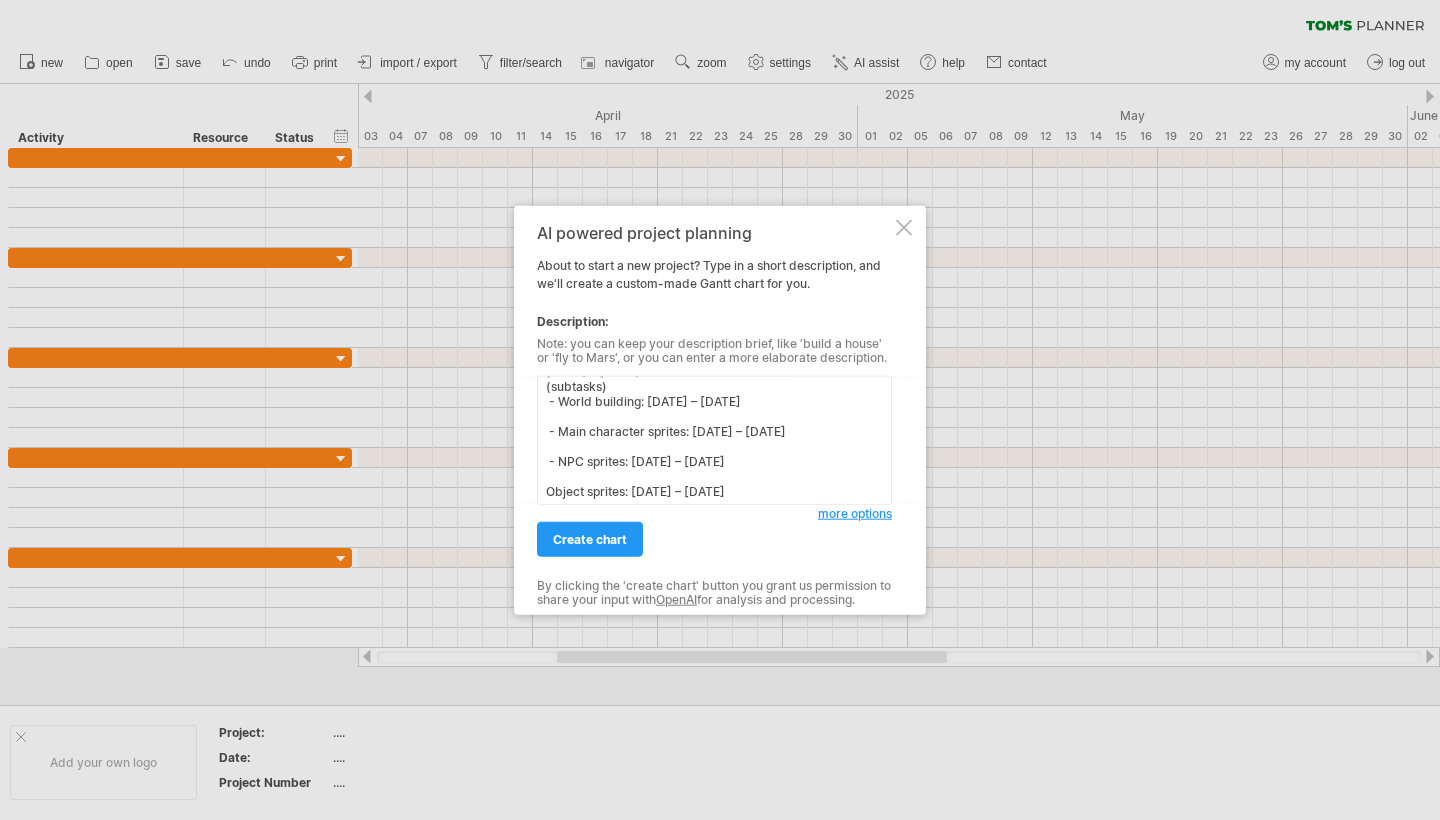 click on "Name: Godot Game Making
Project Duration: [DATE] – [DATE]
Summary Task:
[DATE] – [DATE]
Planning/scriptwriting:
[DATE] – [DATE]
Creating sprites (Began on gamemaking):
[DATE] – [DATE]
(subtasks)
- World building: [DATE] – [DATE]
- Main character sprites: [DATE] – [DATE]
- NPC sprites: [DATE] – [DATE]
Object sprites: [DATE] – [DATE]
Creating the game:
[DATE] – [DATE]
Additional Scriptwriting & Refining: [DATE] – [DATE]
Marketing: Begins [DATE] (short task)
Game-making:
[DATE] – [DATE]
Additional sprite making: [DATE] – [DATE]
Self testing: [DATE] – [DATE]
Finishing up:
[DATE] – [DATE]" at bounding box center (714, 440) 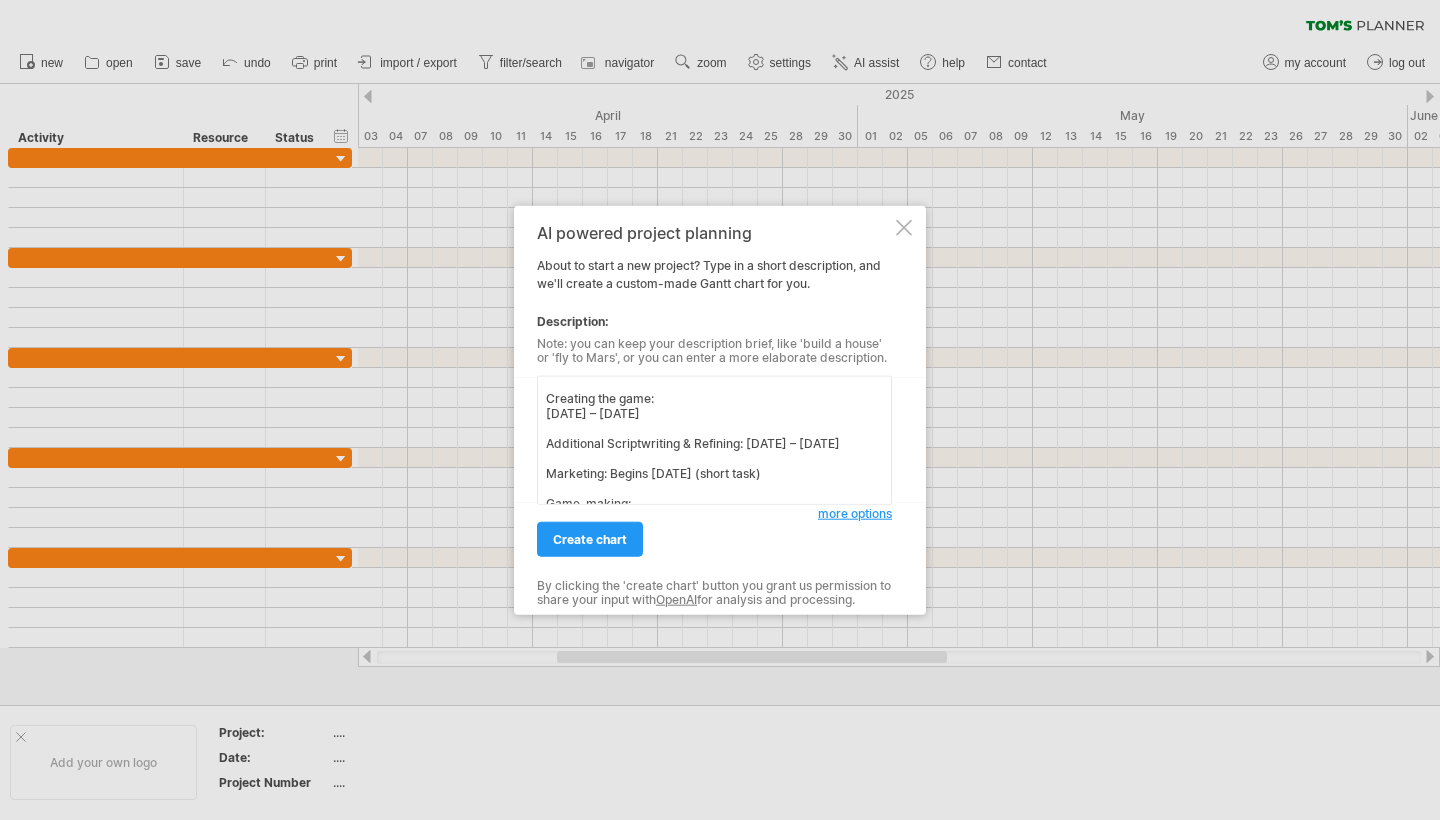 scroll, scrollTop: 308, scrollLeft: 0, axis: vertical 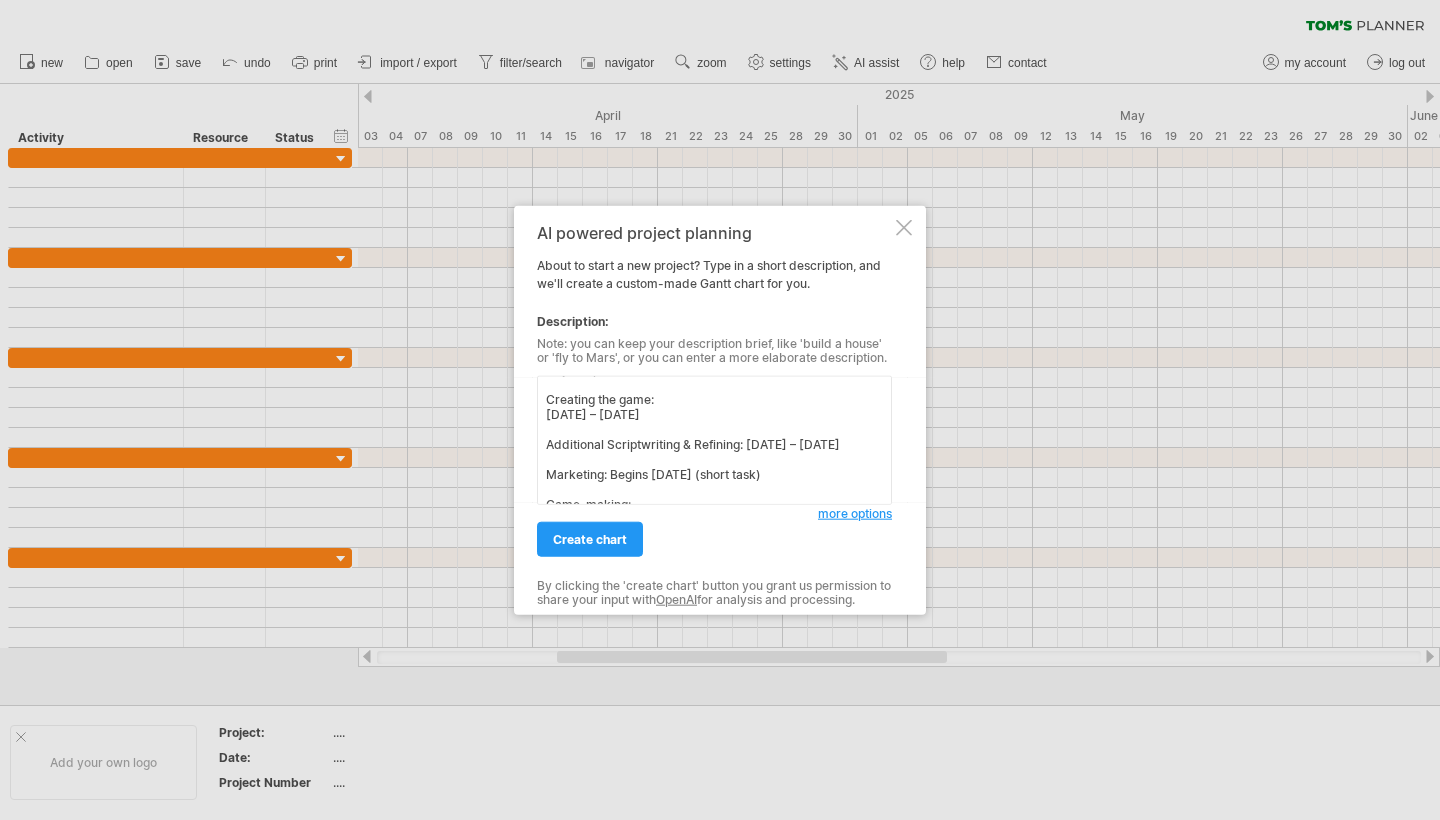 click on "Name: Godot Game Making
Project Duration: [DATE] – [DATE]
Summary Task:
[DATE] – [DATE]
Planning/scriptwriting:
[DATE] – [DATE]
Creating sprites (Began on gamemaking):
[DATE] – [DATE]
(subtasks)
- World building: [DATE] – [DATE]
- Main character sprites: [DATE] – [DATE]
- NPC sprites: [DATE] – [DATE]
Object sprites: [DATE] – [DATE]
Creating the game:
[DATE] – [DATE]
Additional Scriptwriting & Refining: [DATE] – [DATE]
Marketing: Begins [DATE] (short task)
Game-making:
[DATE] – [DATE]
Additional sprite making: [DATE] – [DATE]
Self testing: [DATE] – [DATE]
Finishing up:
[DATE] – [DATE]" at bounding box center (714, 440) 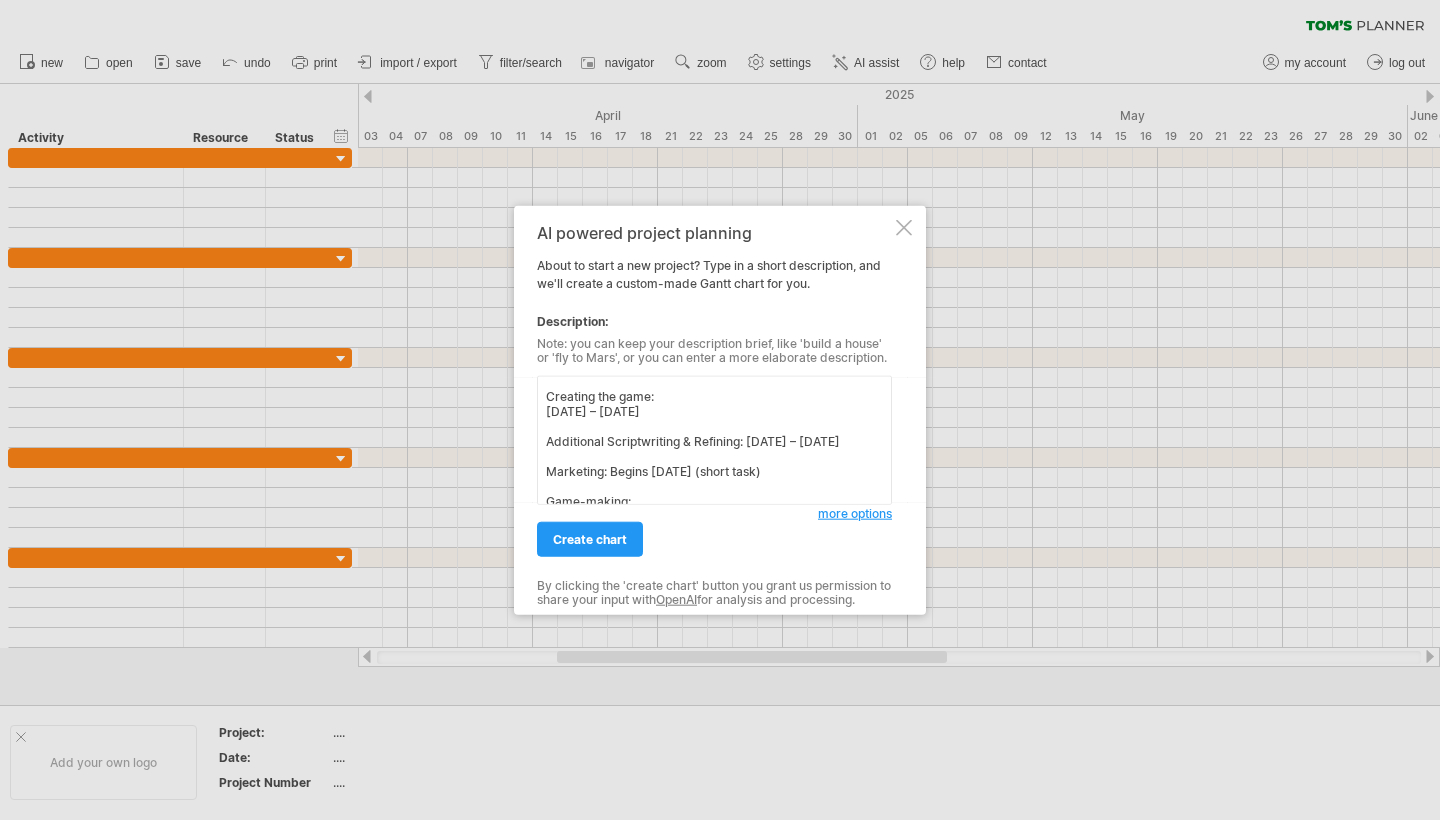 scroll, scrollTop: 308, scrollLeft: 0, axis: vertical 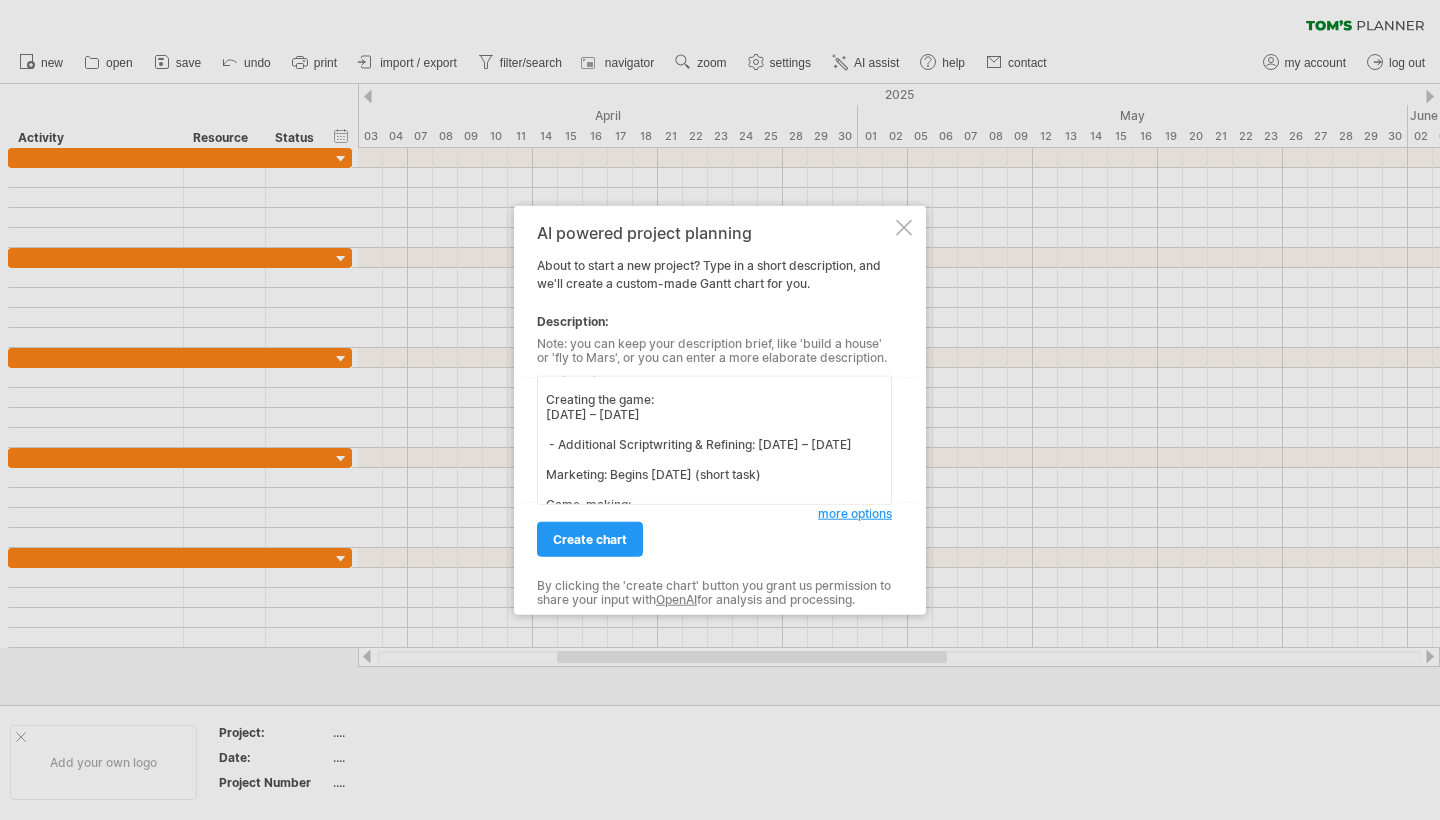 click on "Name: Godot Game Making
Project Duration: [DATE] – [DATE]
Summary Task:
[DATE] – [DATE]
Planning/scriptwriting:
[DATE] – [DATE]
Creating sprites (Began on gamemaking):
[DATE] – [DATE]
(subtasks)
- World building: [DATE] – [DATE]
- Main character sprites: [DATE] – [DATE]
- NPC sprites: [DATE] – [DATE]
Object sprites: [DATE] – [DATE]
Creating the game:
[DATE] – [DATE]
- Additional Scriptwriting & Refining: [DATE] – [DATE]
Marketing: Begins [DATE] (short task)
Game-making:
[DATE] – [DATE]
Additional sprite making: [DATE] – [DATE]
Self testing: [DATE] – [DATE]
Finishing up:
[DATE] – [DATE]" at bounding box center [714, 440] 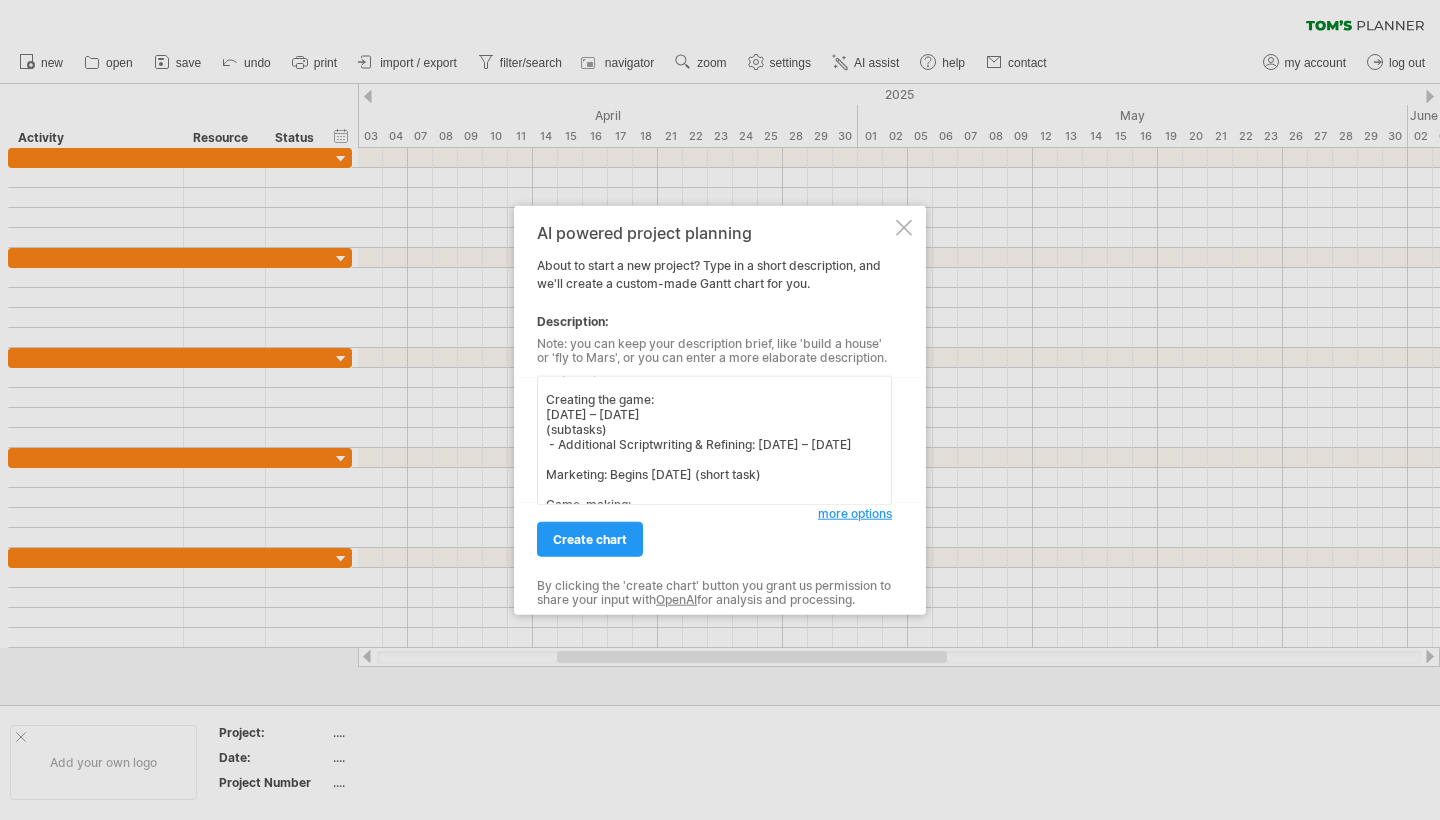 click on "Name: Godot Game Making
Project Duration: [DATE] – [DATE]
Summary Task:
[DATE] – [DATE]
Planning/scriptwriting:
[DATE] – [DATE]
Creating sprites (Began on gamemaking):
[DATE] – [DATE]
(subtasks)
- World building: [DATE] – [DATE]
- Main character sprites: [DATE] – [DATE]
- NPC sprites: [DATE] – [DATE]
Object sprites: [DATE] – [DATE]
Creating the game:
[DATE] – [DATE]
(subtasks)
- Additional Scriptwriting & Refining: [DATE] – [DATE]
Marketing: Begins [DATE] (short task)
Game-making:
[DATE] – [DATE]
Additional sprite making: [DATE] – [DATE]
Self testing: [DATE] – [DATE]
Finishing up:
[DATE] – [DATE]" at bounding box center [714, 440] 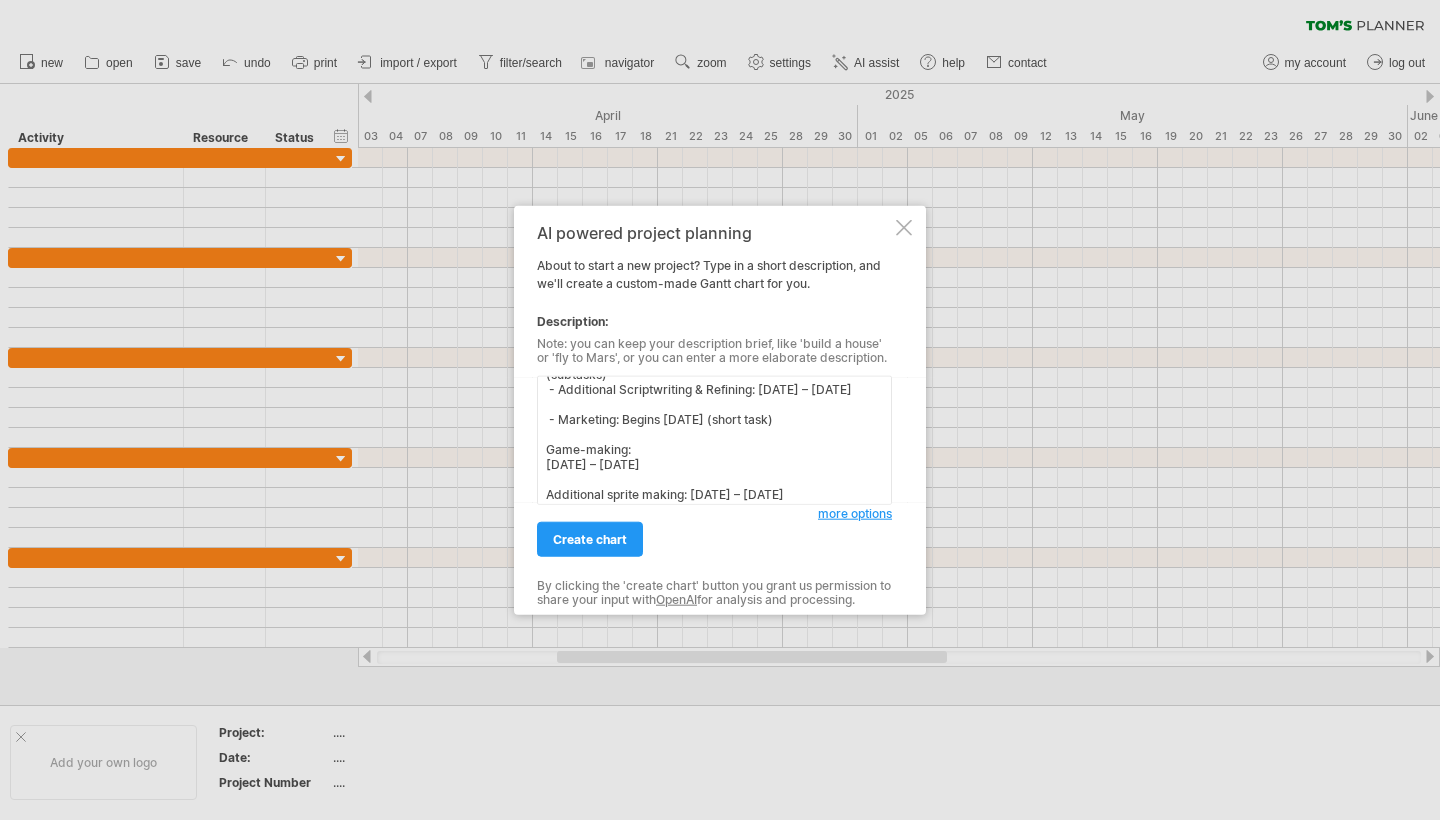 scroll, scrollTop: 373, scrollLeft: 0, axis: vertical 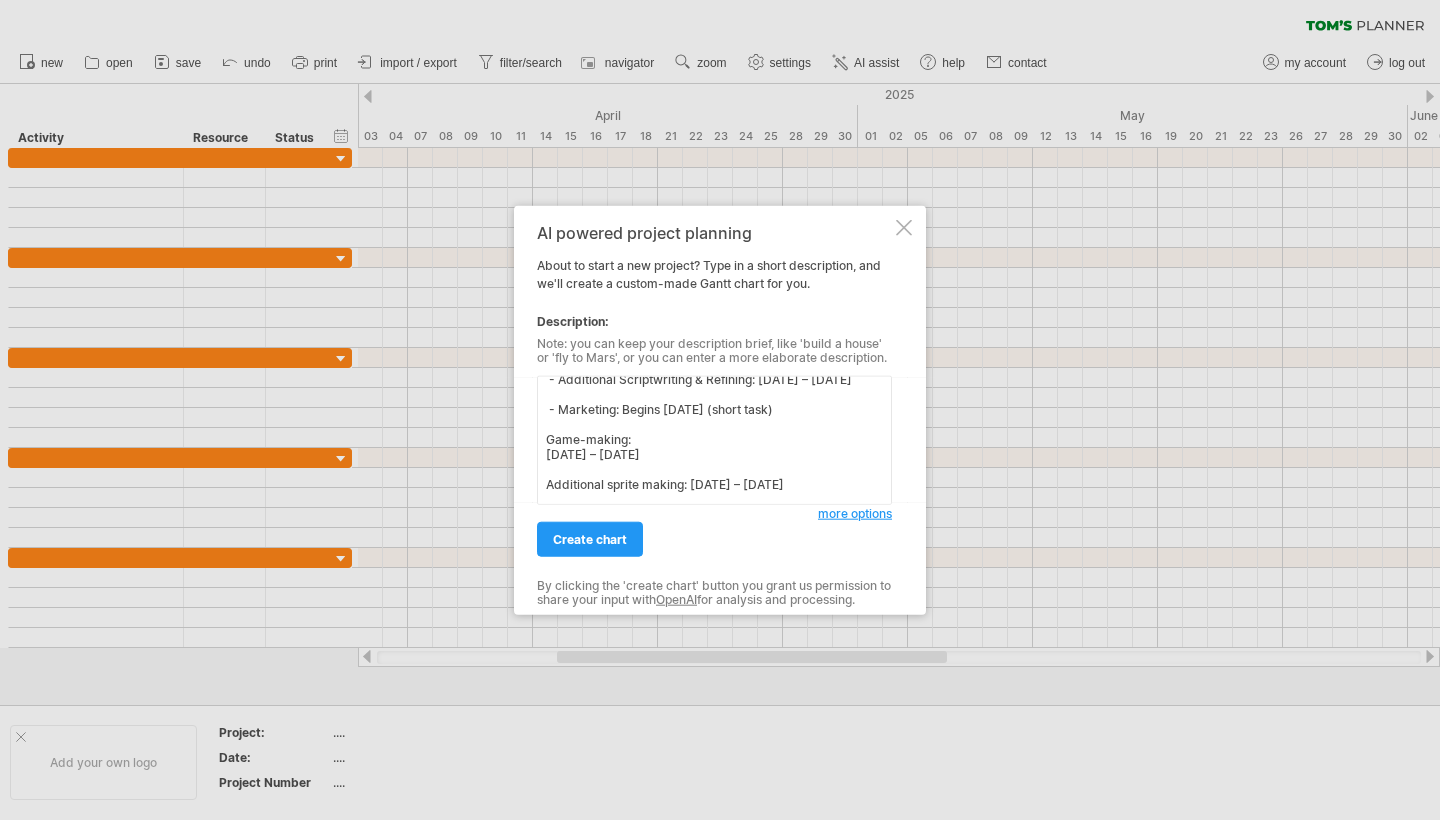 click on "Name: Godot Game Making
Project Duration: [DATE] – [DATE]
Summary Task:
[DATE] – [DATE]
Planning/scriptwriting:
[DATE] – [DATE]
Creating sprites (Began on gamemaking):
[DATE] – [DATE]
(subtasks)
- World building: [DATE] – [DATE]
- Main character sprites: [DATE] – [DATE]
- NPC sprites: [DATE] – [DATE]
Object sprites: [DATE] – [DATE]
Creating the game:
[DATE] – [DATE]
(subtasks)
- Additional Scriptwriting & Refining: [DATE] – [DATE]
- Marketing: Begins [DATE] (short task)
Game-making:
[DATE] – [DATE]
Additional sprite making: [DATE] – [DATE]
Self testing: [DATE] – [DATE]
Finishing up:
[DATE] – [DATE]" at bounding box center [714, 440] 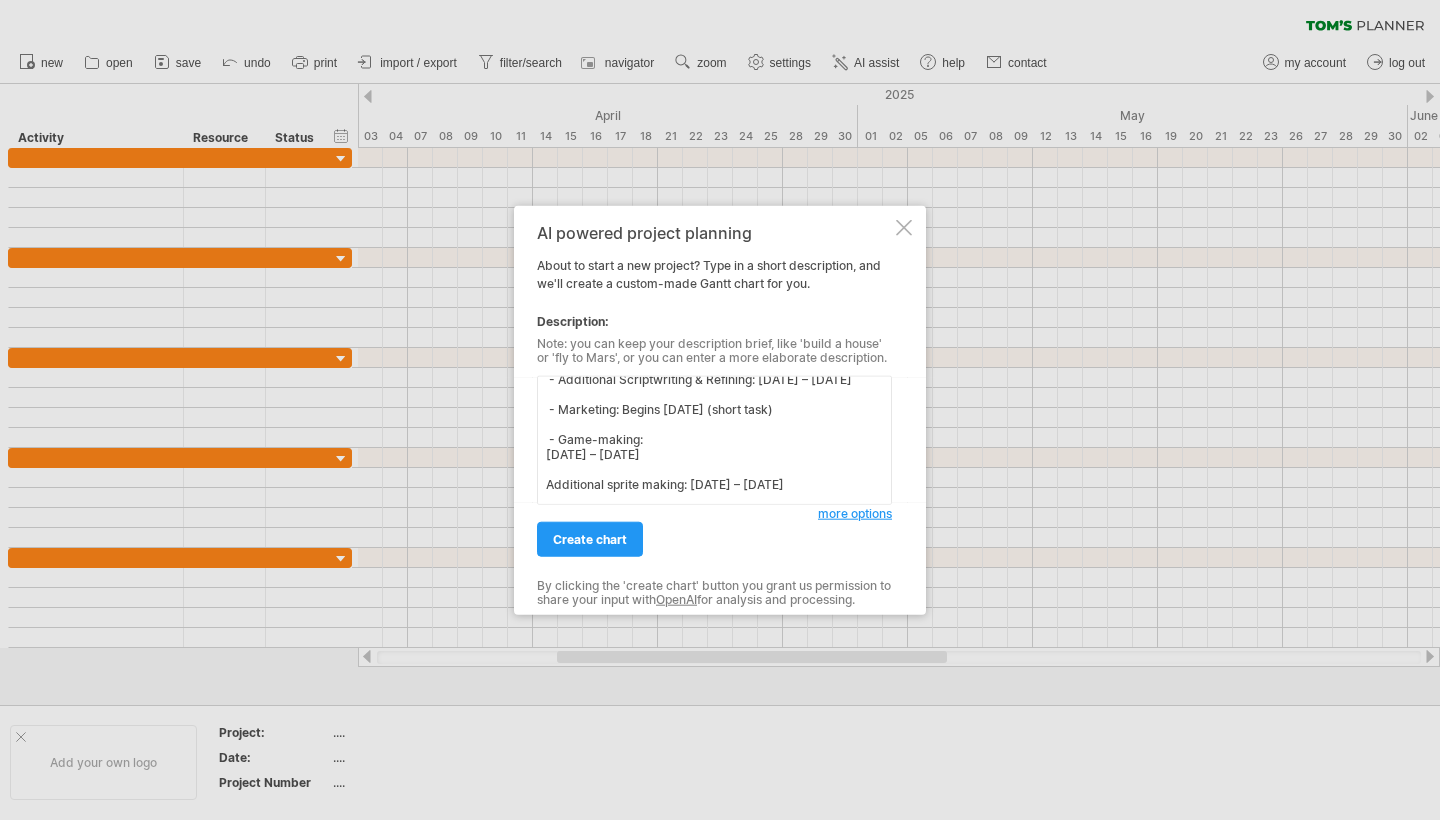 click on "Name: Godot Game Making
Project Duration: [DATE] – [DATE]
Summary Task:
[DATE] – [DATE]
Planning/scriptwriting:
[DATE] – [DATE]
Creating sprites (Began on gamemaking):
[DATE] – [DATE]
(subtasks)
- World building: [DATE] – [DATE]
- Main character sprites: [DATE] – [DATE]
- NPC sprites: [DATE] – [DATE]
Object sprites: [DATE] – [DATE]
Creating the game:
[DATE] – [DATE]
(subtasks)
- Additional Scriptwriting & Refining: [DATE] – [DATE]
- Marketing: Begins [DATE] (short task)
- Game-making:
[DATE] – [DATE]
Additional sprite making: [DATE] – [DATE]
Self testing: [DATE] – [DATE]
Finishing up:
[DATE] – [DATE]" at bounding box center (714, 440) 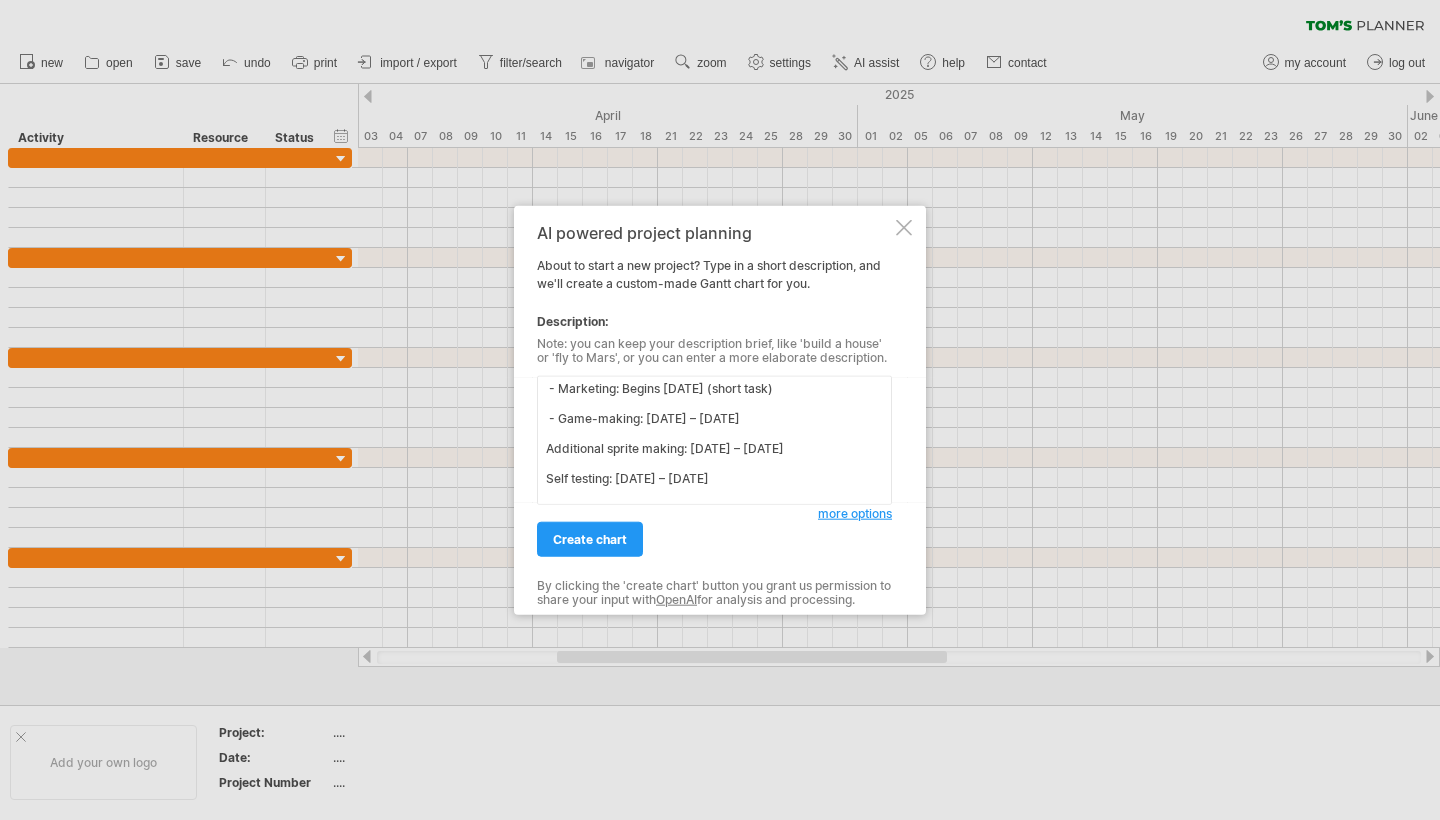 scroll, scrollTop: 389, scrollLeft: 0, axis: vertical 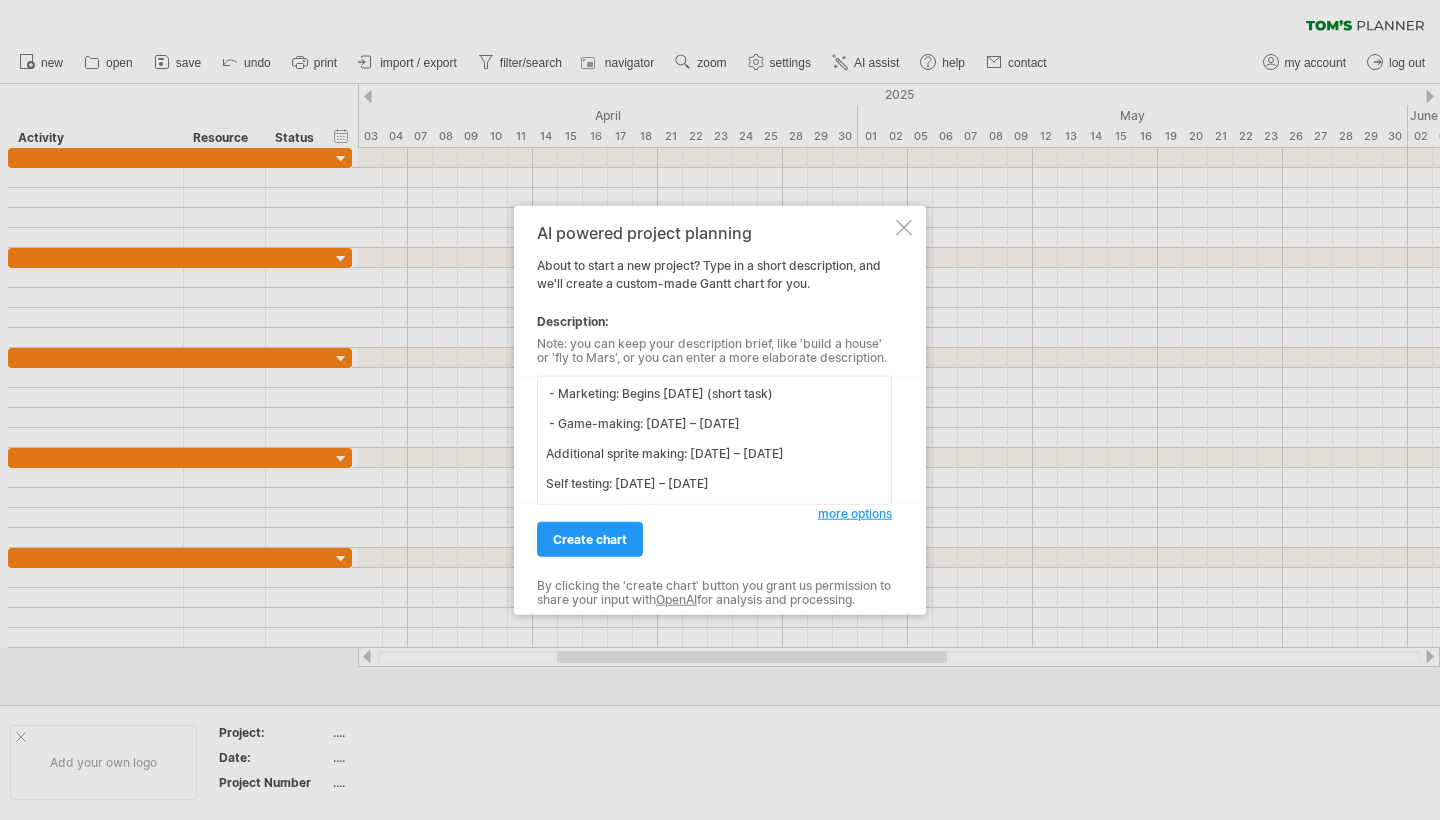 click on "Name: Godot Game Making
Project Duration: [DATE] – [DATE]
Summary Task:
[DATE] – [DATE]
Planning/scriptwriting:
[DATE] – [DATE]
Creating sprites (Began on gamemaking):
[DATE] – [DATE]
(subtasks)
- World building: [DATE] – [DATE]
- Main character sprites: [DATE] – [DATE]
- NPC sprites: [DATE] – [DATE]
Object sprites: [DATE] – [DATE]
Creating the game:
[DATE] – [DATE]
(subtasks)
- Additional Scriptwriting & Refining: [DATE] – [DATE]
- Marketing: Begins [DATE] (short task)
- Game-making: [DATE] – [DATE]
Additional sprite making: [DATE] – [DATE]
Self testing: [DATE] – [DATE]
Finishing up:
[DATE] – [DATE]" at bounding box center (714, 440) 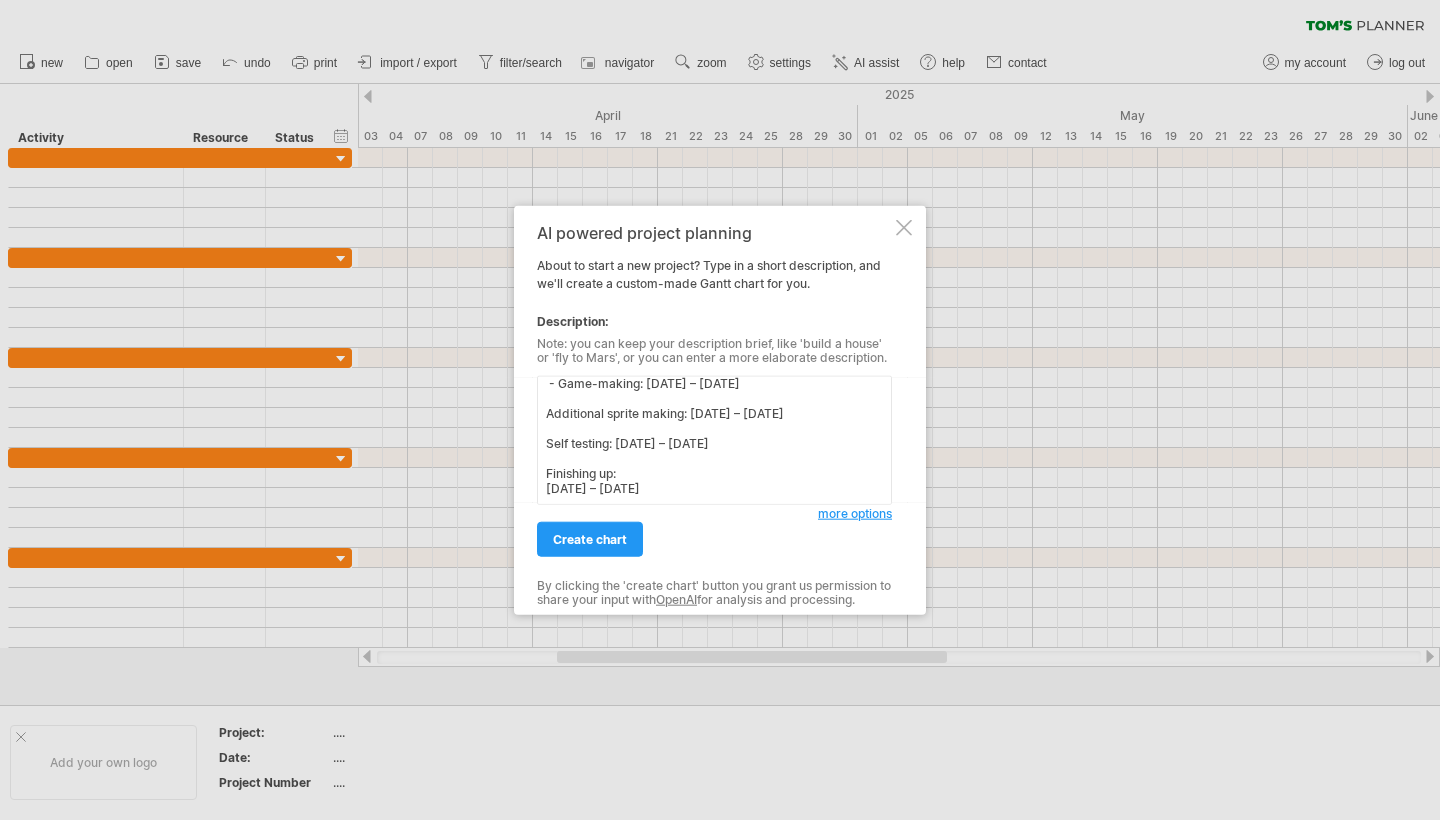 scroll, scrollTop: 459, scrollLeft: 0, axis: vertical 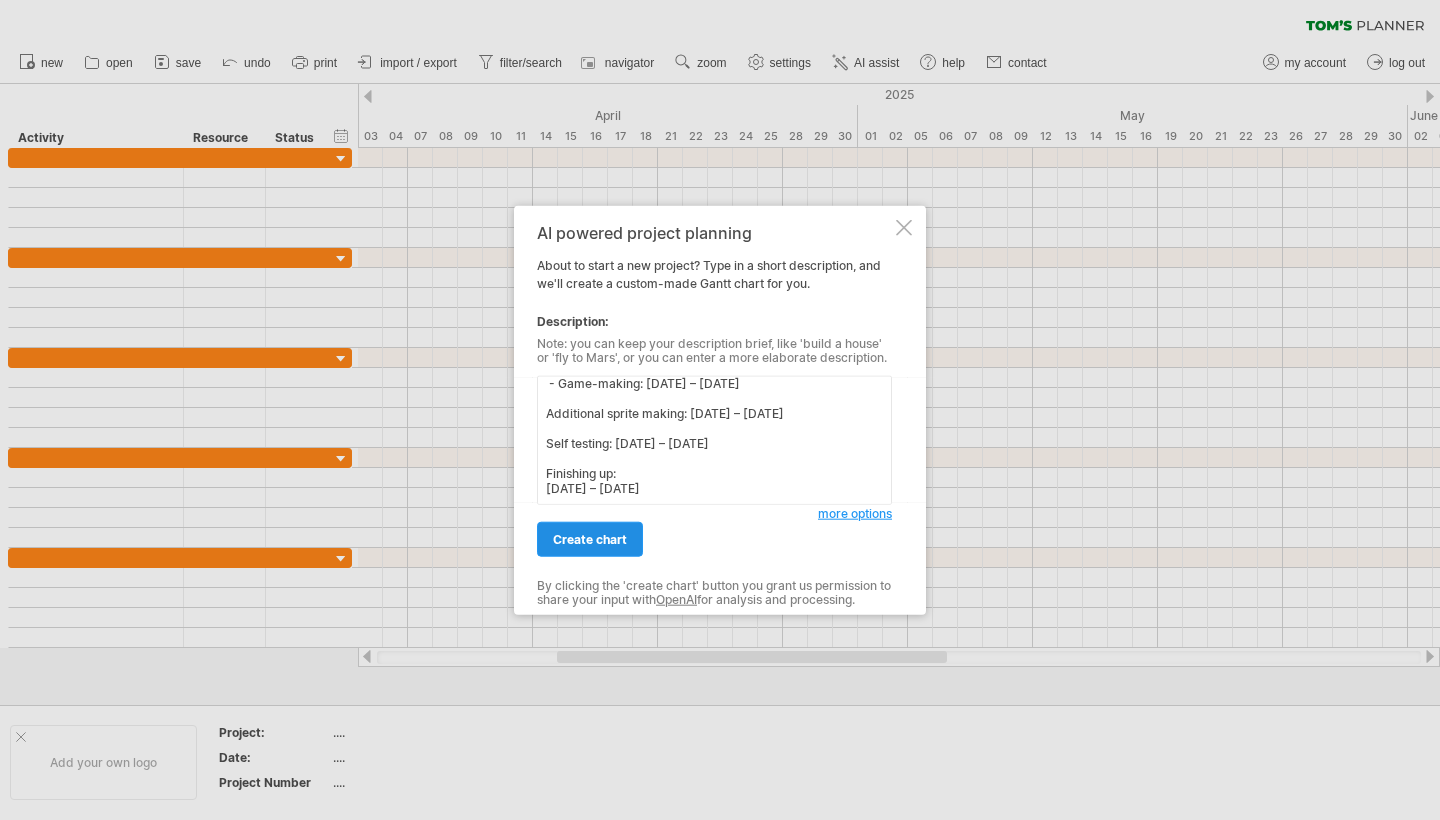type on "Name: Godot Game Making
Project Duration: [DATE] – [DATE]
Summary Task:
[DATE] – [DATE]
Planning/scriptwriting:
[DATE] – [DATE]
Creating sprites (Began on gamemaking):
[DATE] – [DATE]
(subtasks)
- World building: [DATE] – [DATE]
- Main character sprites: [DATE] – [DATE]
- NPC sprites: [DATE] – [DATE]
Object sprites: [DATE] – [DATE]
Creating the game:
[DATE] – [DATE]
(subtasks)
- Additional Scriptwriting & Refining: [DATE] – [DATE]
- Marketing: Begins [DATE] ends [DATE] (short task)
- Game-making: [DATE] – [DATE]
Additional sprite making: [DATE] – [DATE]
Self testing: [DATE] – [DATE]
Finishing up:
[DATE] – [DATE]" 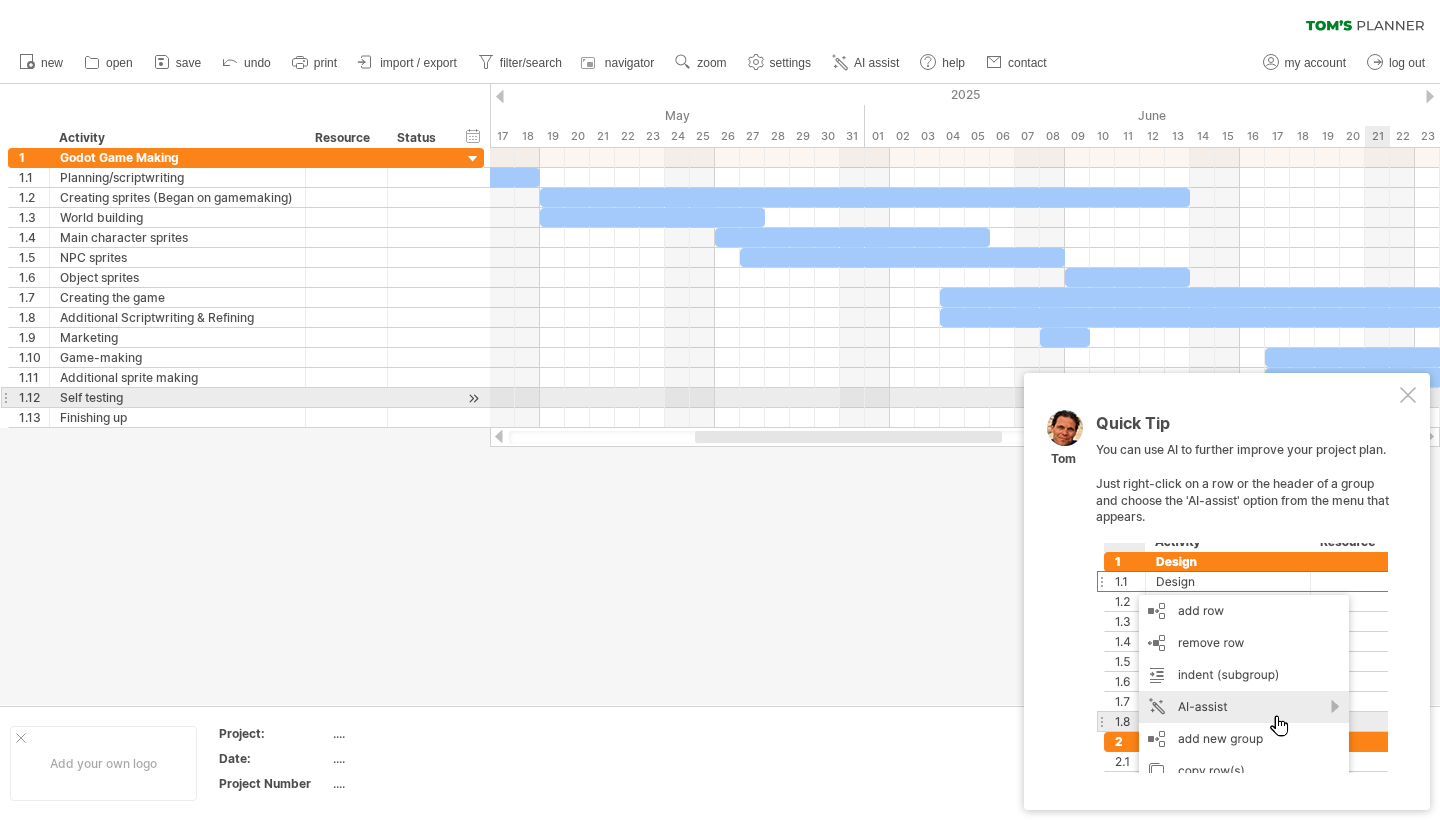 click at bounding box center (1408, 395) 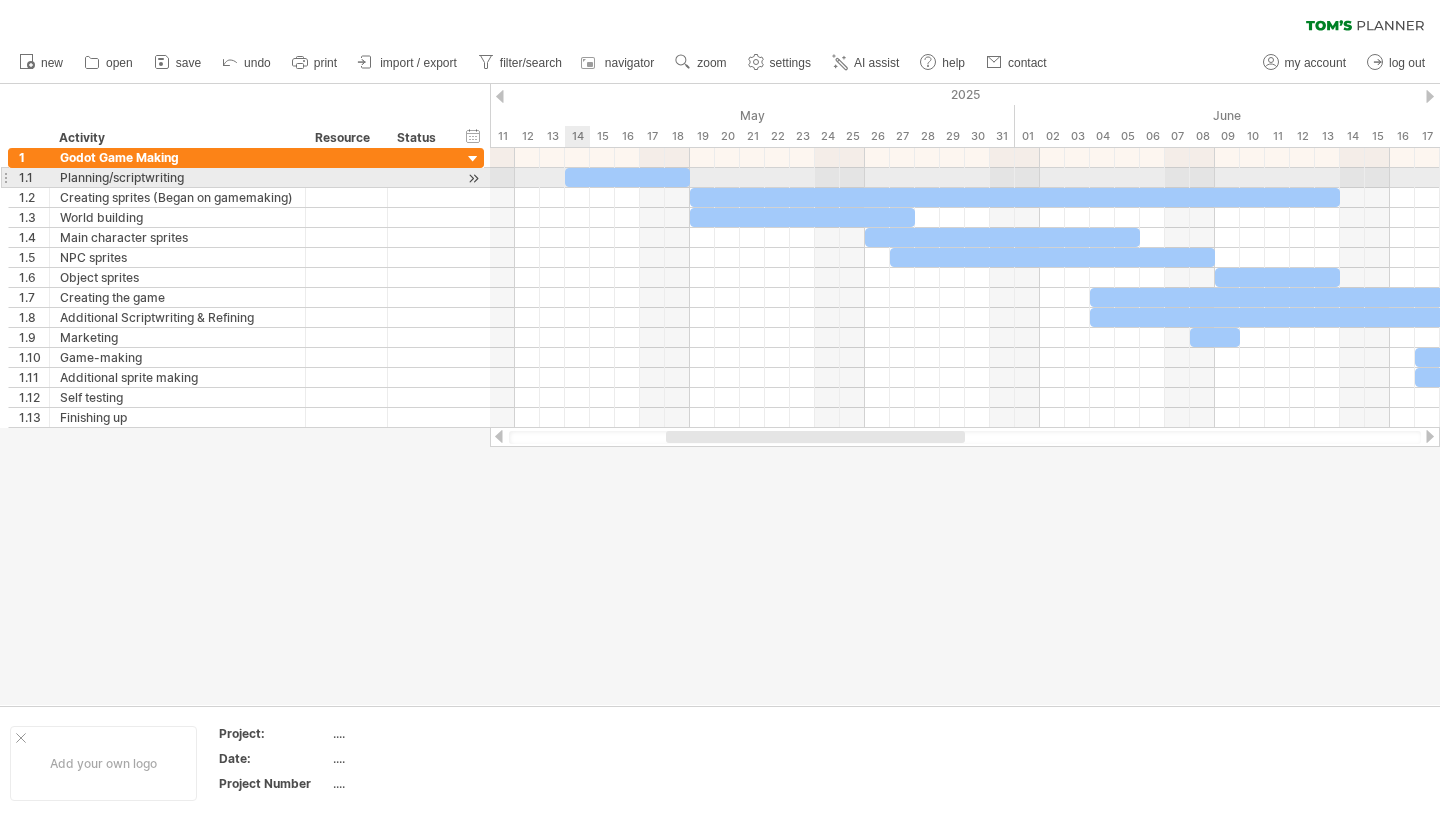 click at bounding box center [627, 177] 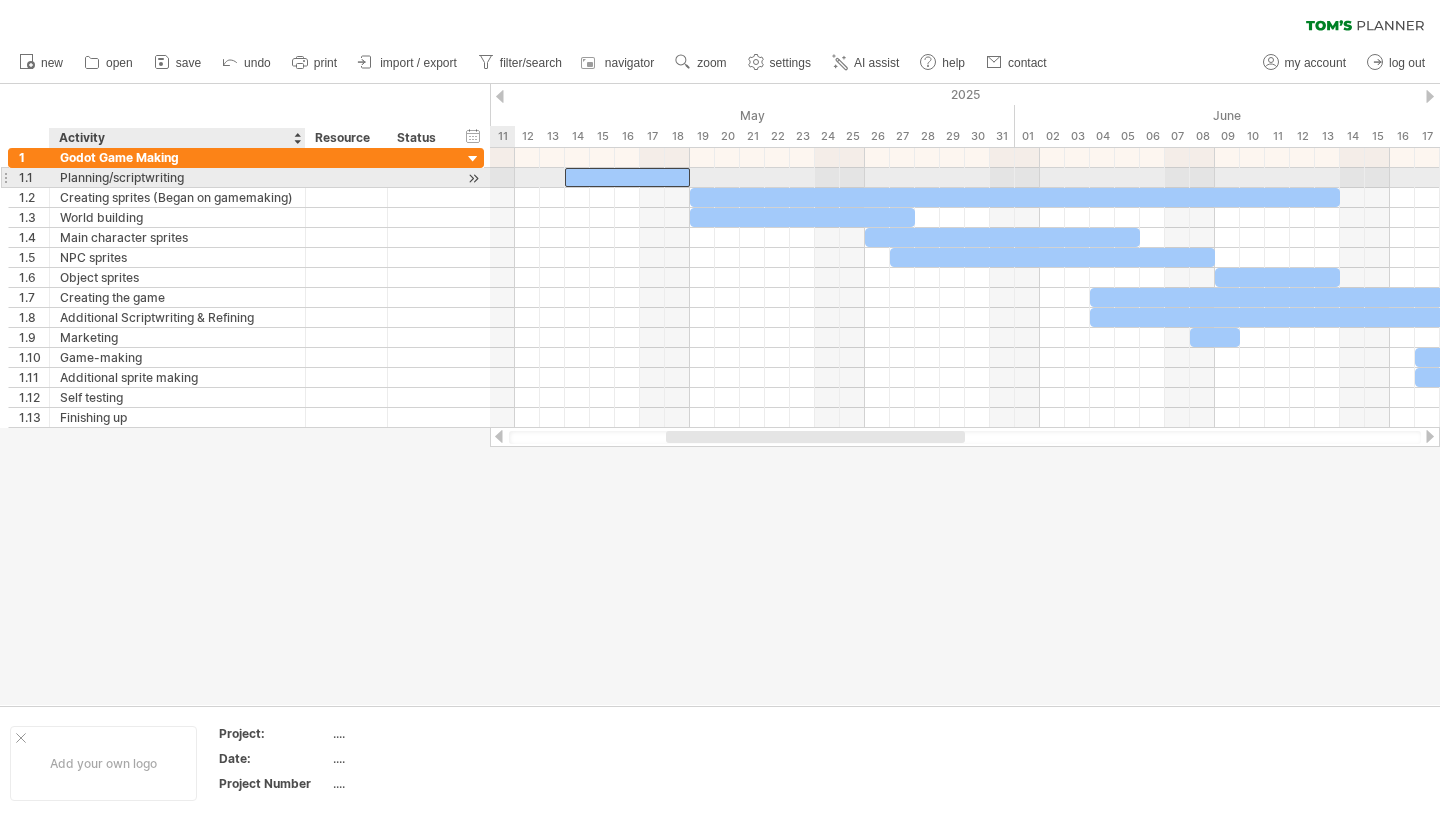 click on "Planning/scriptwriting" at bounding box center (177, 177) 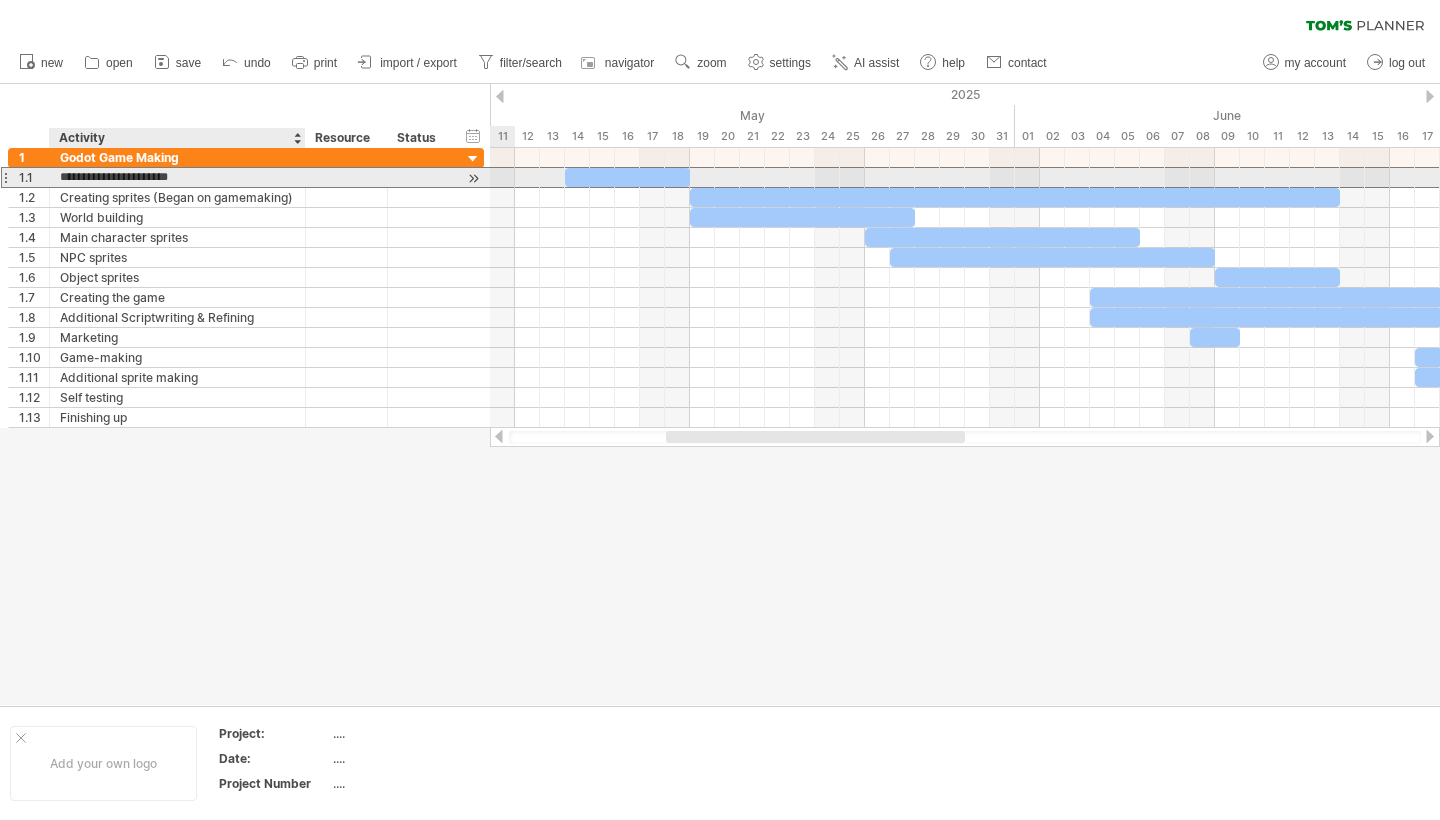 click on "**********" at bounding box center (177, 177) 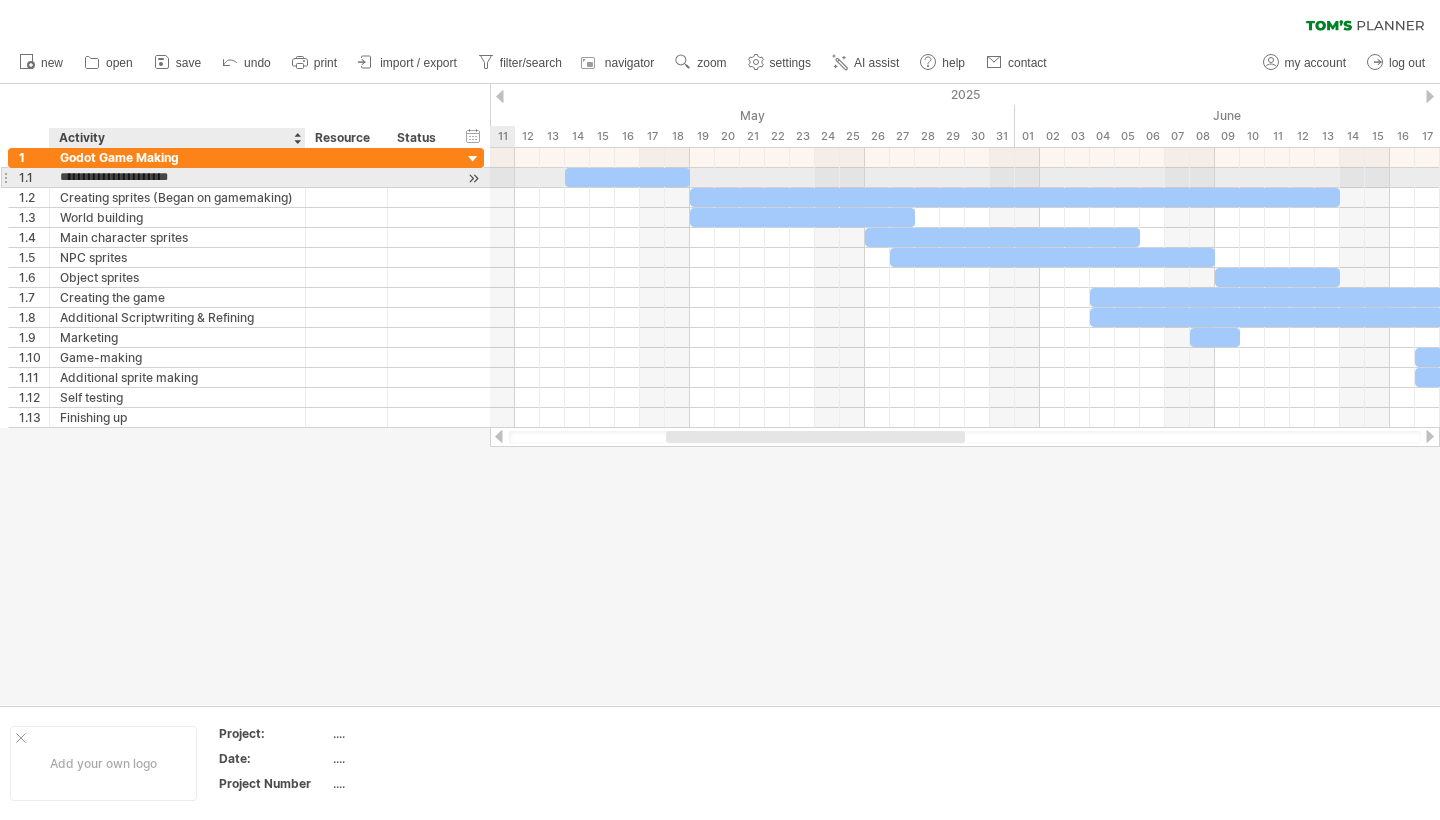 click on "**********" at bounding box center (177, 177) 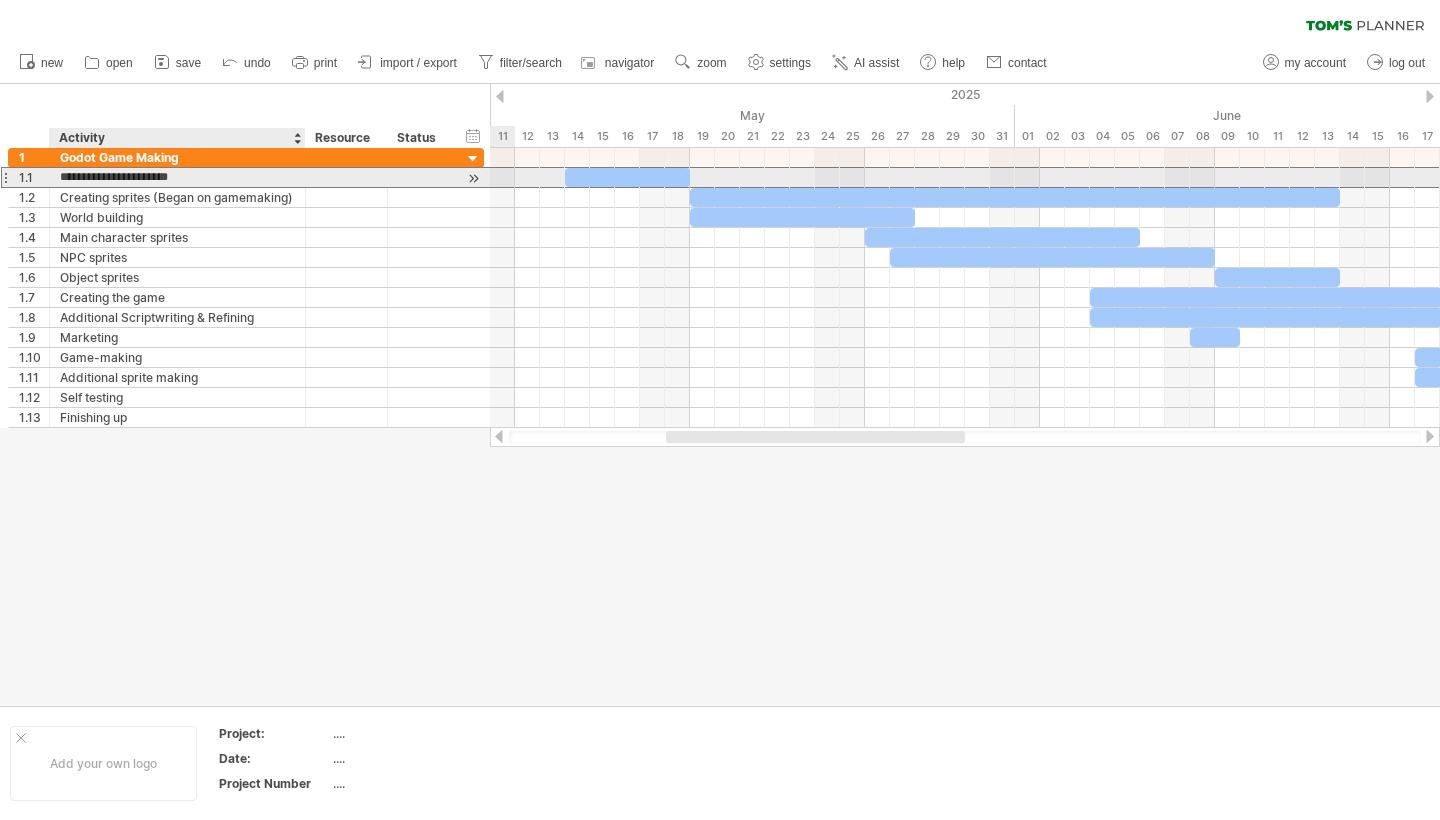 click on "**********" at bounding box center [177, 177] 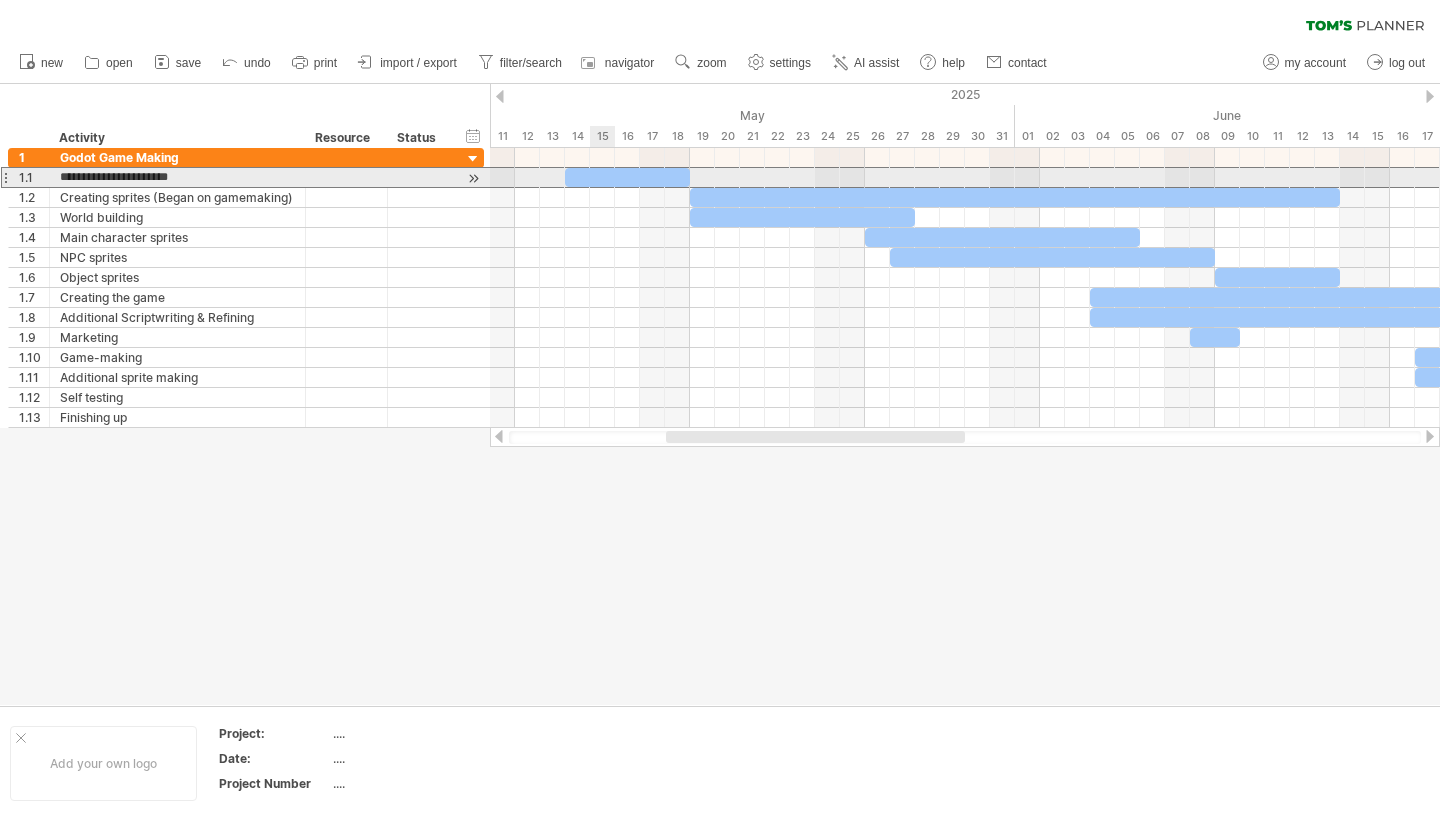 click at bounding box center [627, 177] 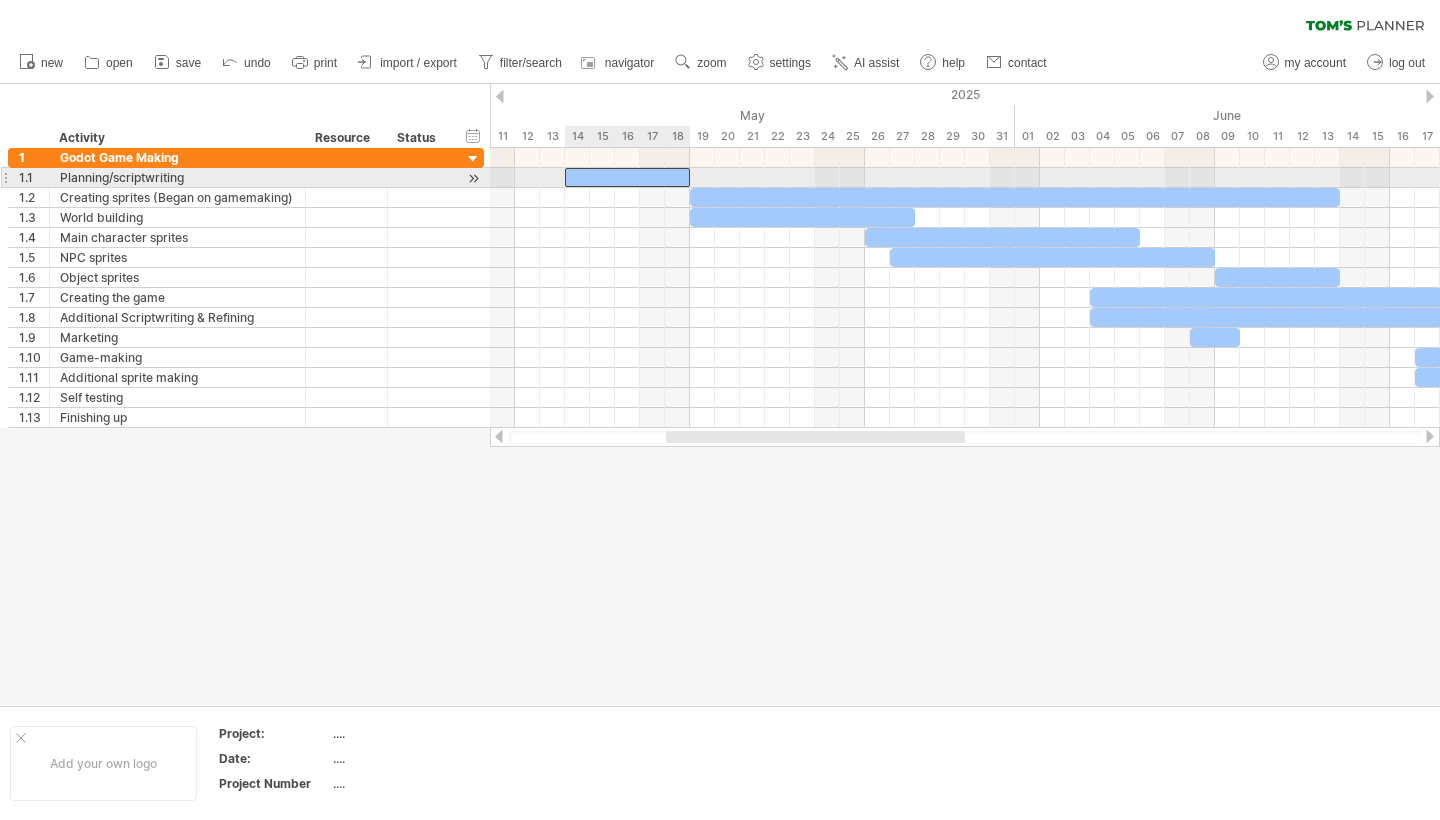 click at bounding box center [627, 177] 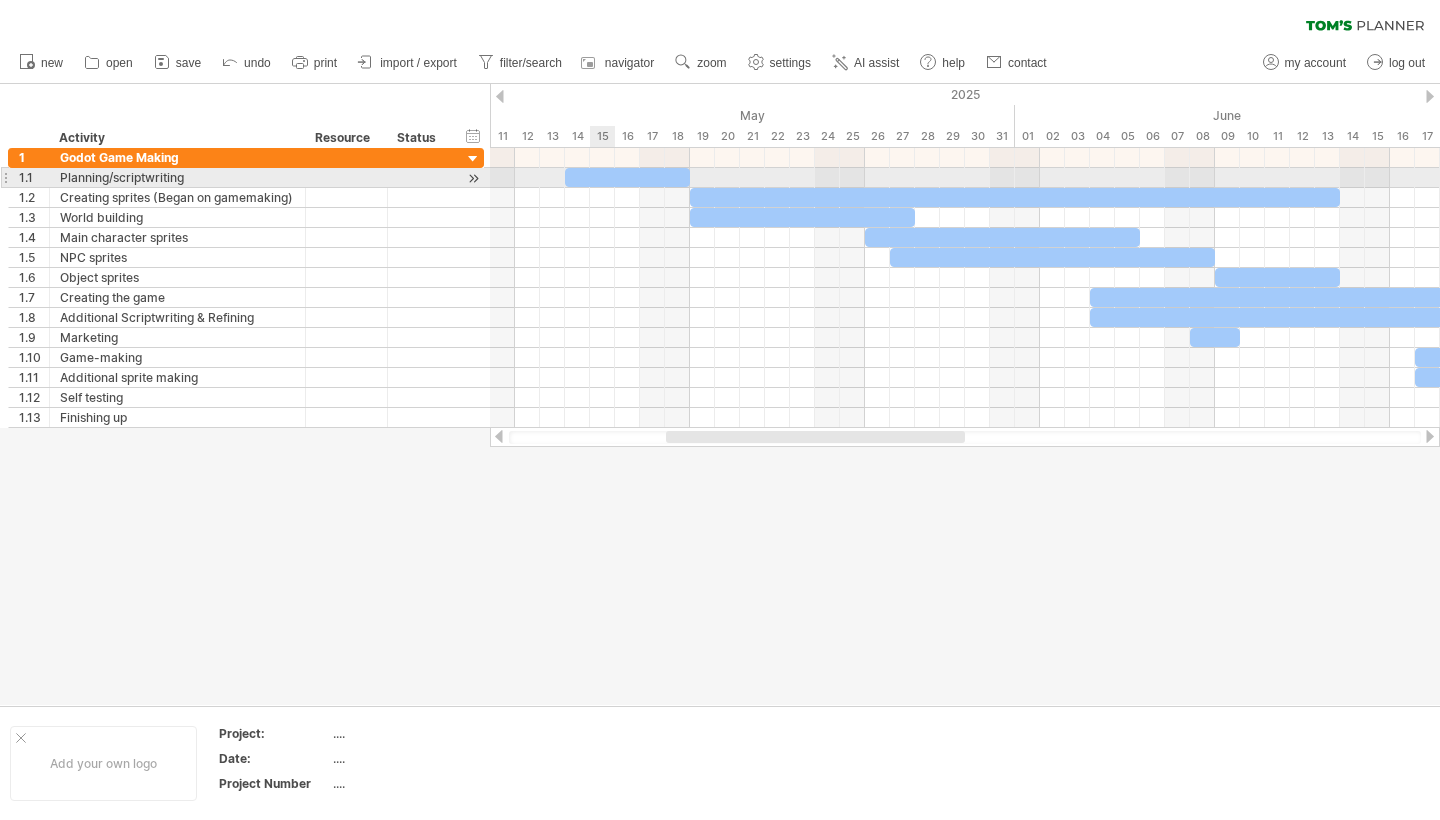 paste 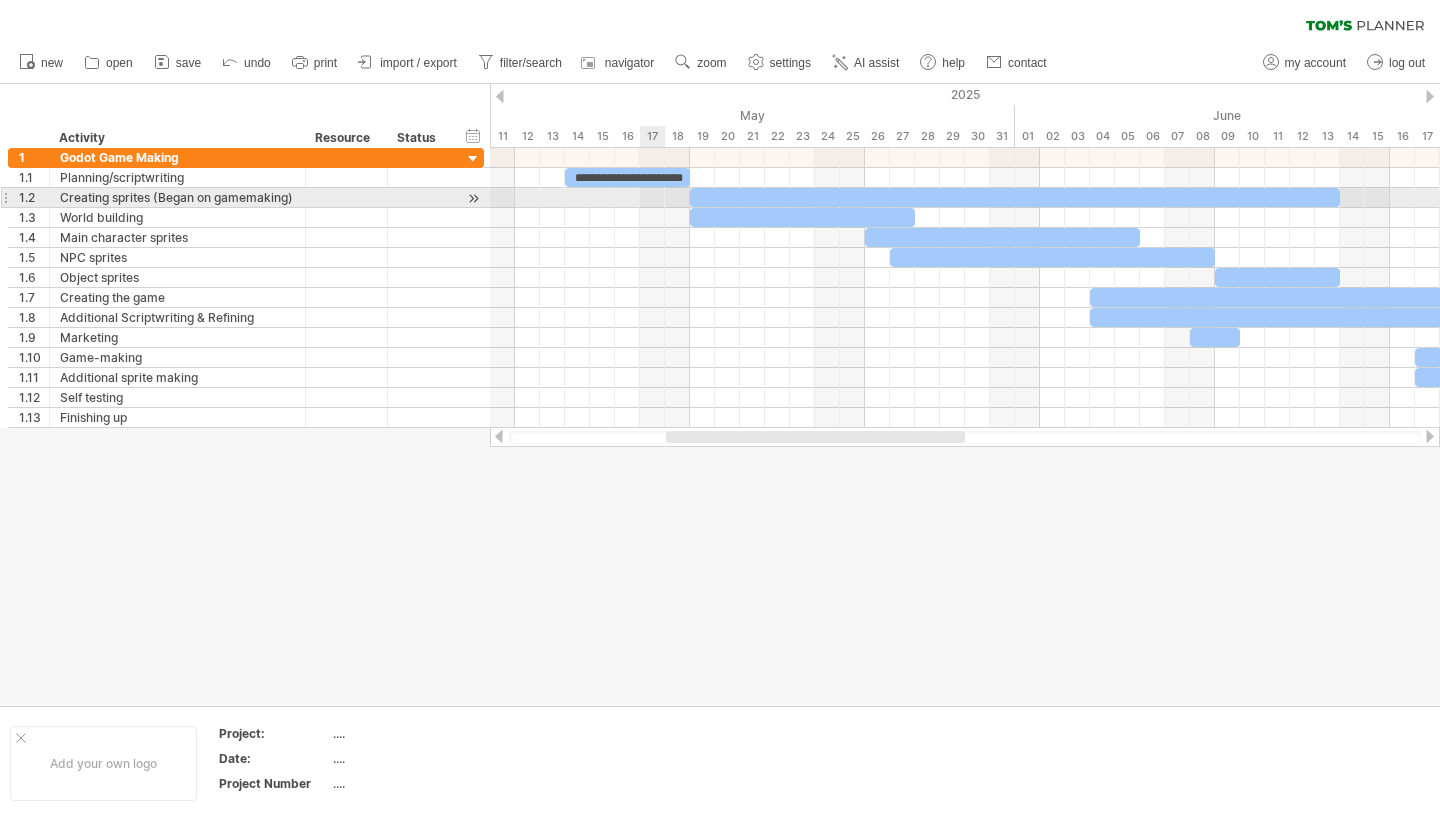 scroll, scrollTop: 0, scrollLeft: 0, axis: both 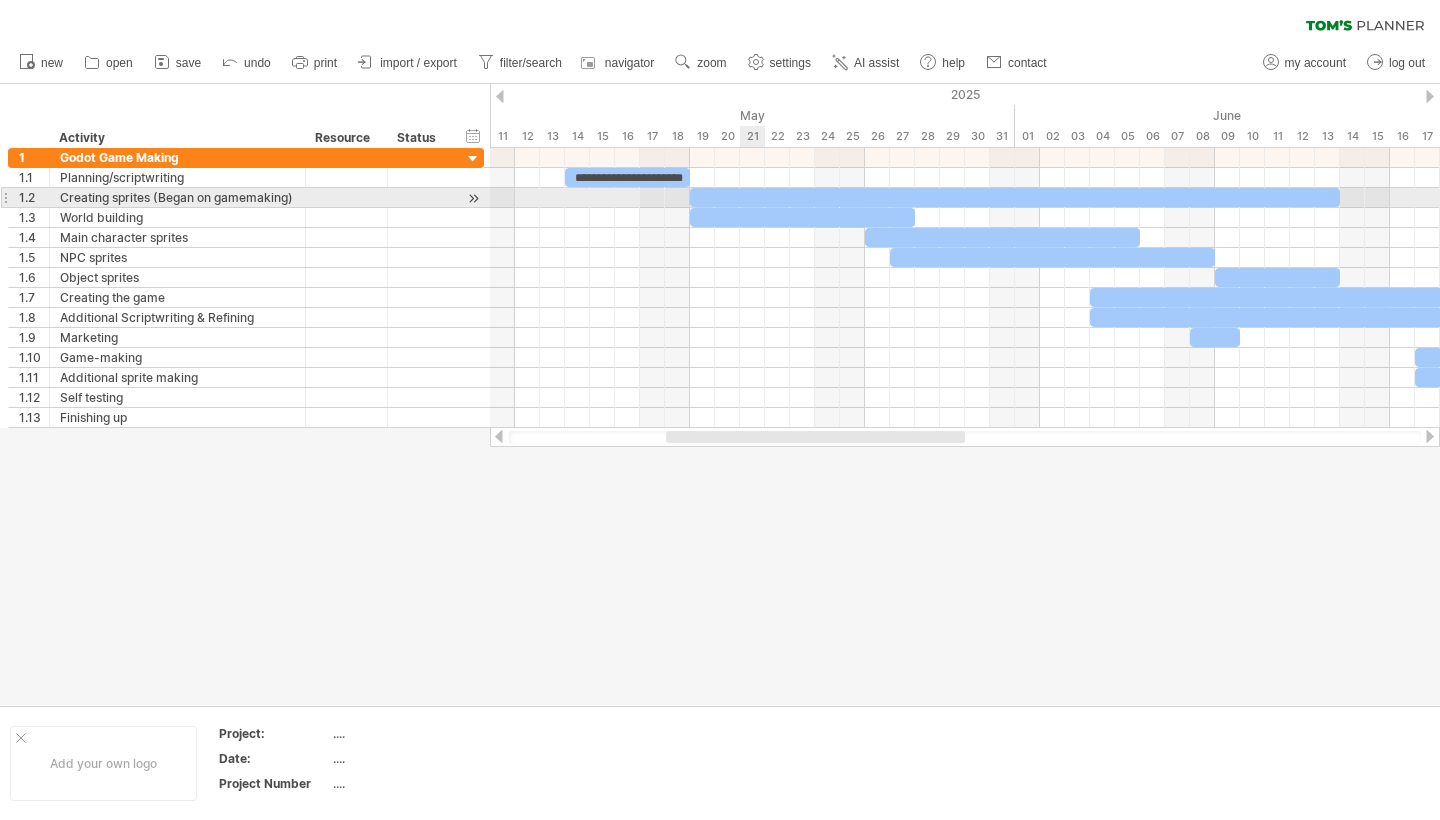 click at bounding box center (1015, 197) 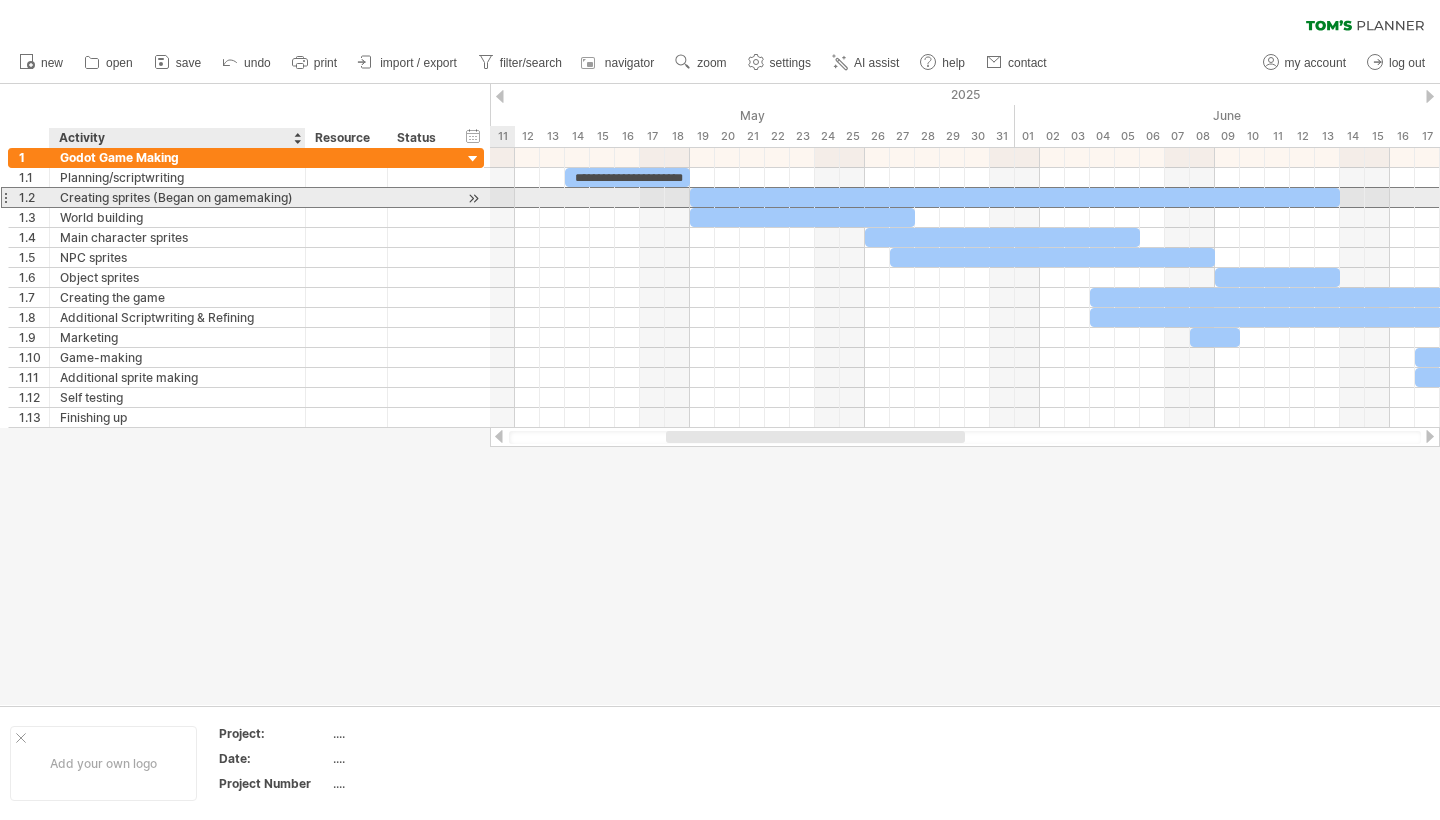 click on "Creating sprites (Began on gamemaking)" at bounding box center (177, 197) 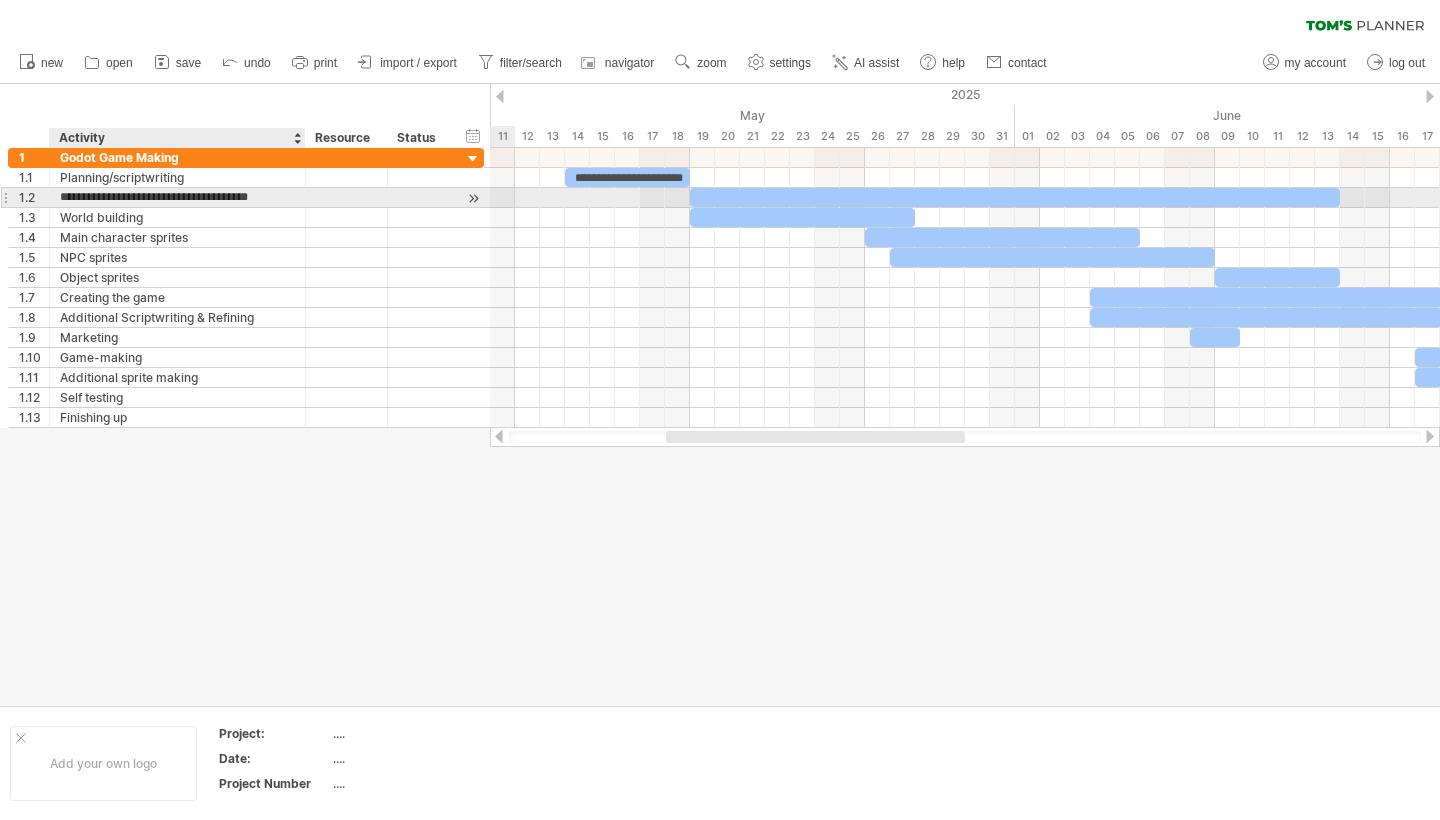 click on "**********" at bounding box center [177, 197] 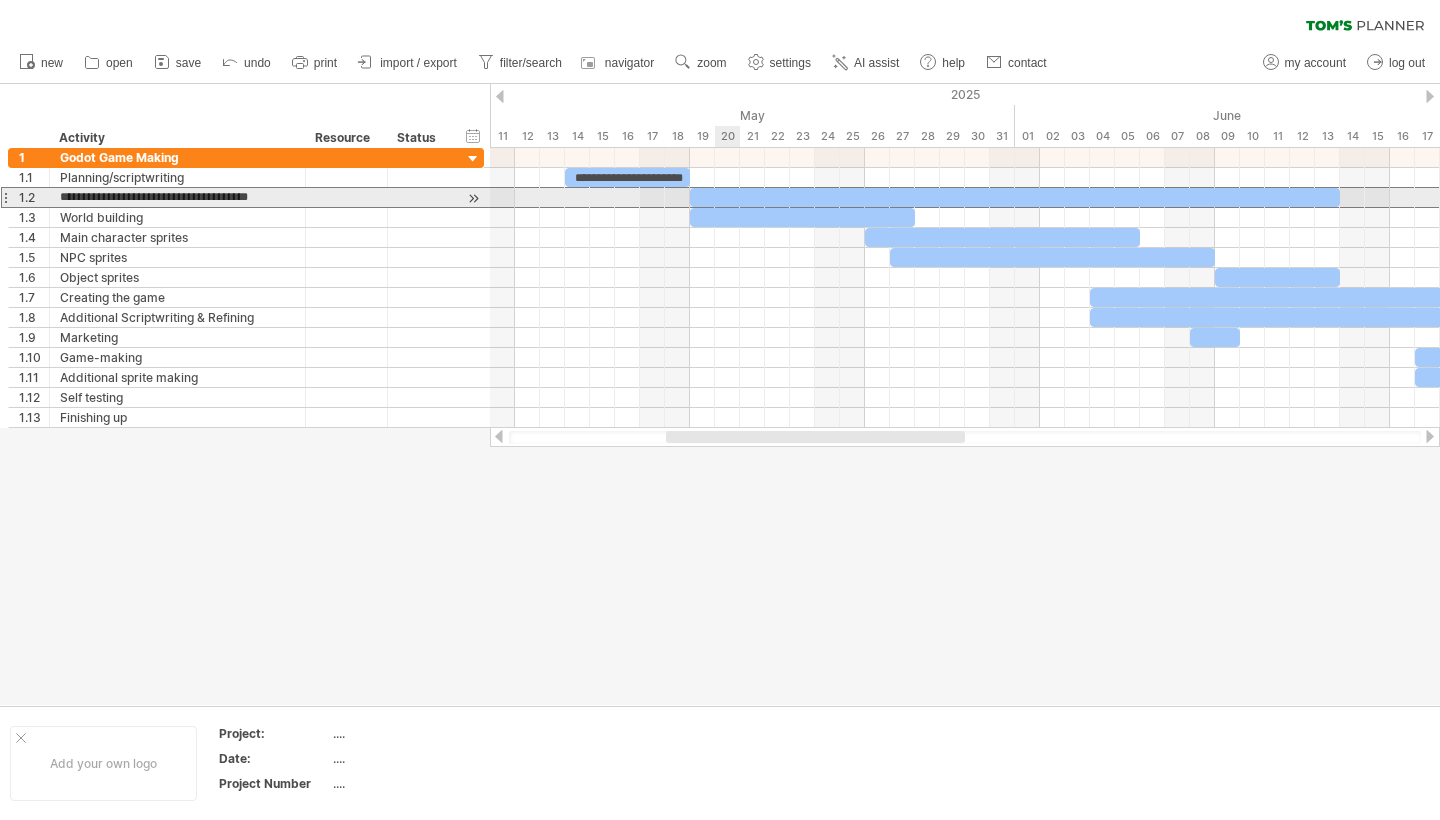 click at bounding box center [1015, 197] 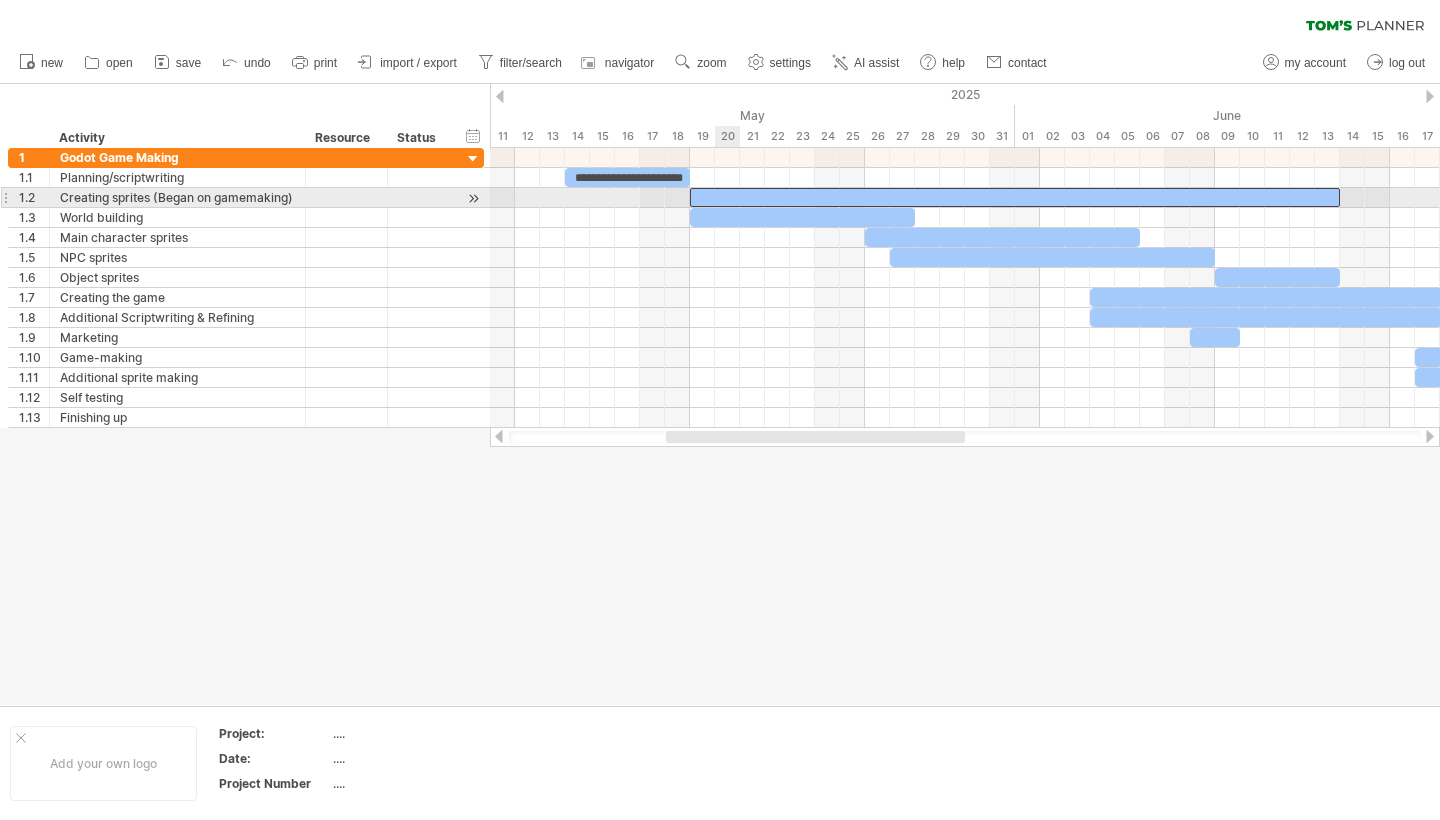 paste 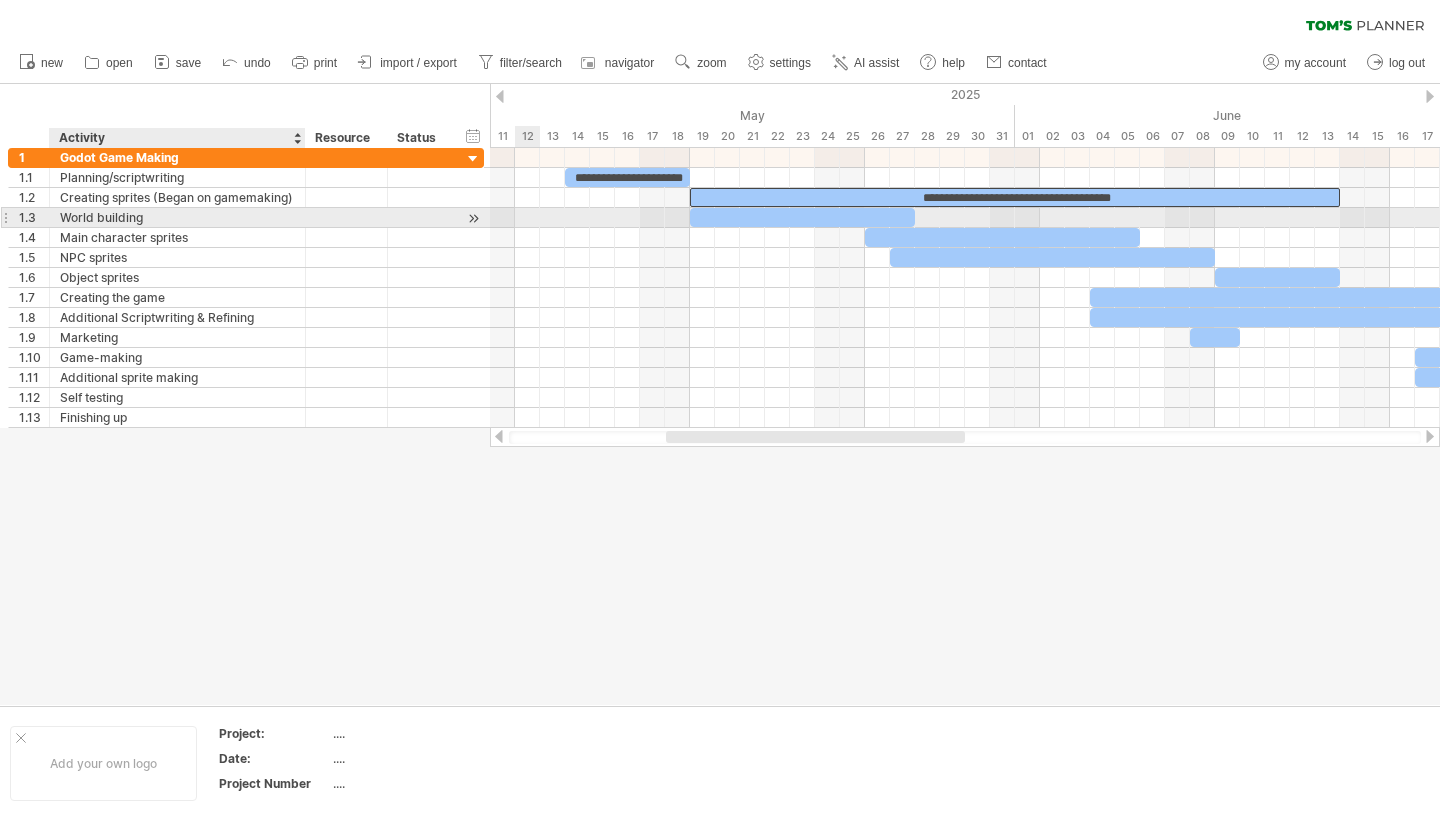 click on "World building" at bounding box center [177, 217] 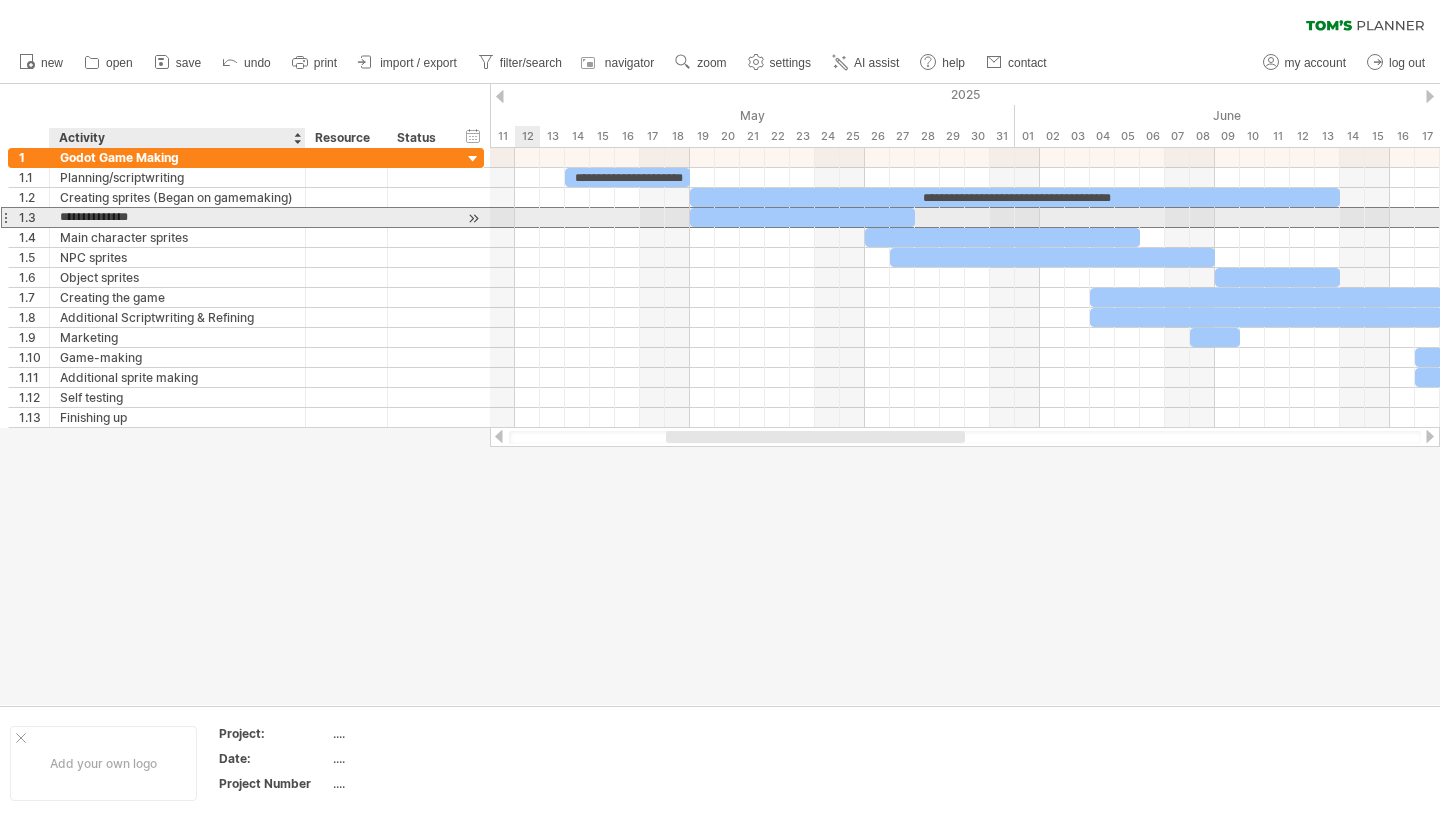 click on "**********" at bounding box center [177, 217] 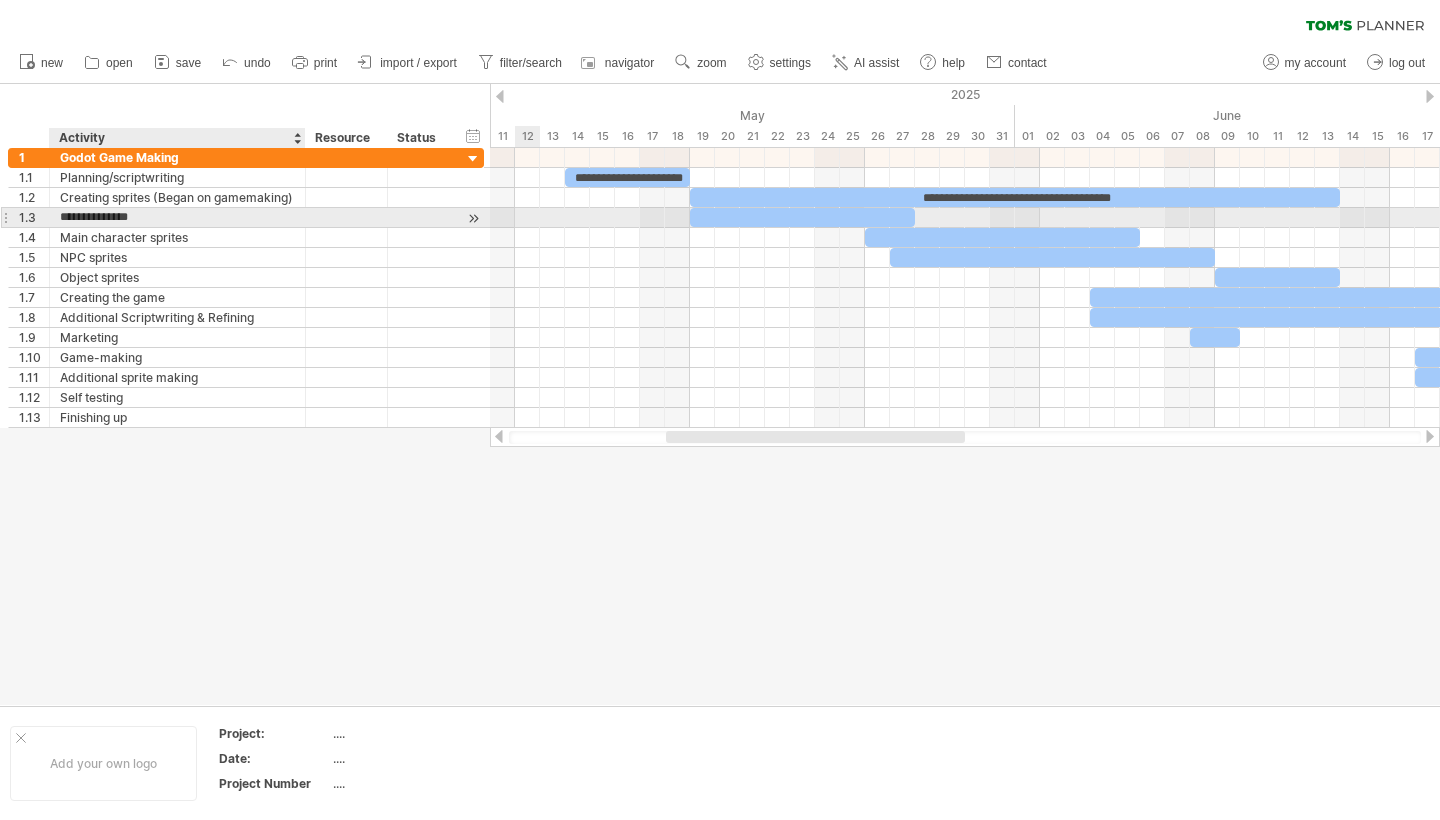 click on "**********" at bounding box center [177, 217] 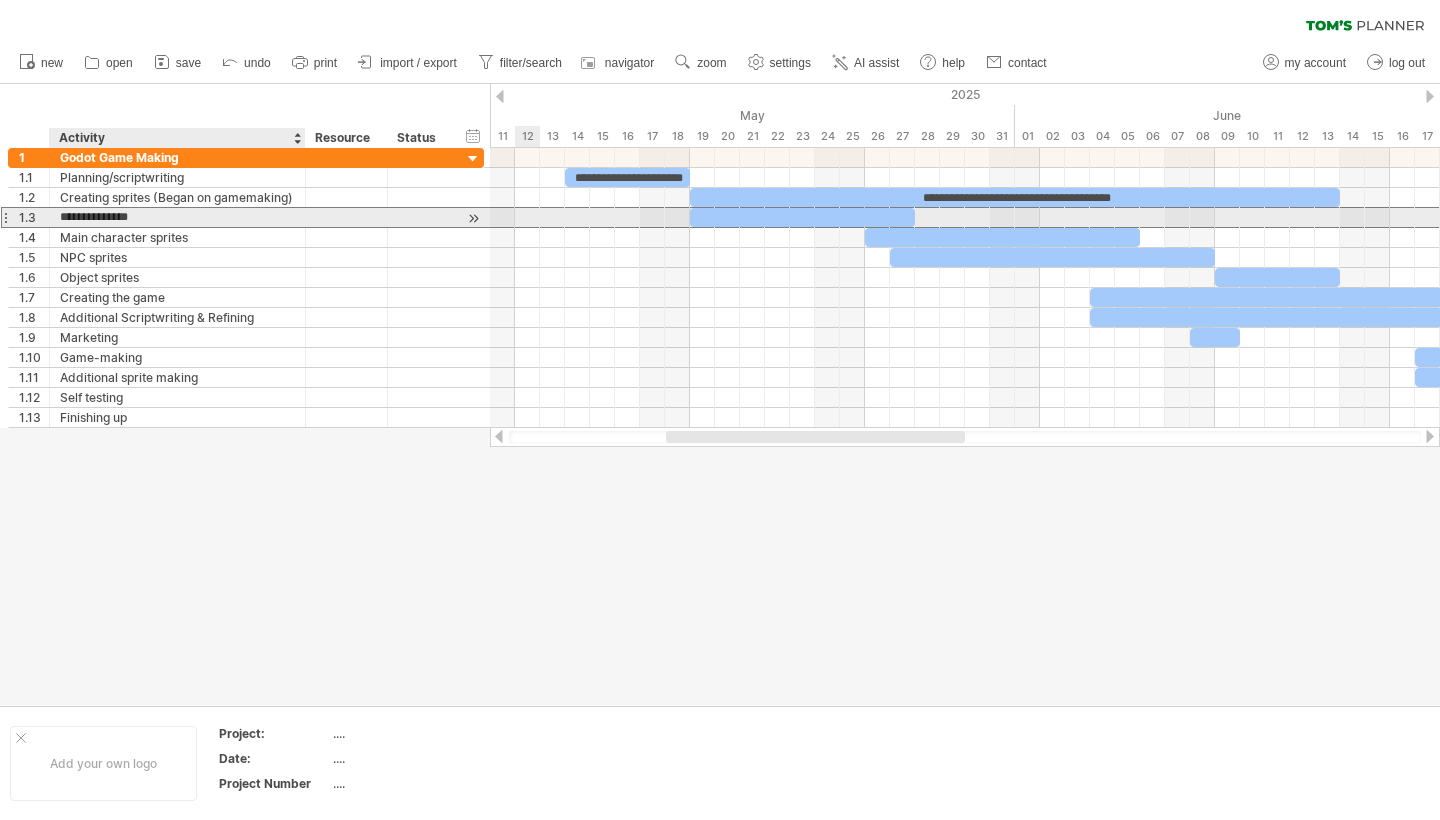 click on "**********" at bounding box center (177, 217) 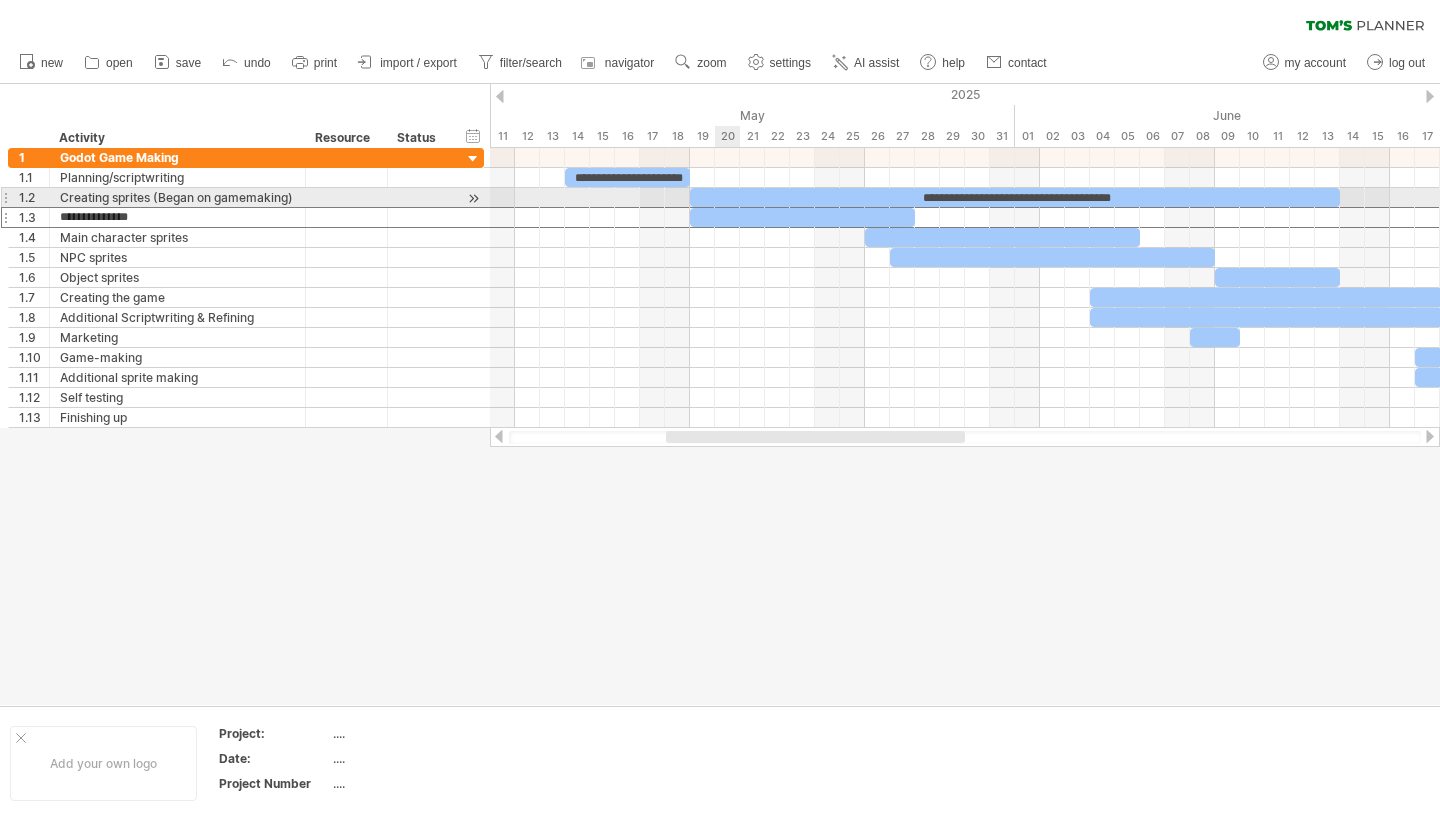 click at bounding box center [802, 217] 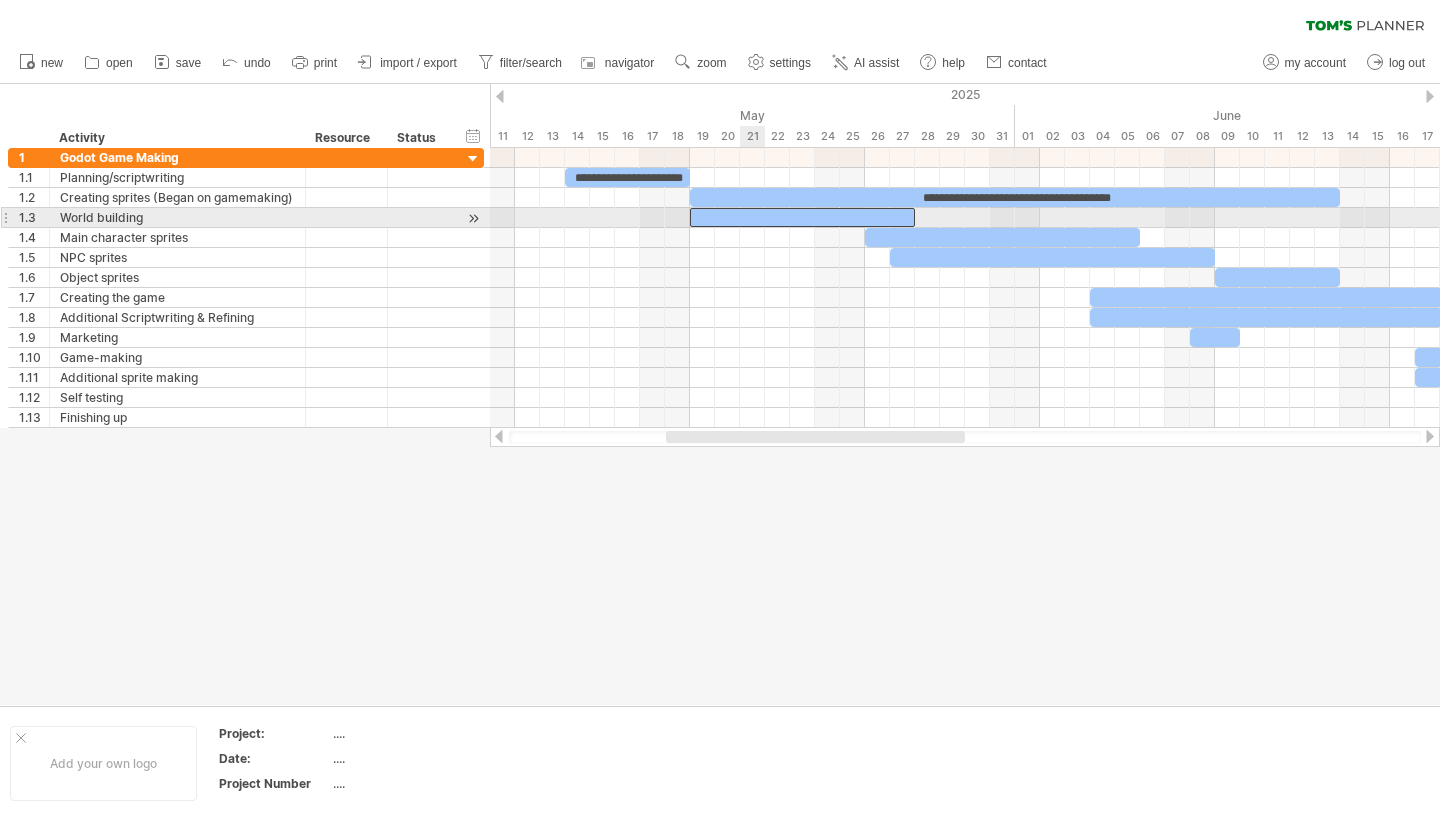 click at bounding box center (802, 217) 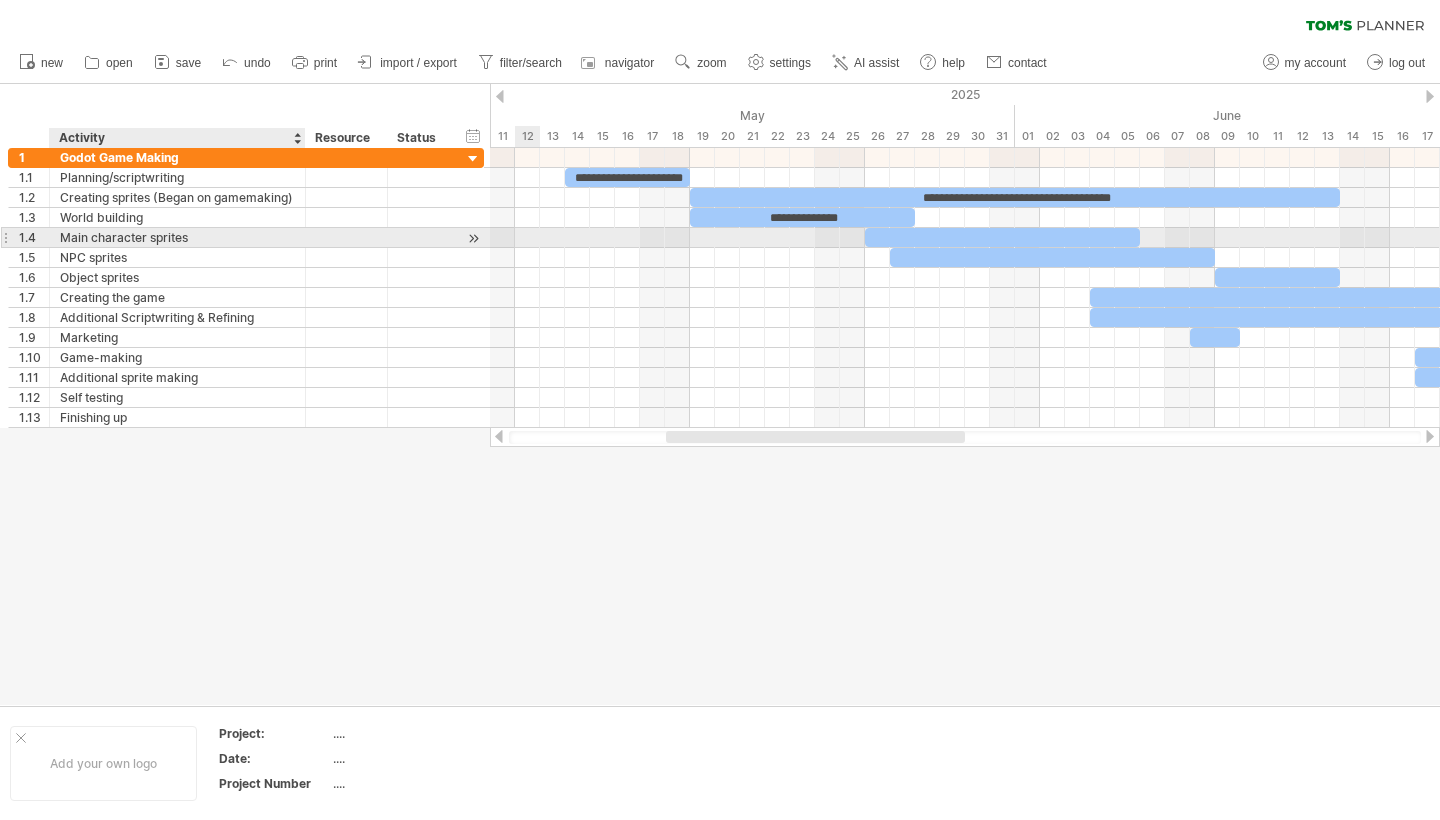 click on "Main character sprites" at bounding box center [177, 237] 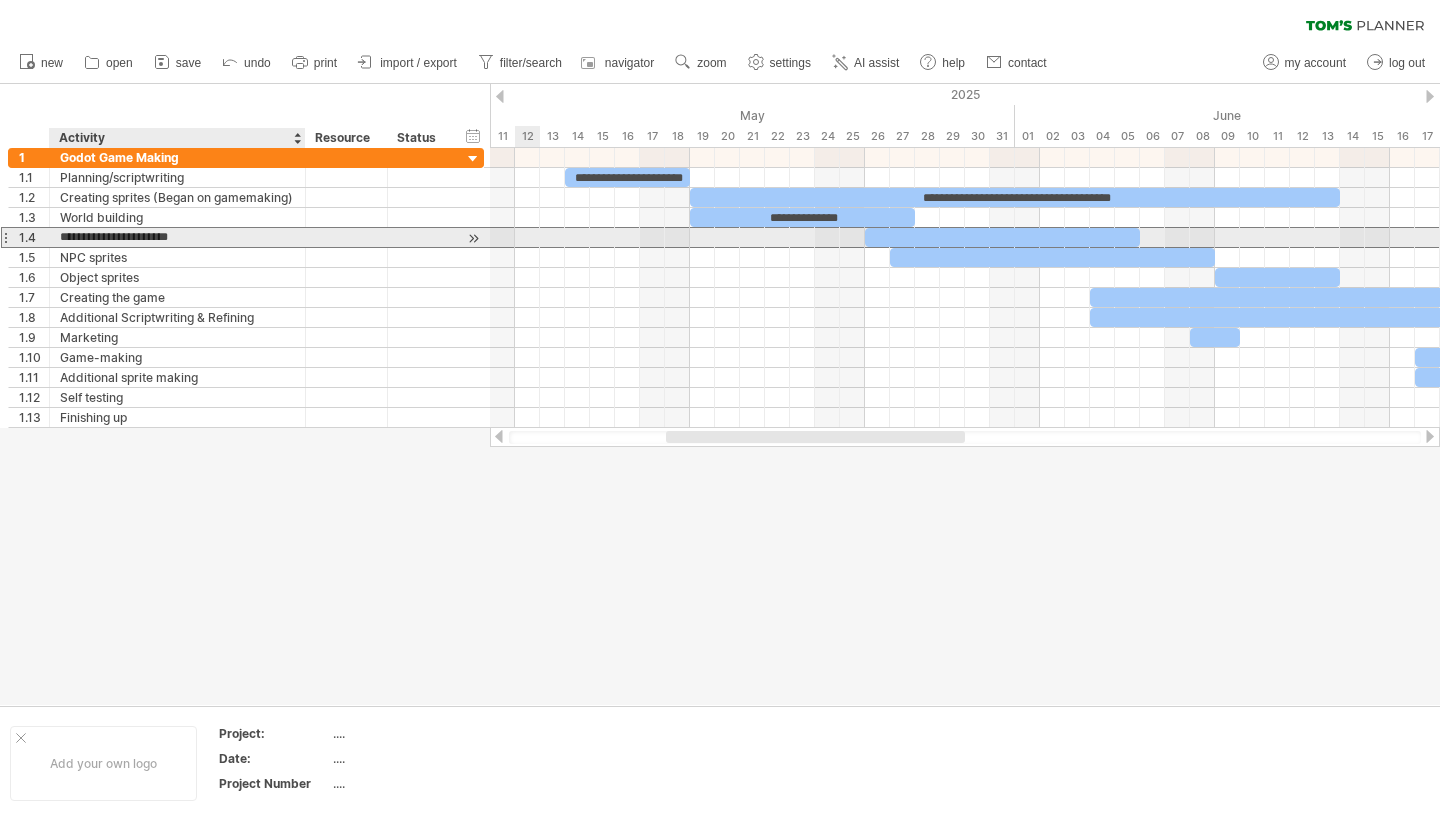 click on "**********" at bounding box center [177, 237] 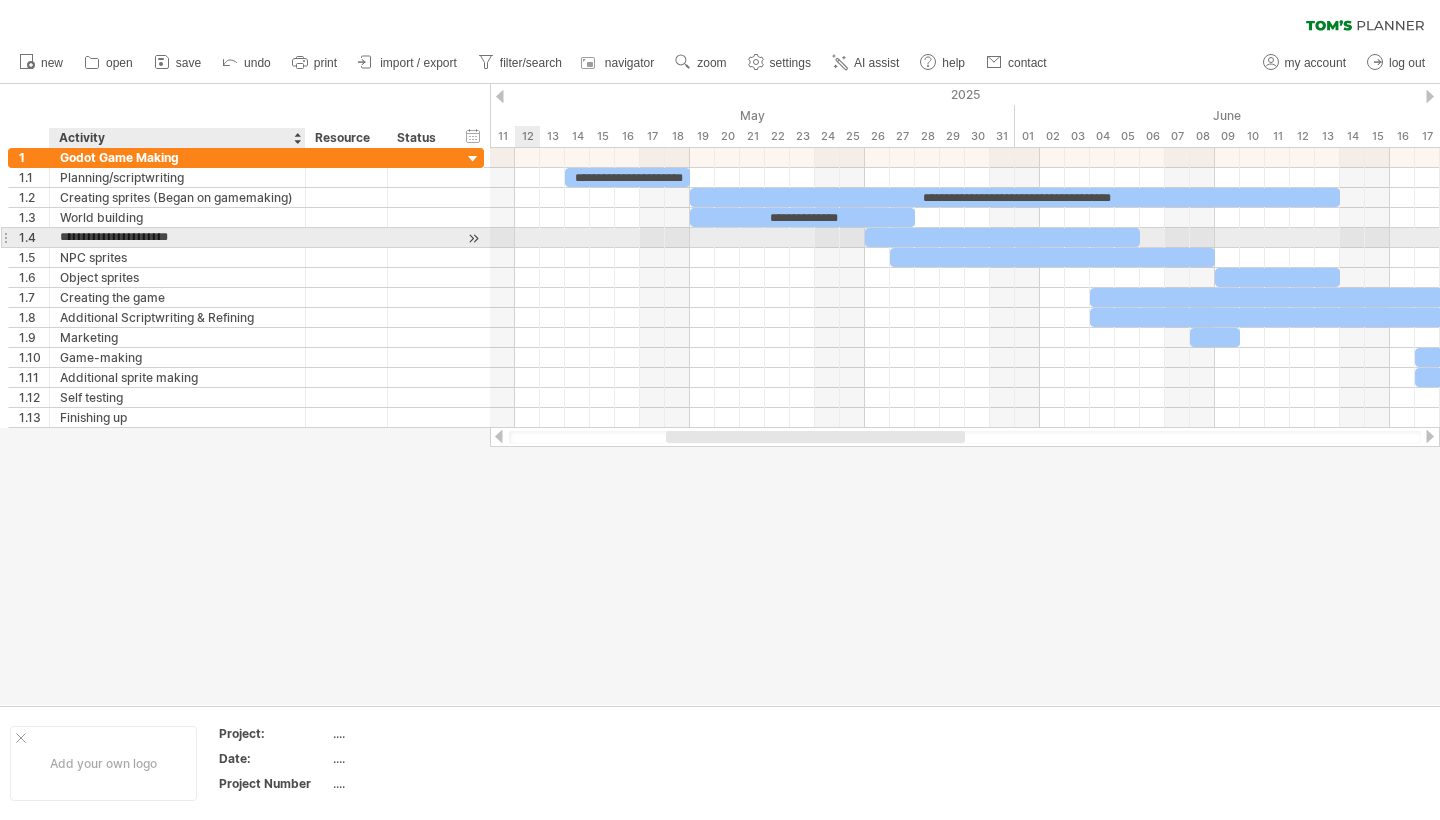 click on "**********" at bounding box center (177, 237) 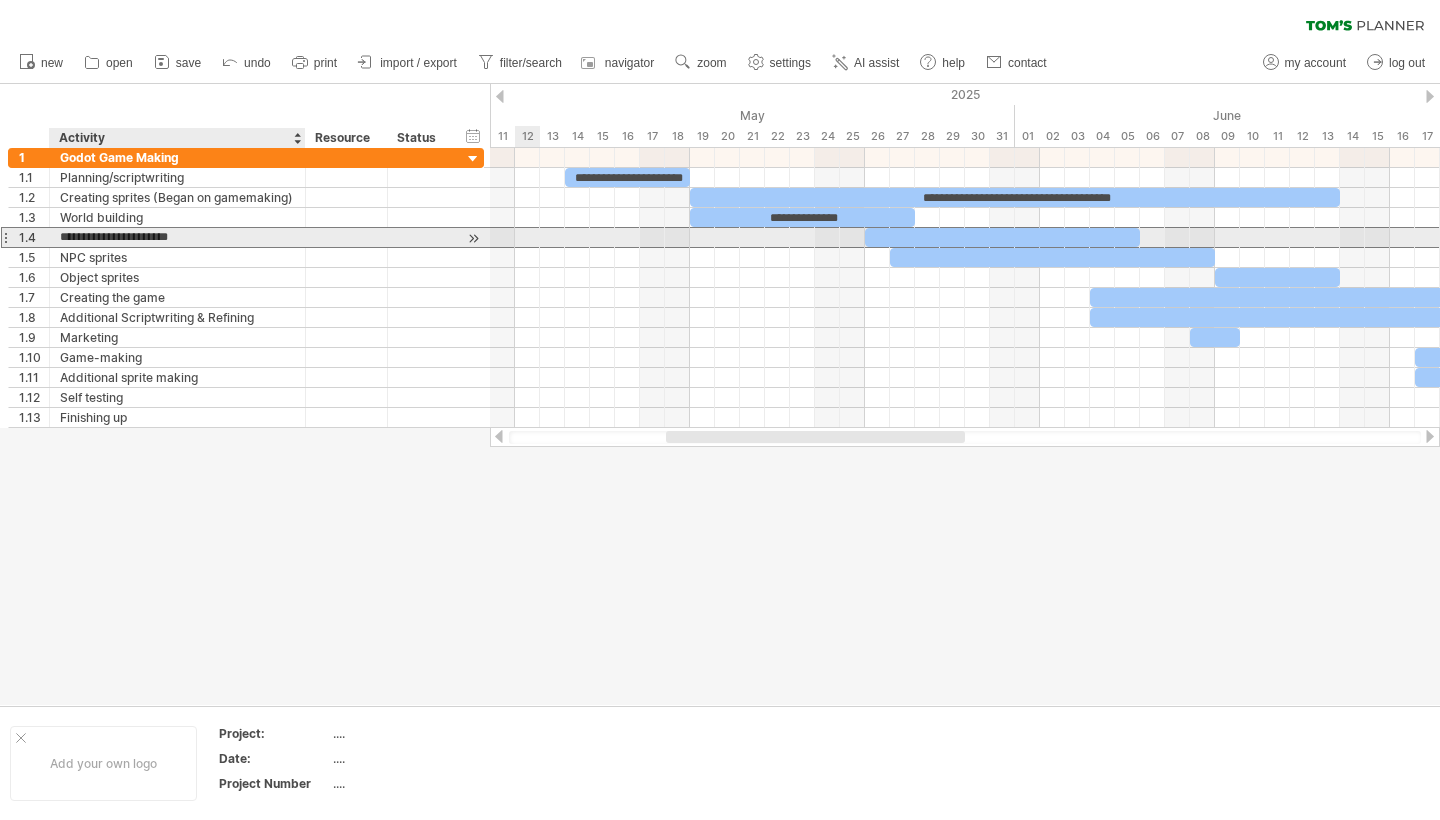 click on "**********" at bounding box center (177, 237) 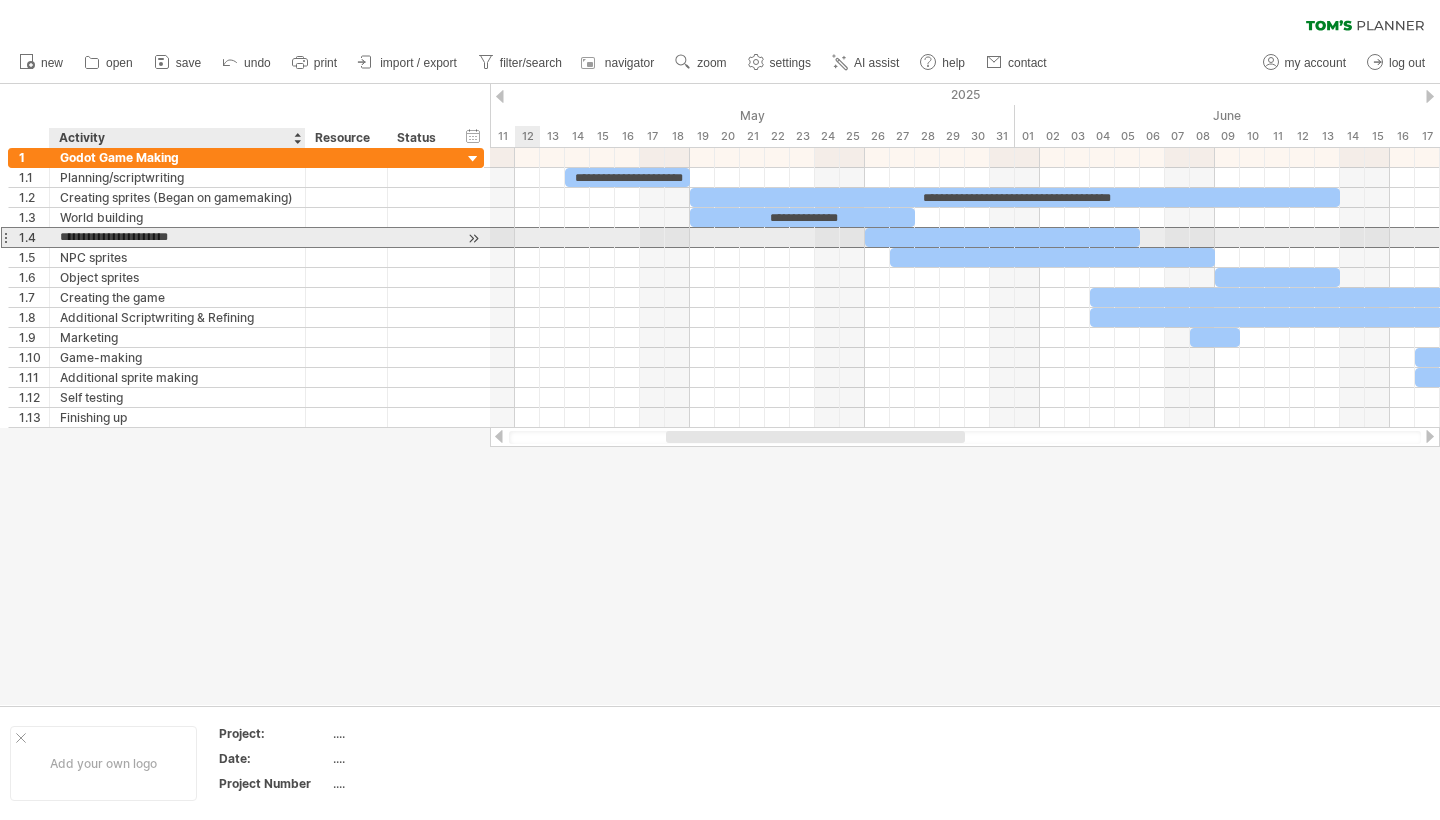 click on "**********" at bounding box center [177, 237] 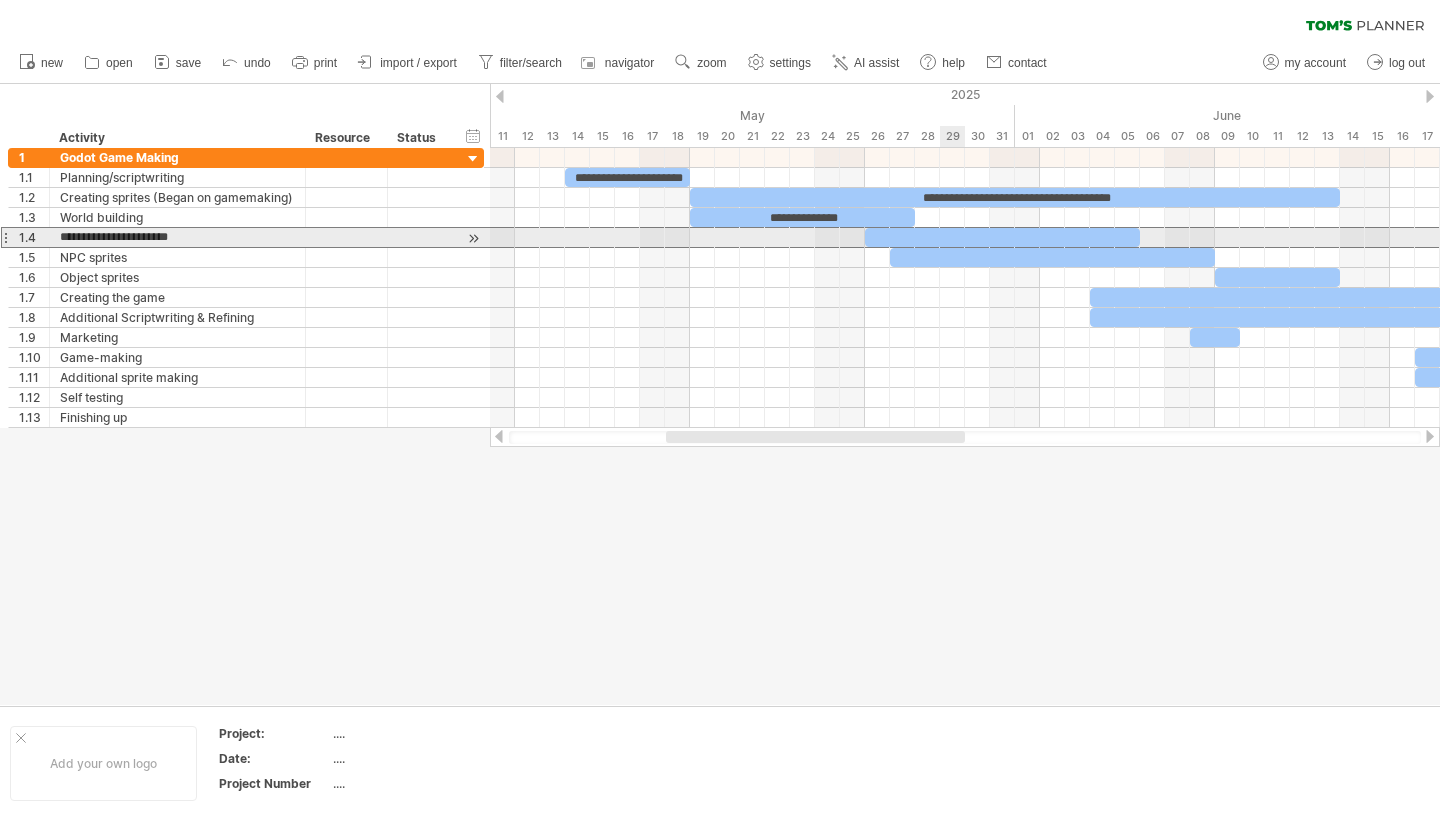 click at bounding box center [1002, 237] 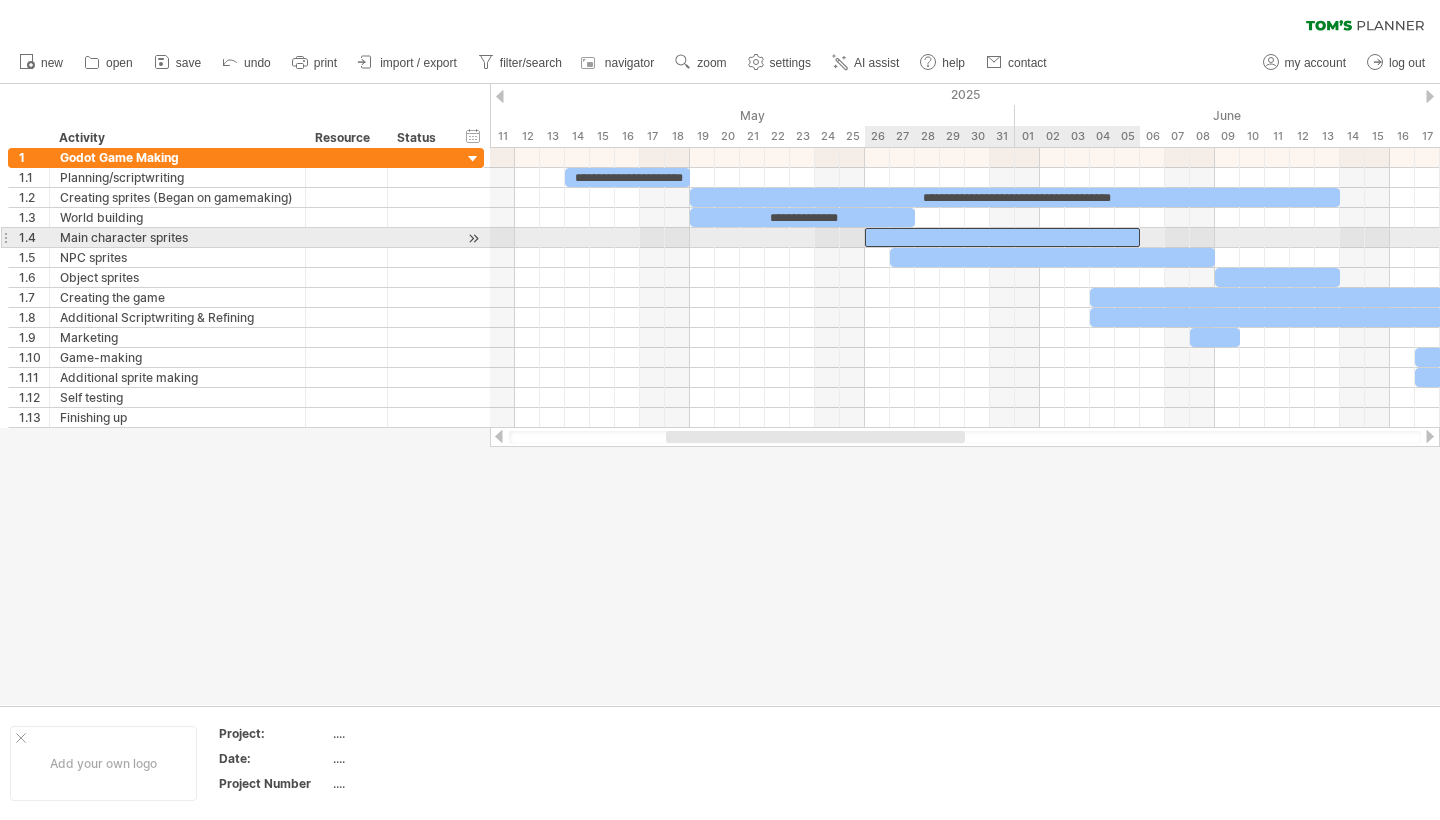 click at bounding box center [1002, 237] 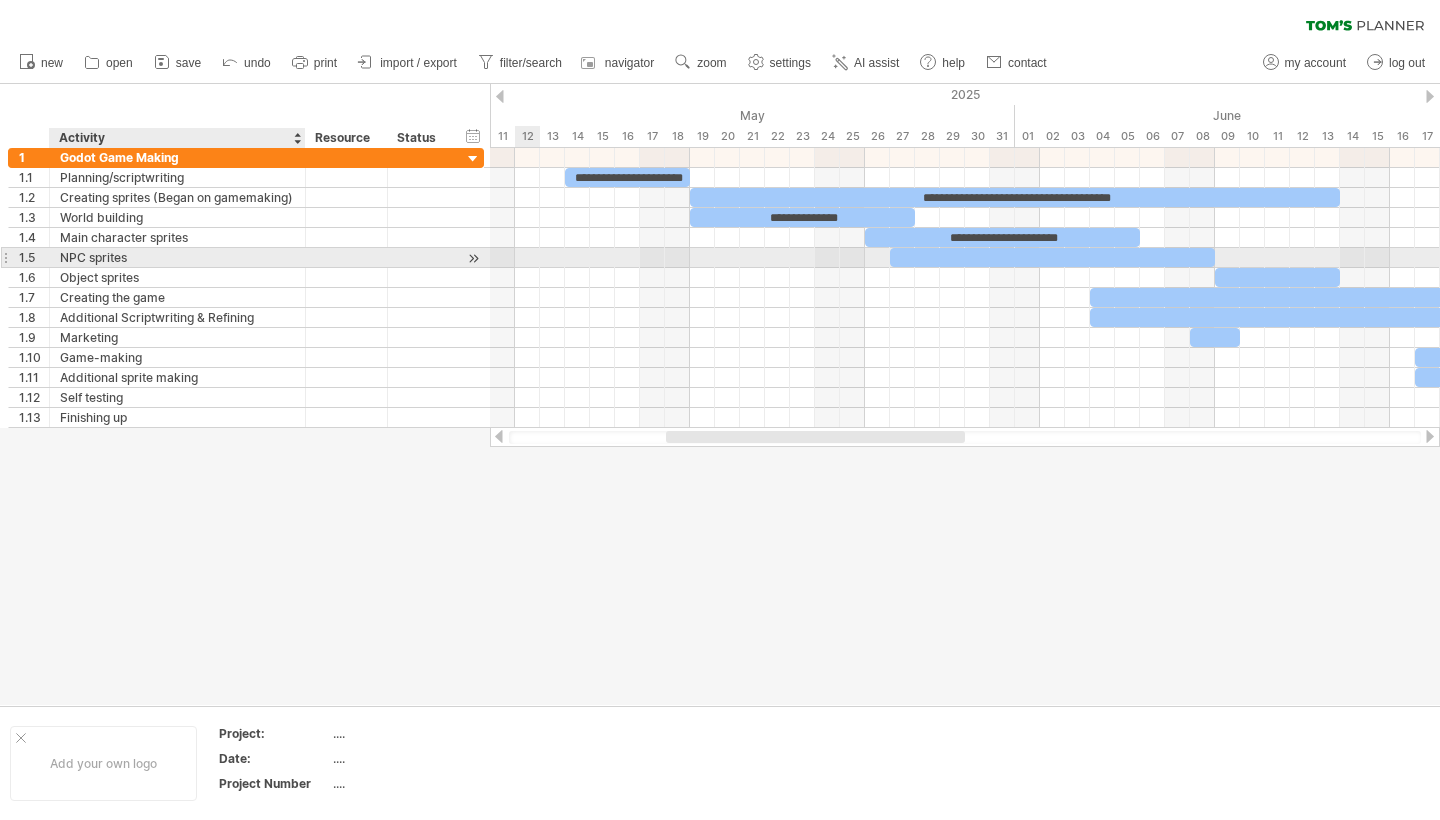click on "NPC sprites" at bounding box center (177, 257) 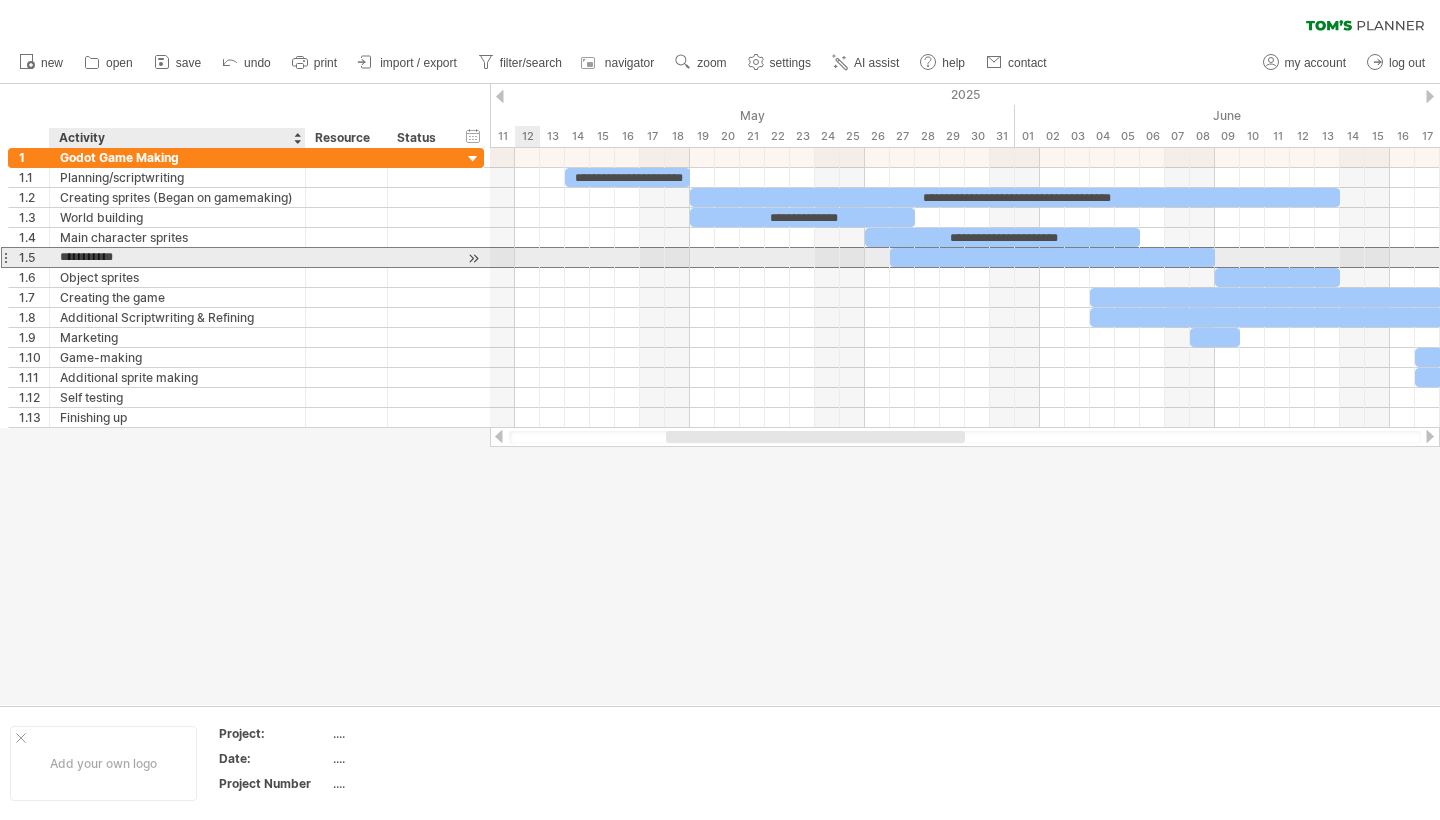 click on "**********" at bounding box center (177, 257) 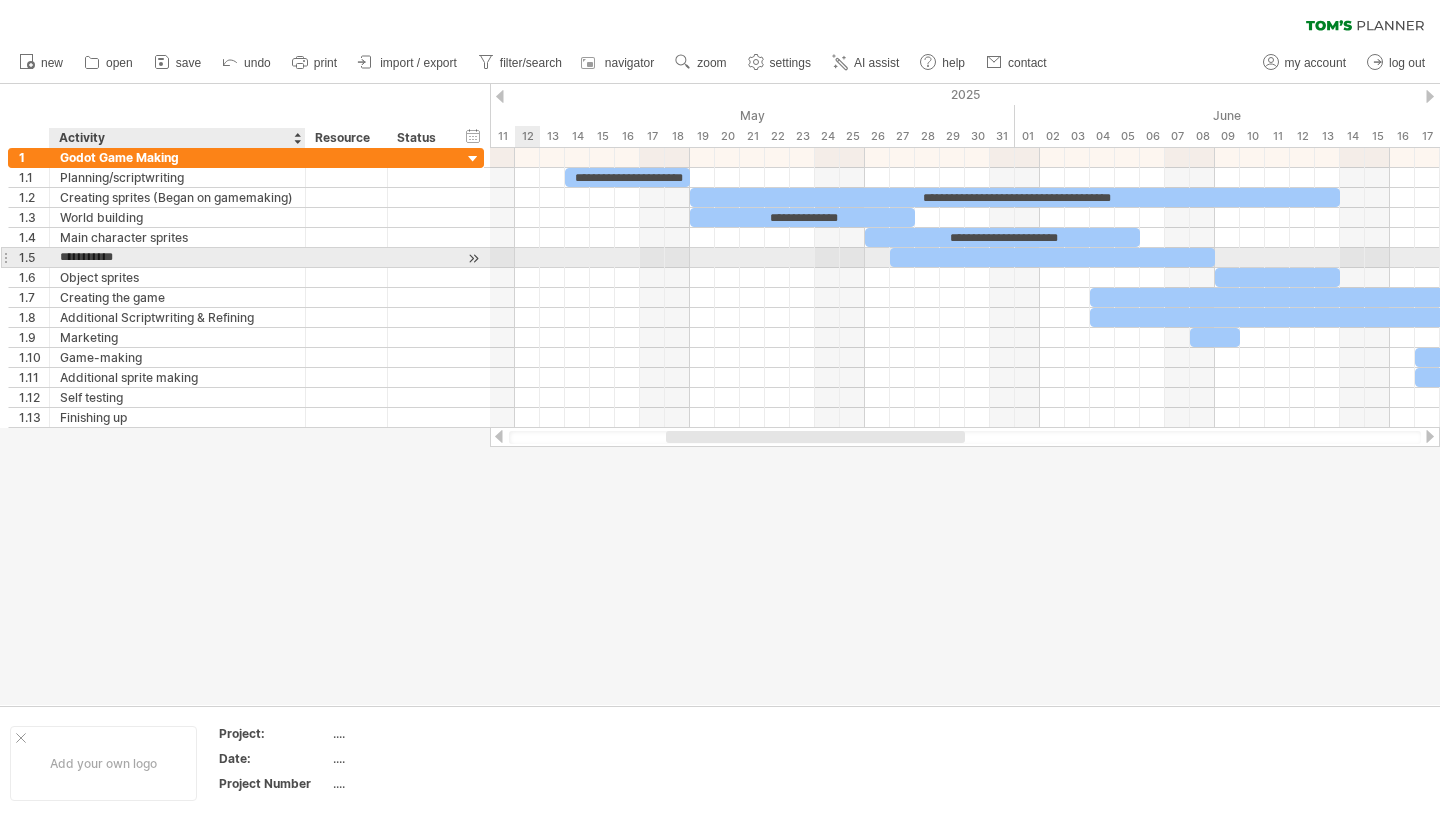 click on "**********" at bounding box center (177, 257) 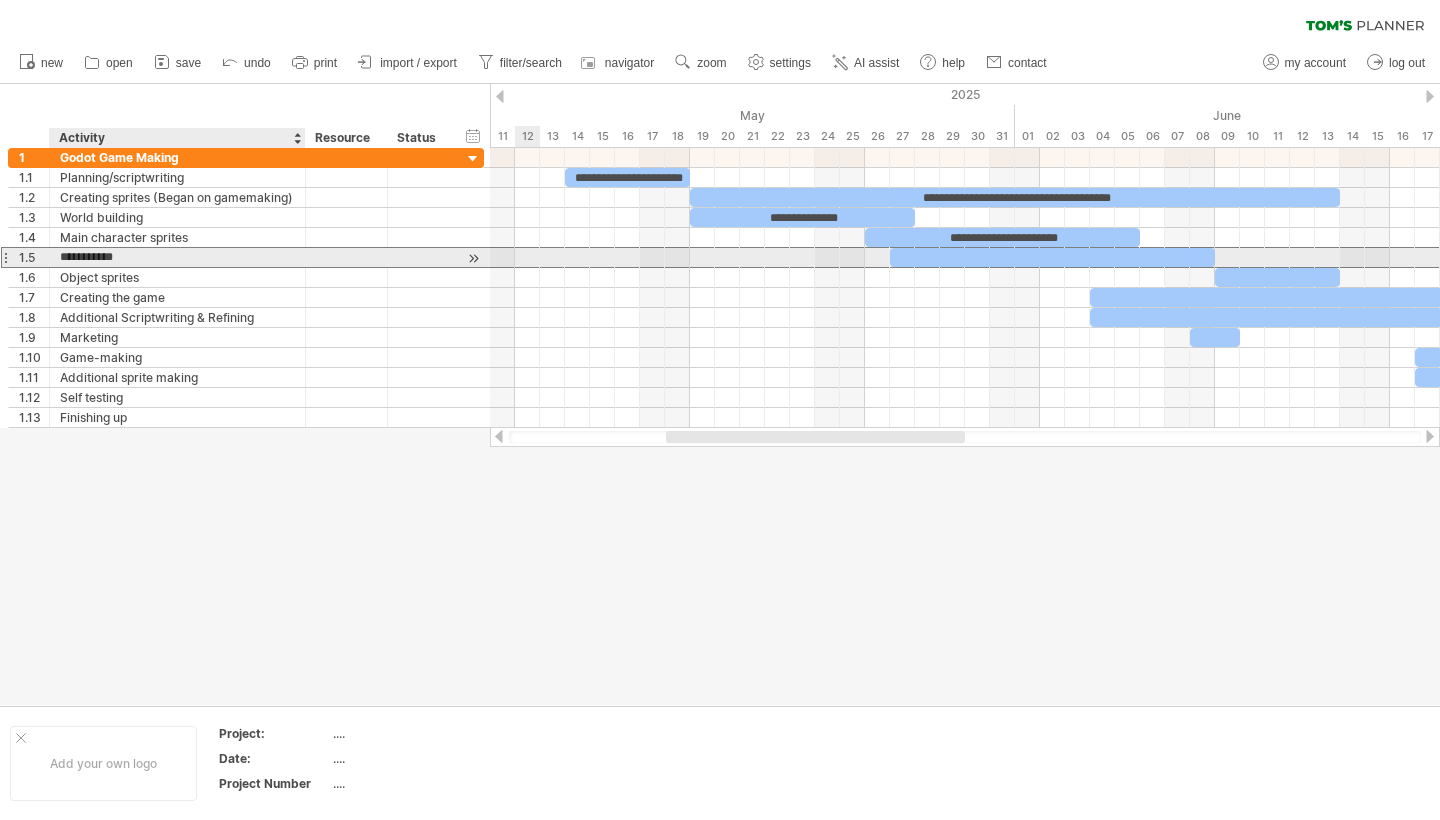click on "**********" at bounding box center (177, 257) 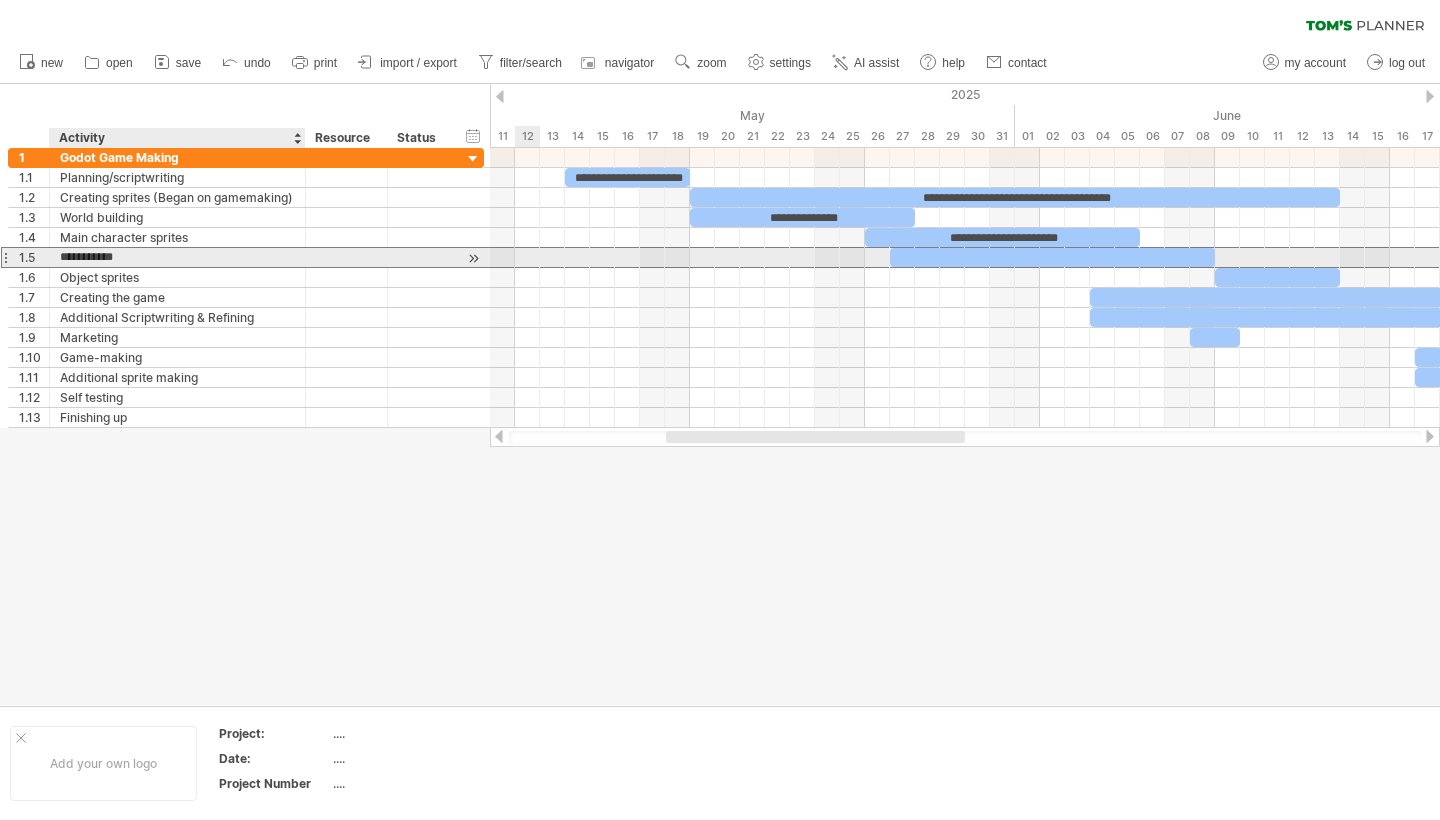 click on "**********" at bounding box center (177, 257) 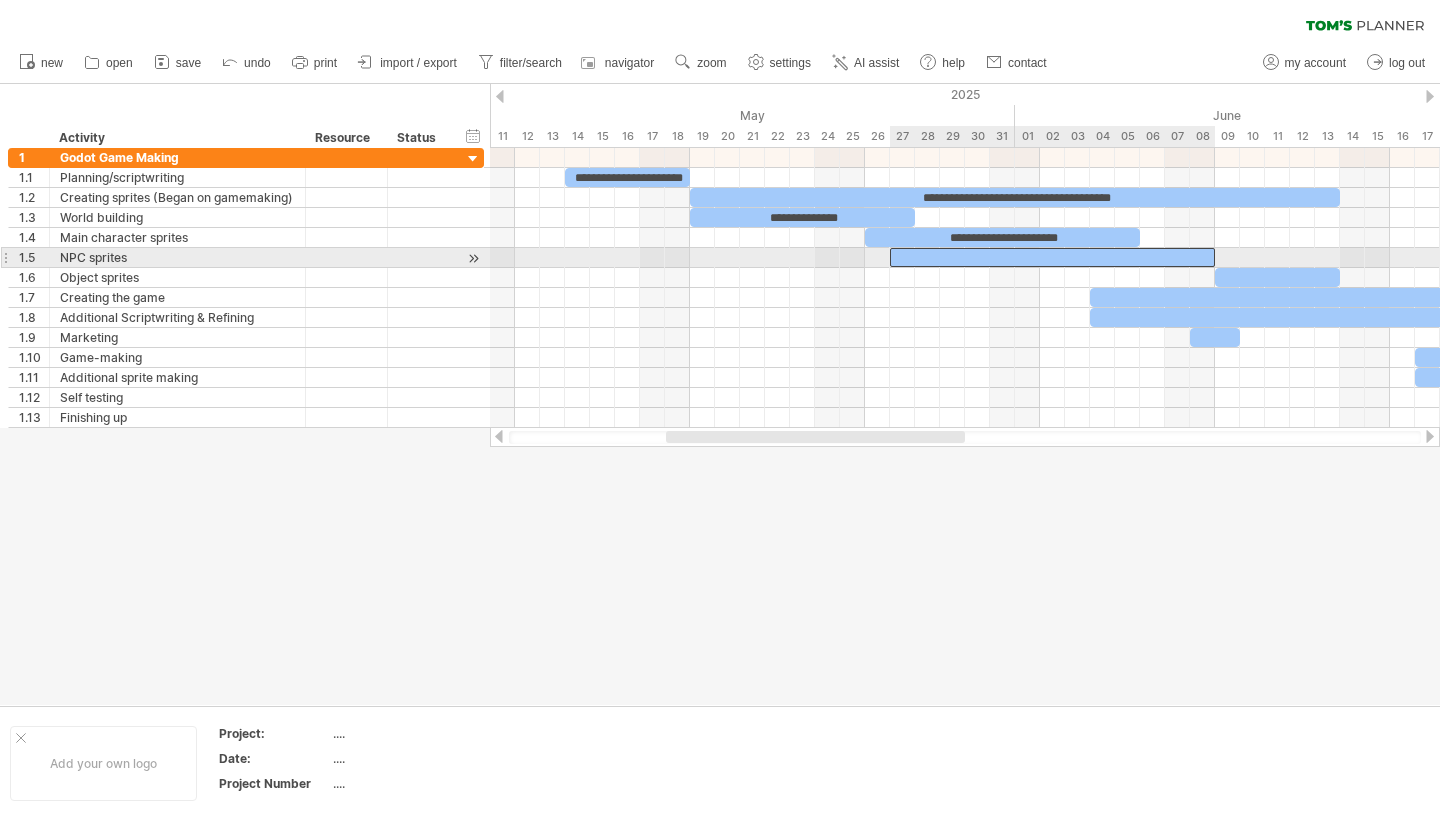 click at bounding box center [1052, 257] 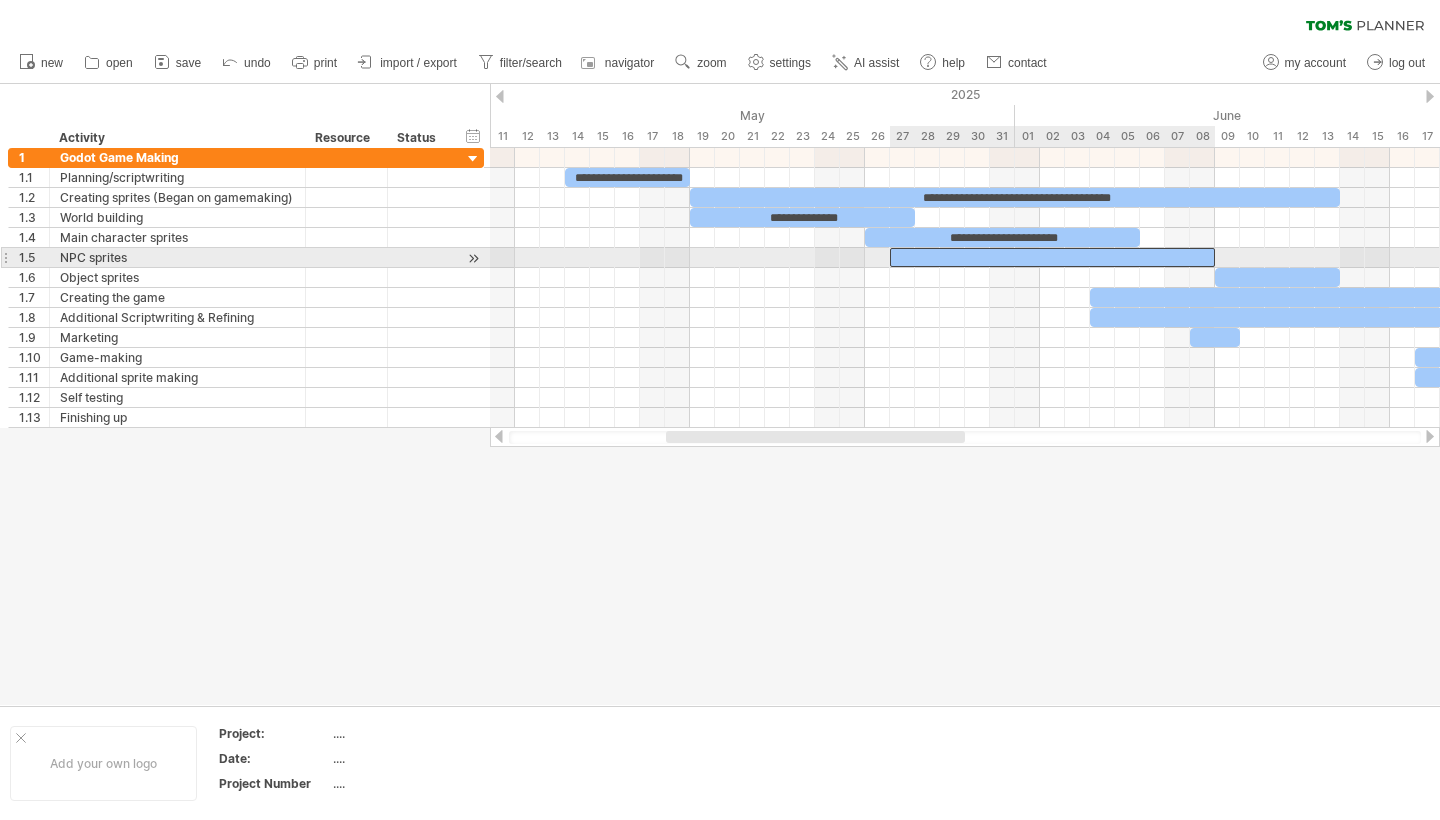 click at bounding box center (1052, 257) 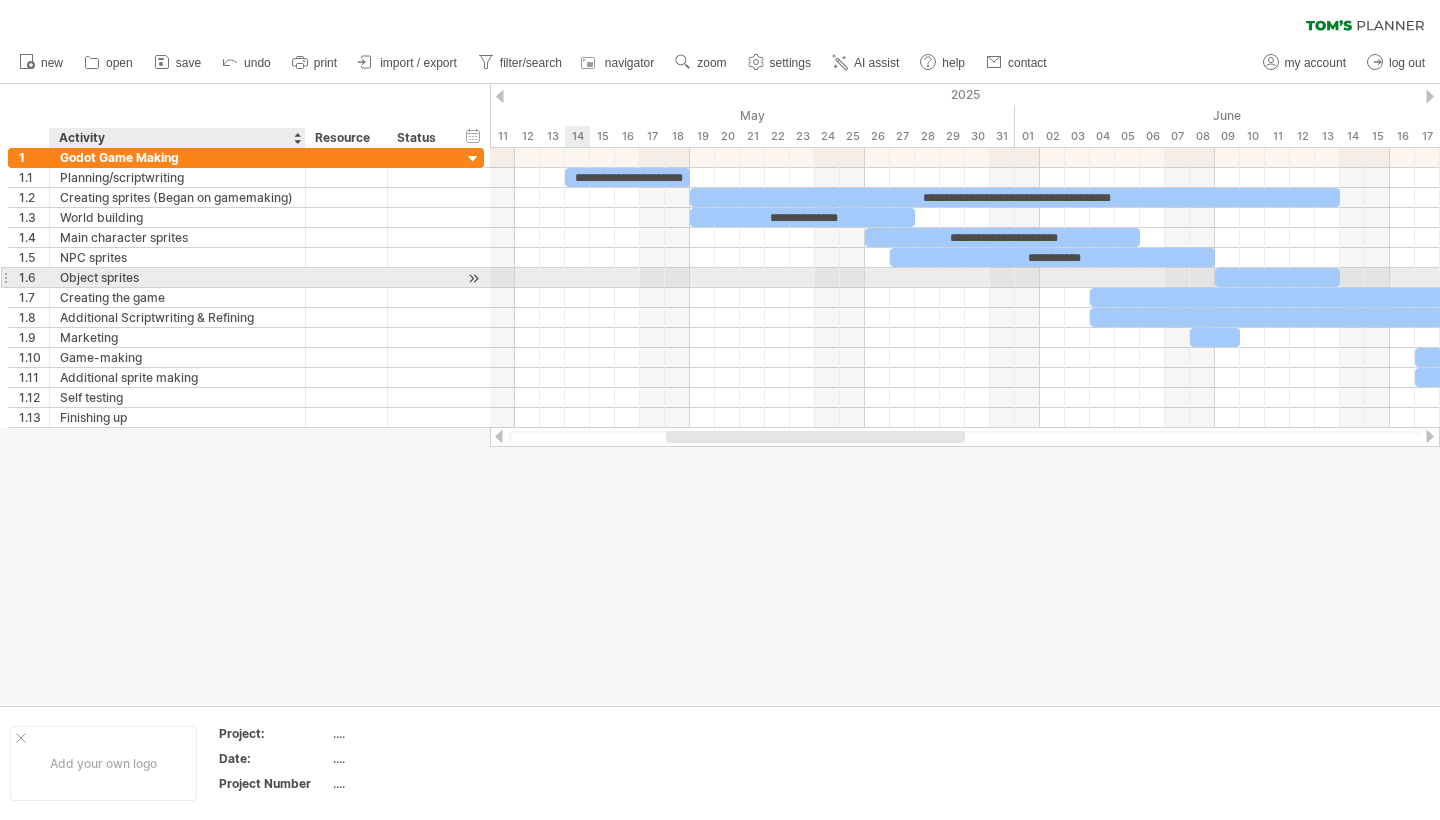 click on "Object sprites" at bounding box center [177, 277] 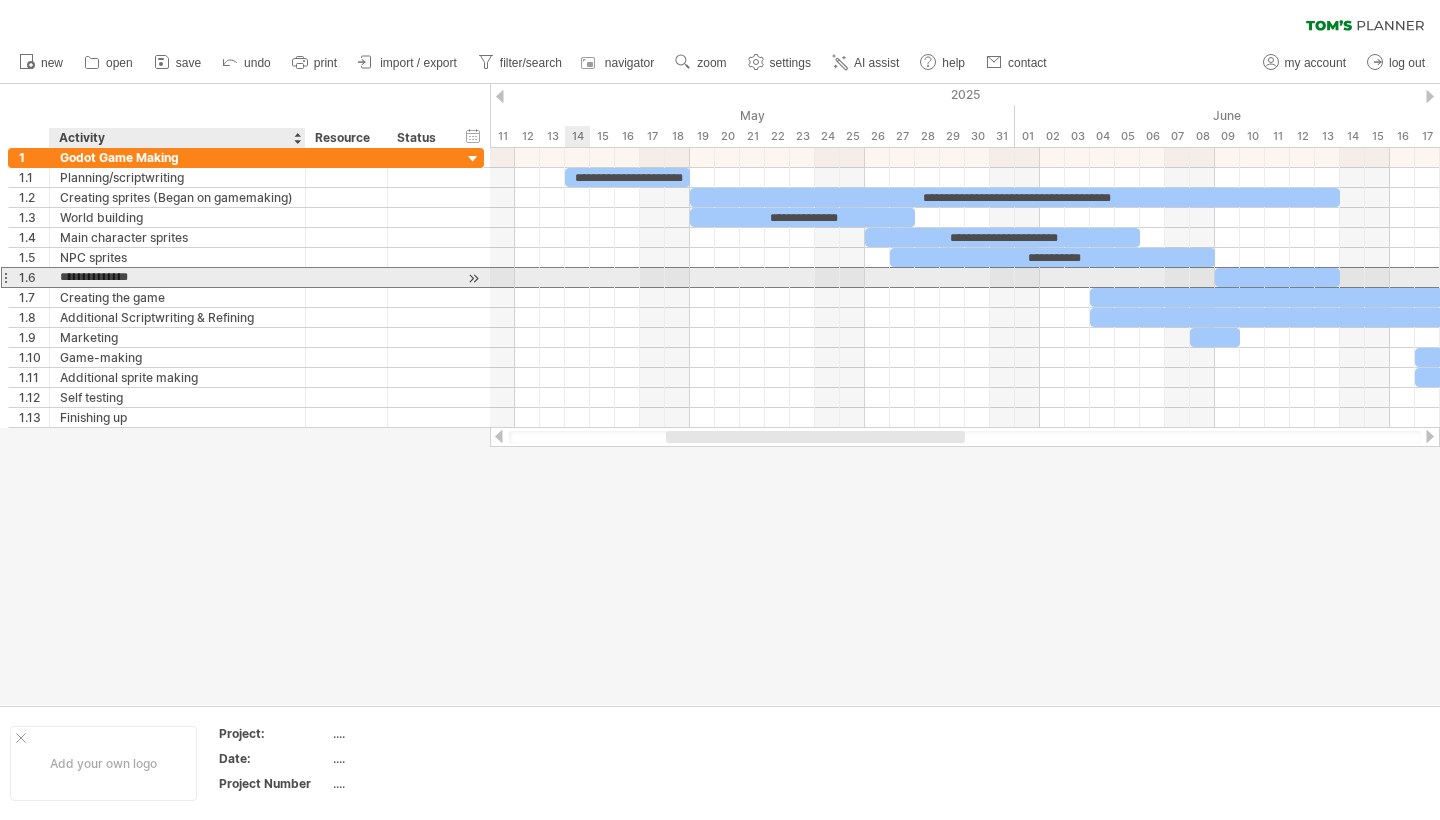 click on "**********" at bounding box center [177, 277] 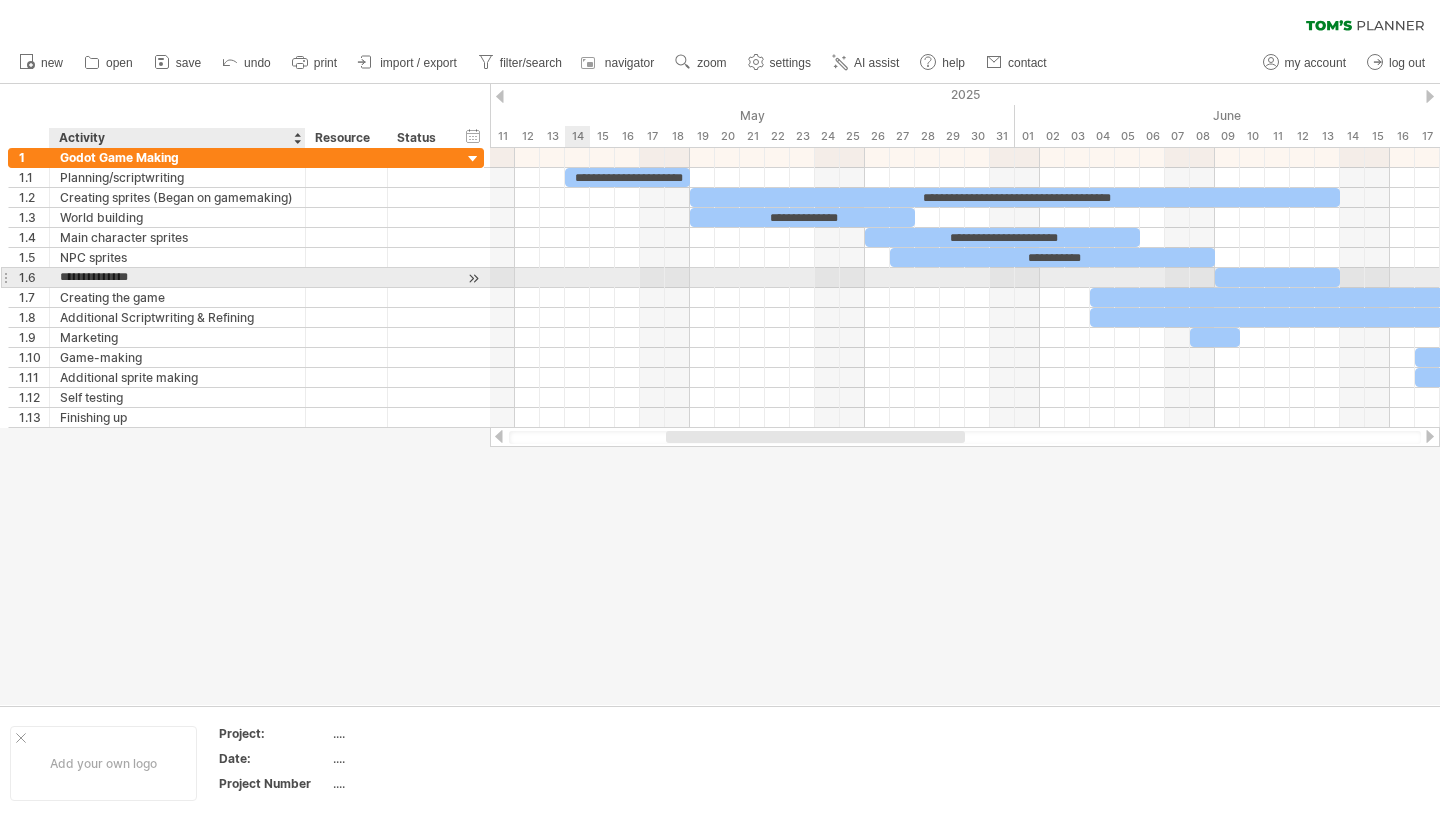 click on "**********" at bounding box center (177, 277) 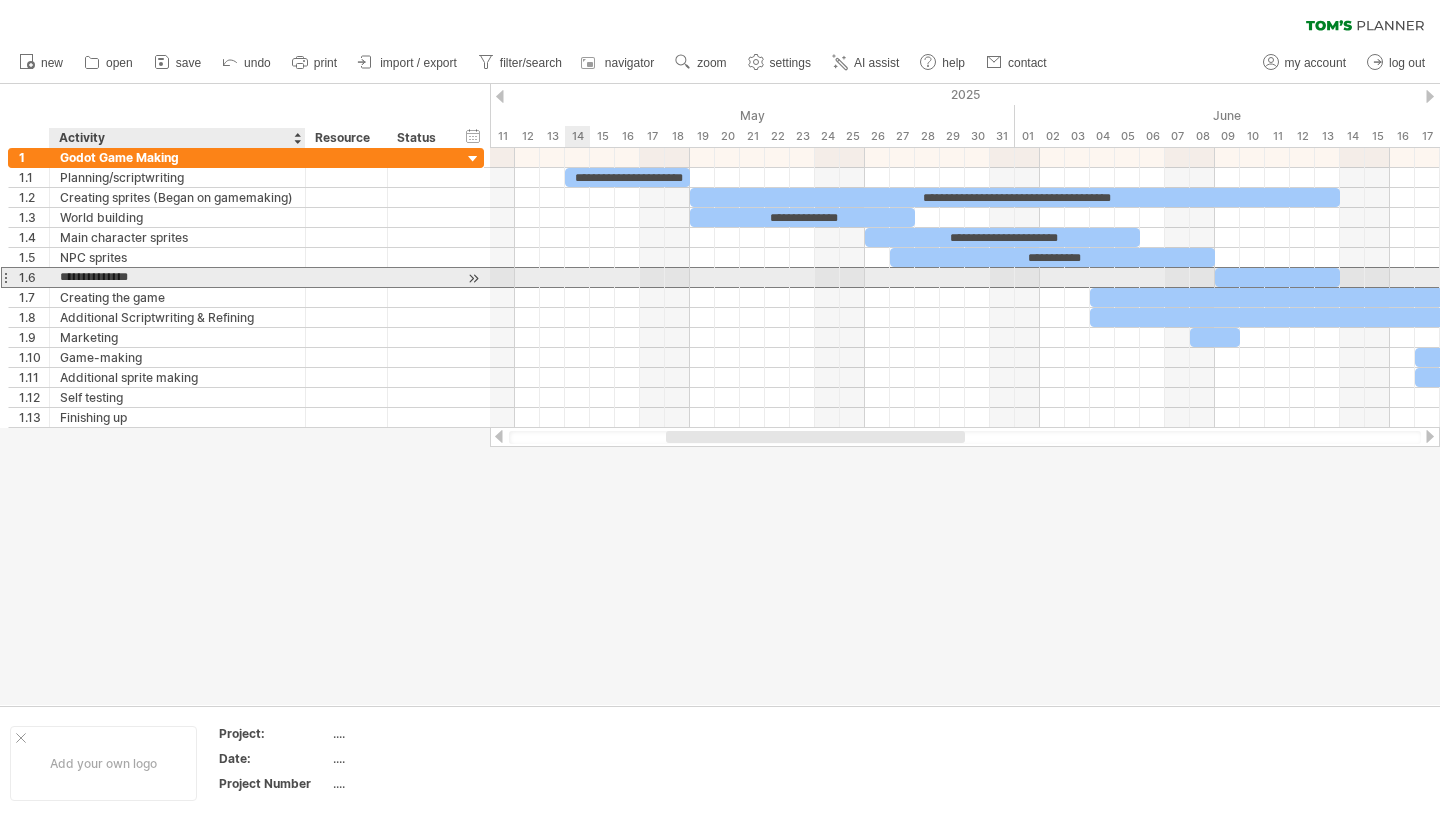 click on "**********" at bounding box center [177, 277] 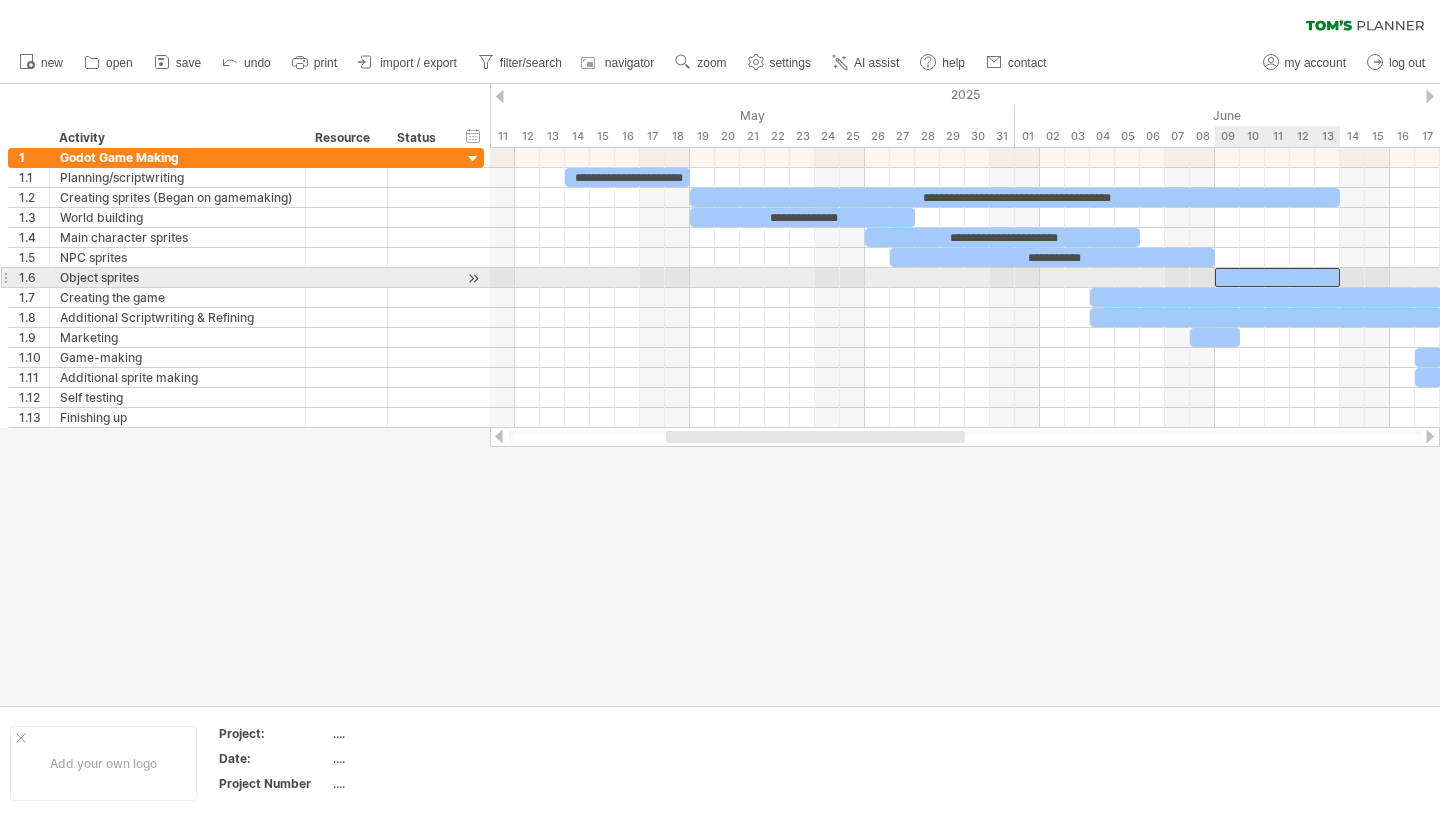 click at bounding box center (1277, 277) 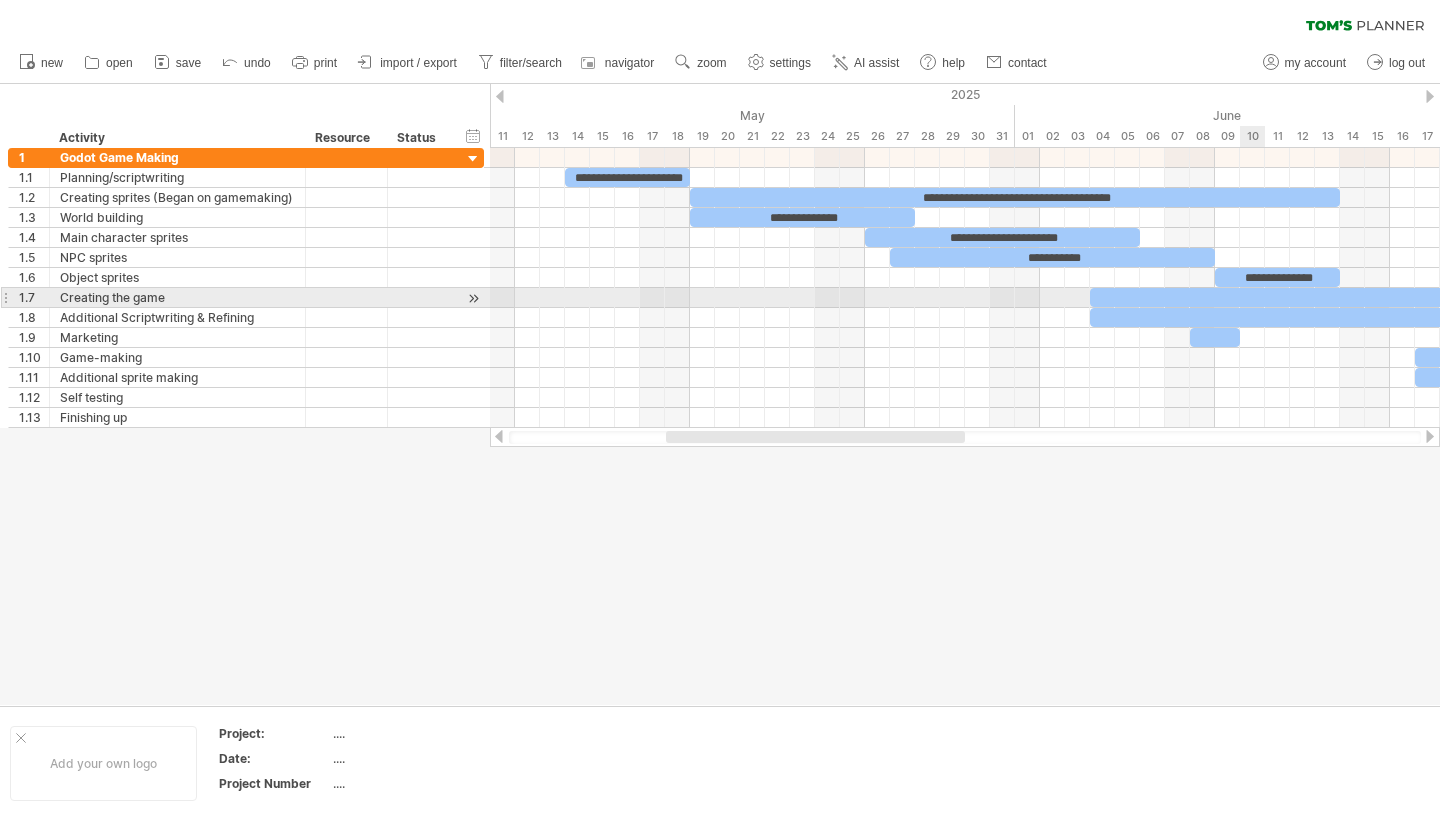 click at bounding box center [1702, 297] 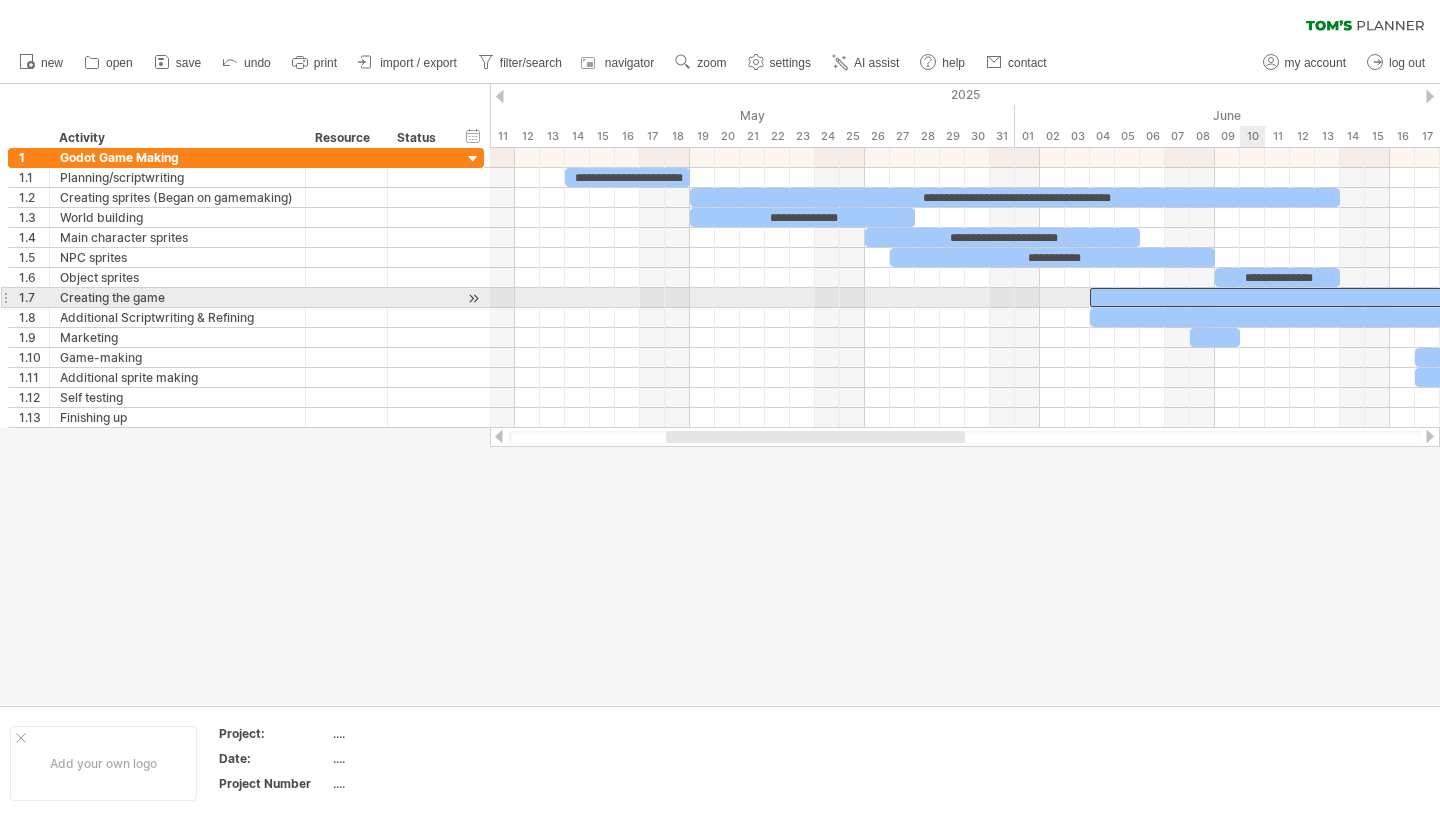 scroll, scrollTop: 0, scrollLeft: 0, axis: both 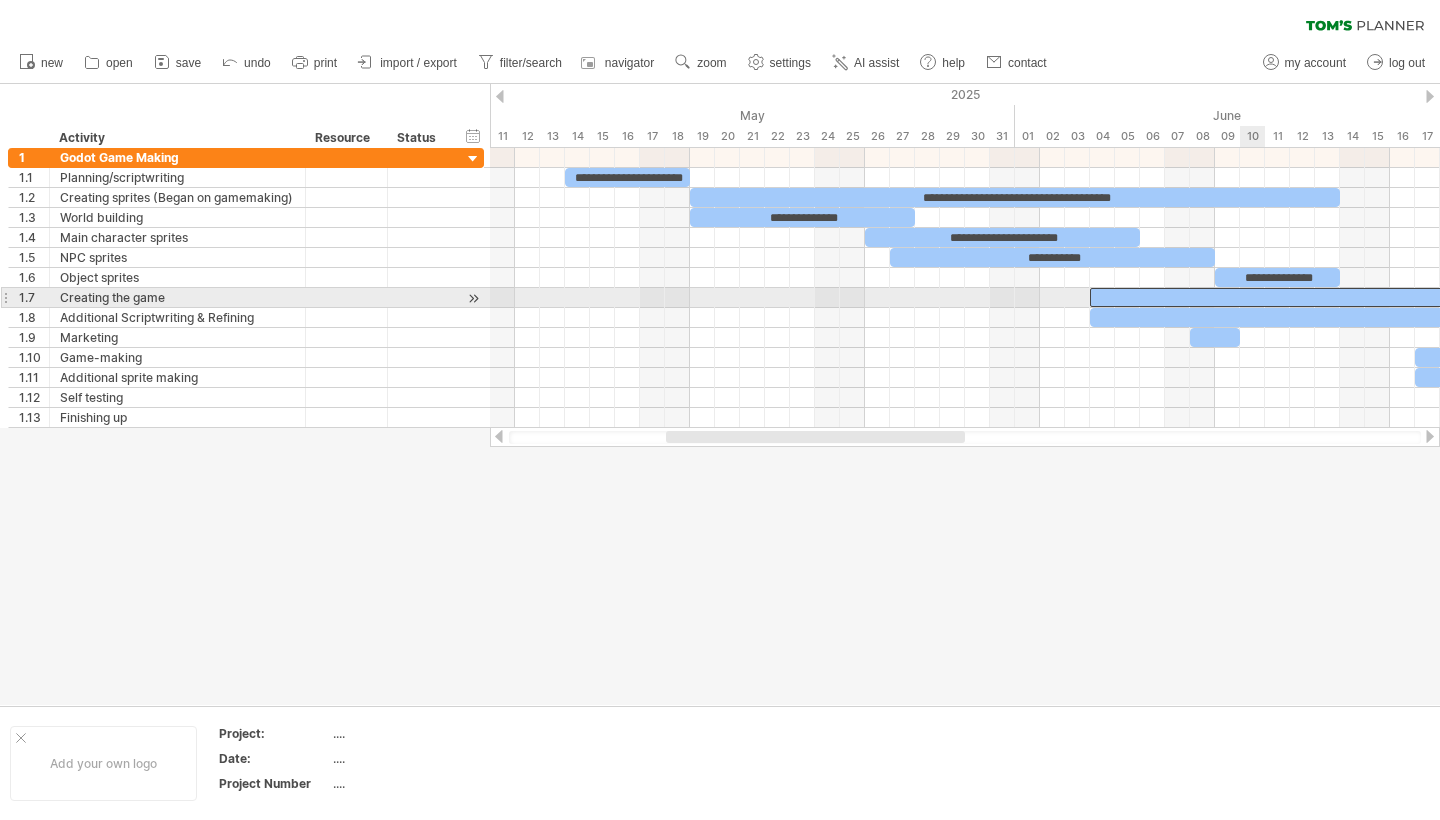 click at bounding box center (1702, 297) 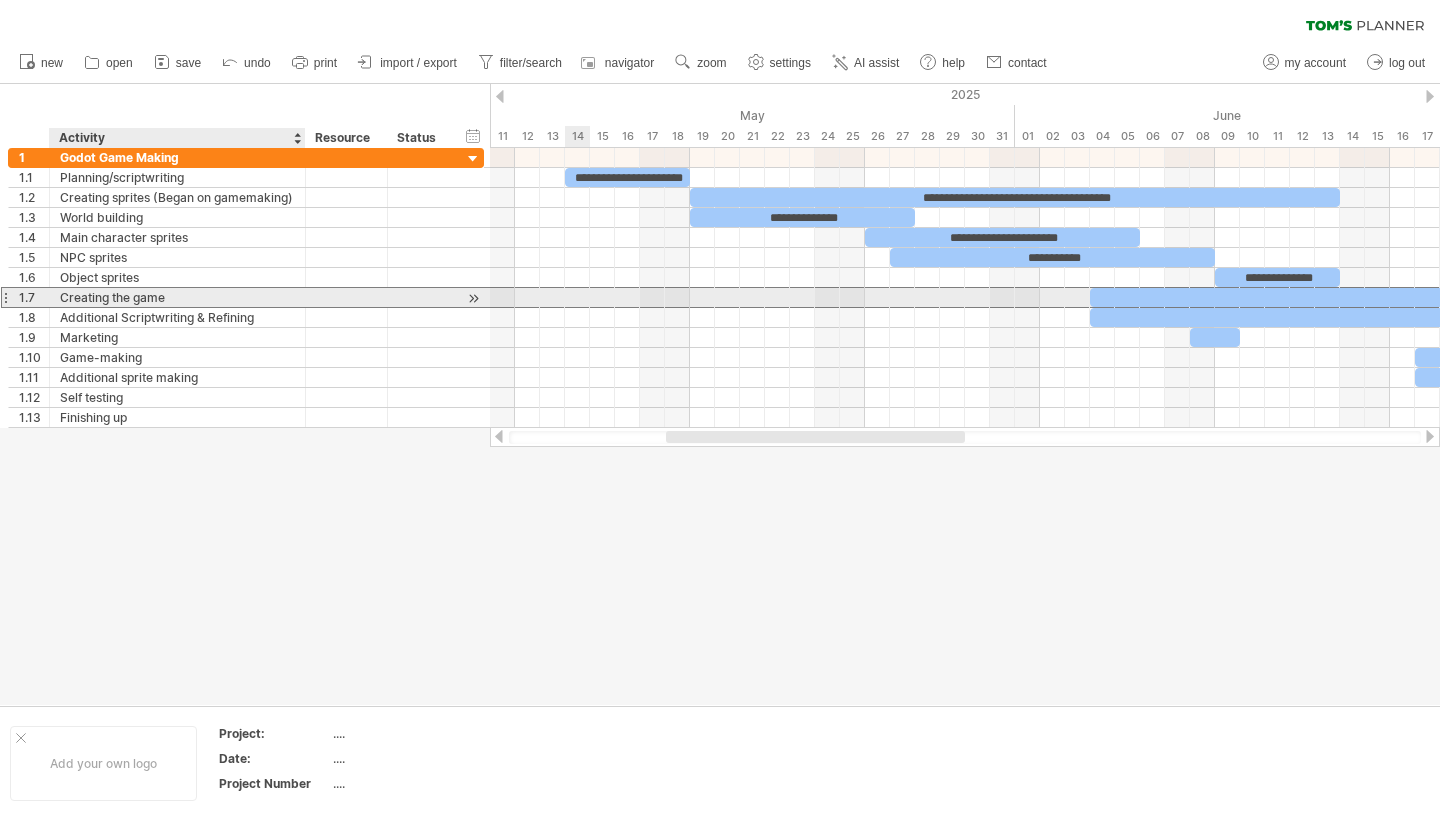 click on "Creating the game" at bounding box center [177, 297] 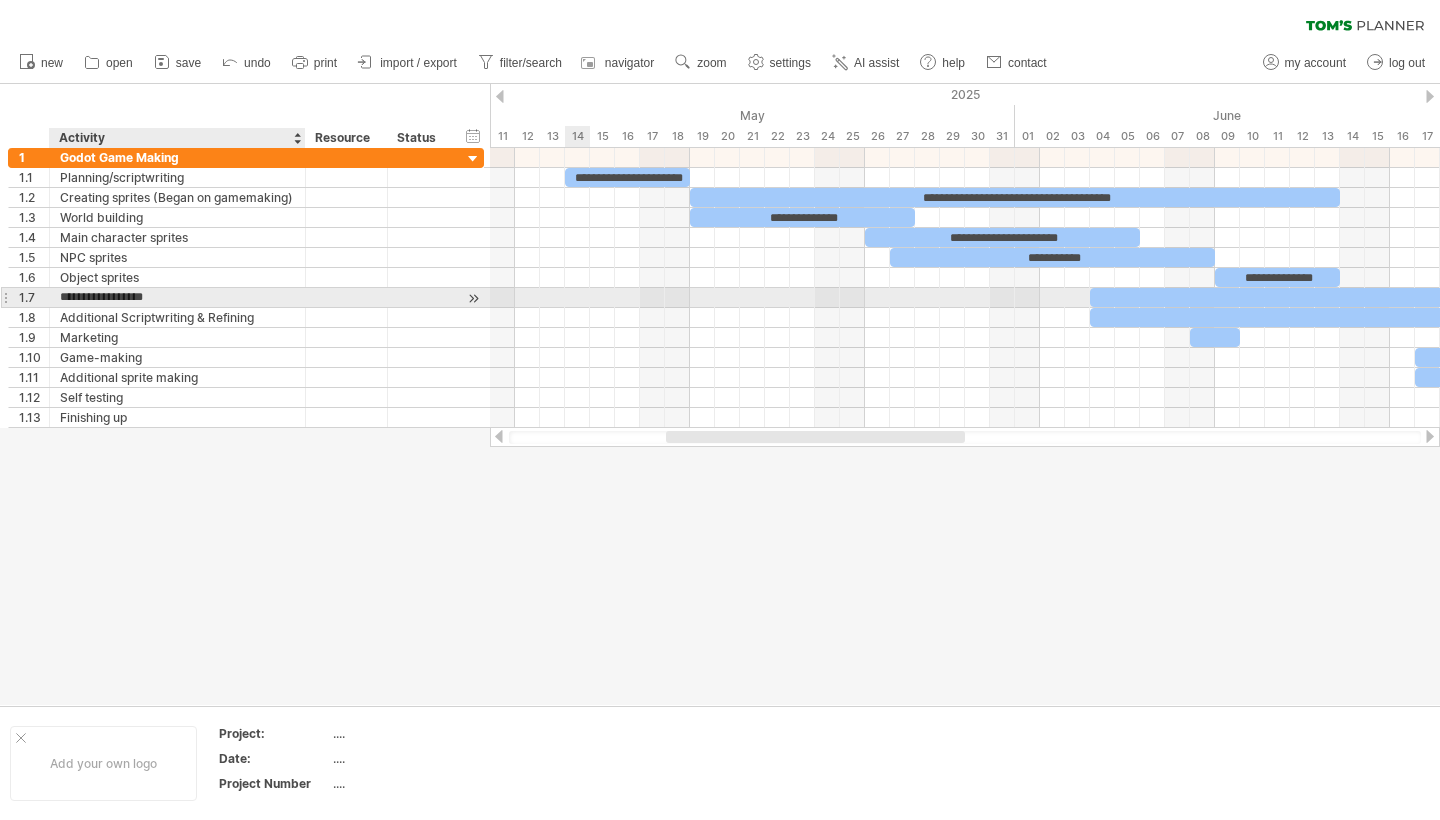 click on "**********" at bounding box center (177, 297) 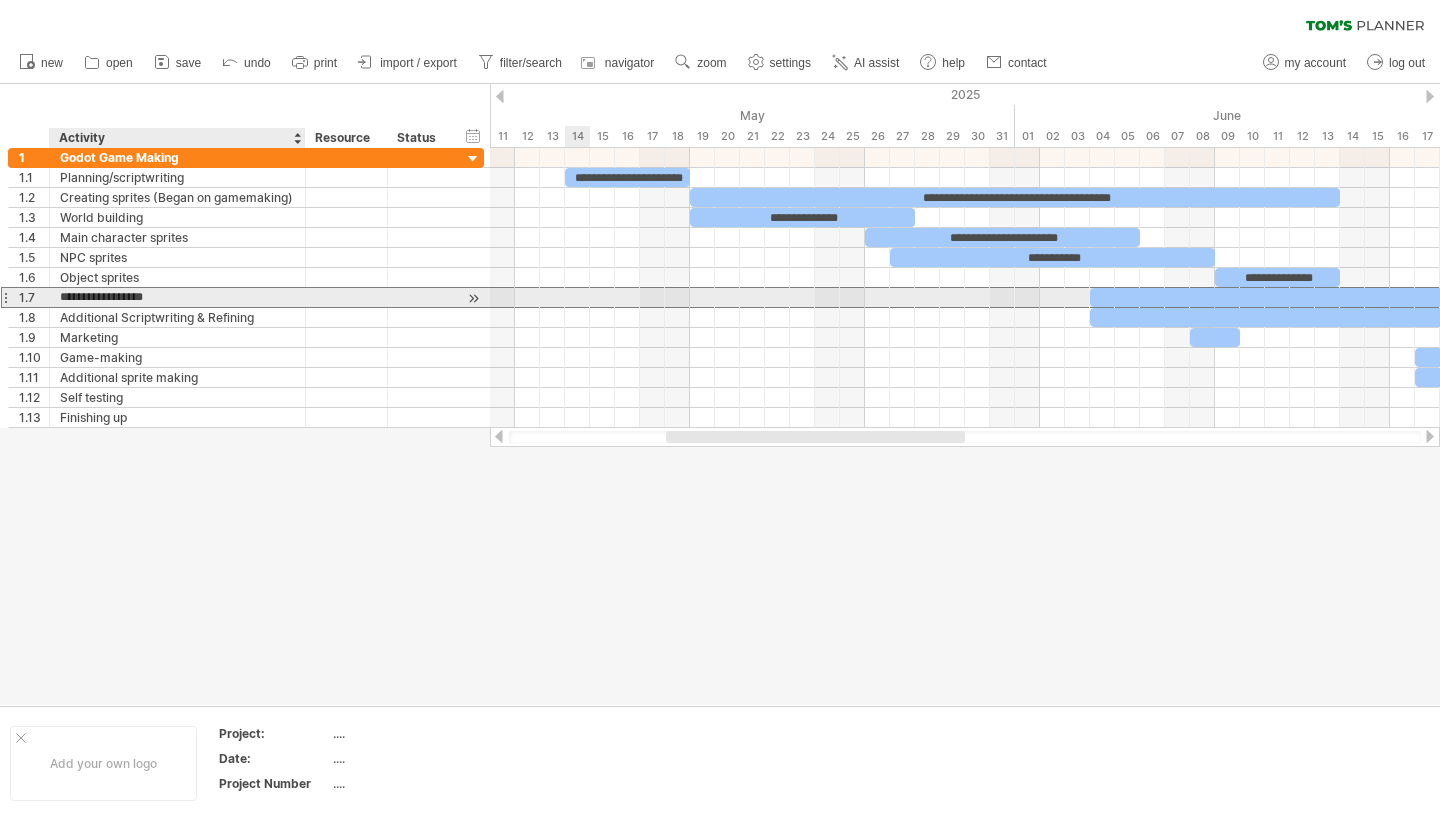 click on "**********" at bounding box center [177, 297] 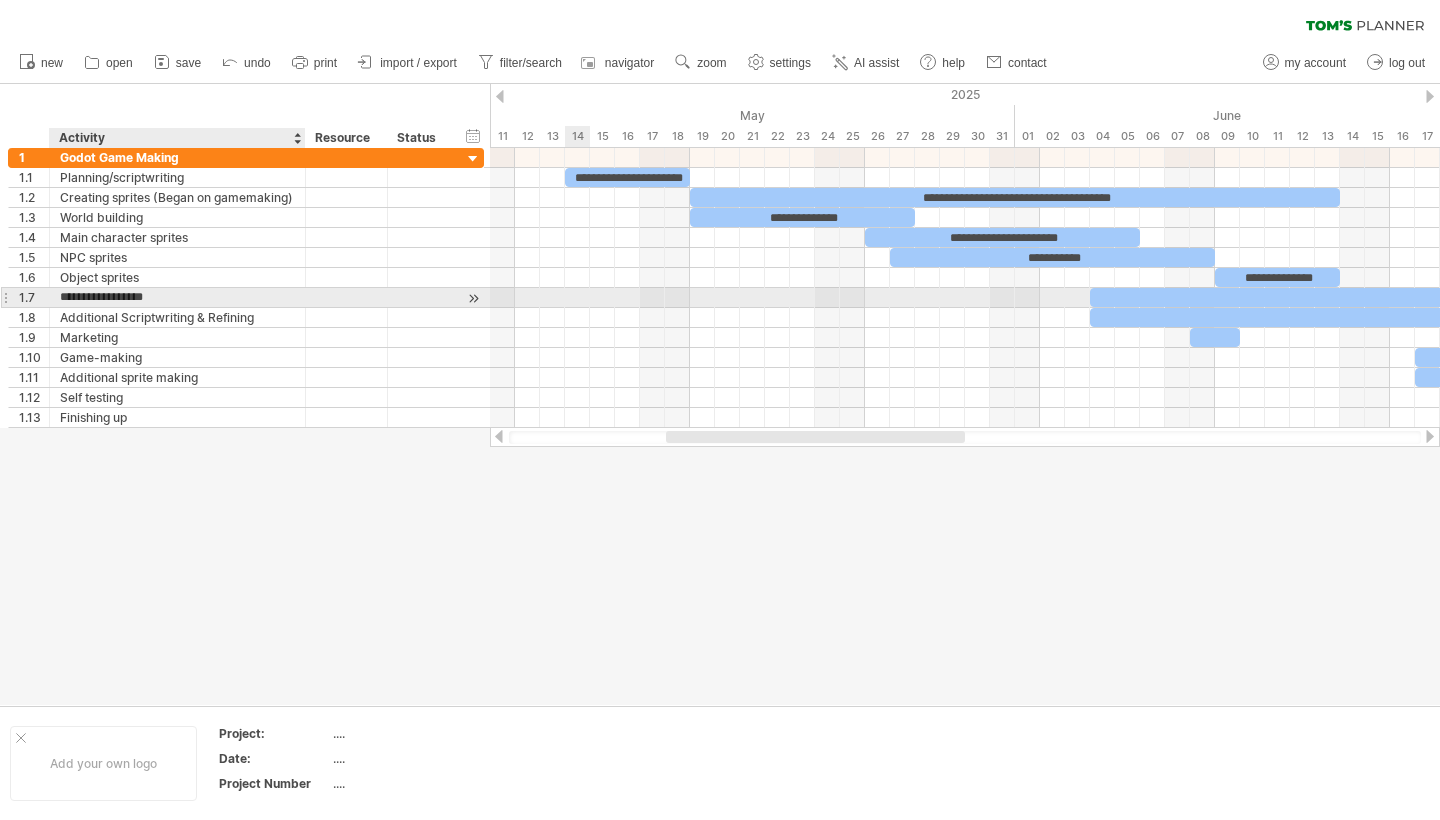 click on "**********" at bounding box center [177, 297] 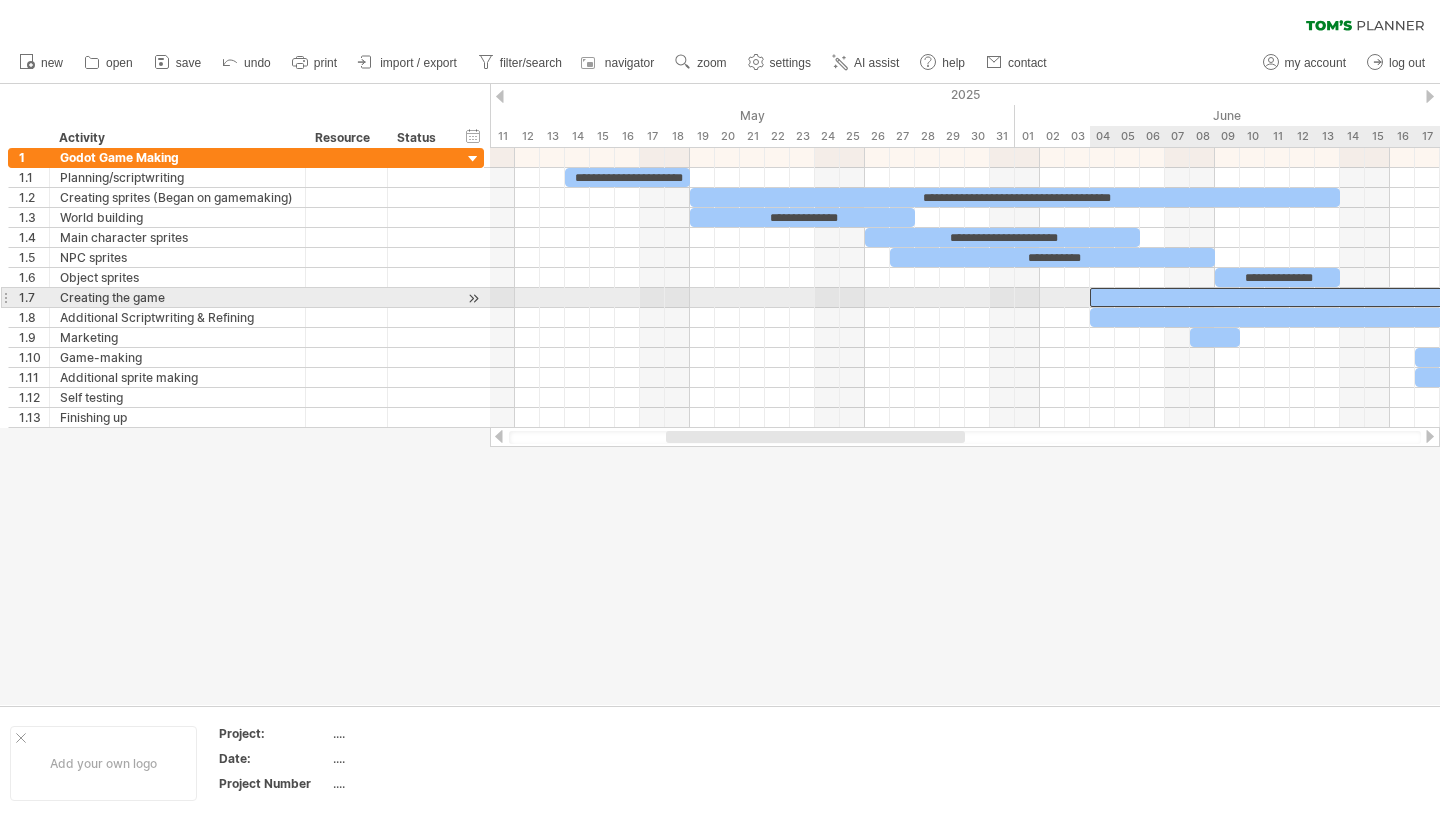 click at bounding box center [1702, 297] 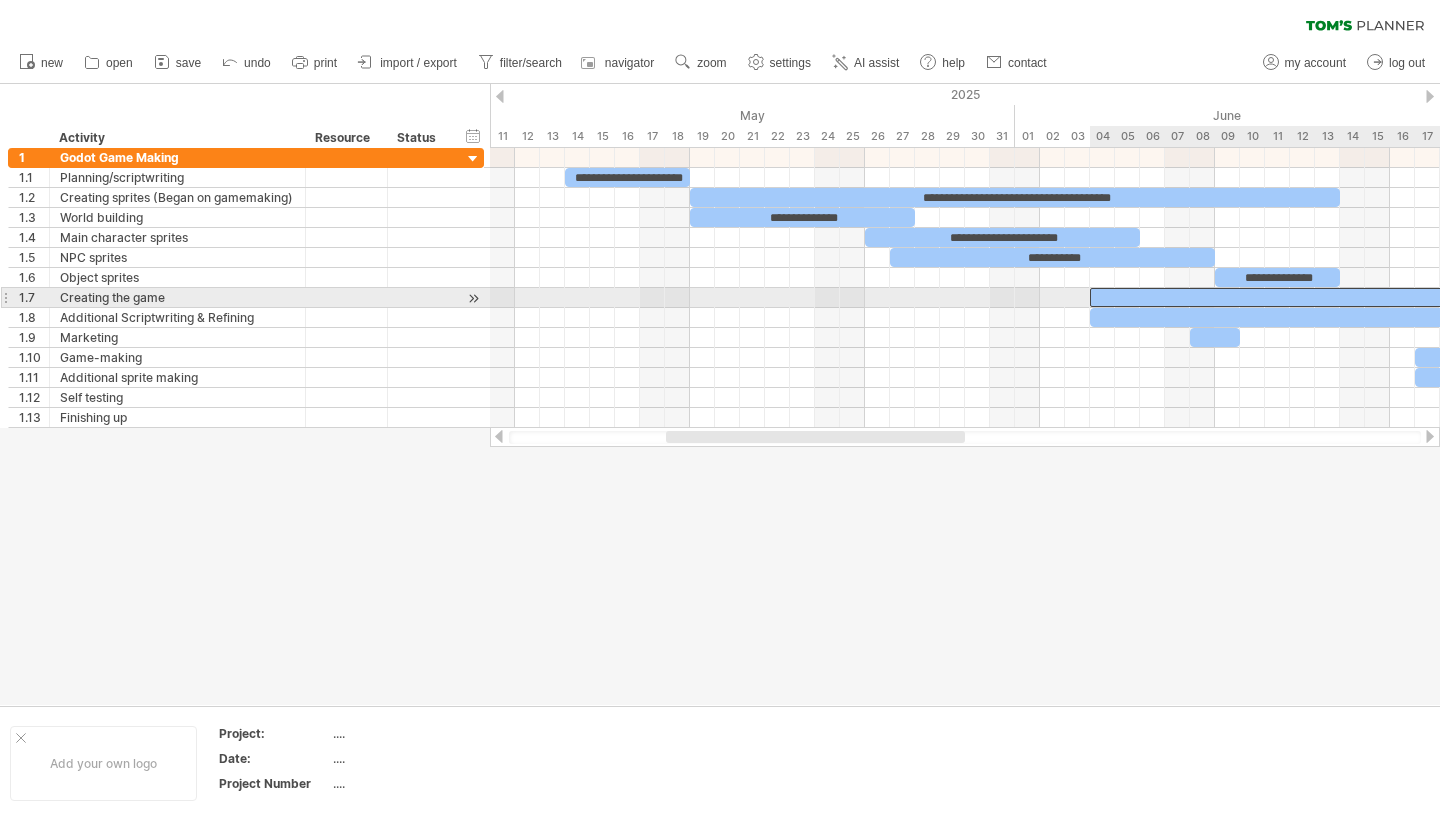 scroll, scrollTop: 0, scrollLeft: 0, axis: both 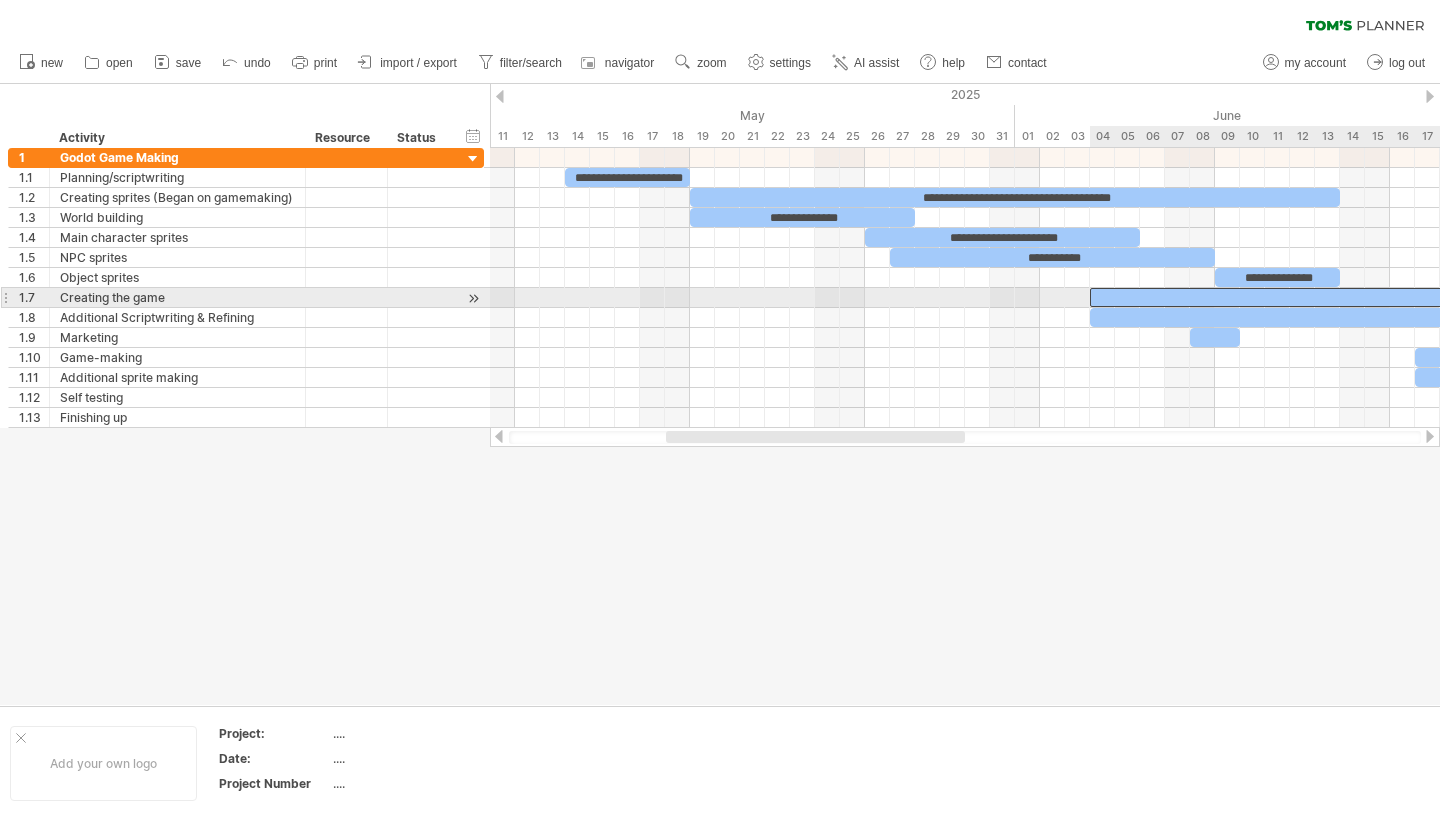 click at bounding box center [1702, 297] 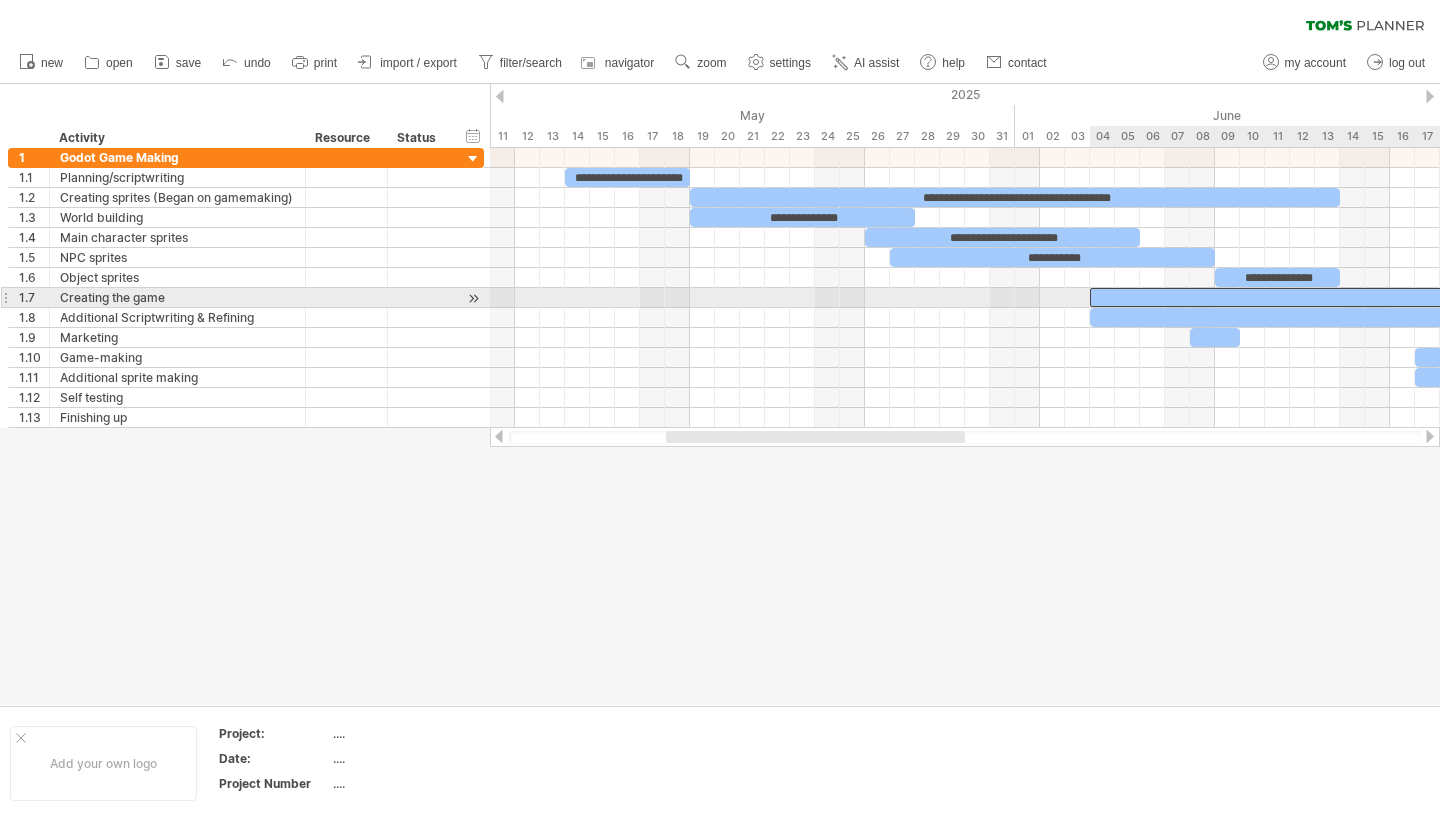 click at bounding box center [1702, 297] 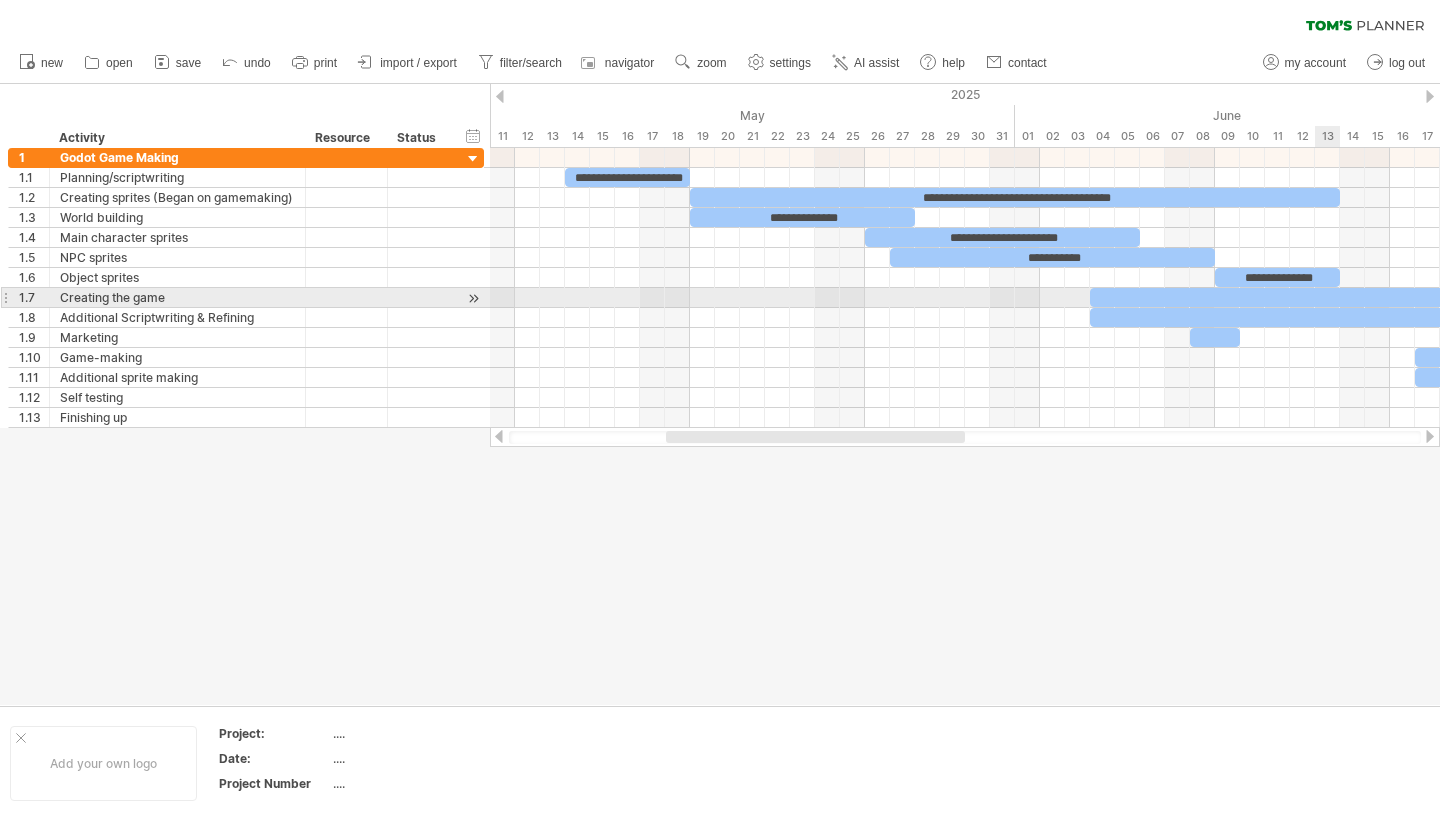 click at bounding box center [1702, 297] 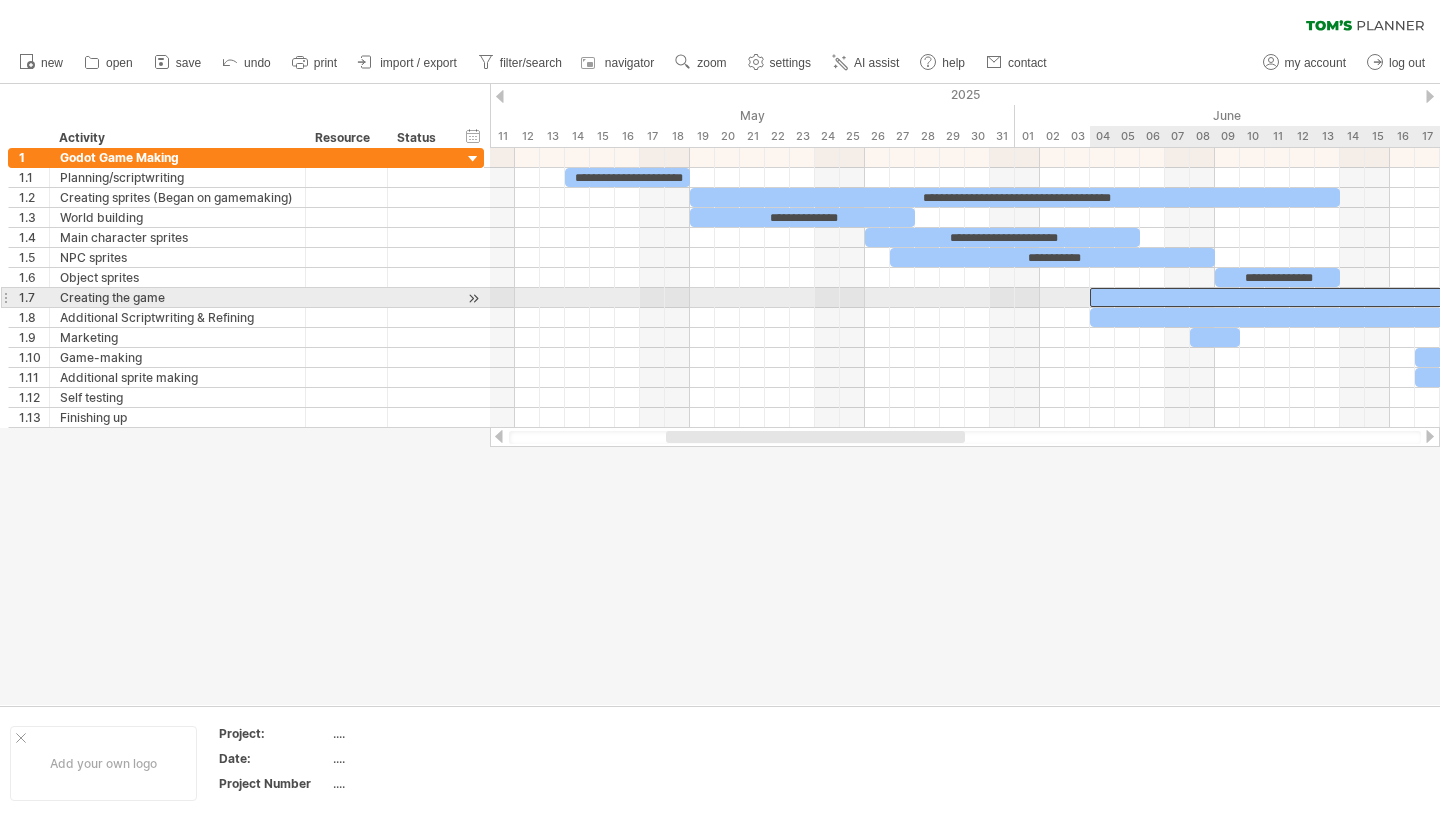 click at bounding box center [1702, 297] 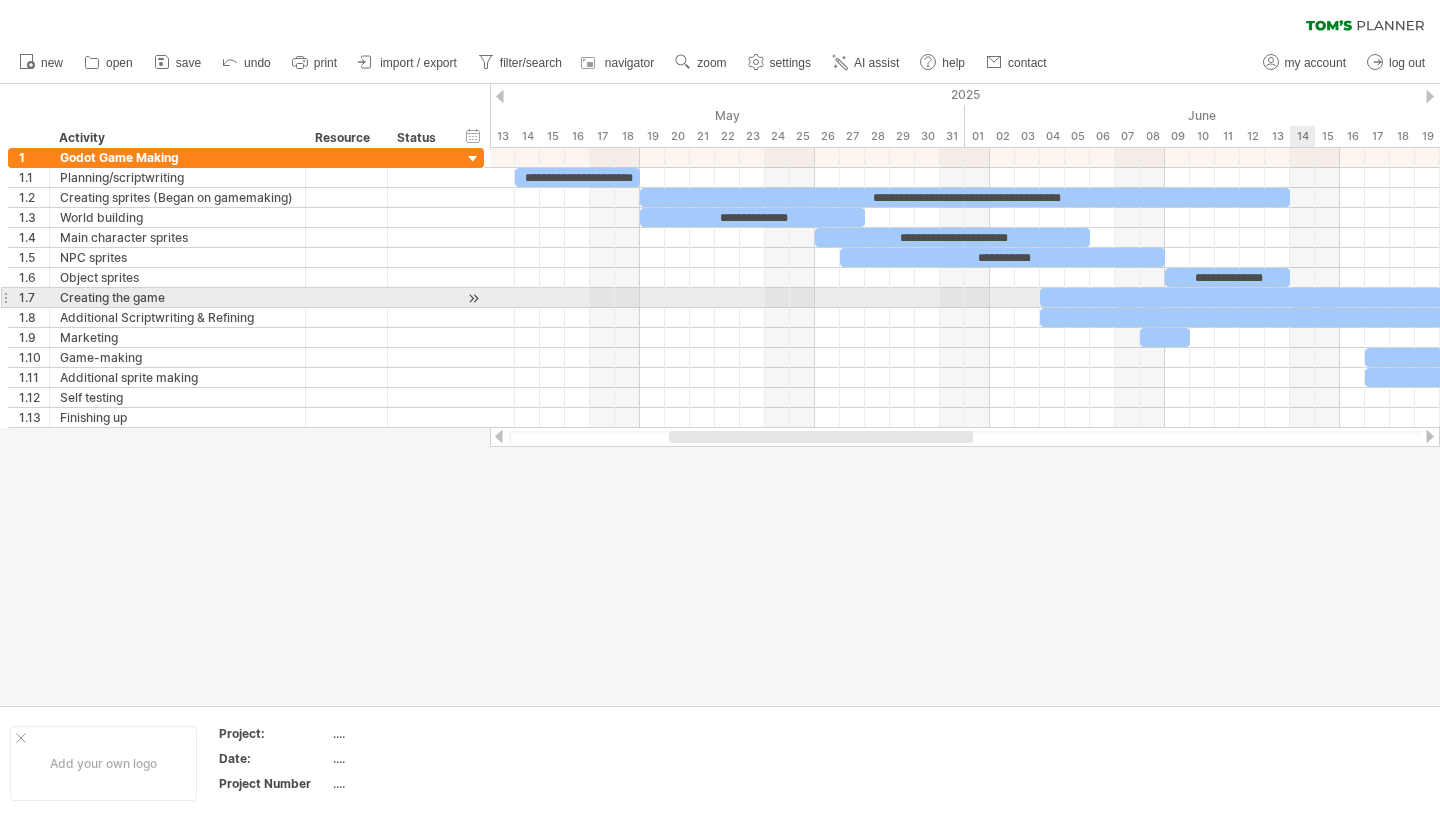 click at bounding box center [1652, 297] 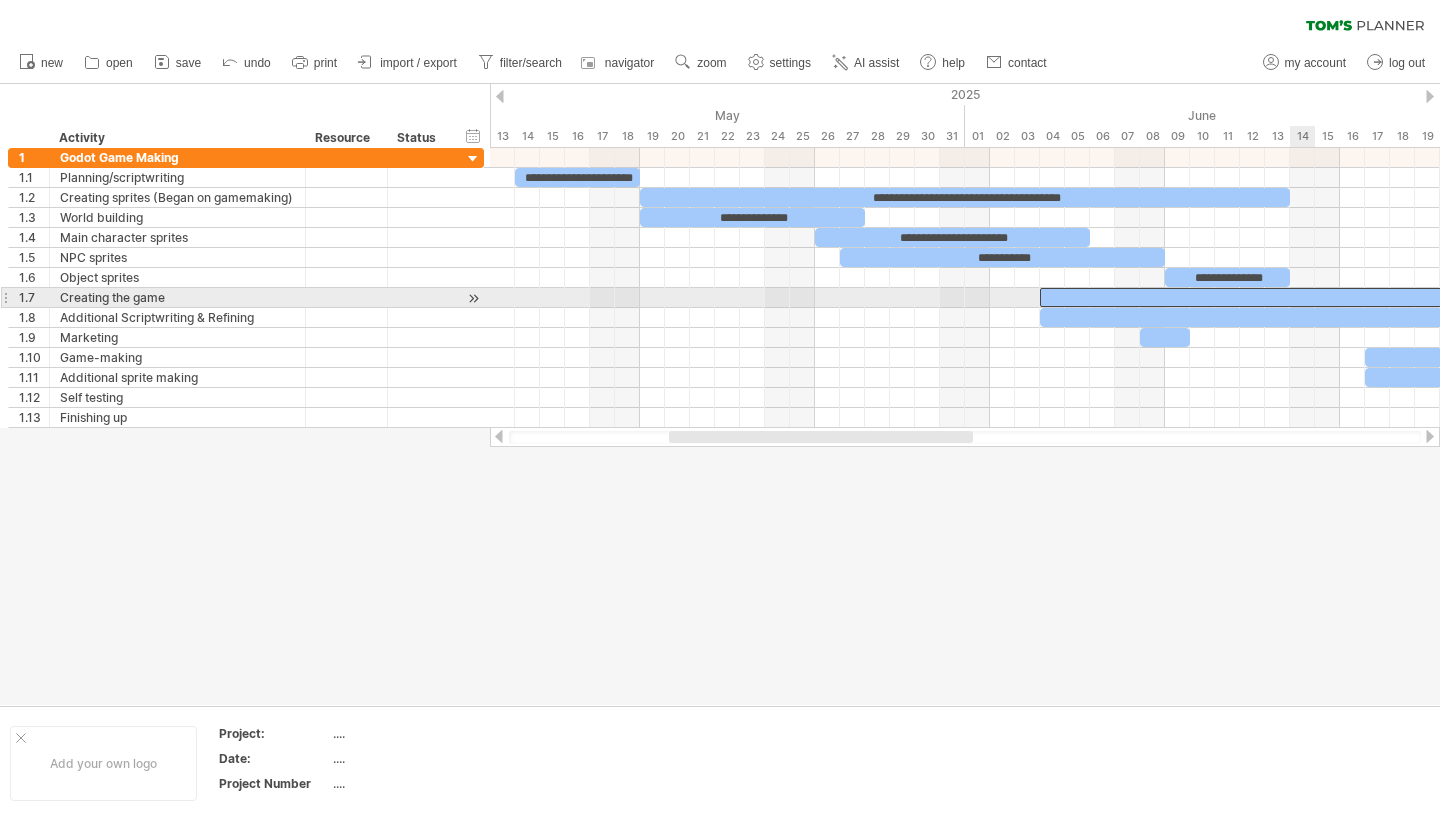click at bounding box center (1652, 297) 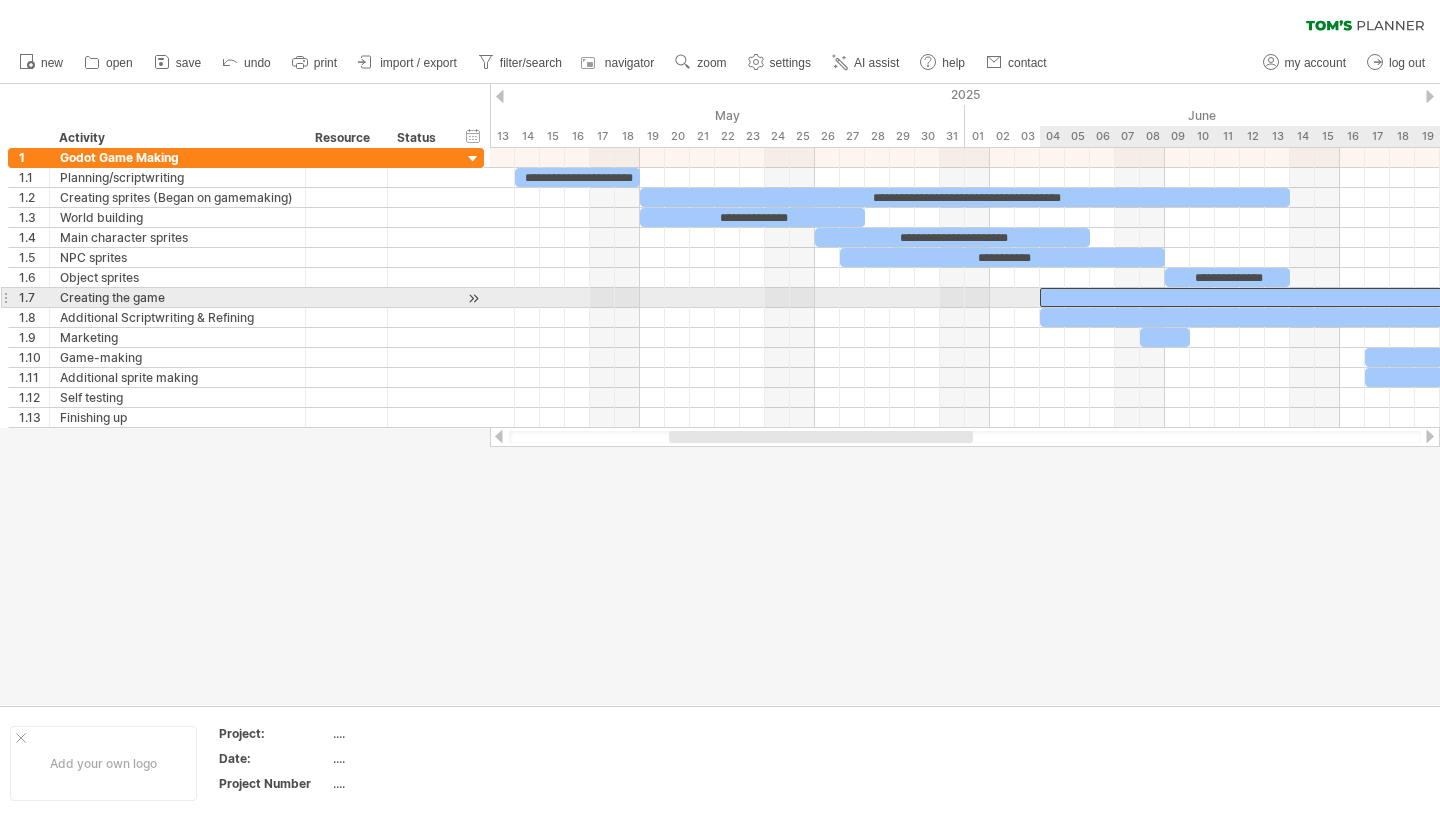 click at bounding box center [1652, 297] 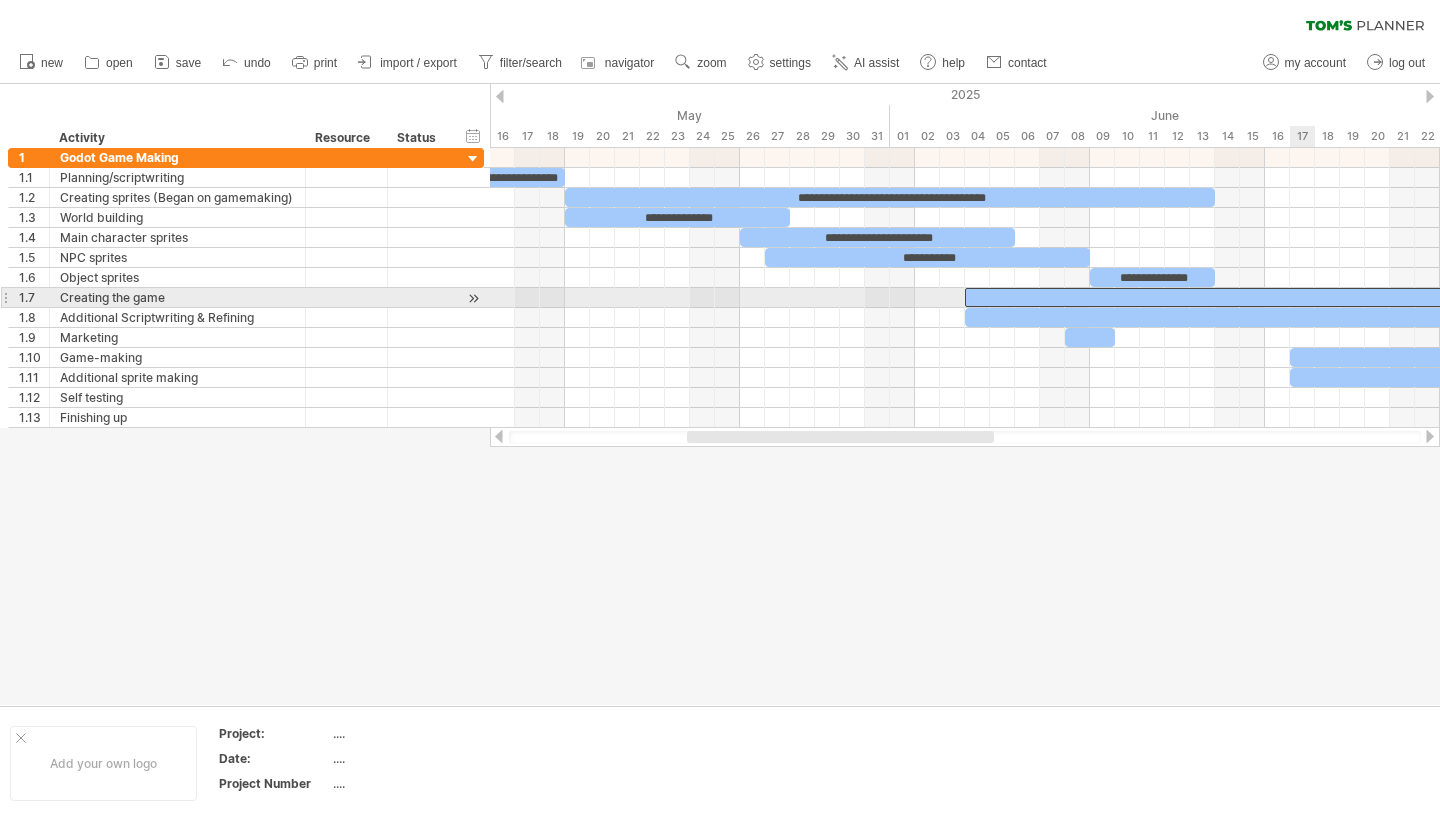 paste 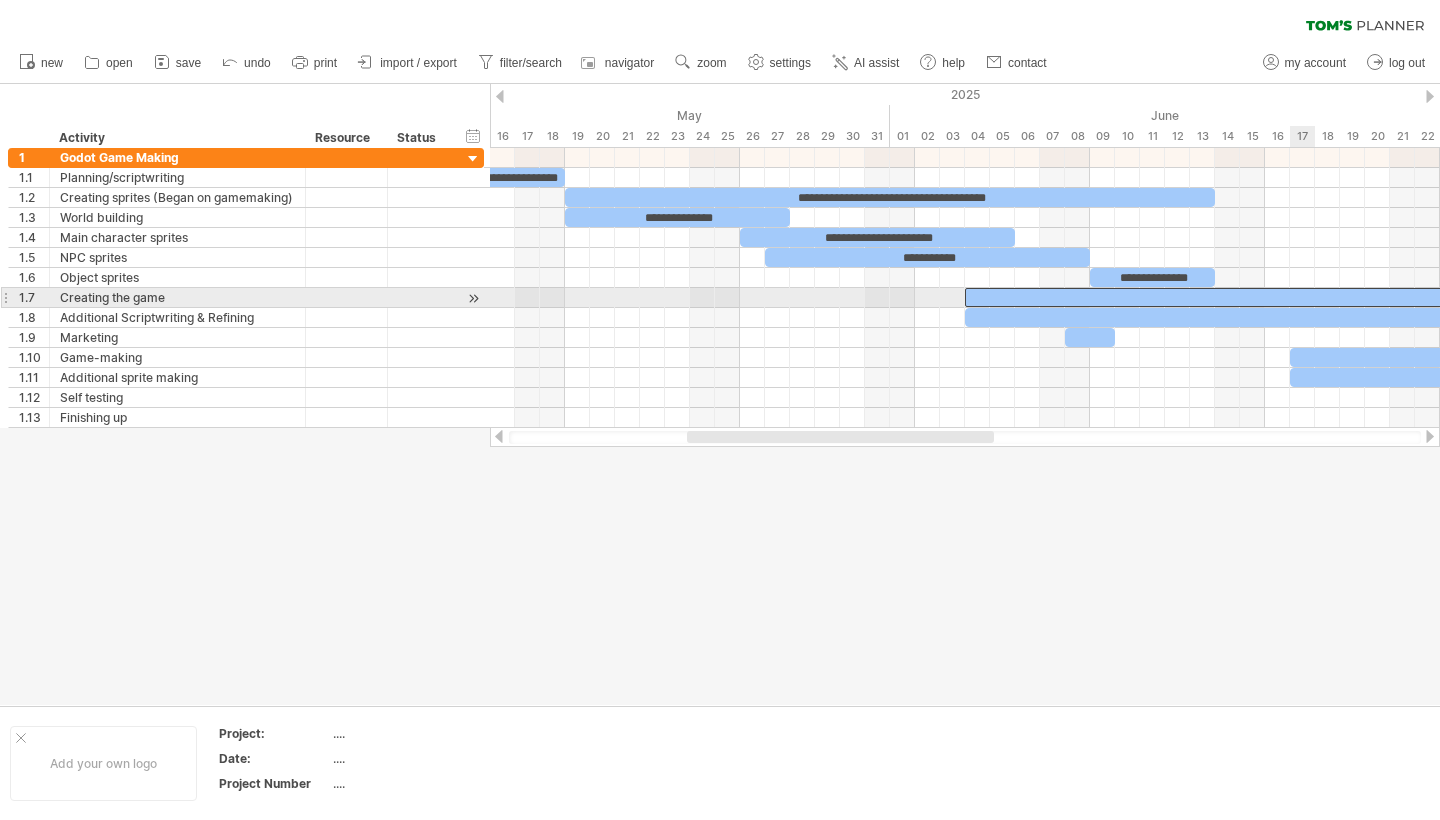 scroll, scrollTop: 0, scrollLeft: 0, axis: both 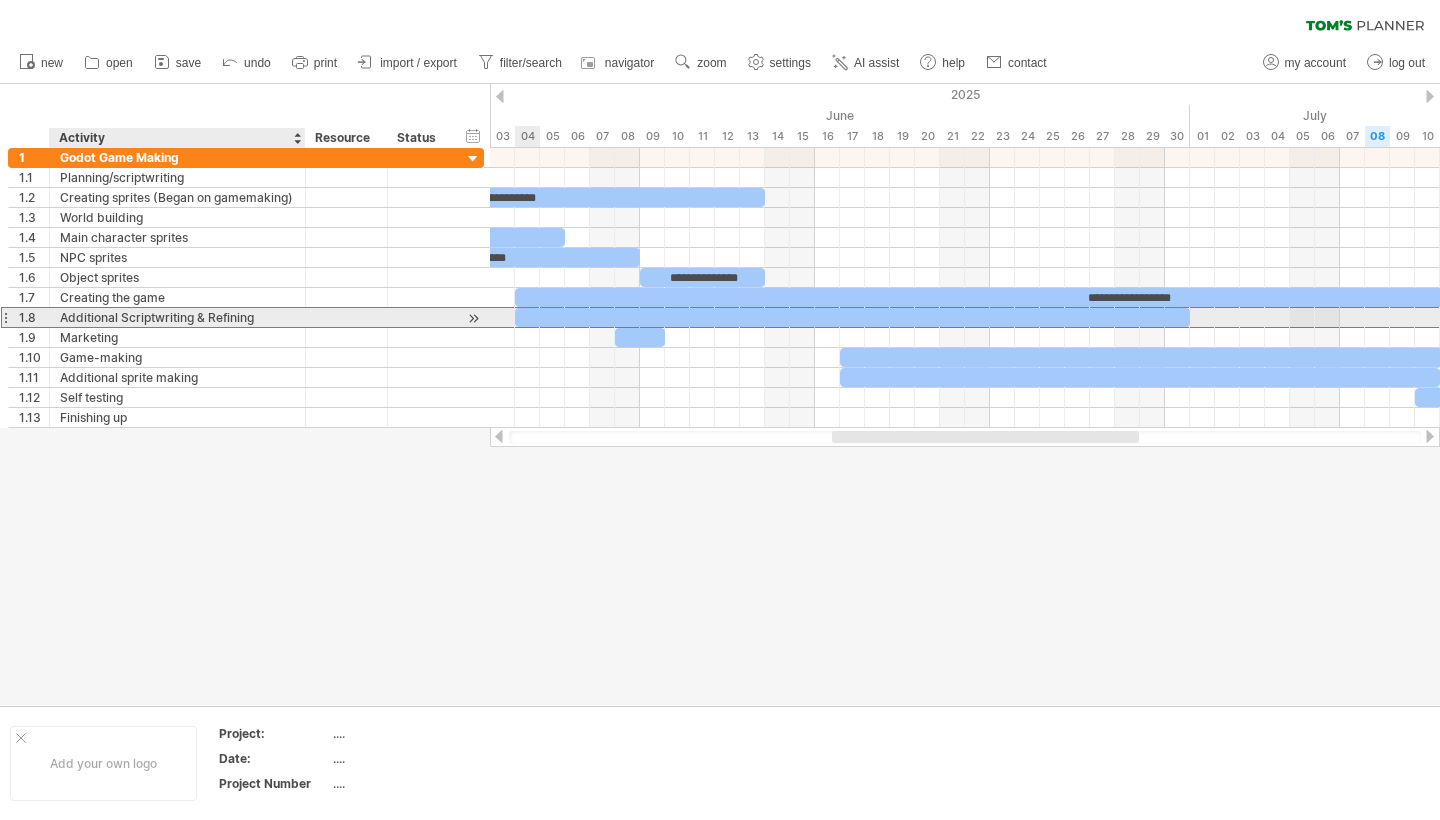 click on "Additional Scriptwriting & Refining" at bounding box center [177, 317] 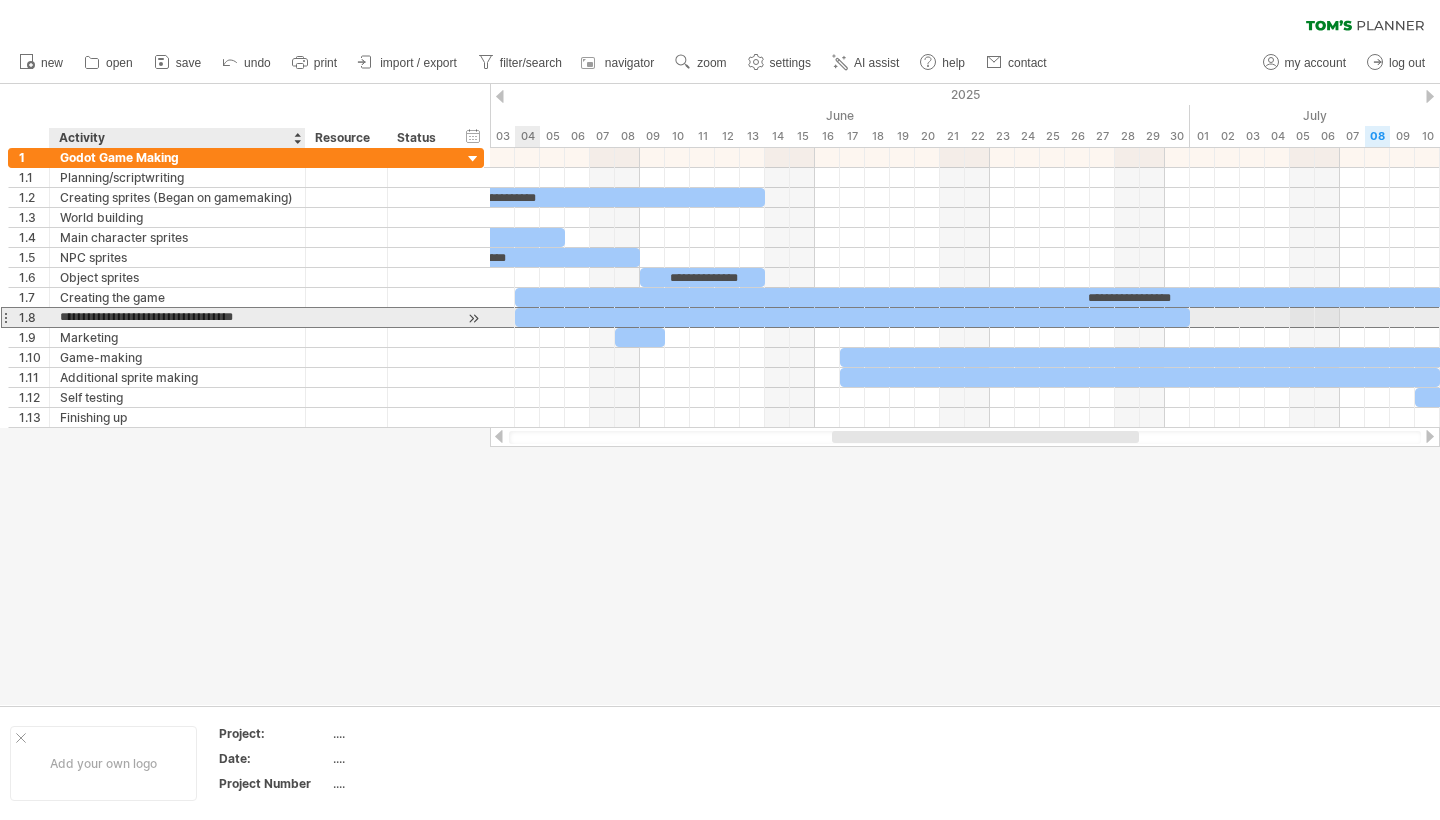 click on "**********" at bounding box center (177, 317) 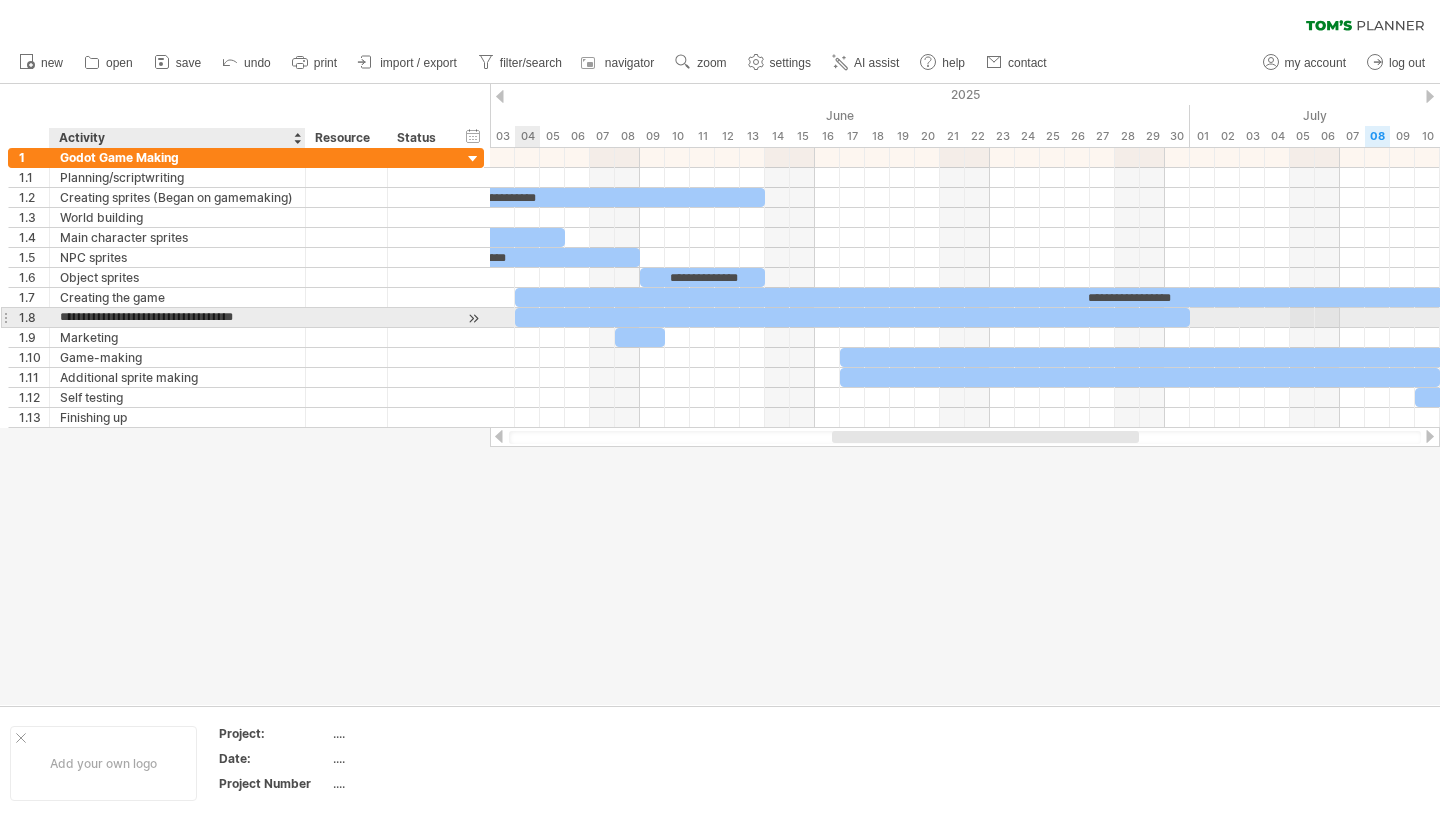 click on "**********" at bounding box center (177, 317) 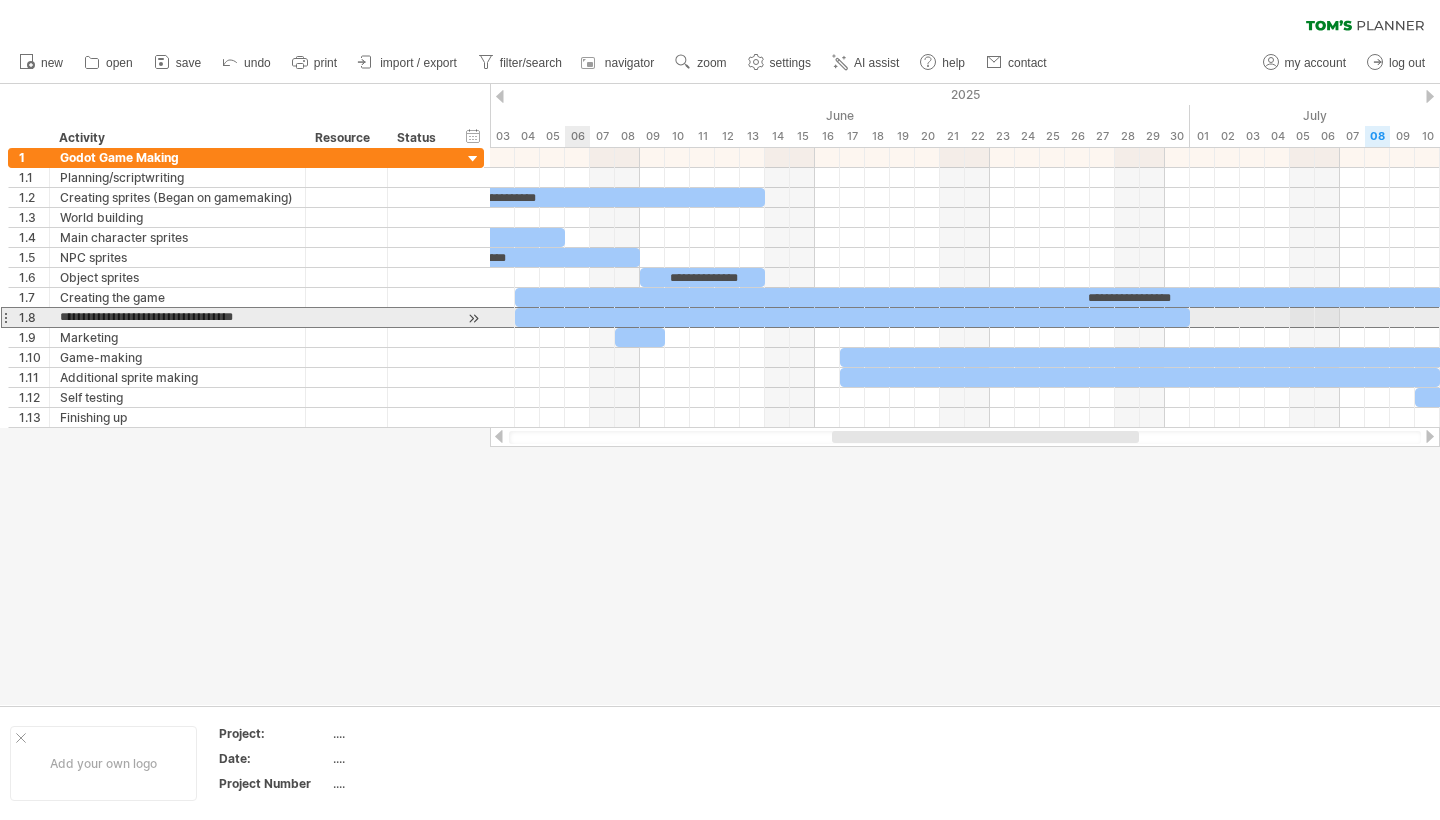 click at bounding box center [852, 317] 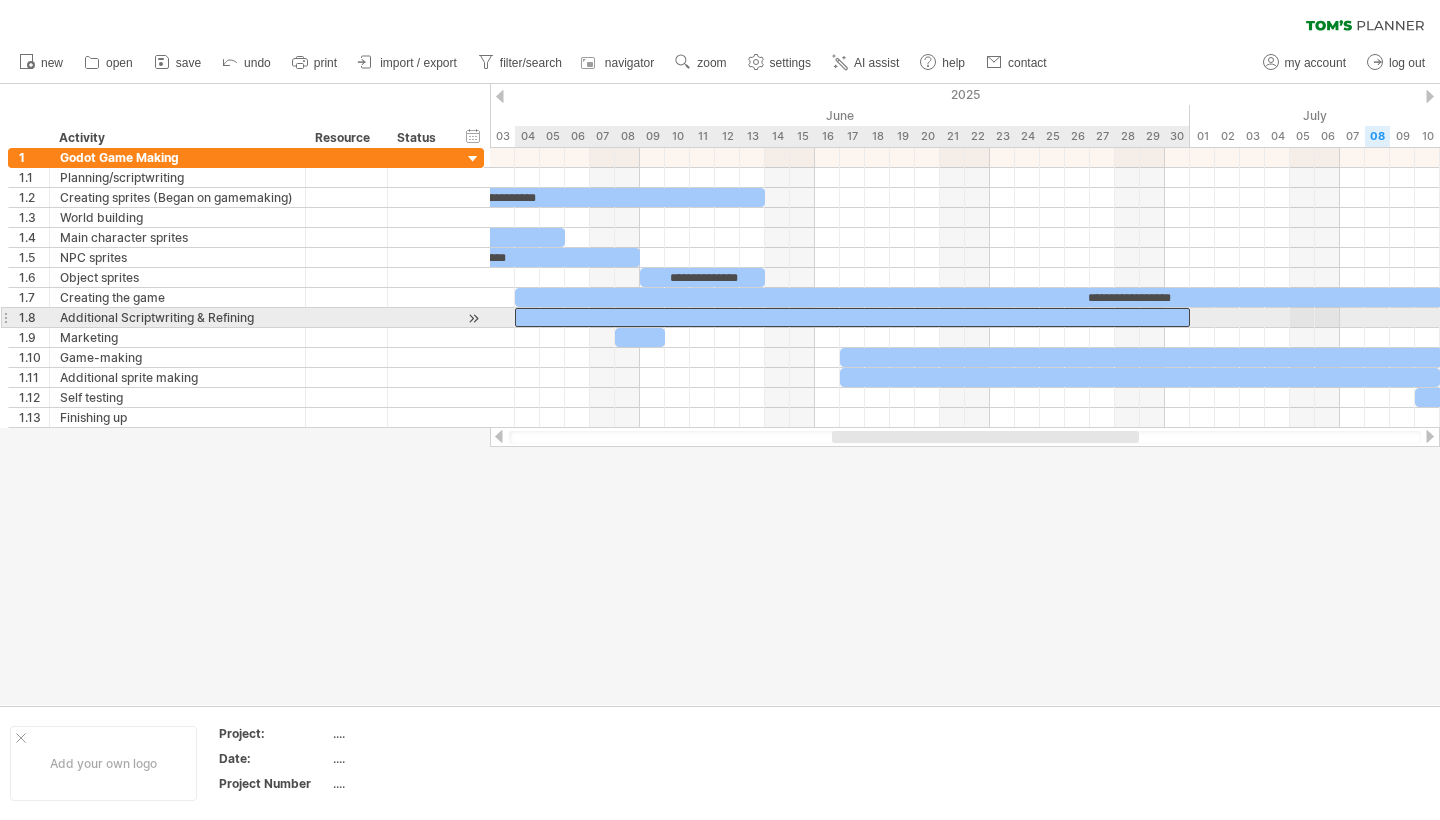 click at bounding box center (852, 317) 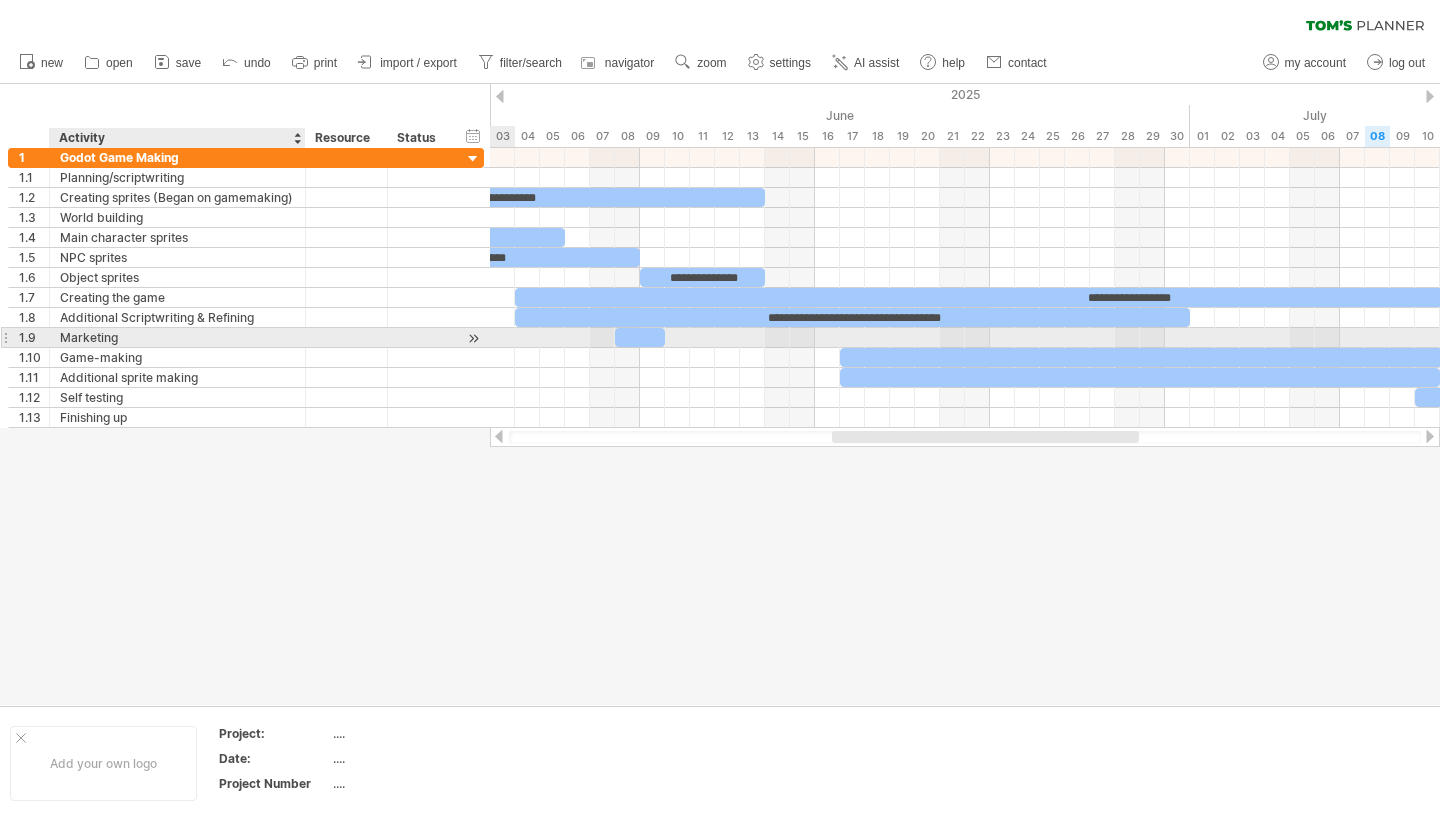 click on "Marketing" at bounding box center (177, 337) 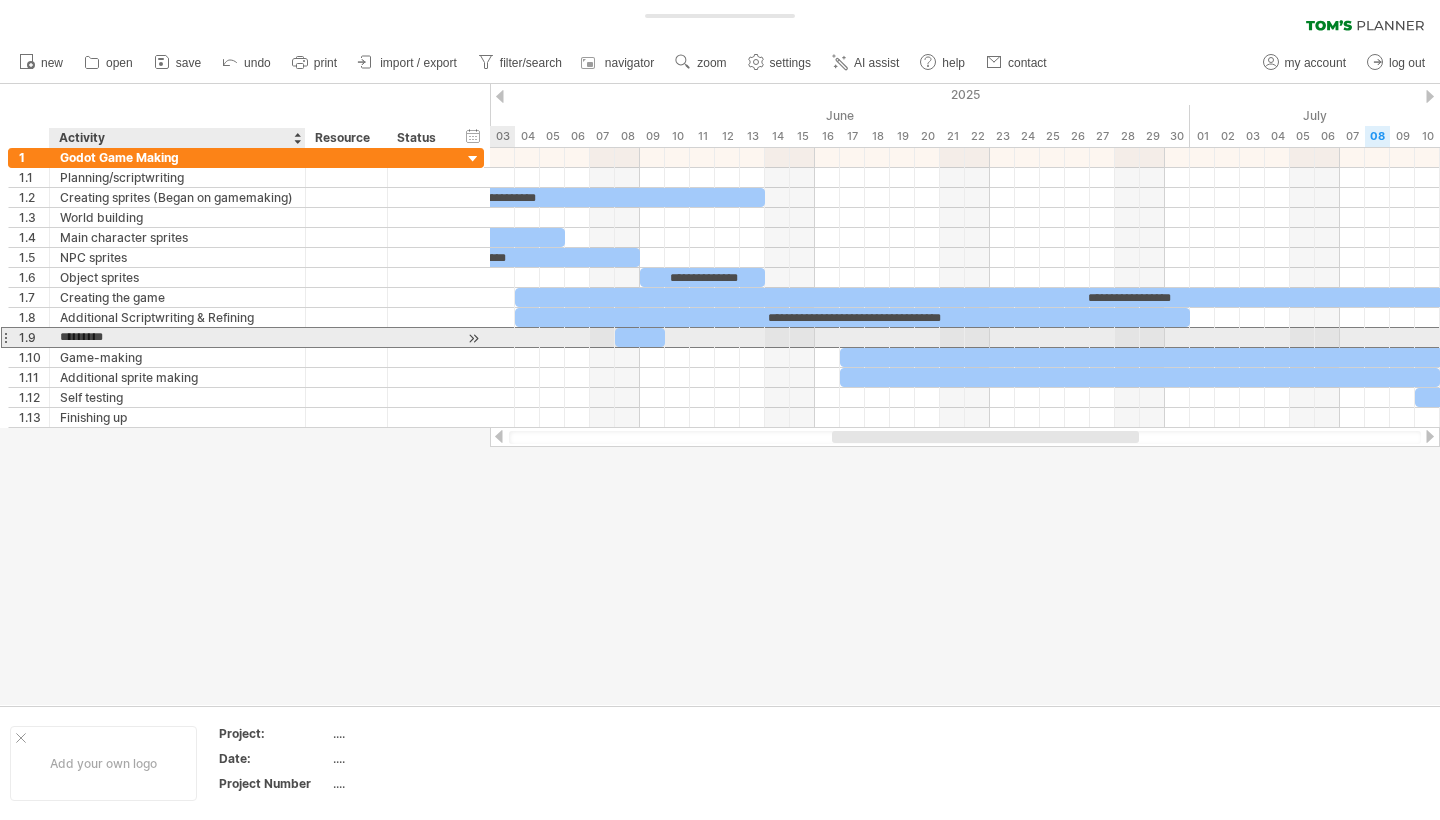 click on "*********" at bounding box center (177, 337) 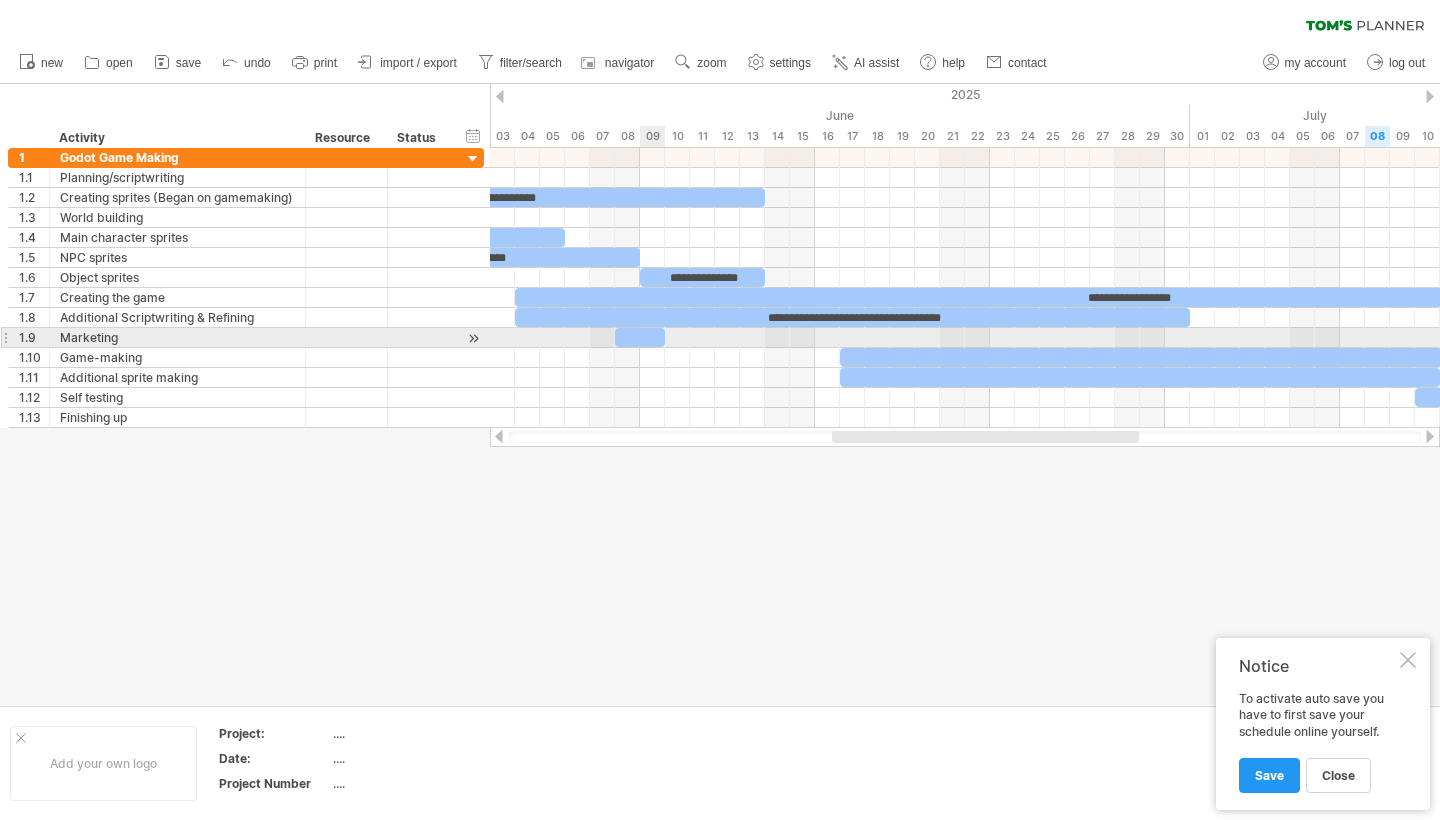 click at bounding box center (640, 337) 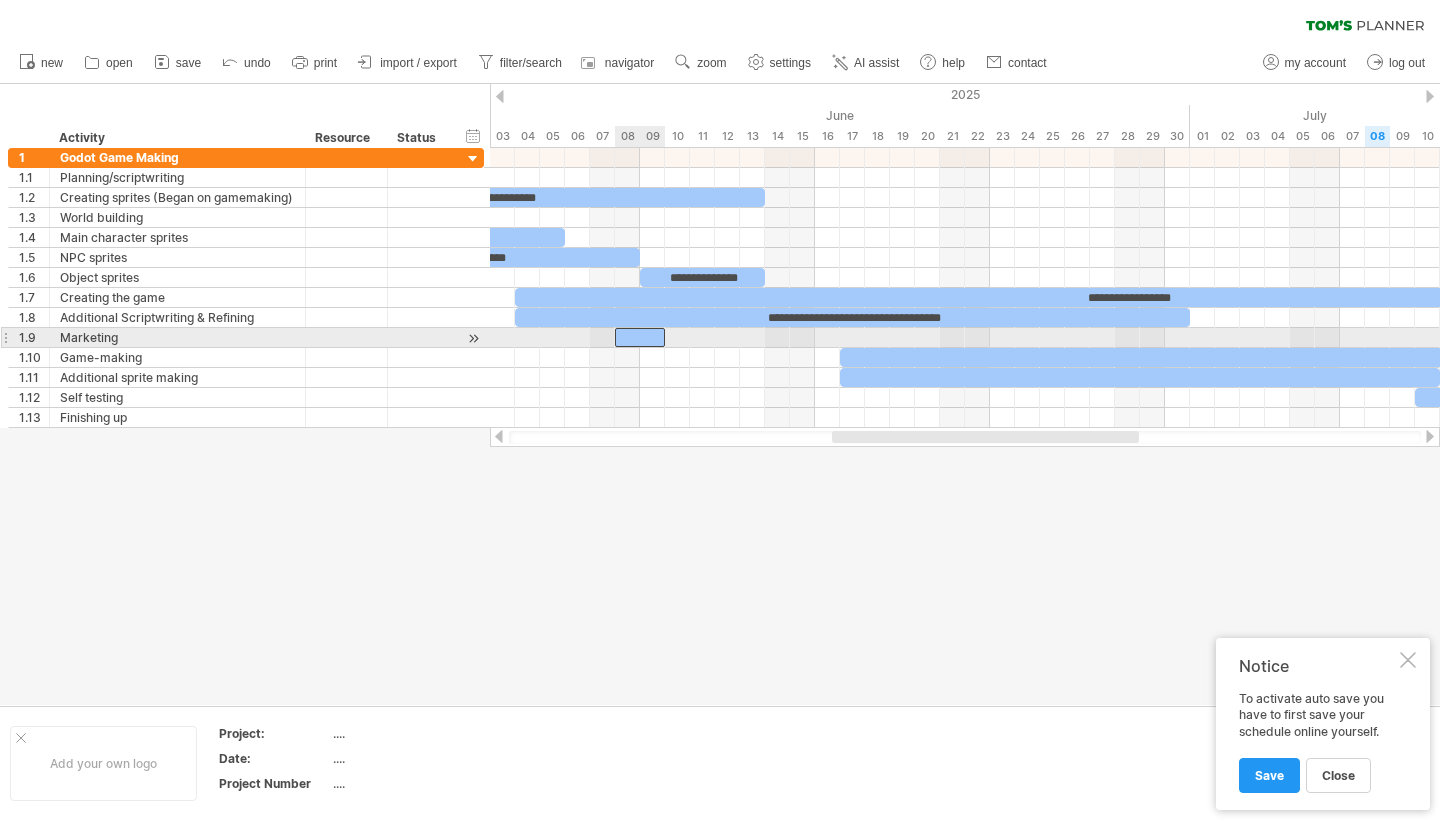 click at bounding box center (640, 337) 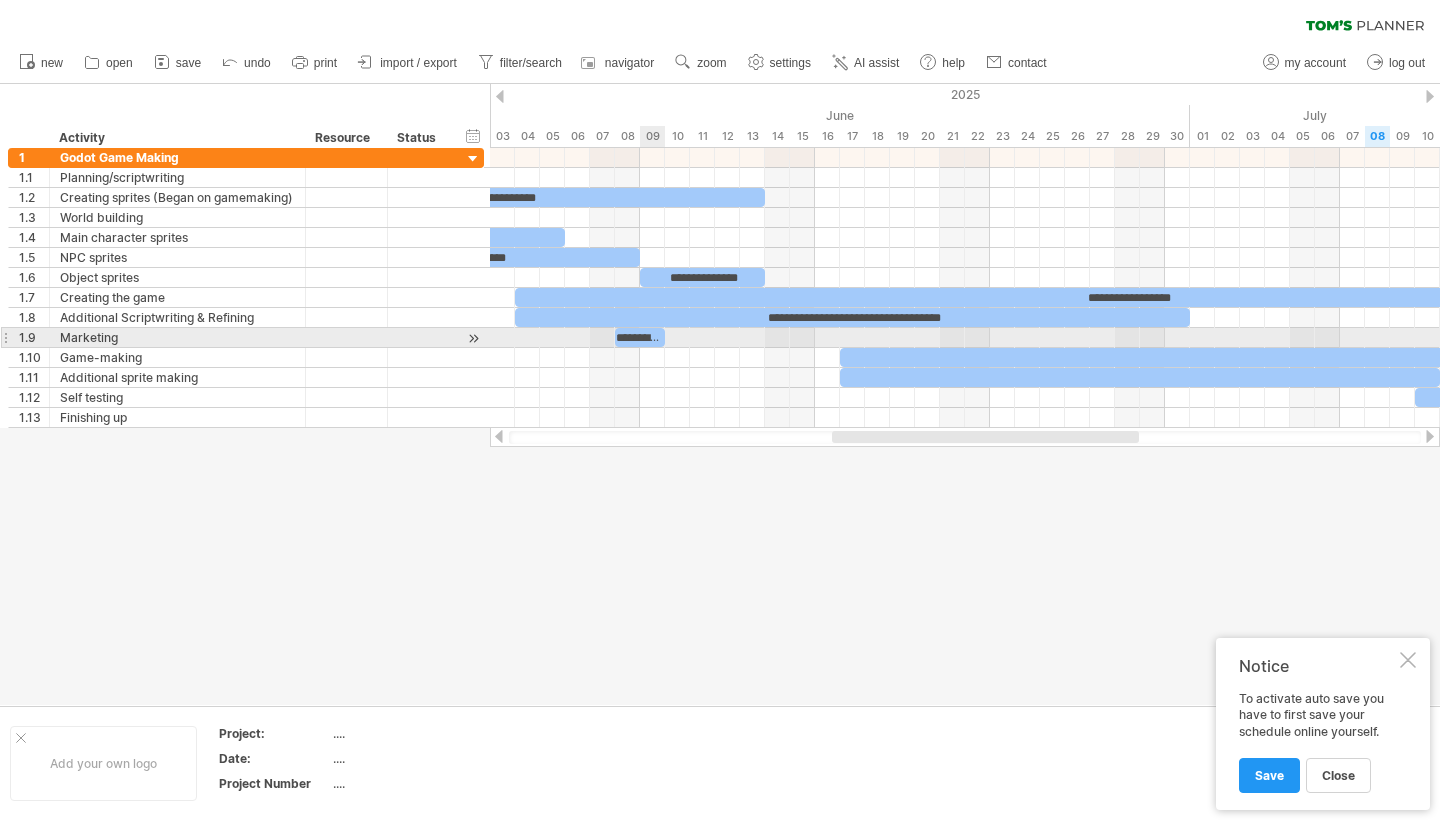 scroll, scrollTop: 0, scrollLeft: 0, axis: both 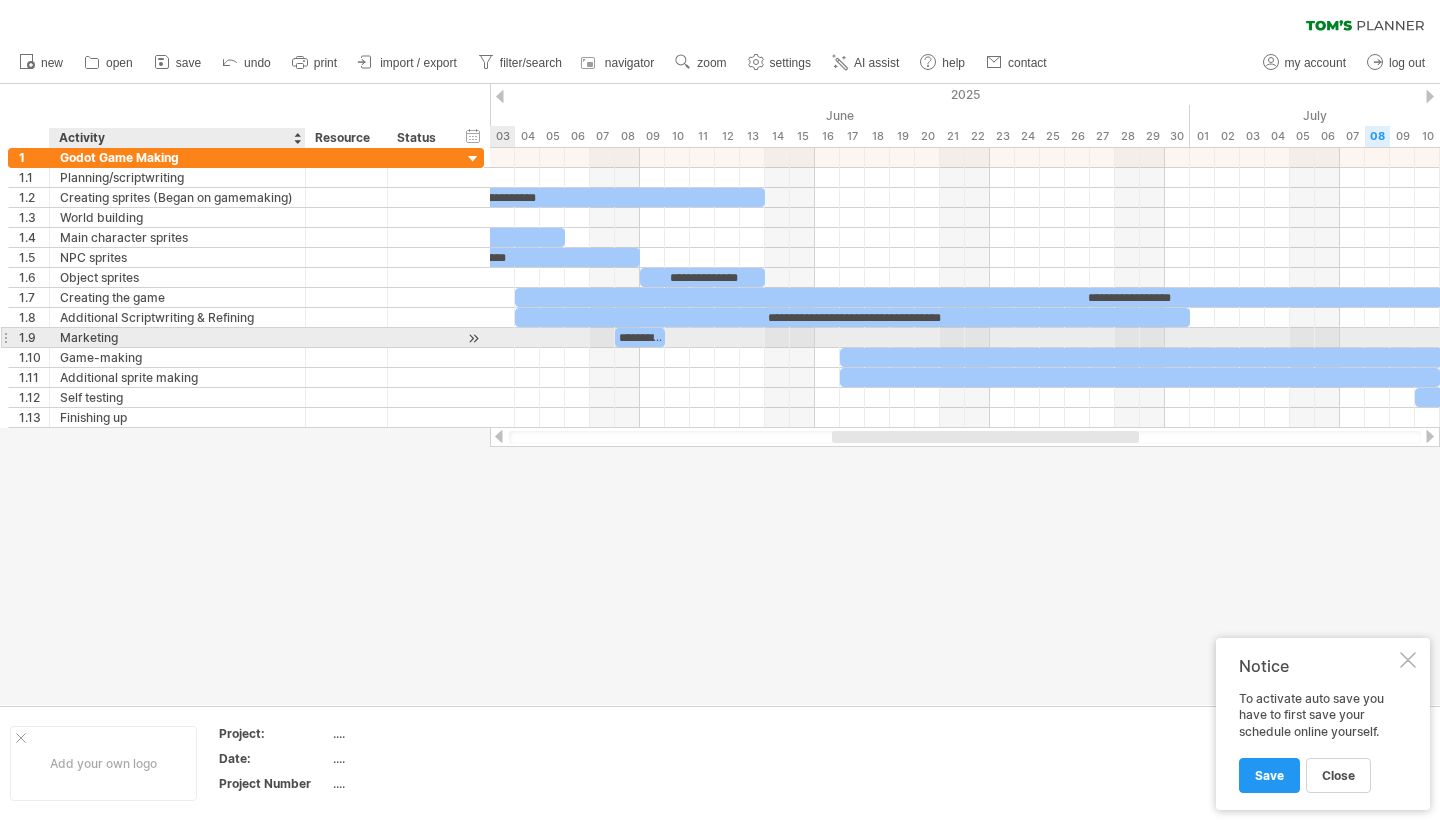click on "Marketing" at bounding box center (177, 337) 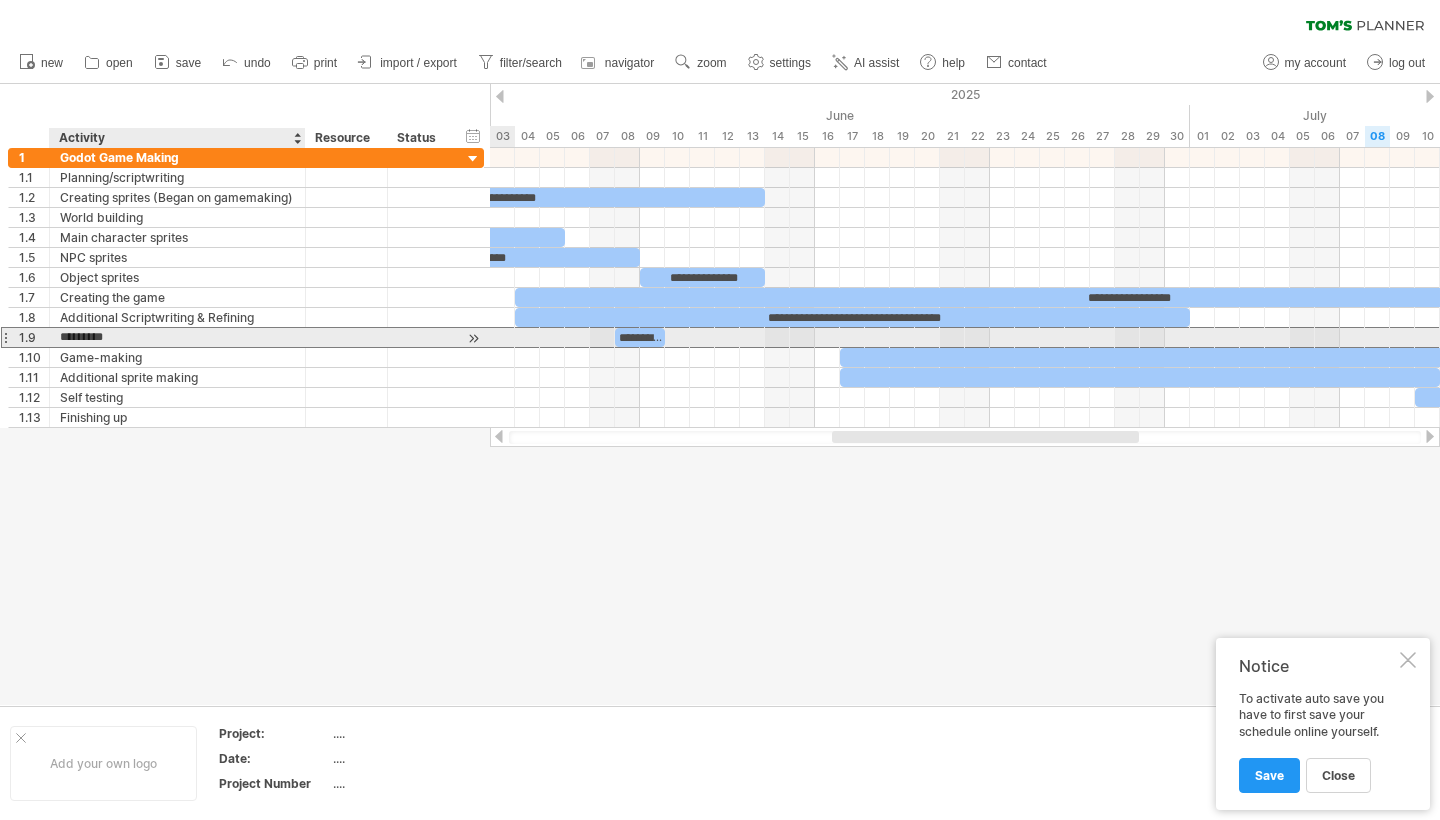 click on "*********" at bounding box center (177, 337) 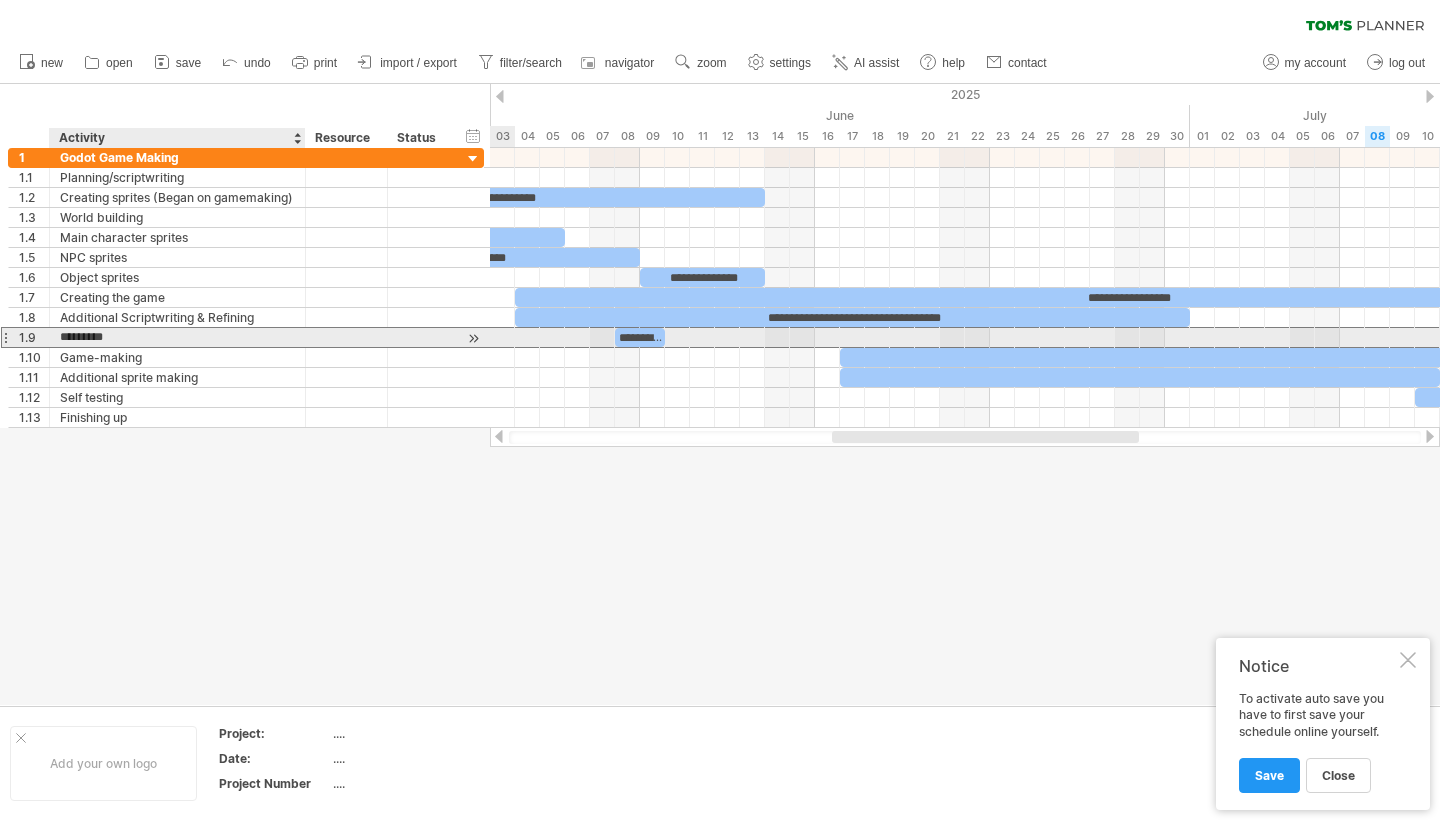 click on "*********" at bounding box center [177, 337] 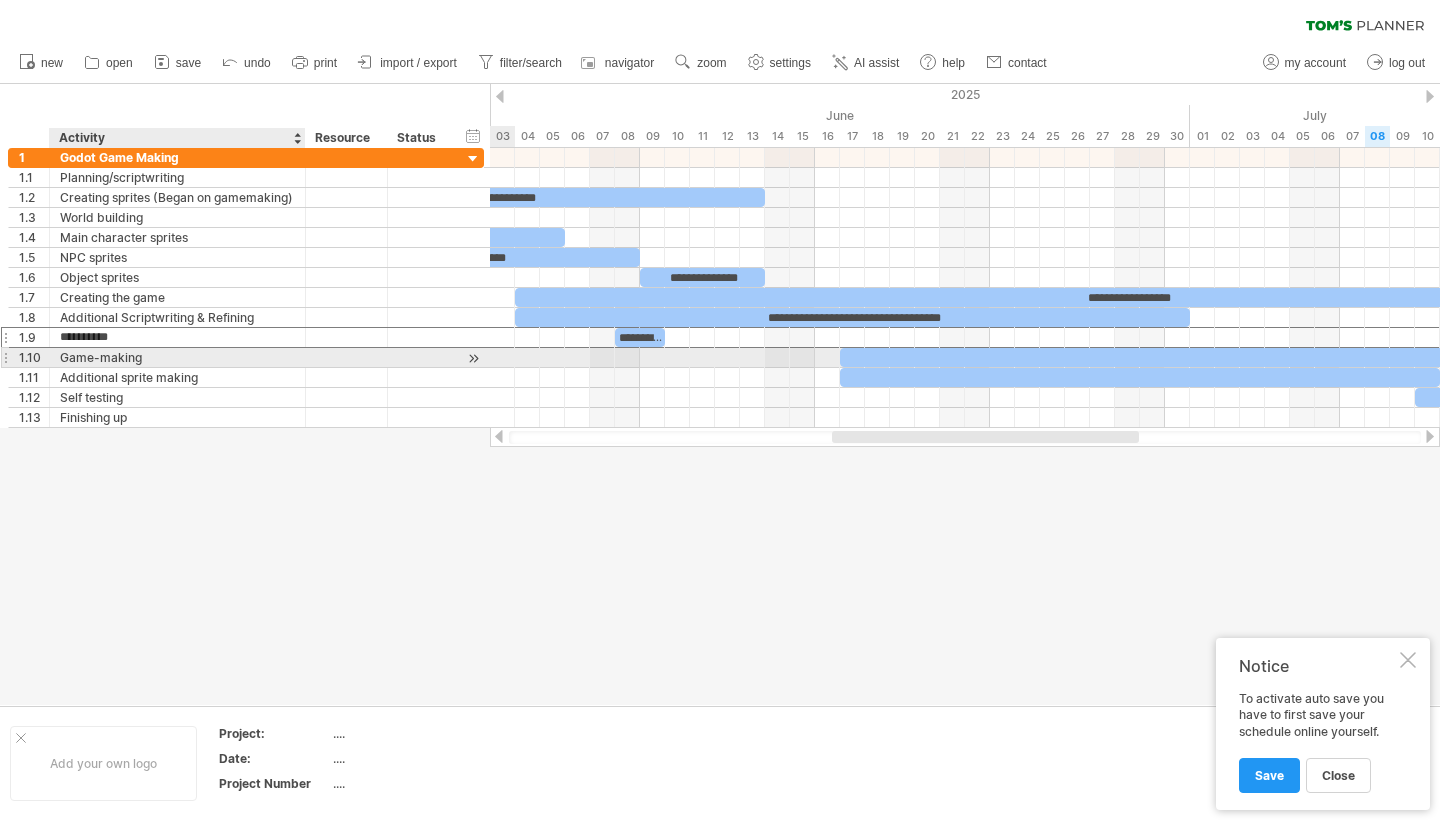 click on "Game-making" at bounding box center [177, 357] 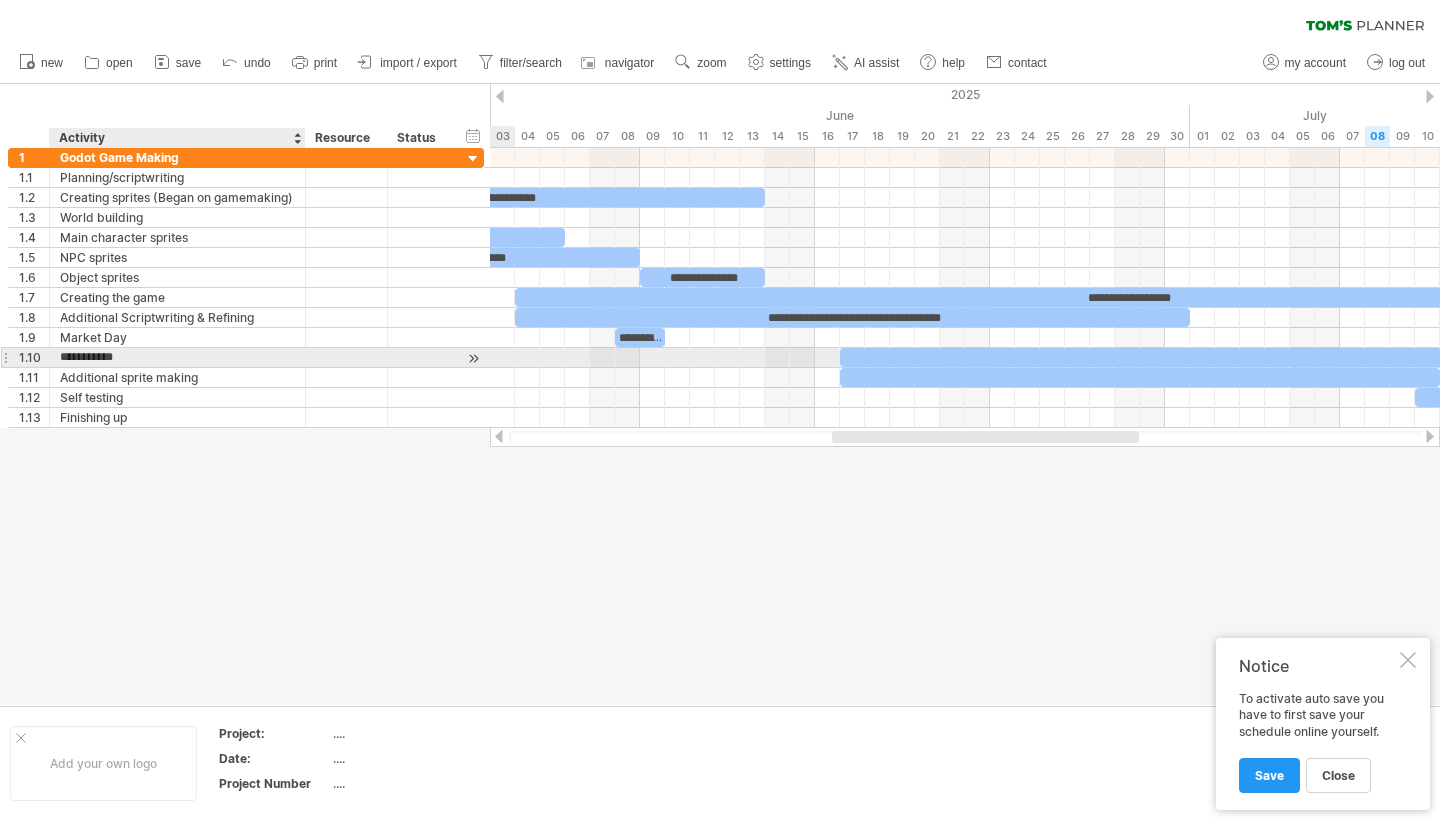 click on "**********" at bounding box center (177, 357) 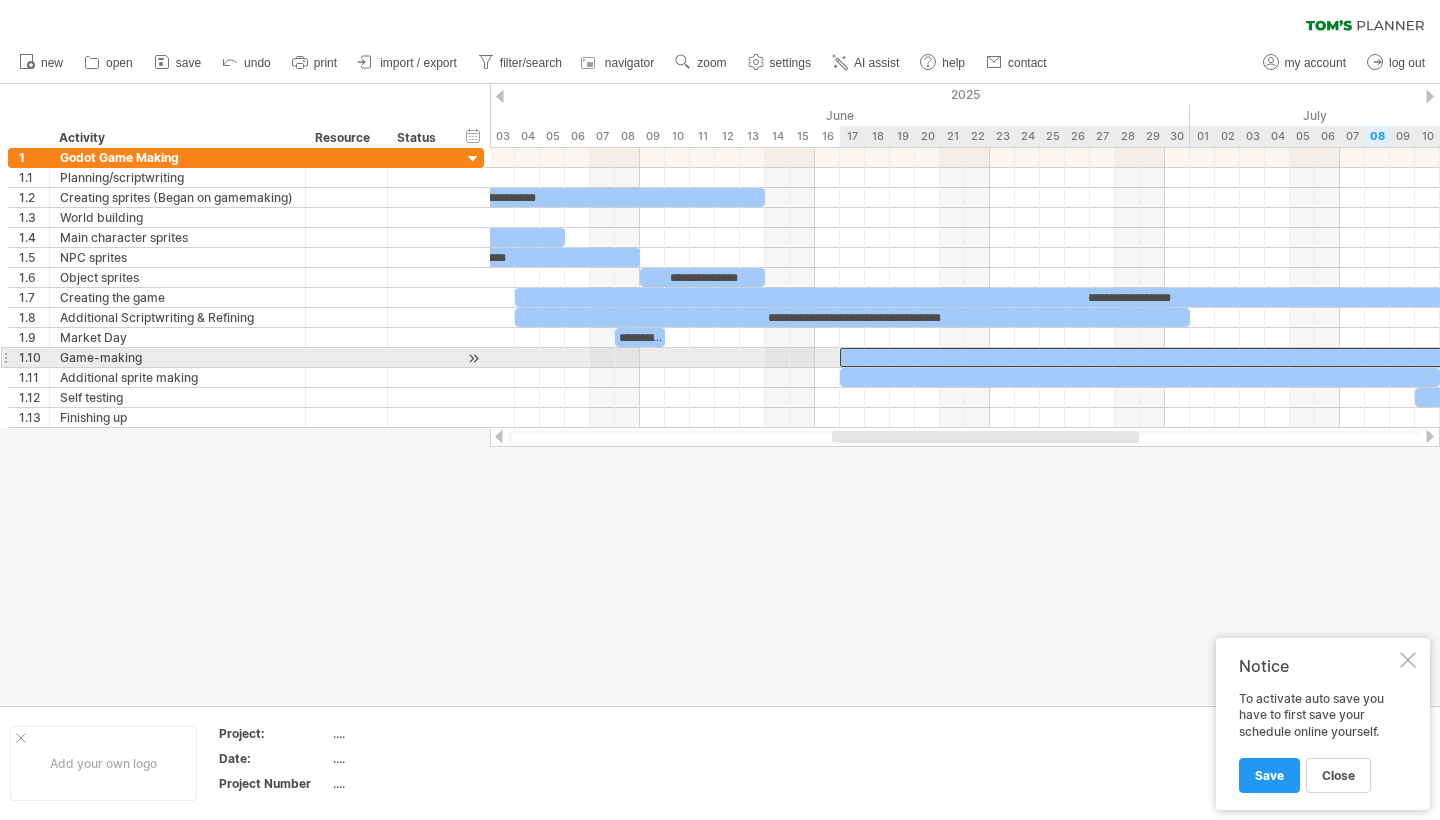 click at bounding box center (1290, 357) 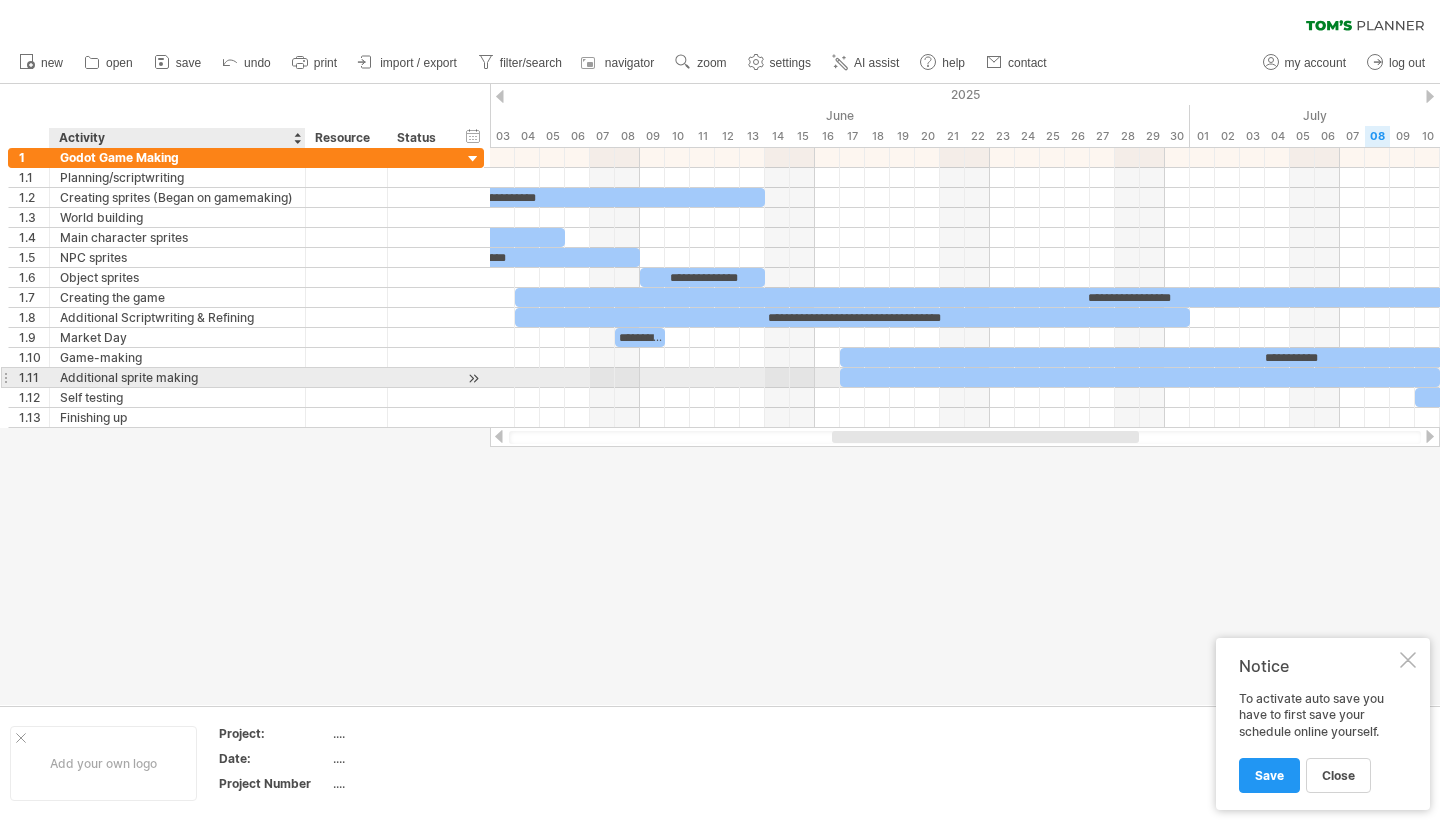 click on "Additional sprite making" at bounding box center (177, 377) 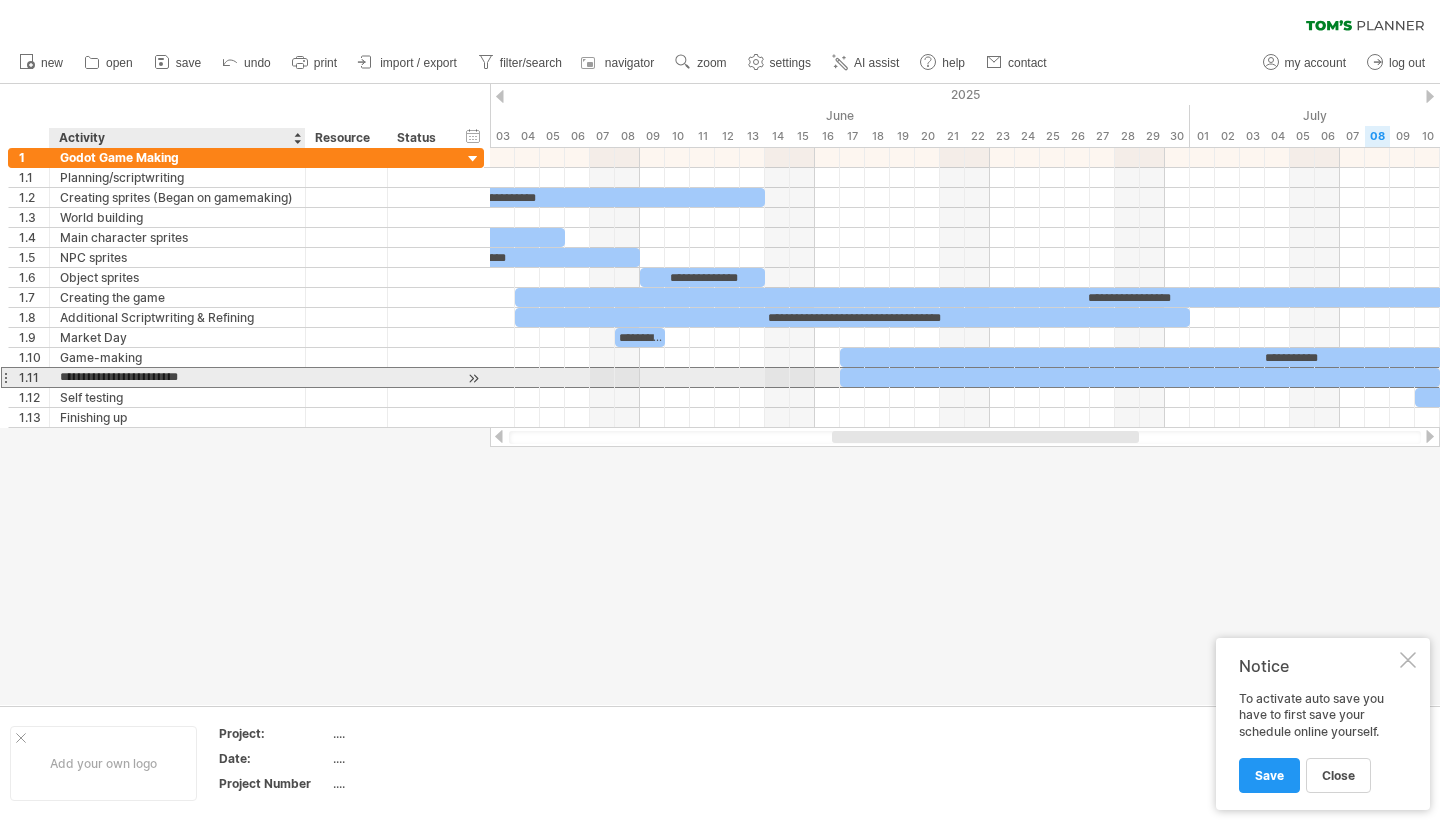 click on "**********" at bounding box center (177, 377) 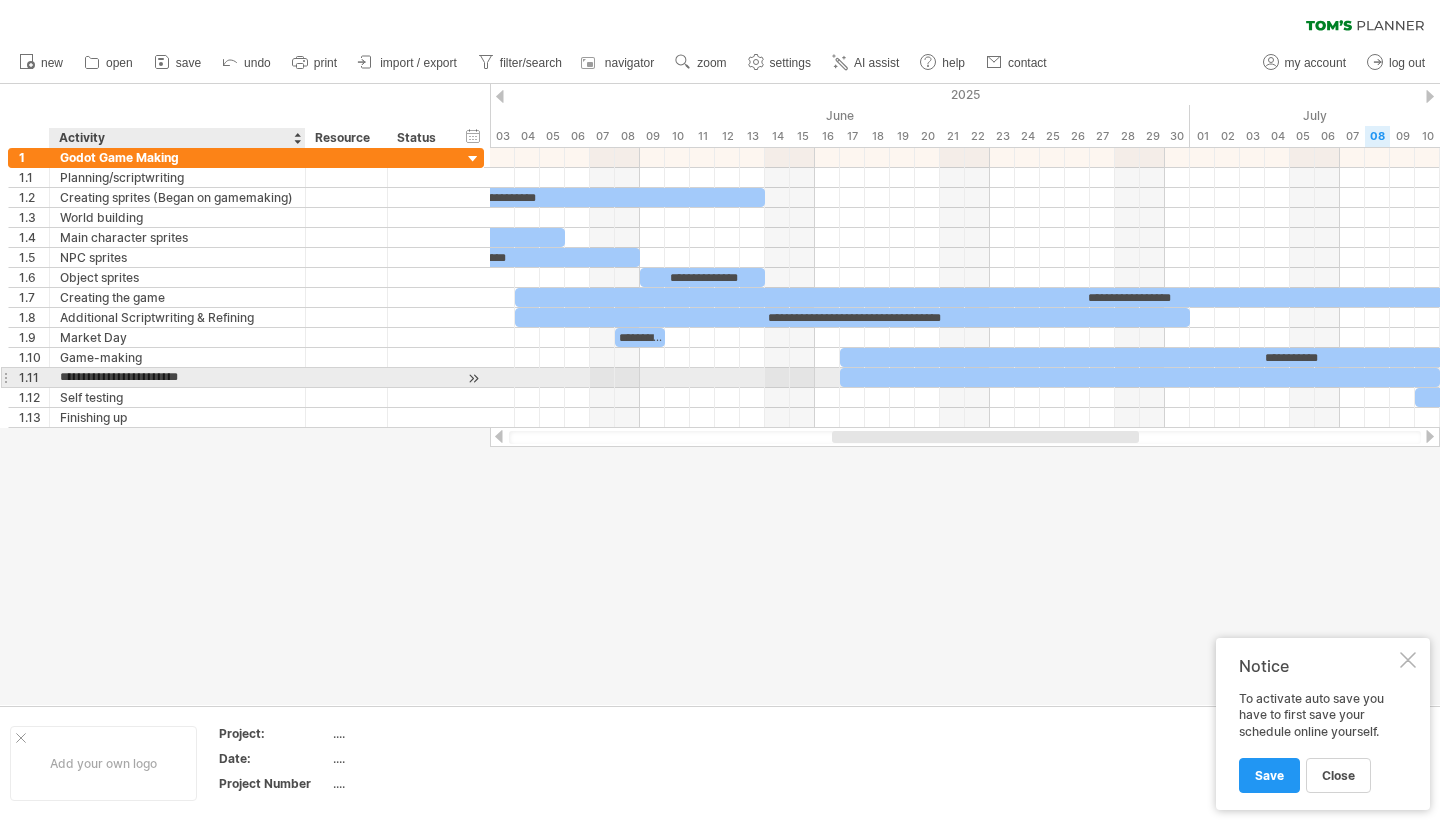 click on "**********" at bounding box center (177, 377) 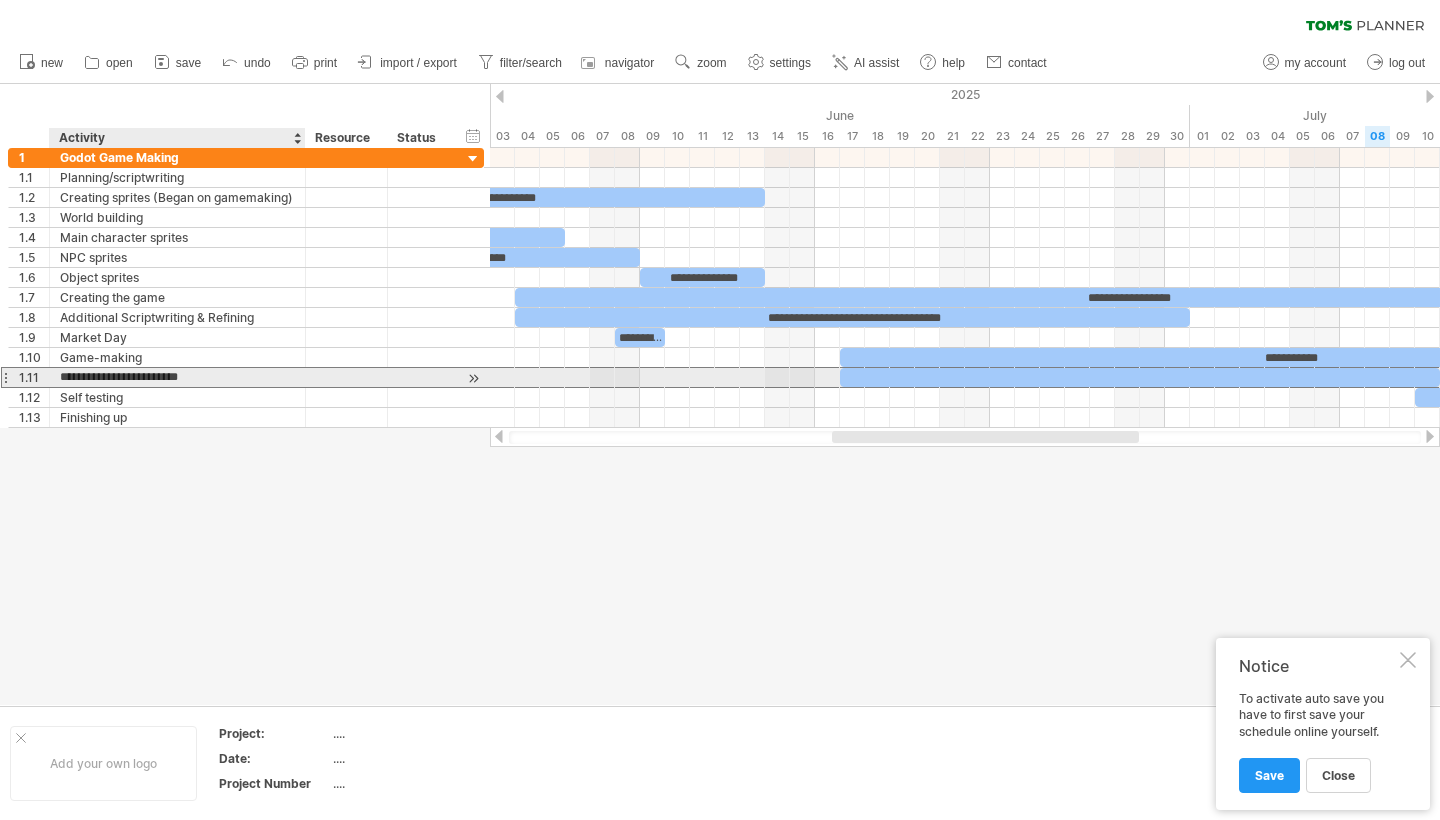 click on "**********" at bounding box center [177, 377] 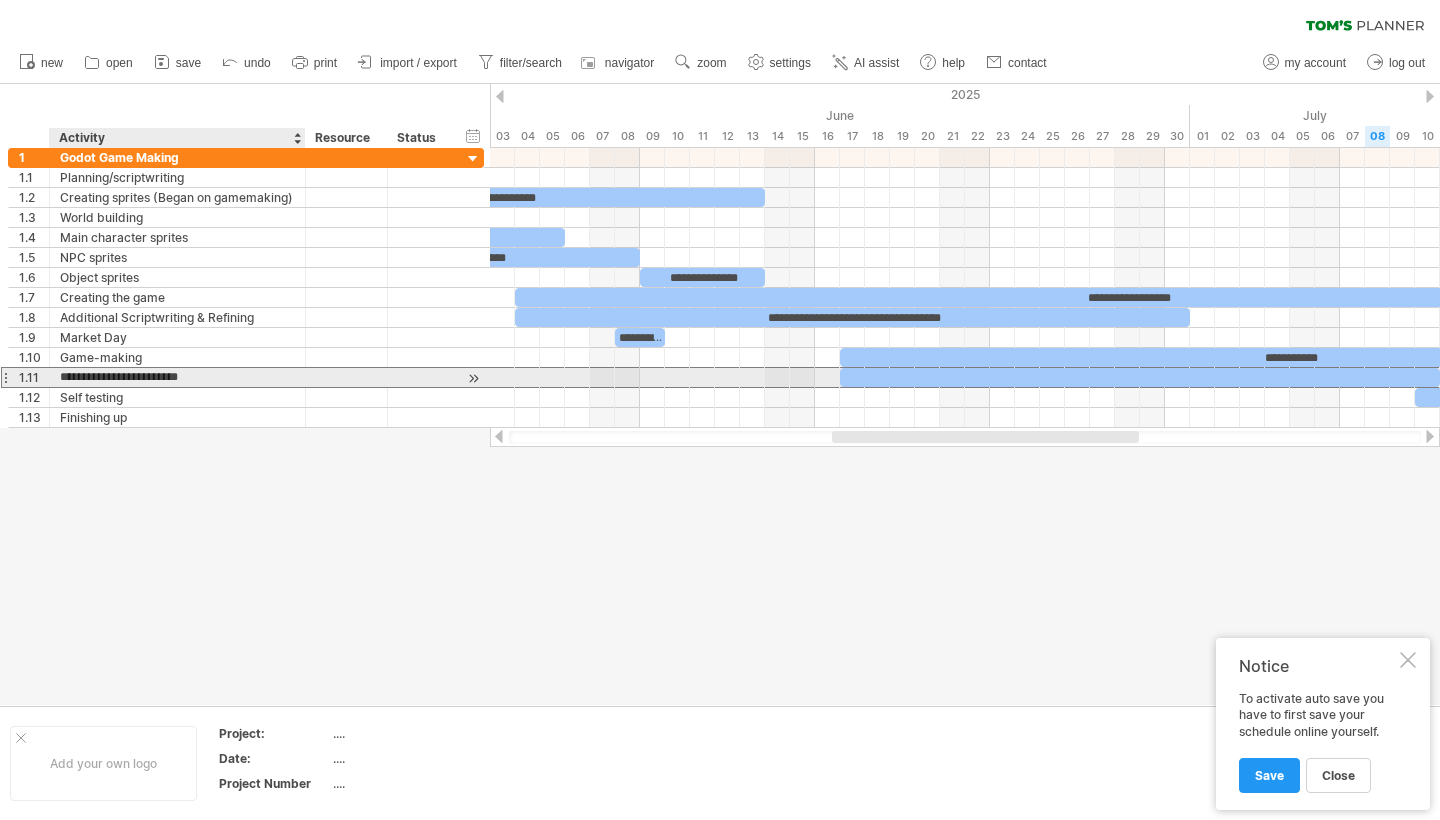 click on "**********" at bounding box center [177, 377] 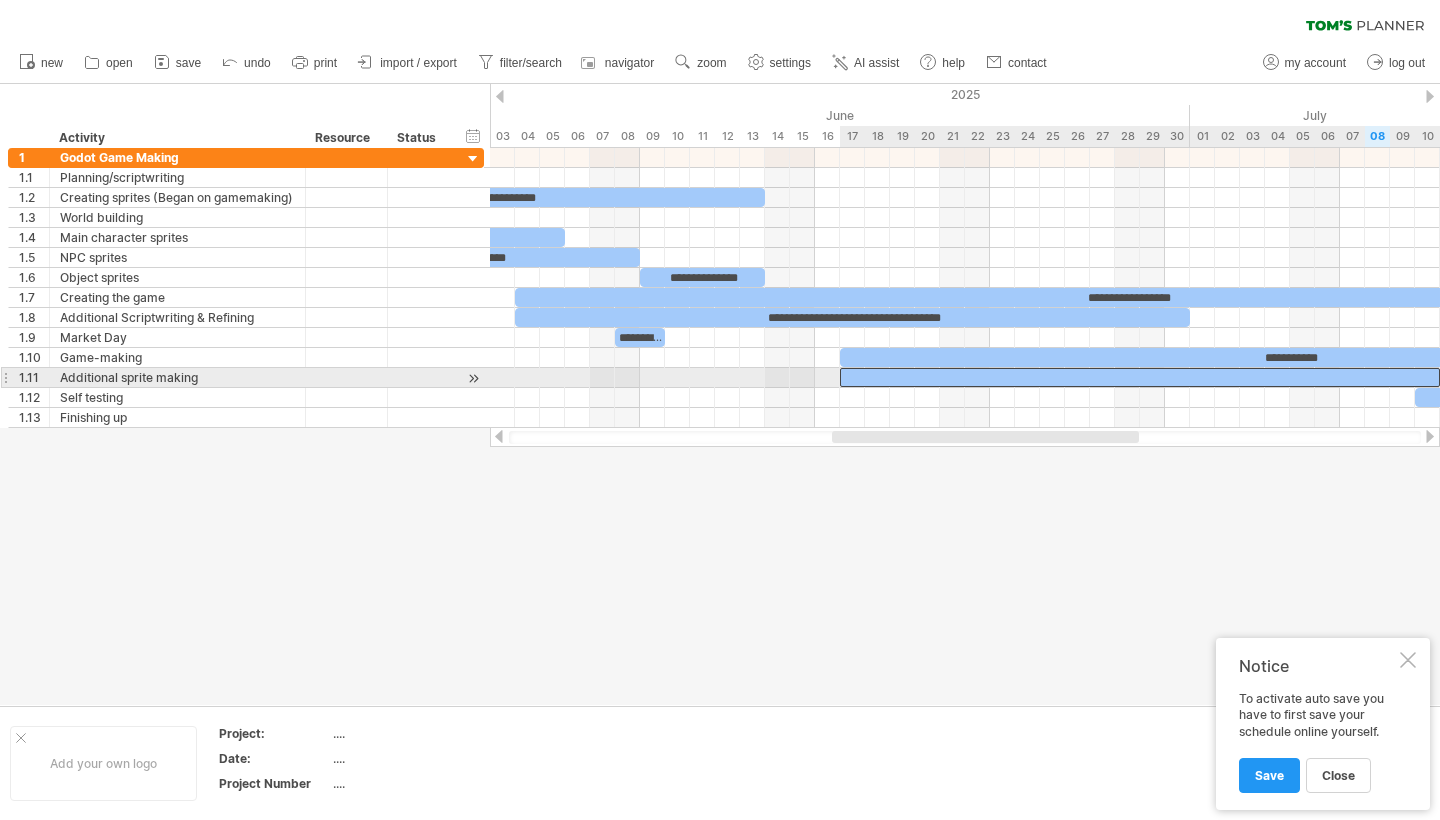 click at bounding box center [1140, 377] 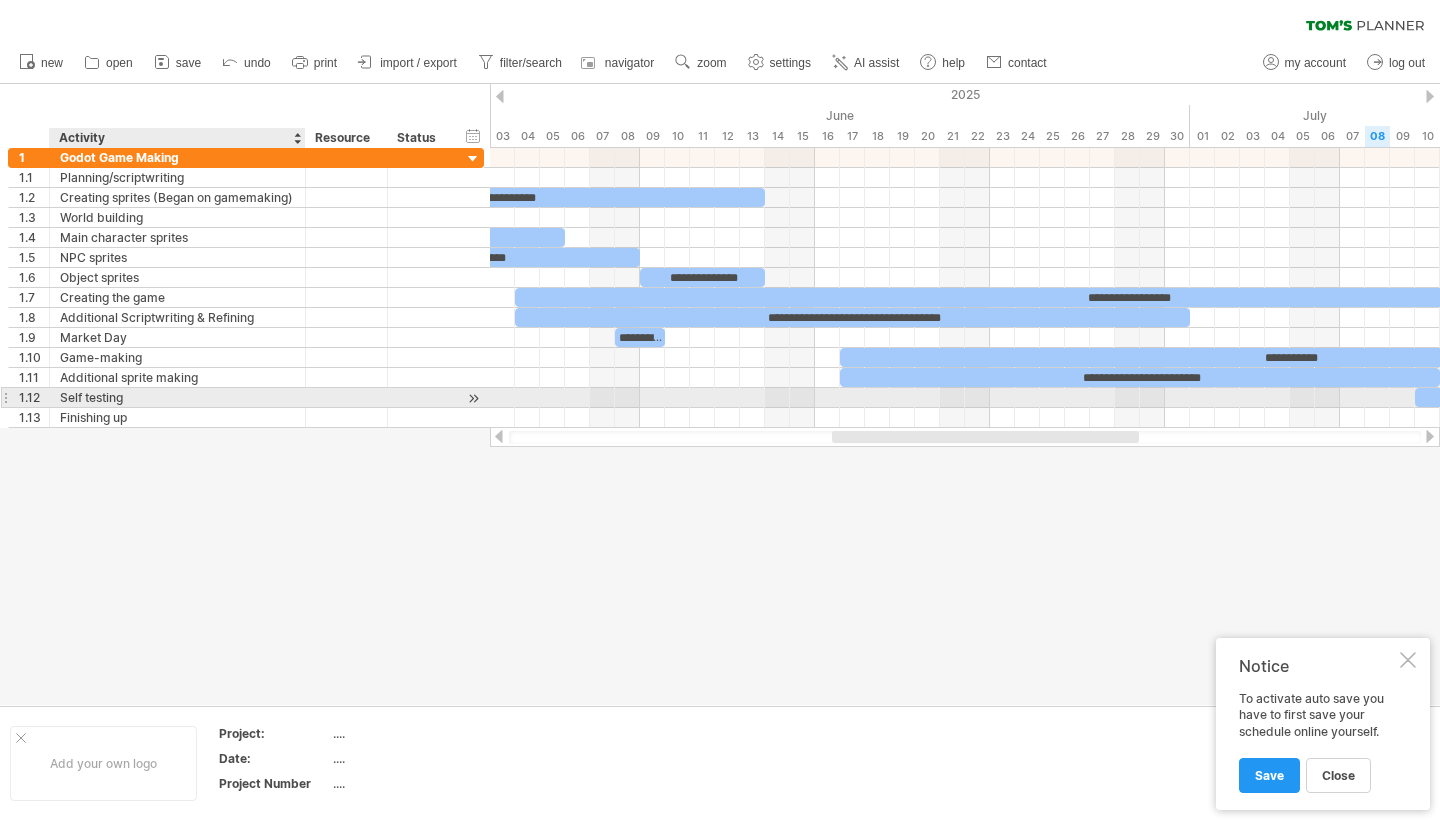 click on "Self testing" at bounding box center (177, 397) 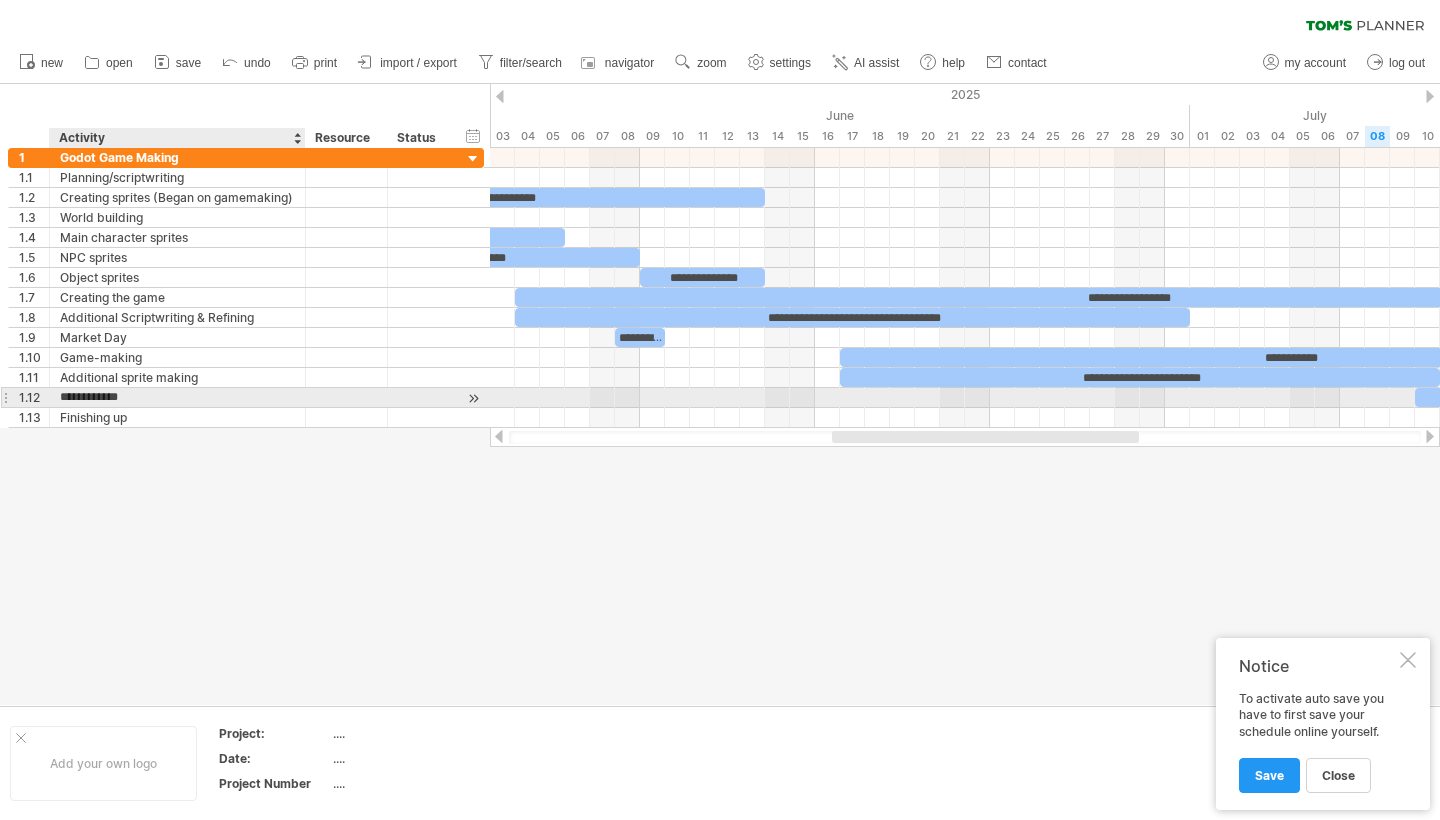 click on "**********" at bounding box center [177, 397] 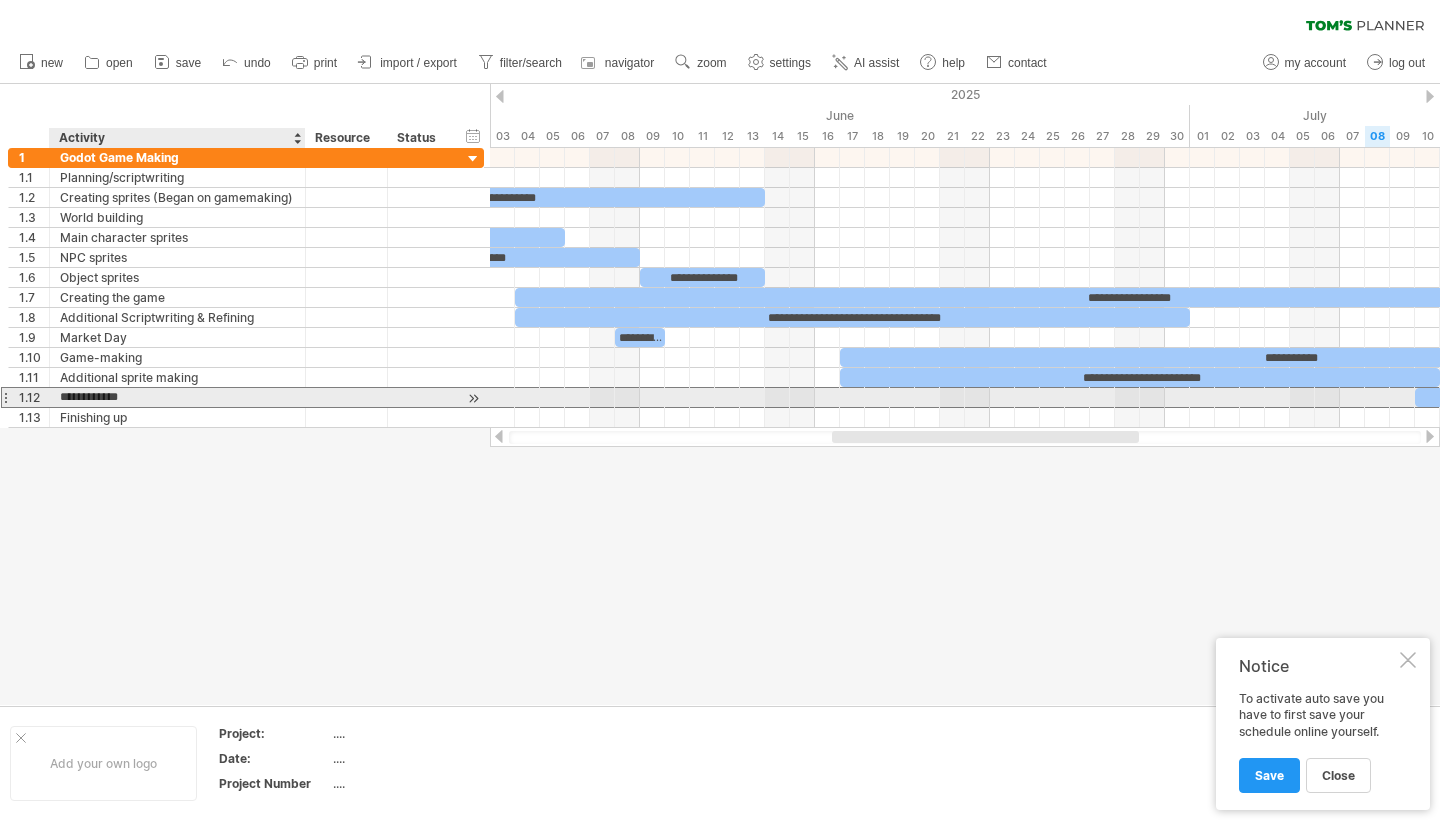 click on "**********" at bounding box center (177, 397) 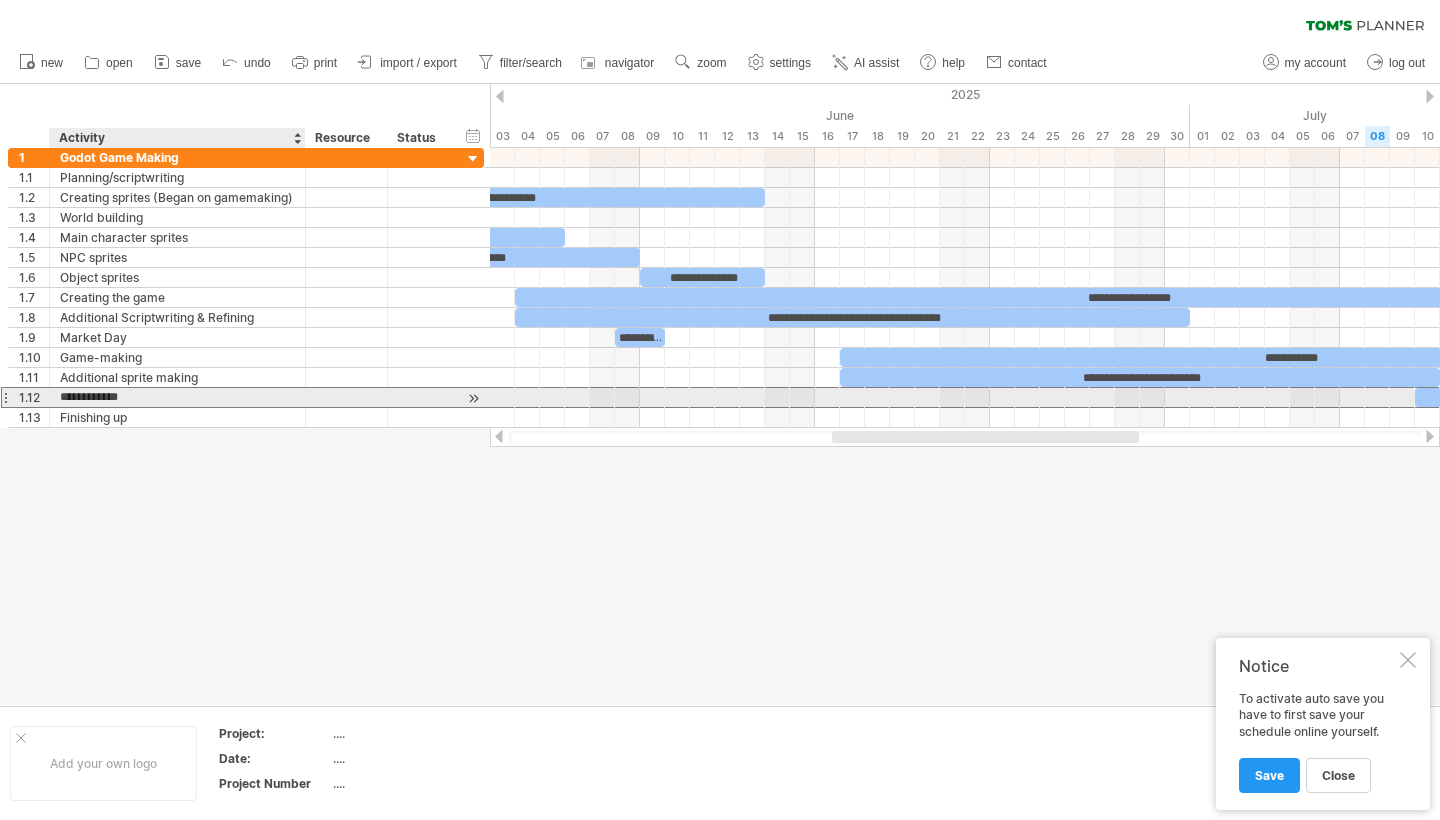click on "**********" at bounding box center [177, 397] 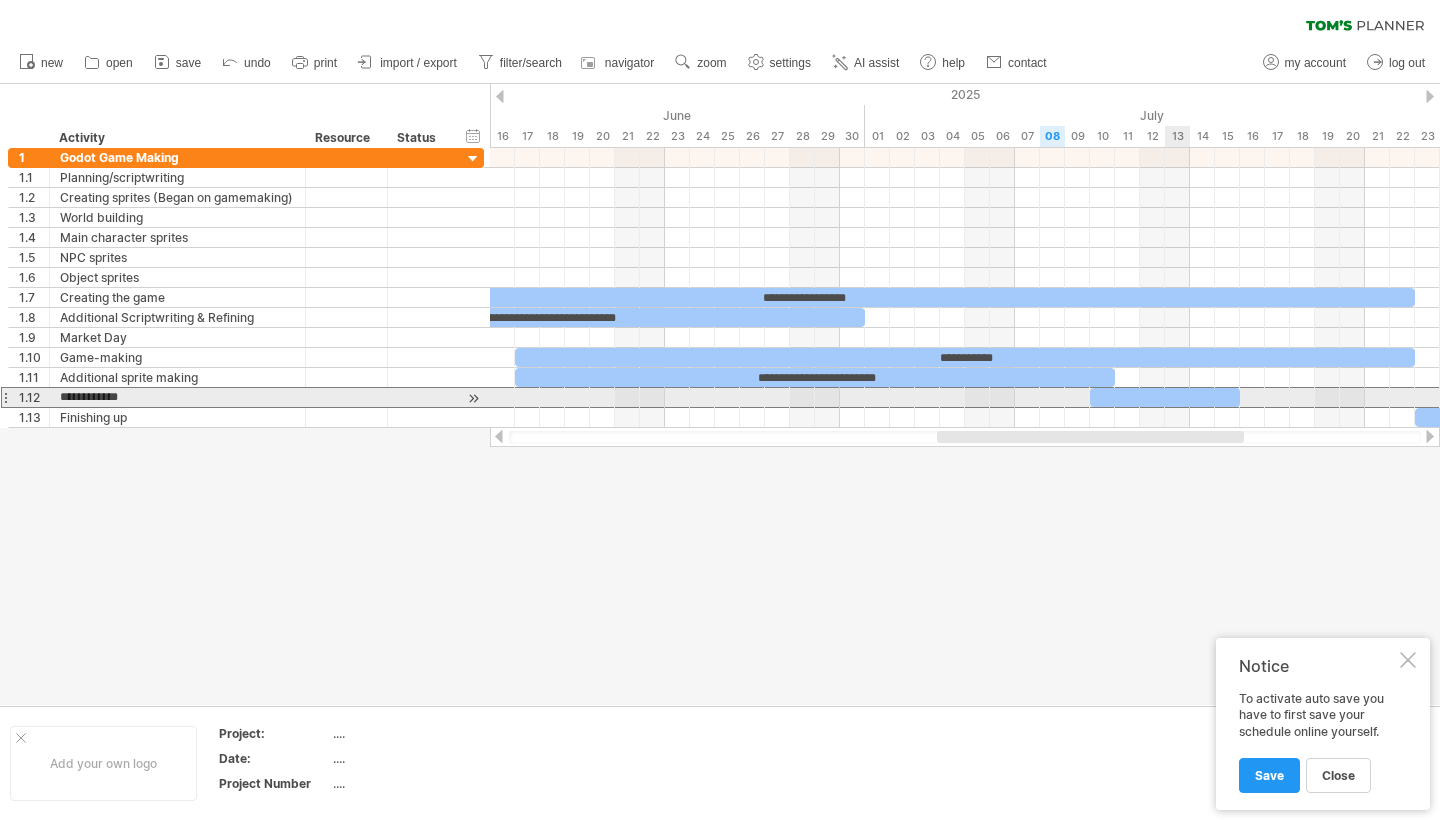 click at bounding box center (1165, 397) 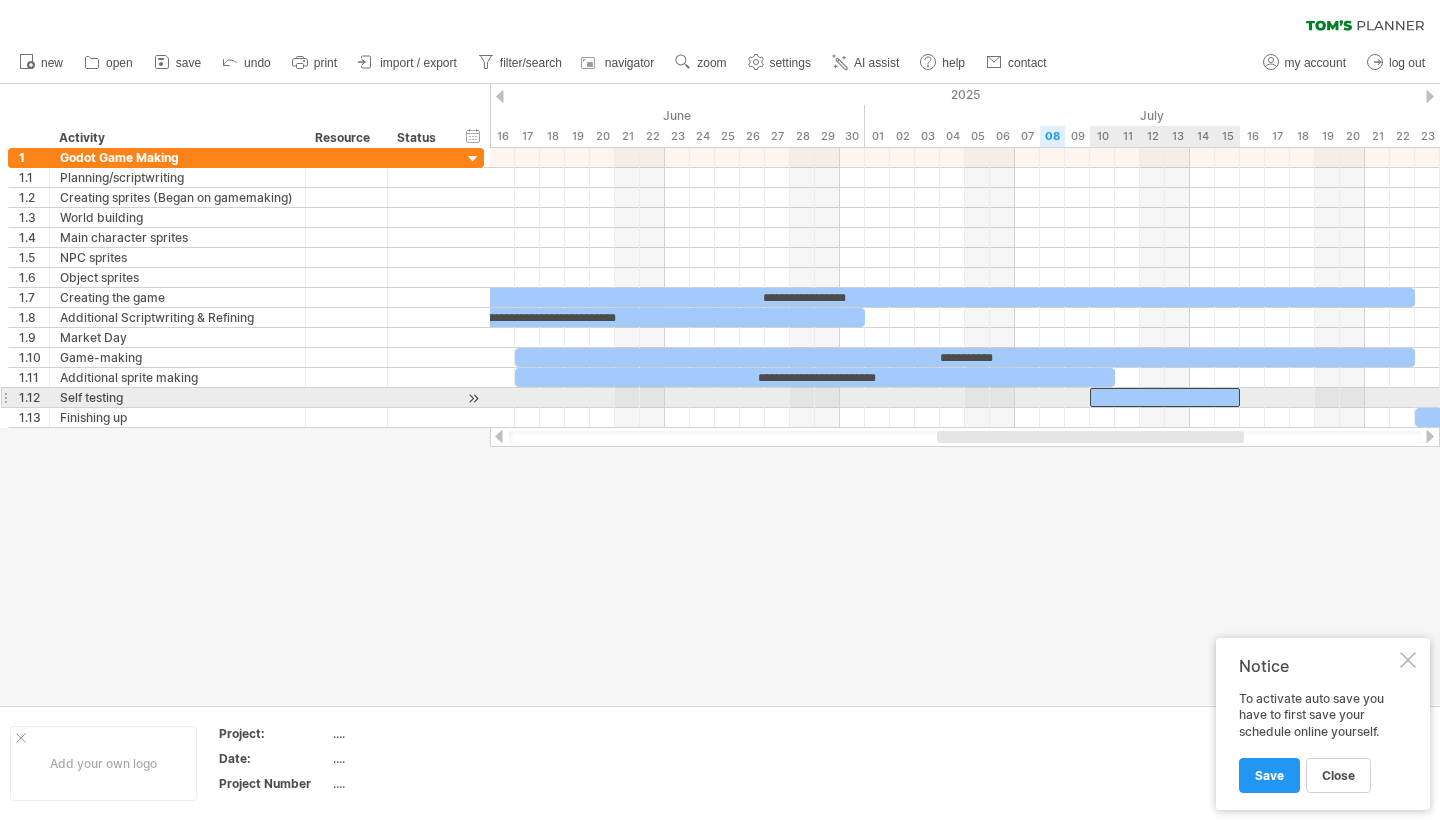 click at bounding box center [1165, 397] 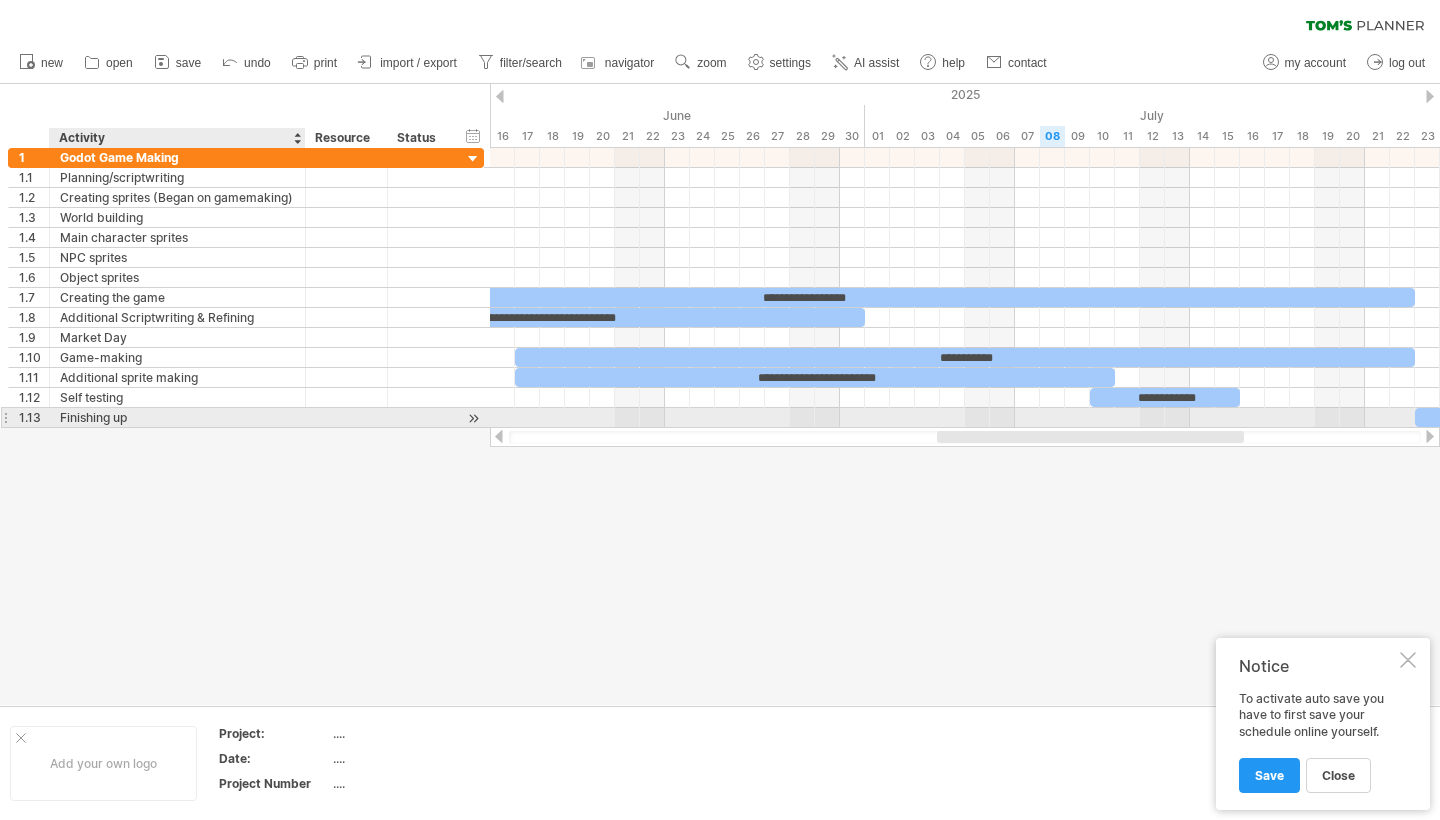 click on "Finishing up" at bounding box center [177, 417] 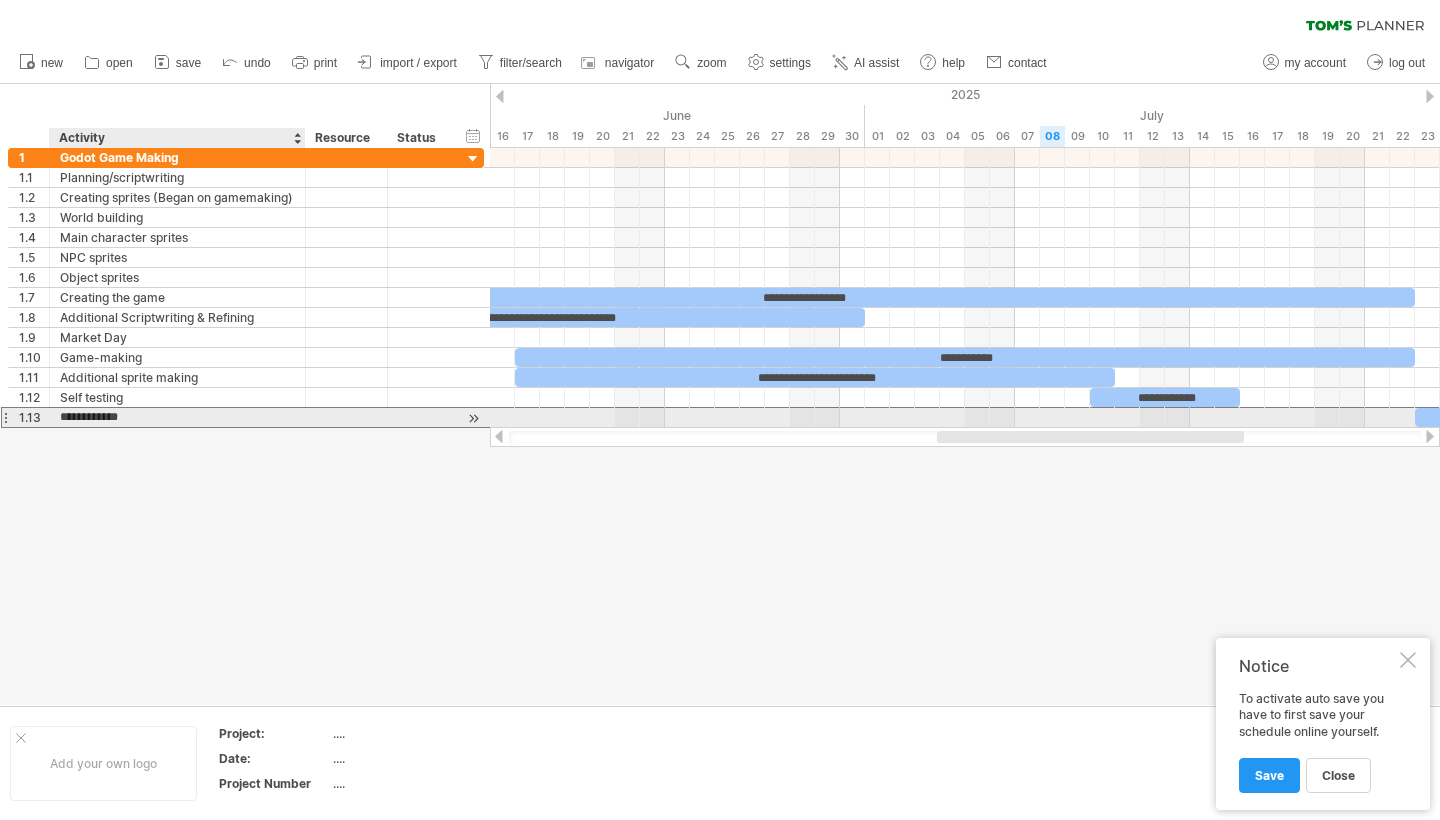 click on "**********" at bounding box center [177, 417] 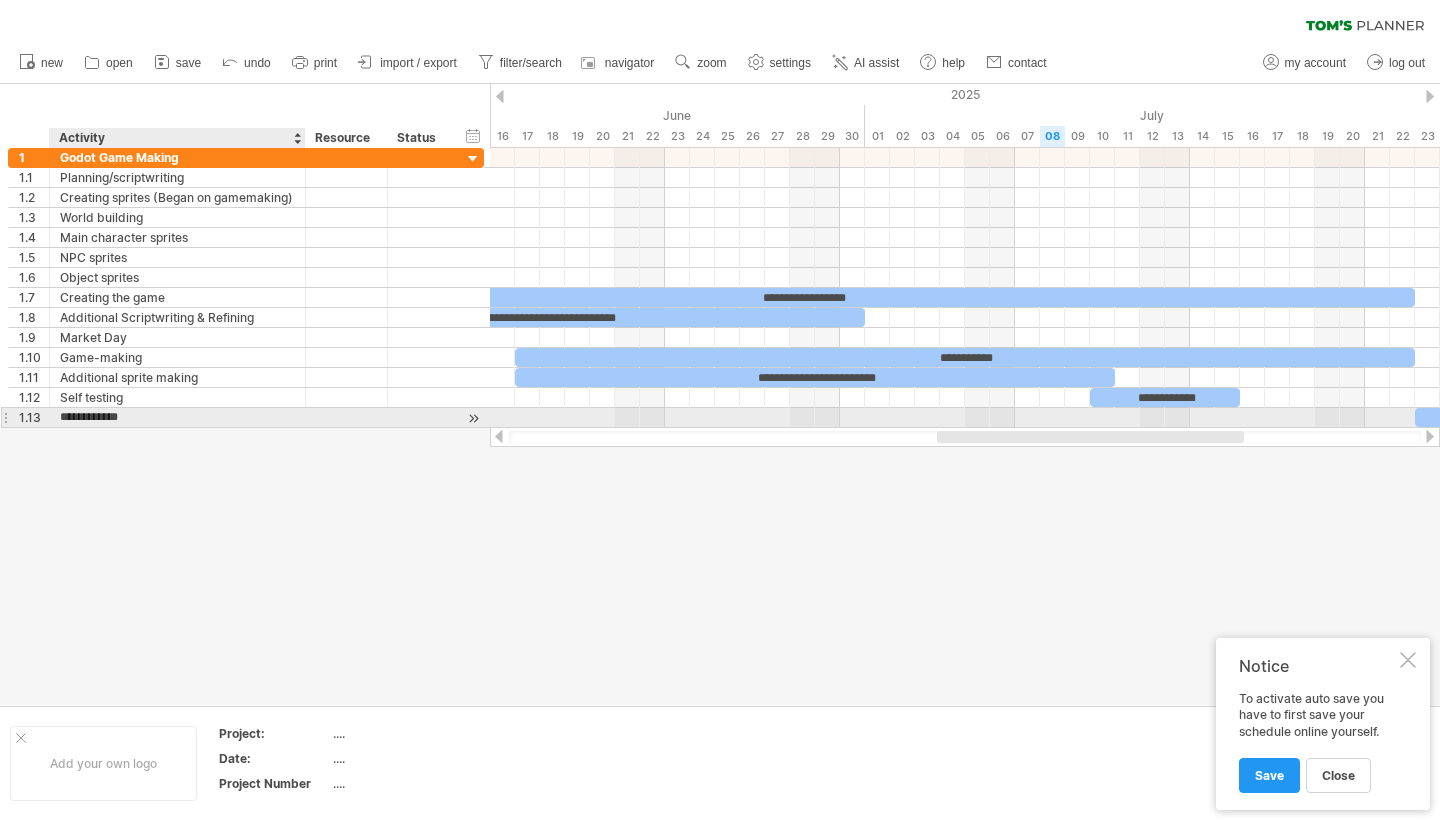 click on "**********" at bounding box center (177, 417) 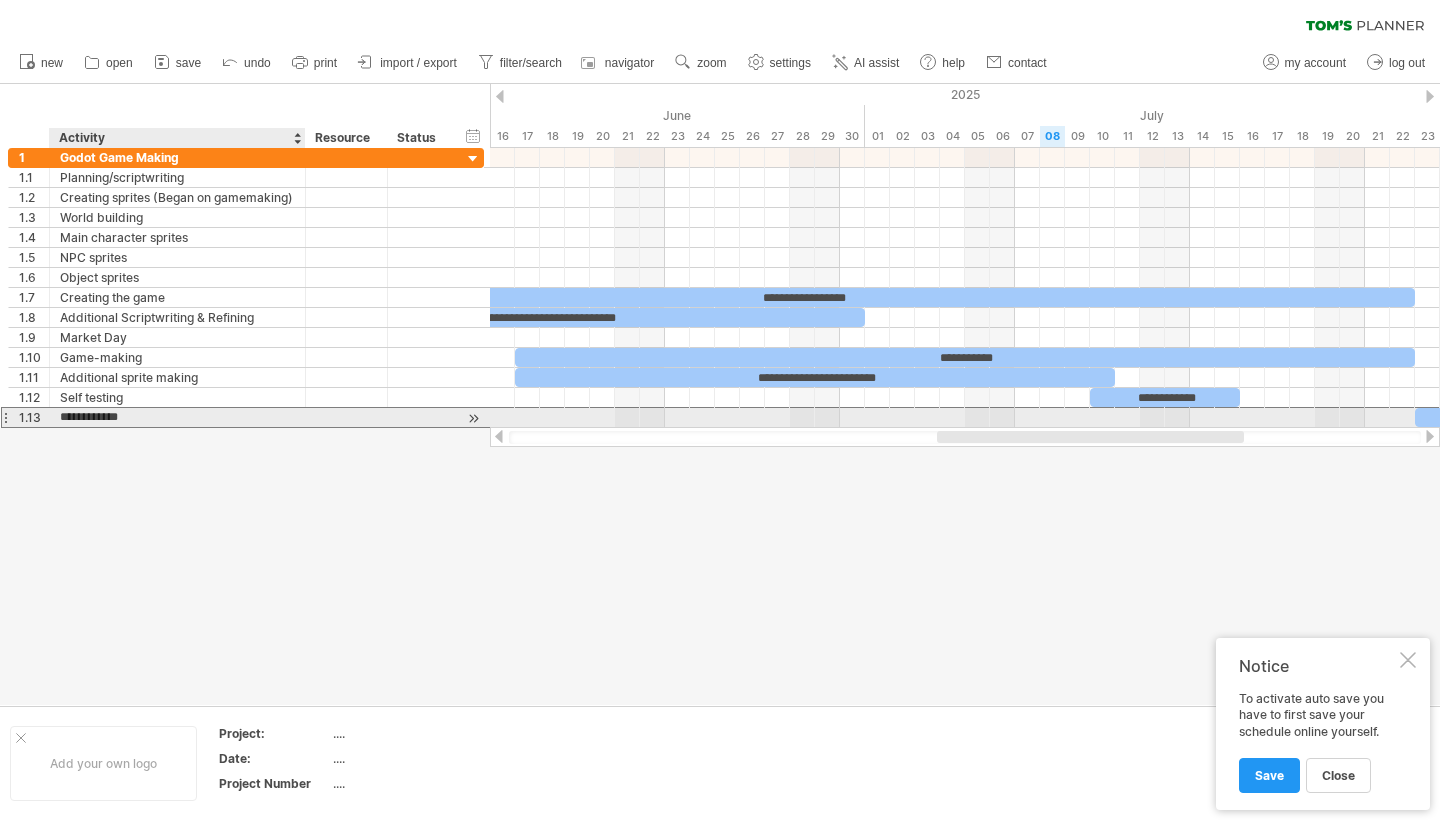 click on "**********" at bounding box center [177, 417] 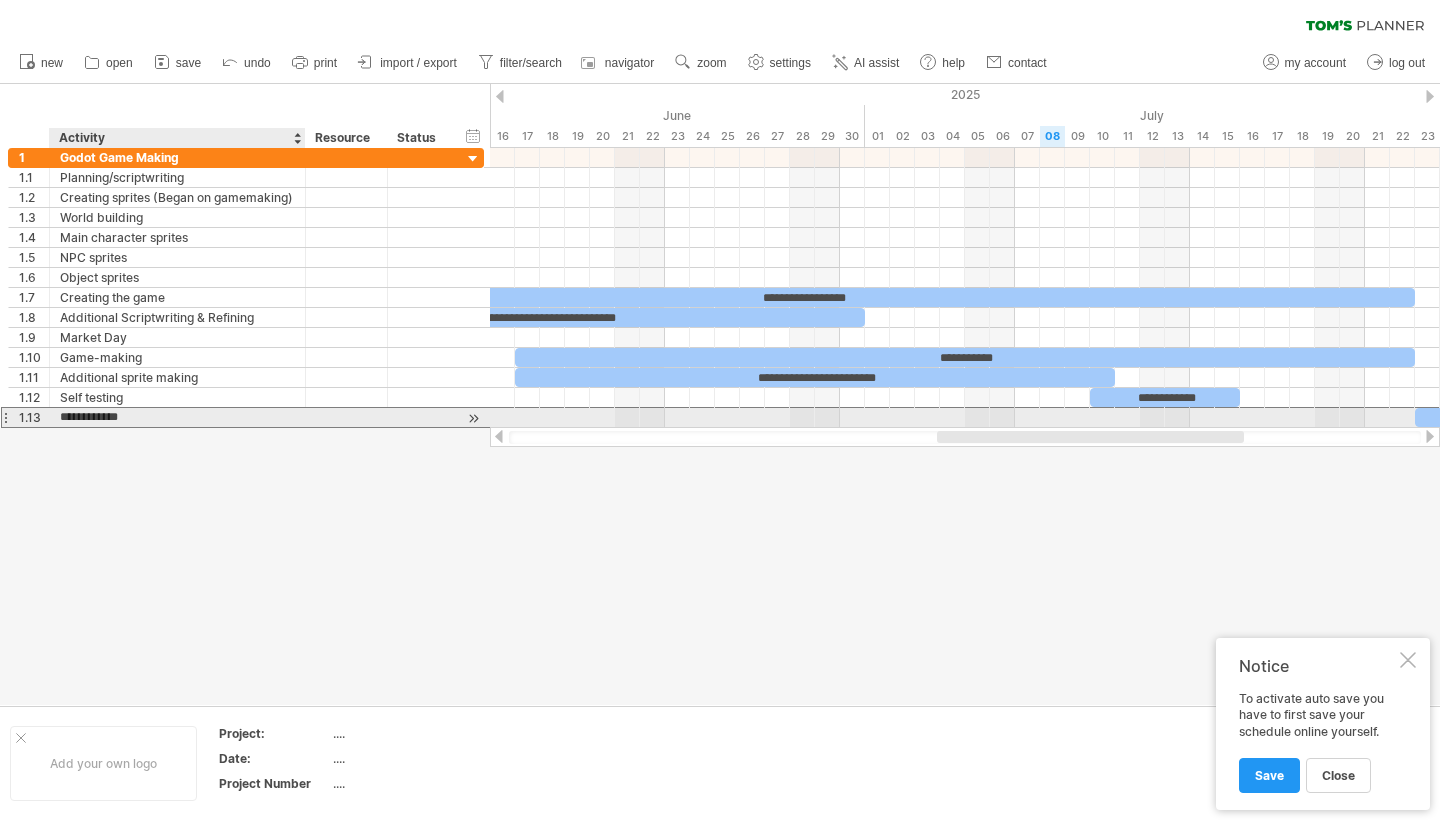 click on "**********" at bounding box center [177, 417] 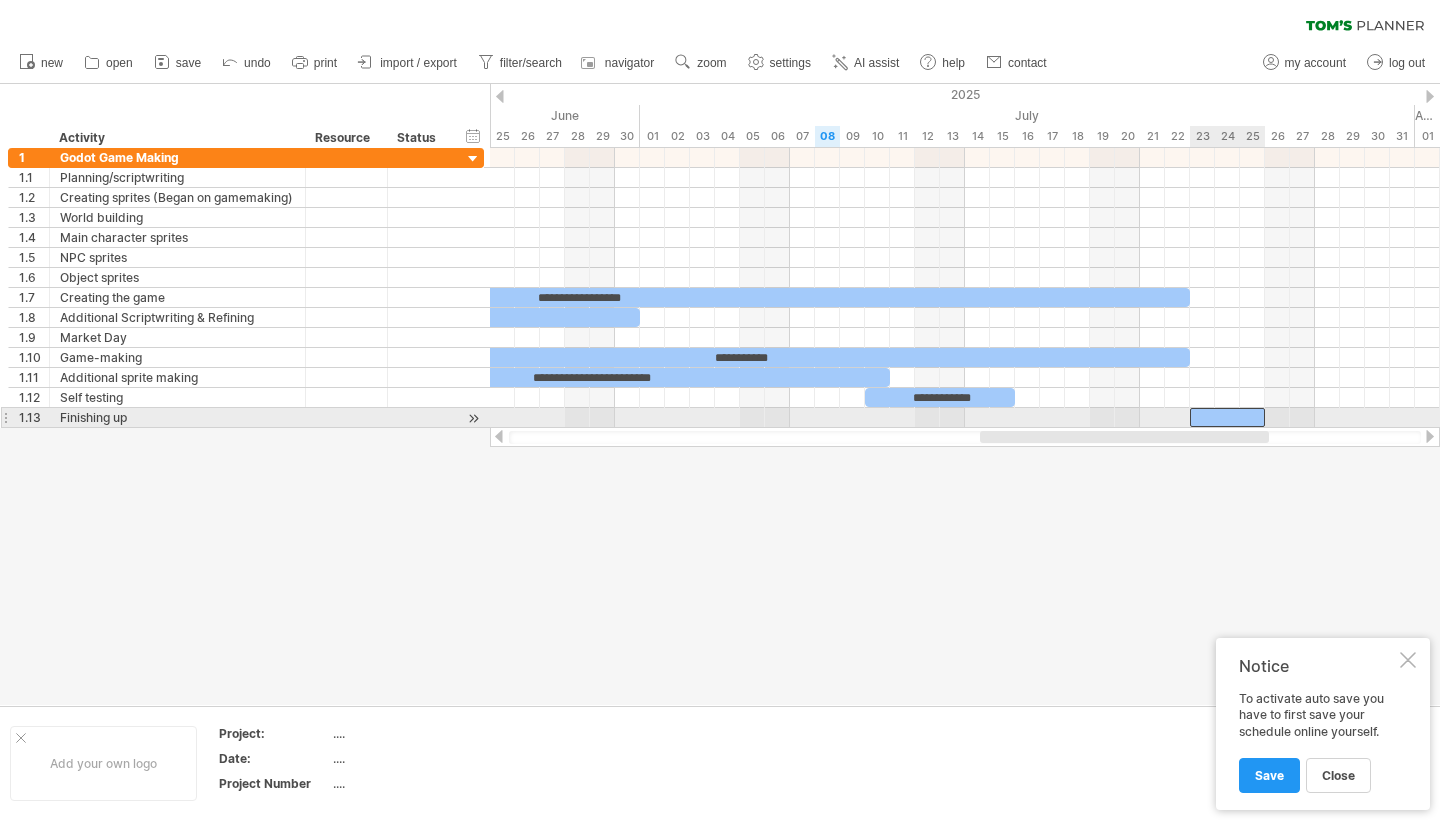 click at bounding box center [1227, 417] 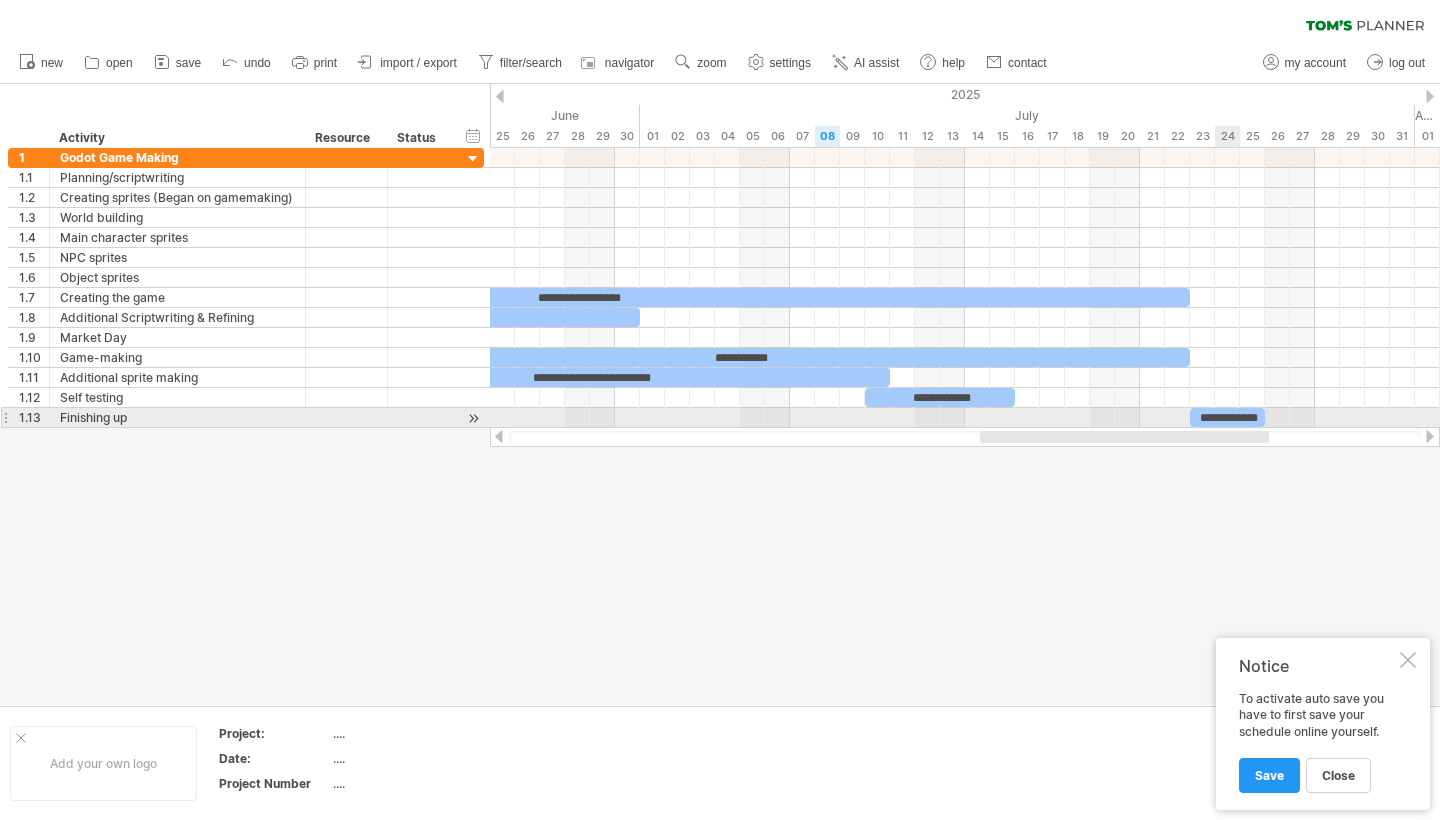 scroll, scrollTop: 0, scrollLeft: 0, axis: both 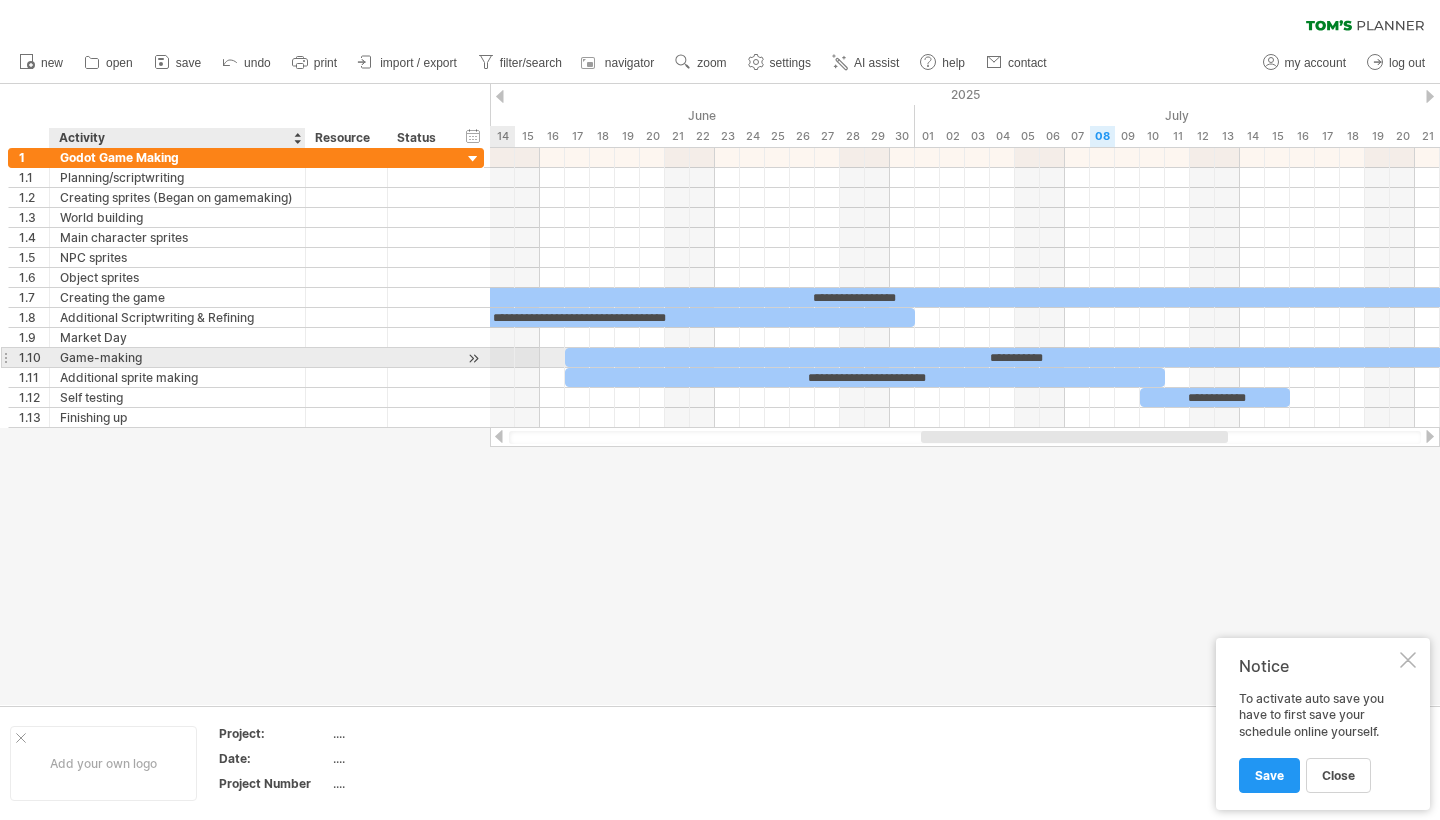 click on "Game-making" at bounding box center (177, 357) 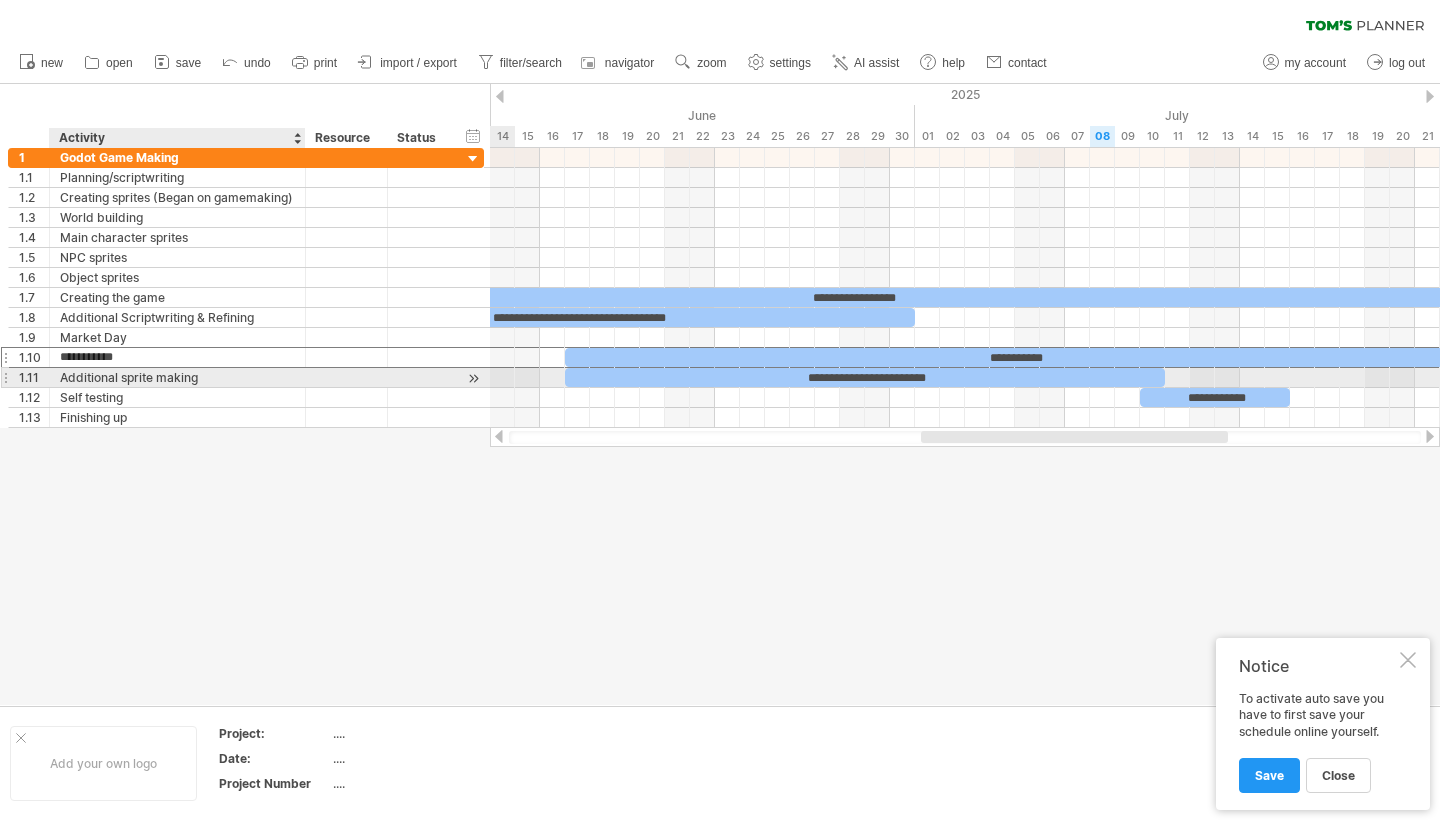 click on "Additional sprite making" at bounding box center [177, 377] 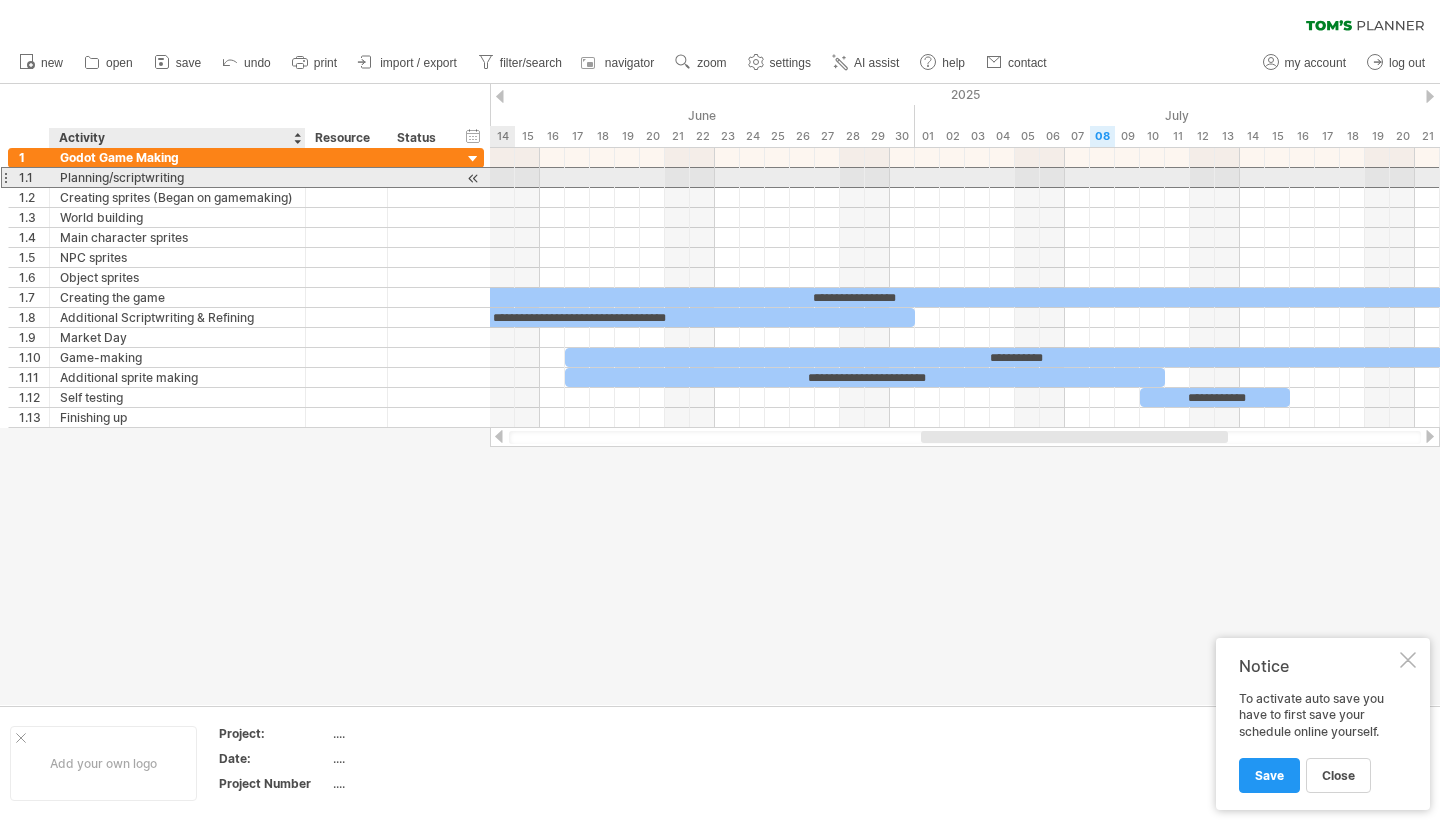 click on "Planning/scriptwriting" at bounding box center (177, 177) 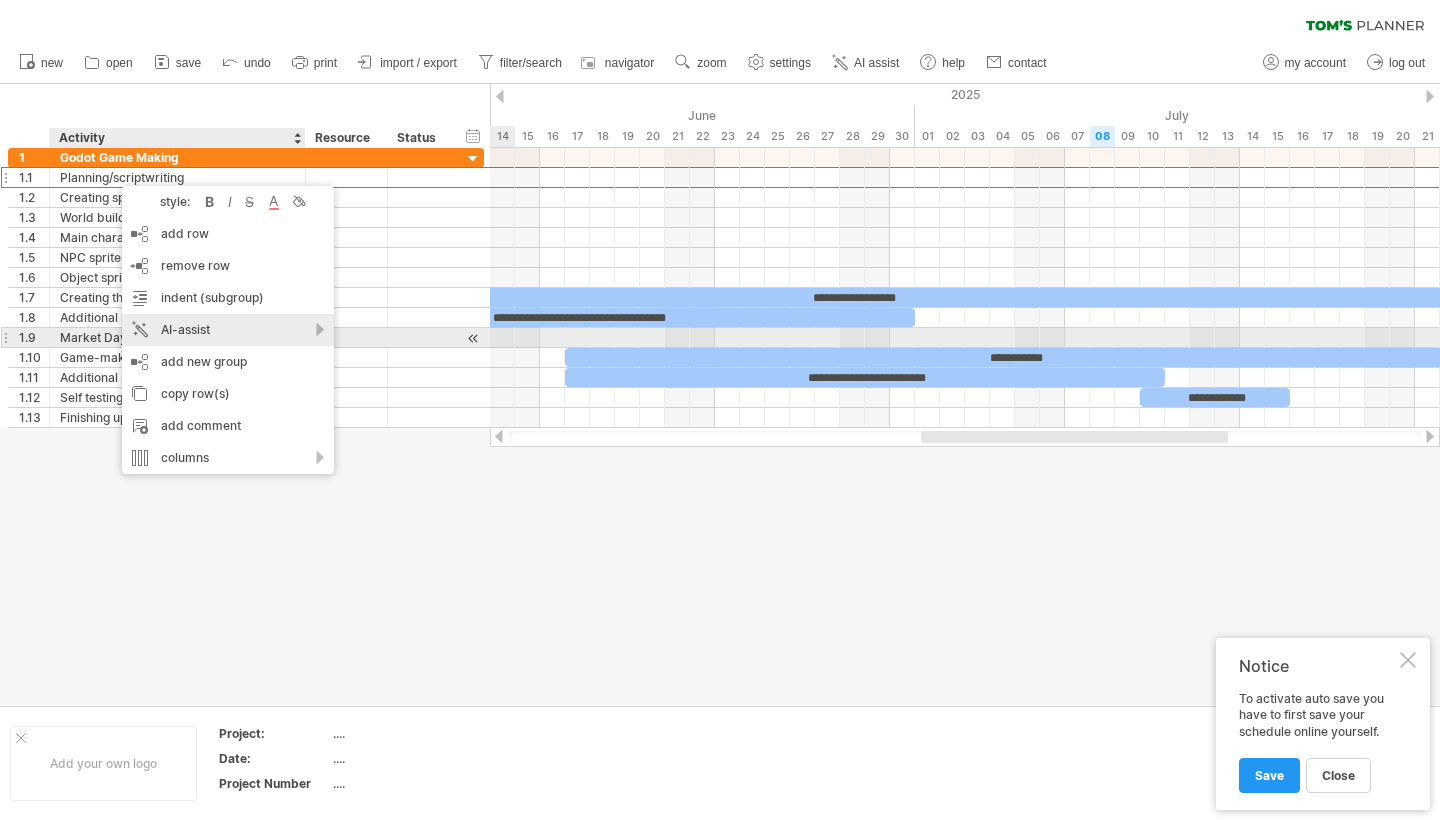 click on "AI-assist" at bounding box center [228, 330] 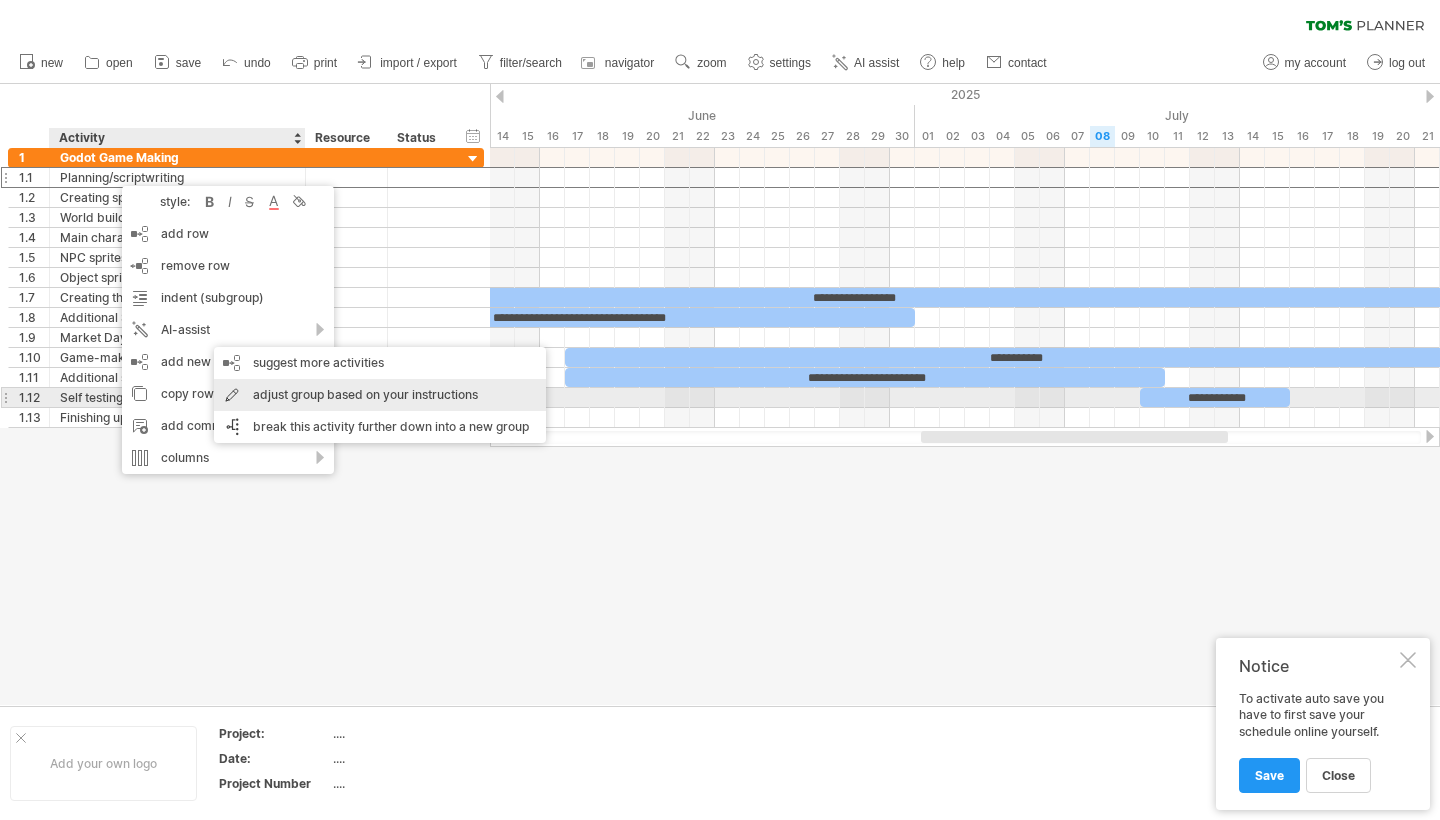 click on "adjust group based on your instructions" at bounding box center [380, 395] 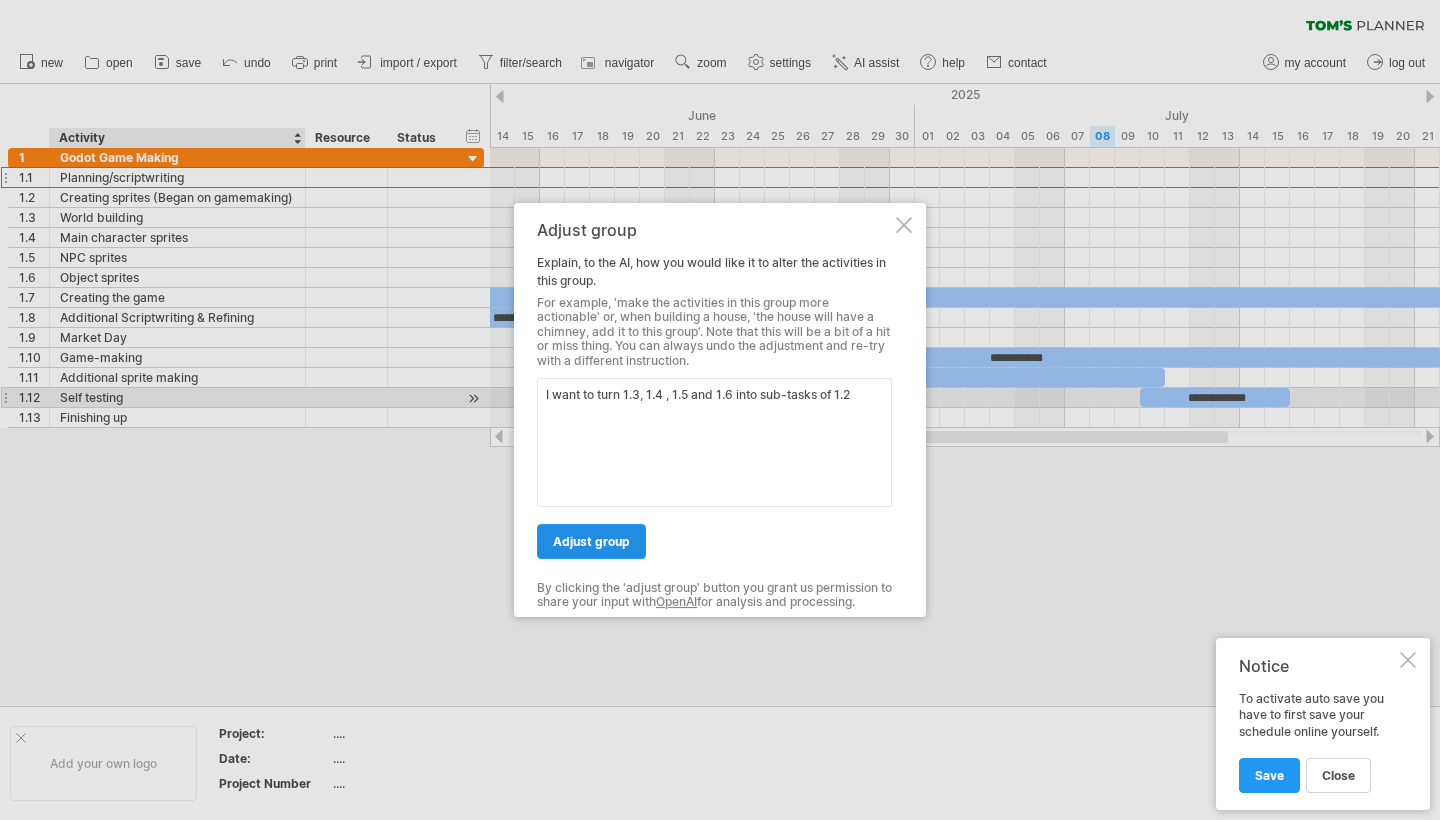 type on "I want to turn 1.3, 1.4 , 1.5 and 1.6 into sub-tasks of 1.2" 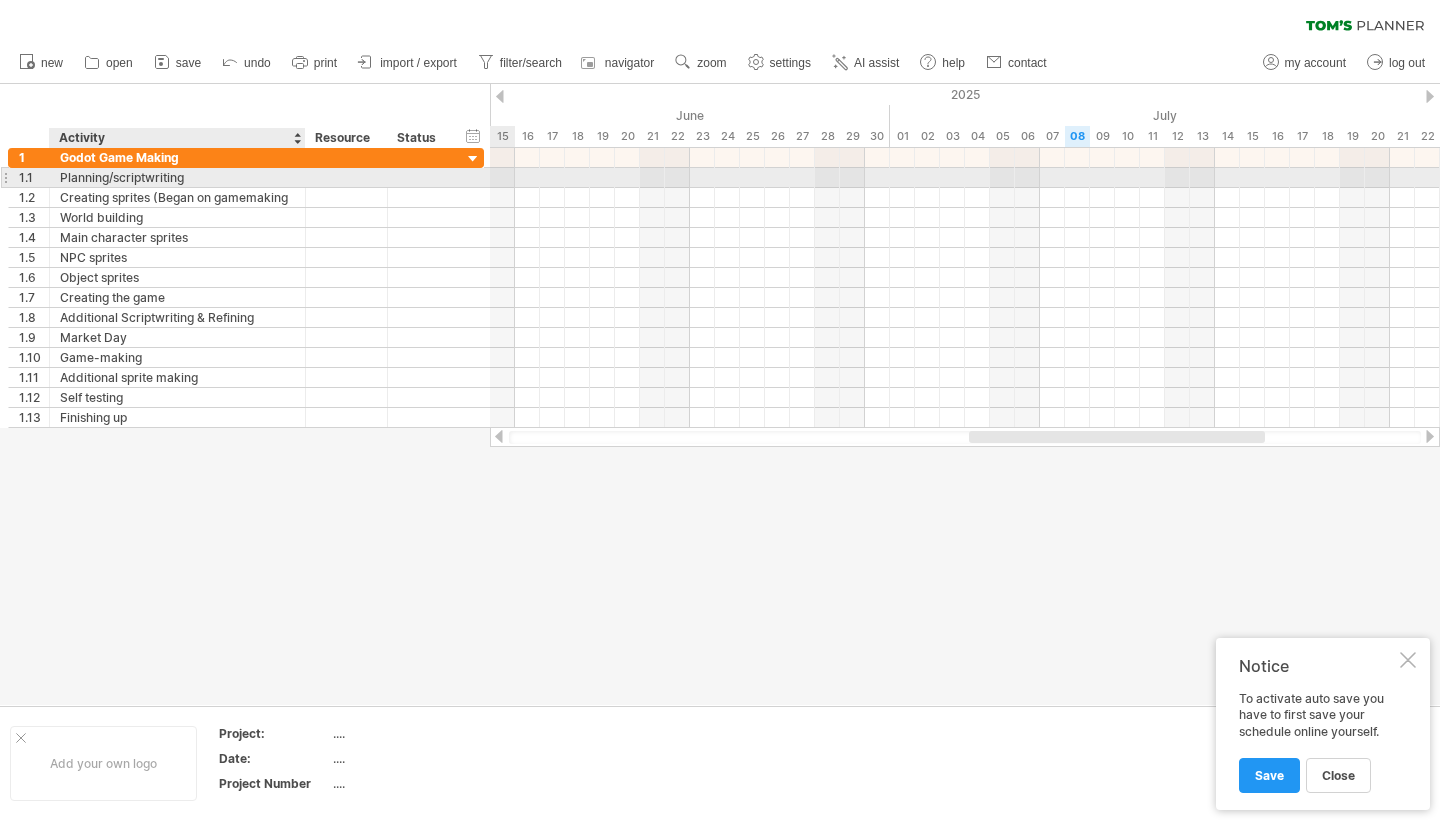 click on "Planning/scriptwriting" at bounding box center (177, 177) 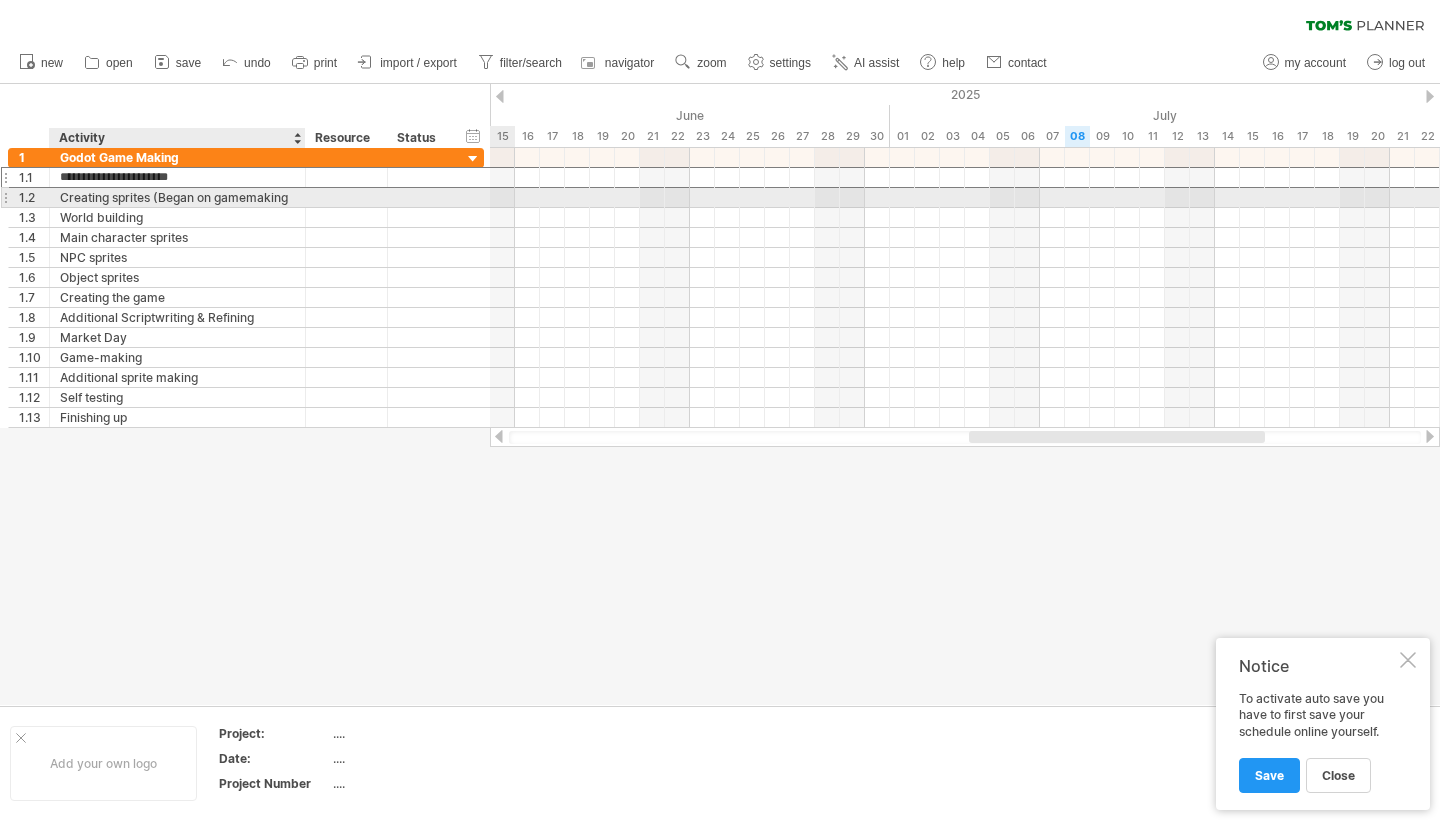 click on "Creating sprites (Began on gamemaking" at bounding box center [177, 197] 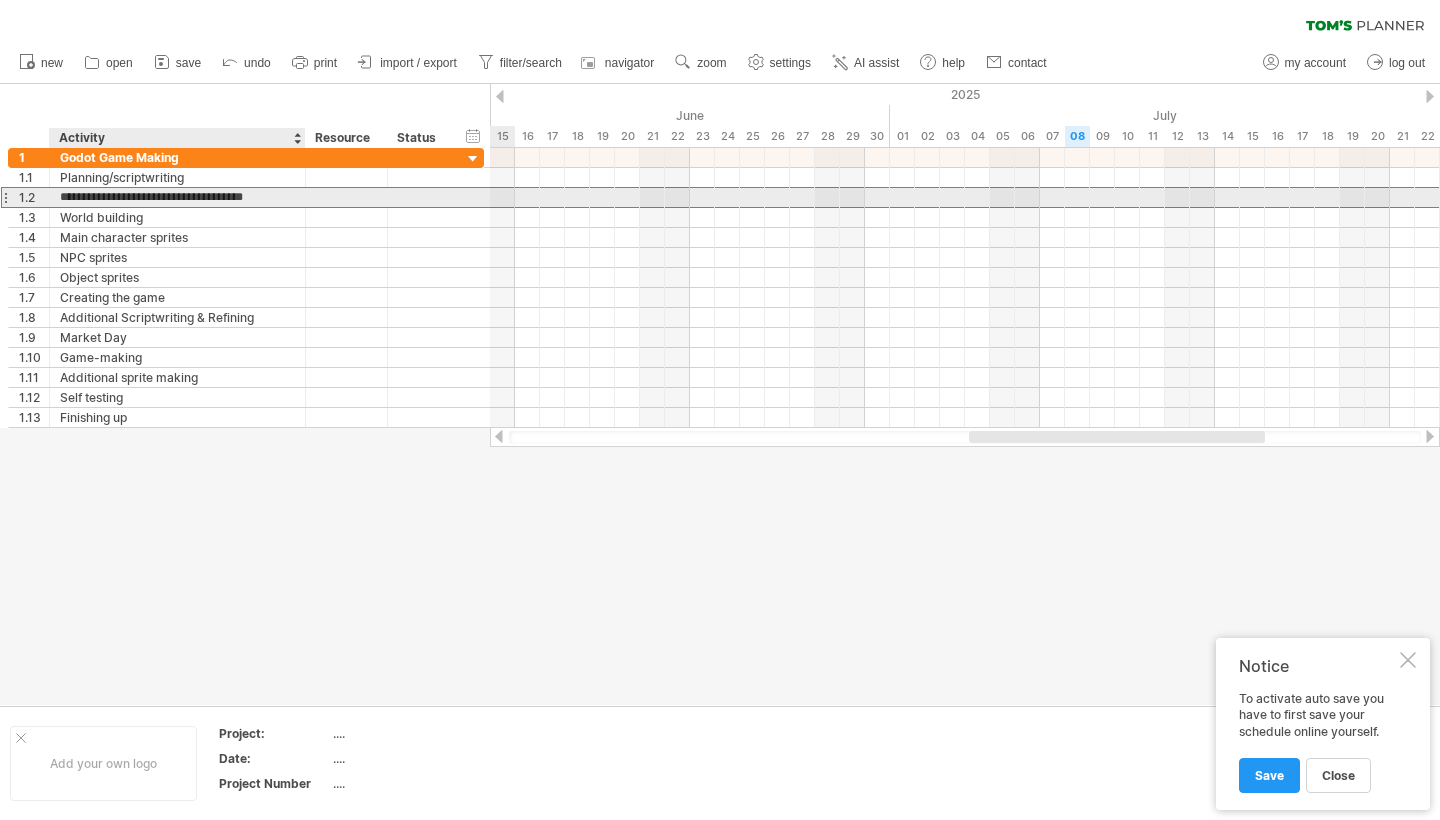 click on "**********" at bounding box center [177, 197] 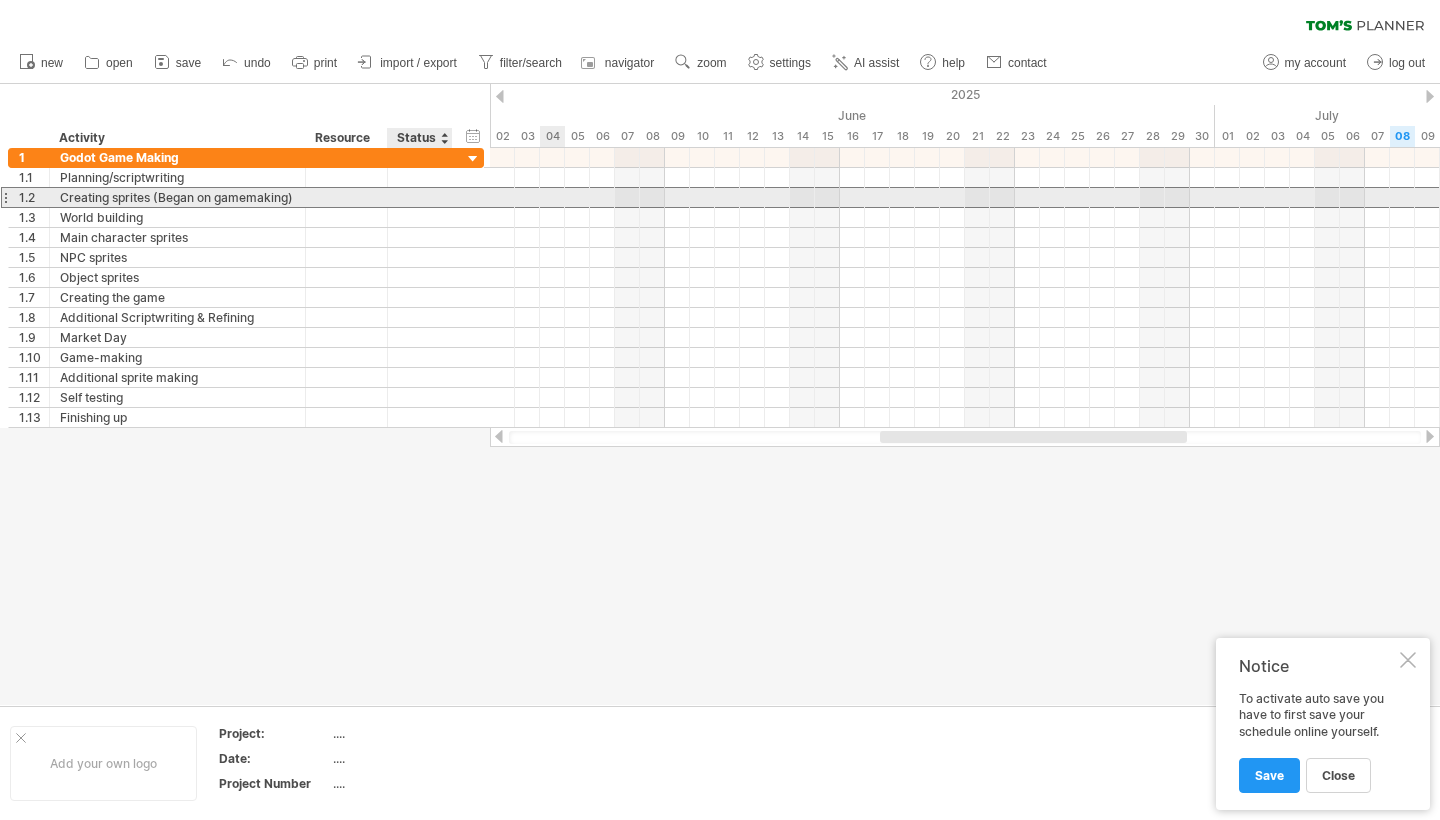 click at bounding box center [177, 197] 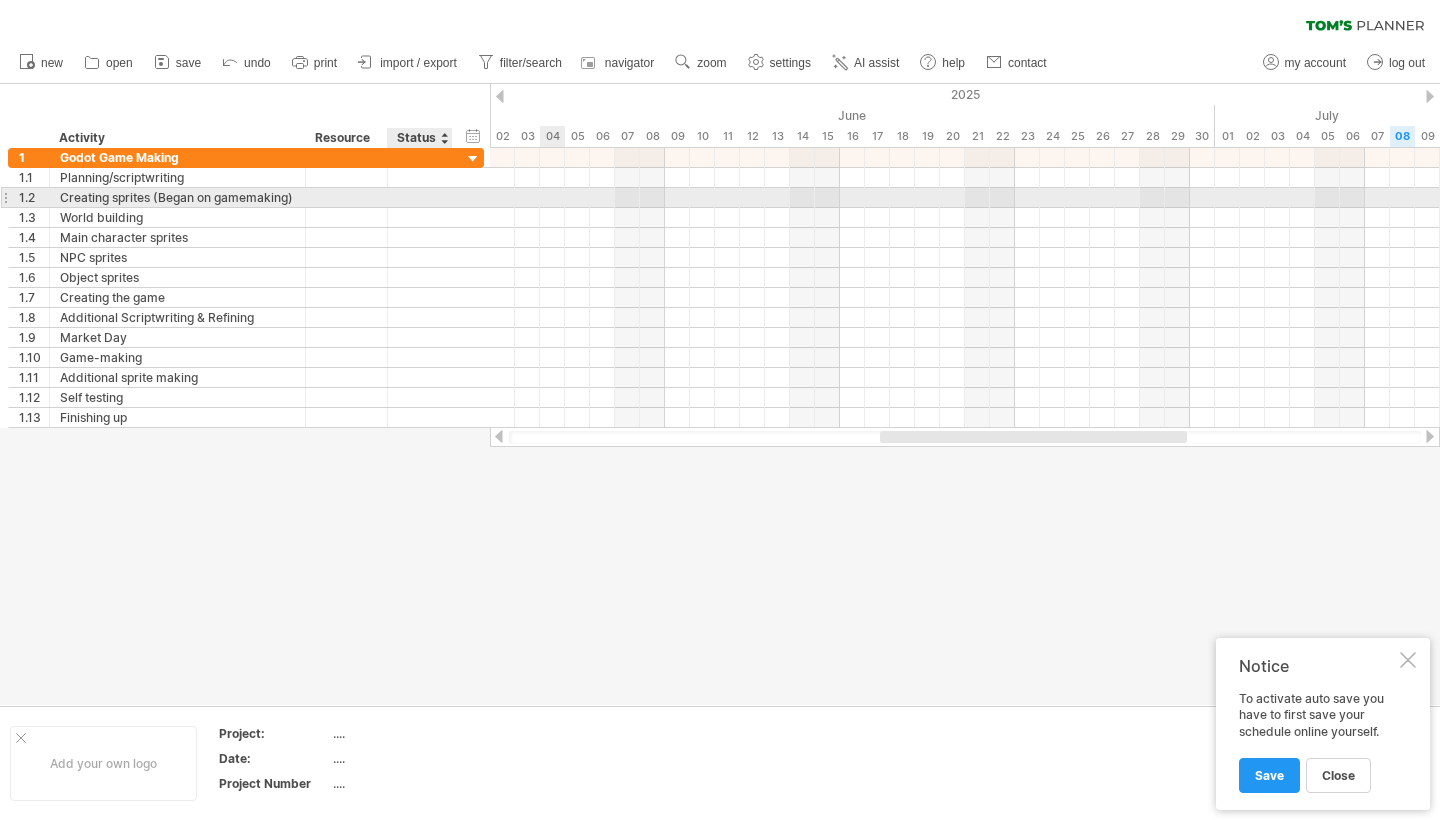 click at bounding box center (0, 0) 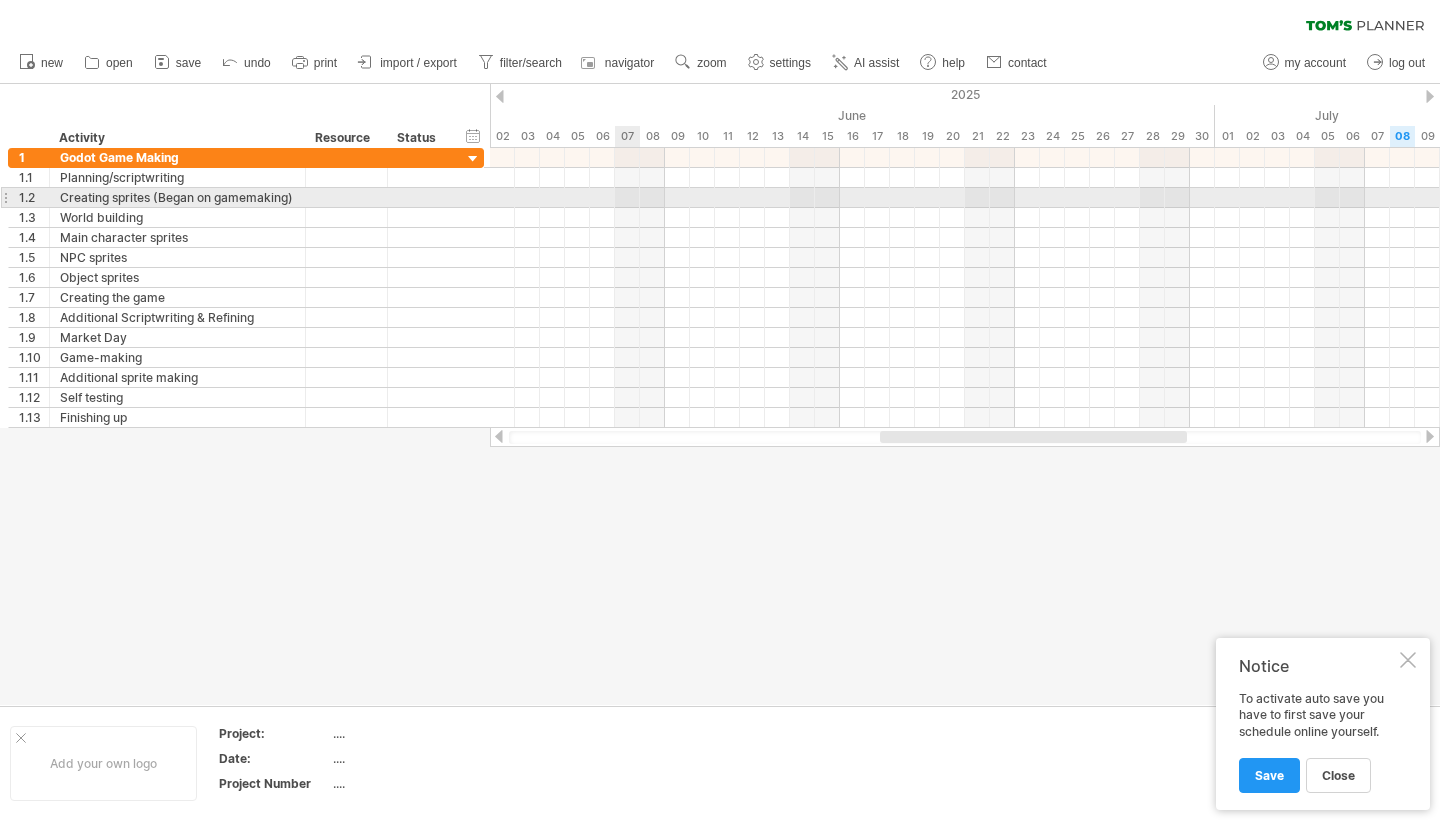 click at bounding box center [965, 198] 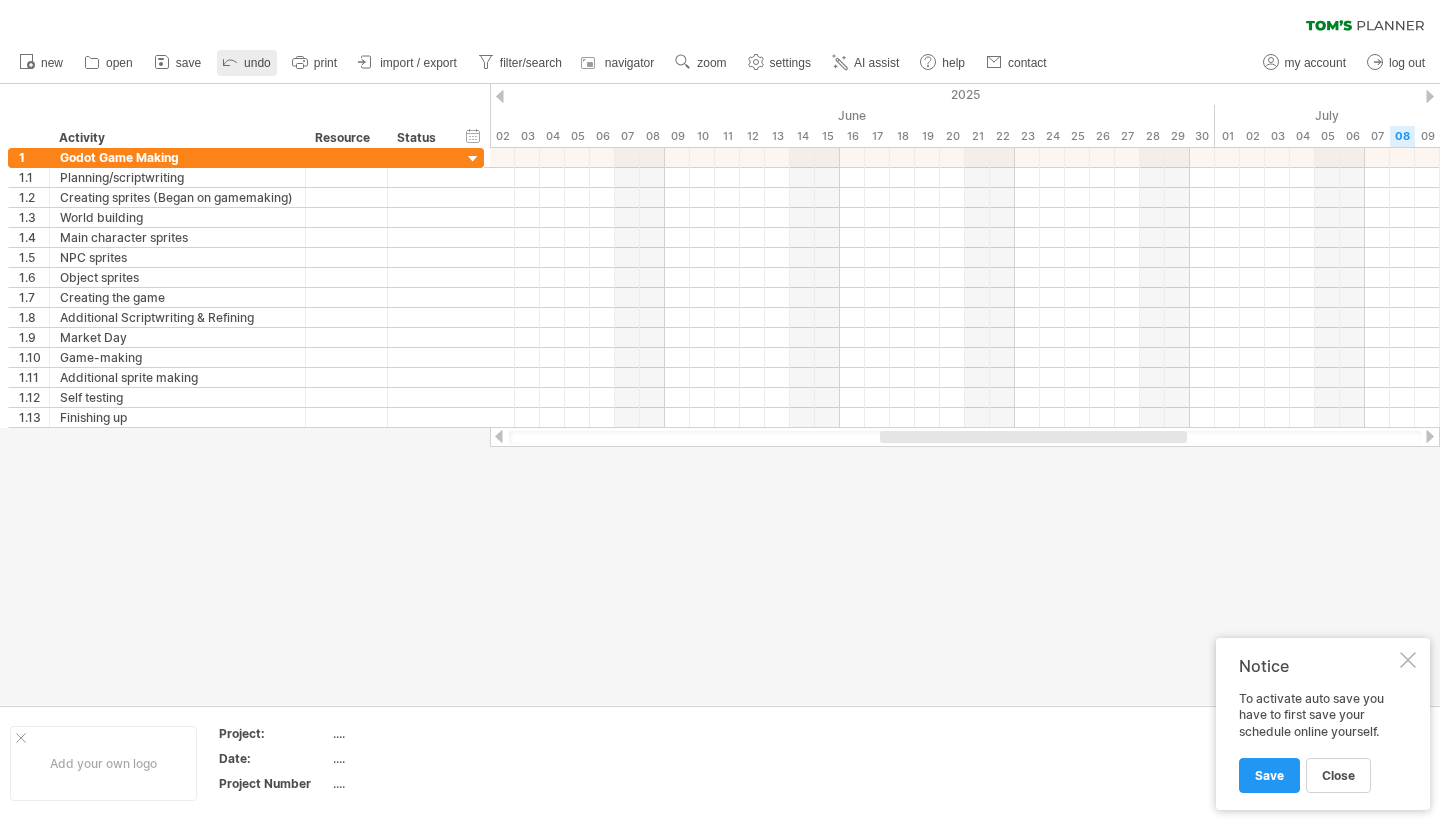 click on "undo" at bounding box center [247, 63] 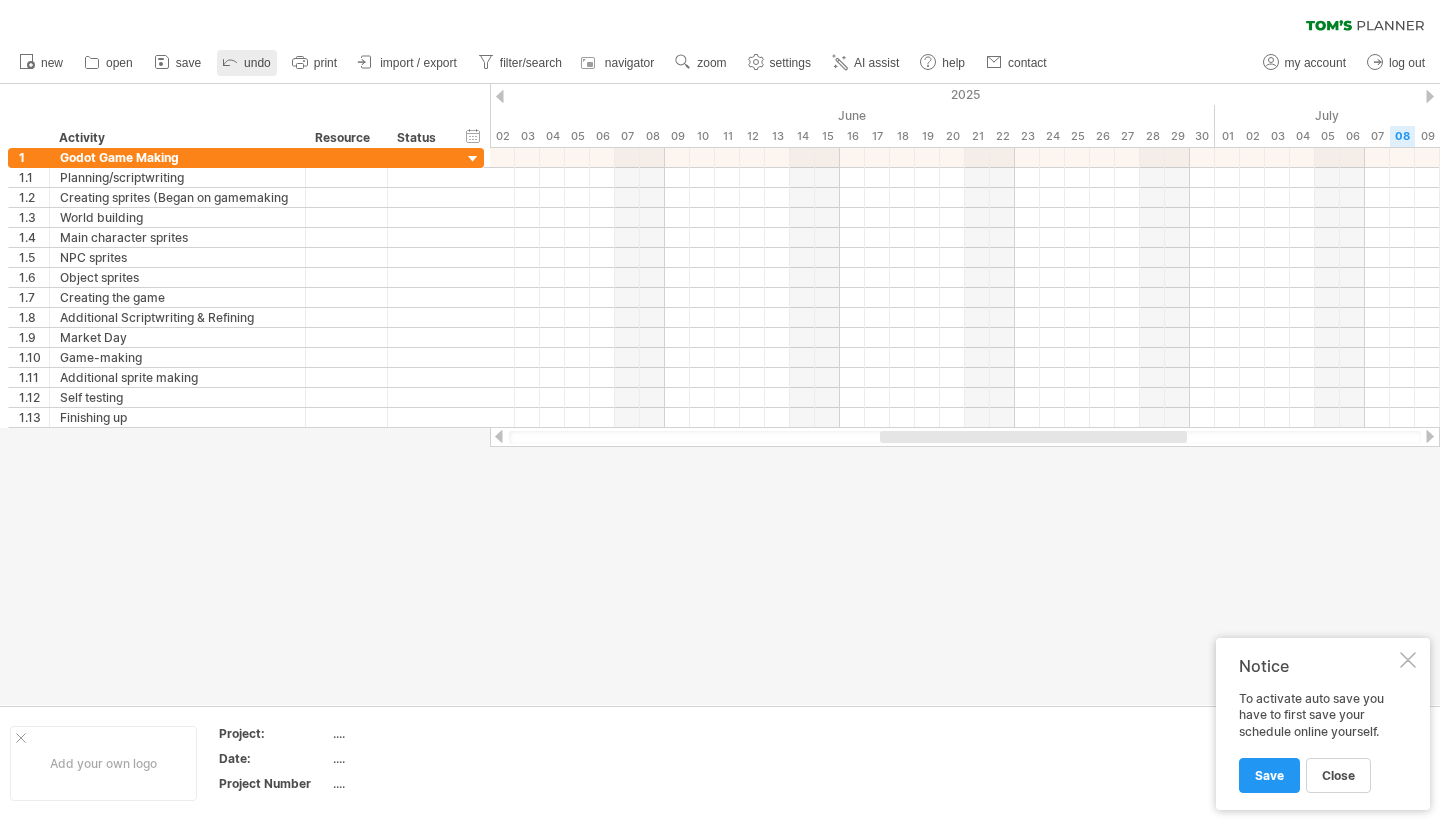 click on "undo" at bounding box center [247, 63] 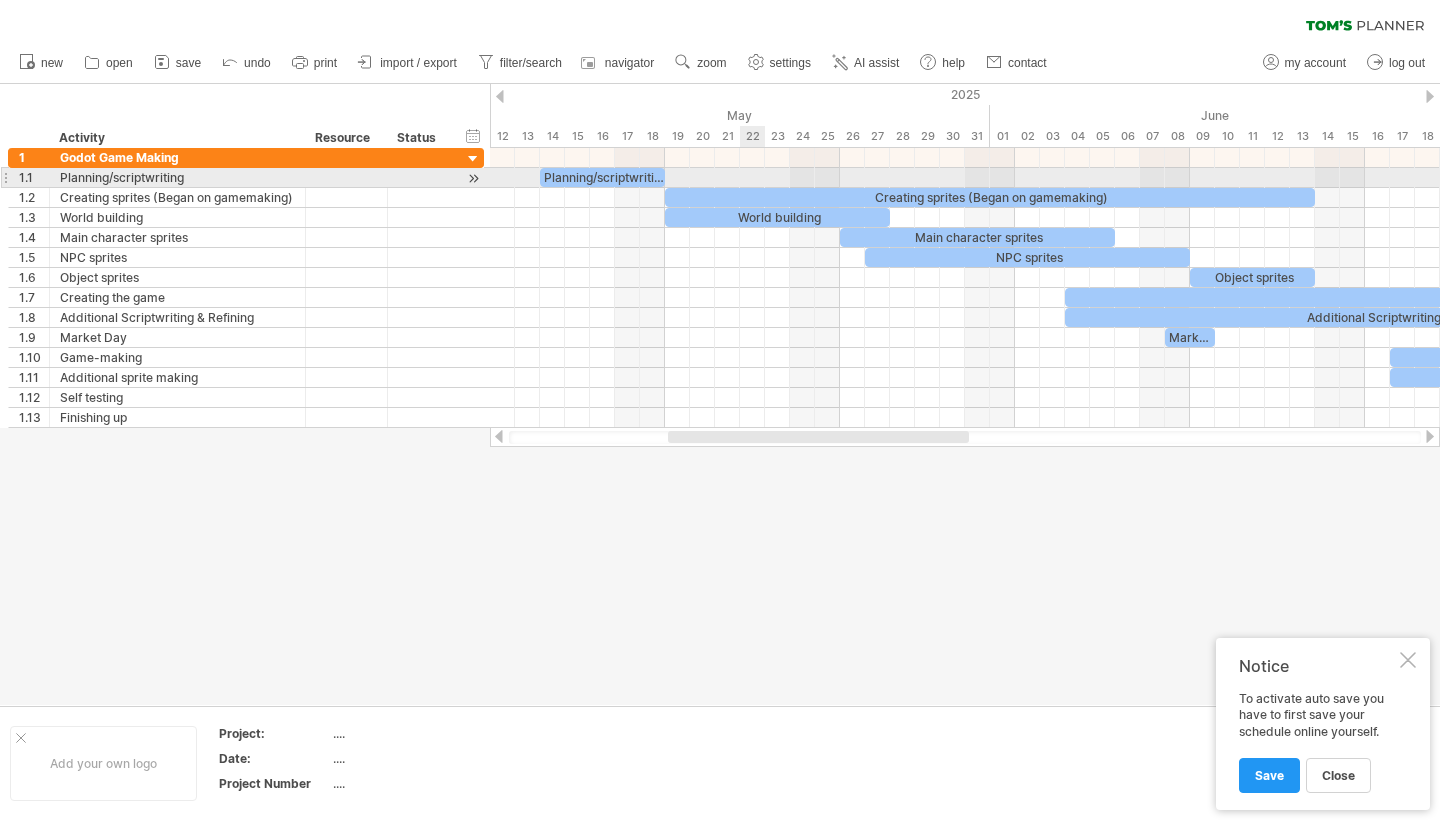 click at bounding box center (965, 178) 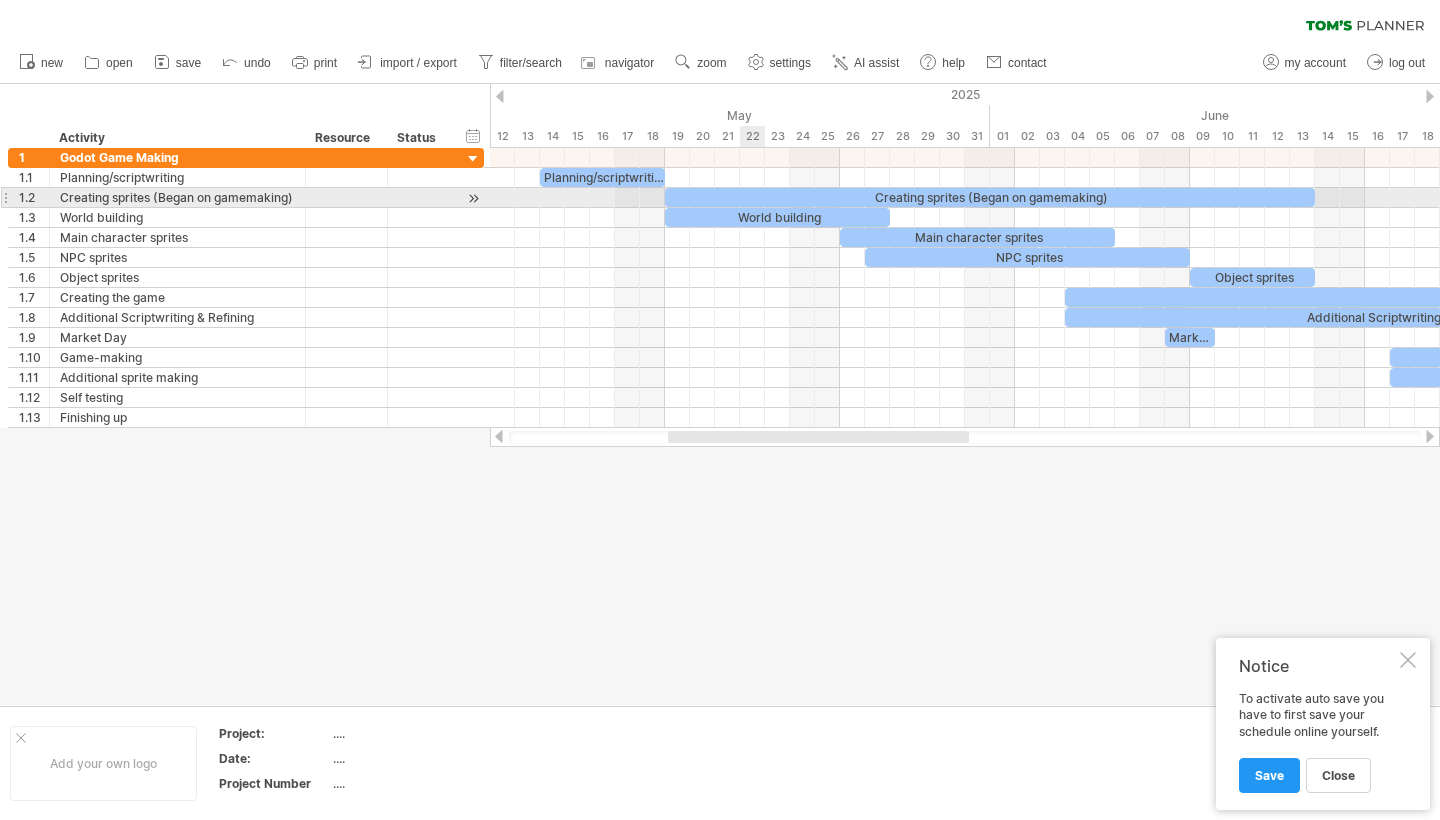 click on "Creating sprites (Began on gamemaking)" at bounding box center (990, 197) 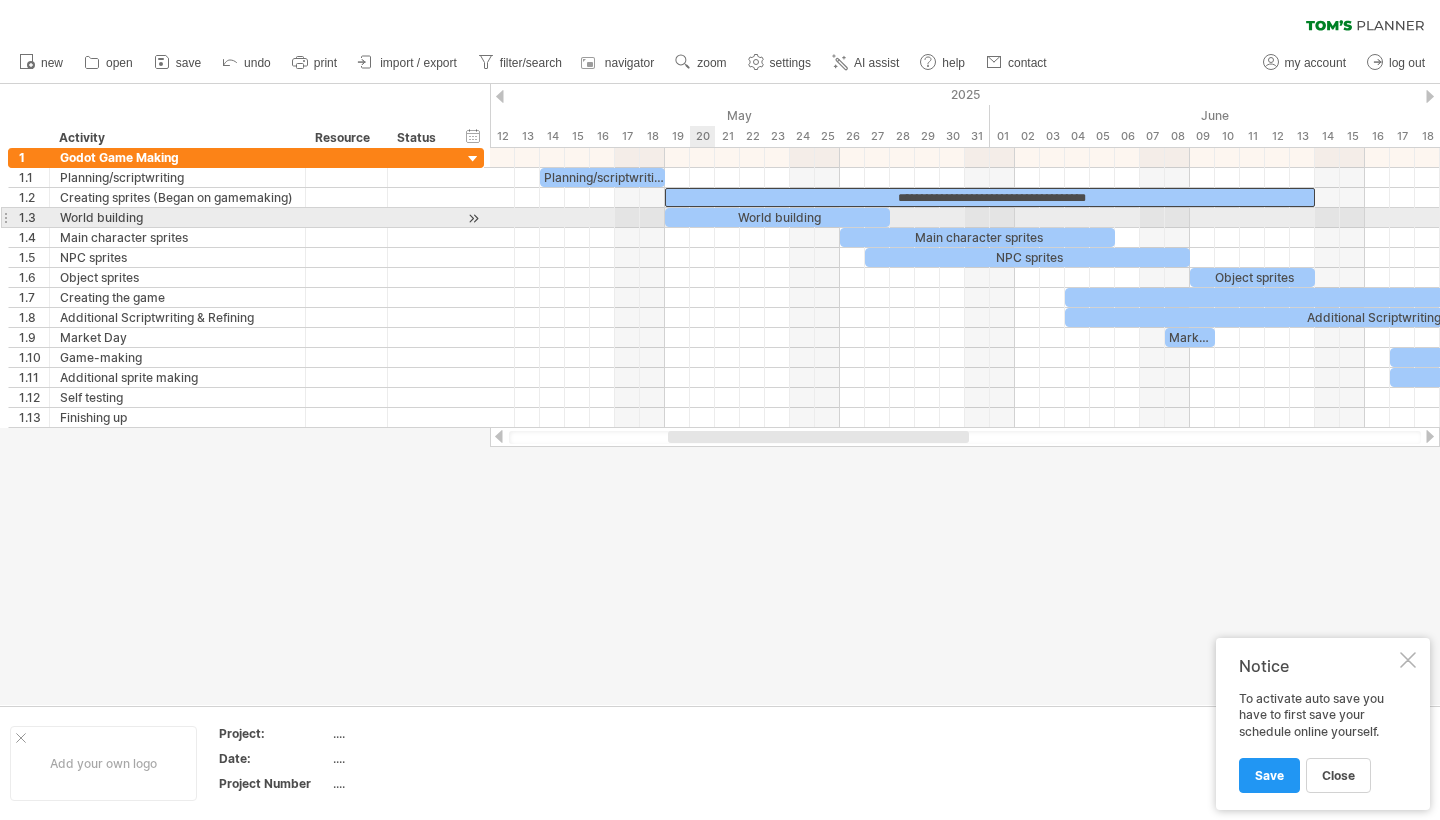 click on "World building" at bounding box center [777, 217] 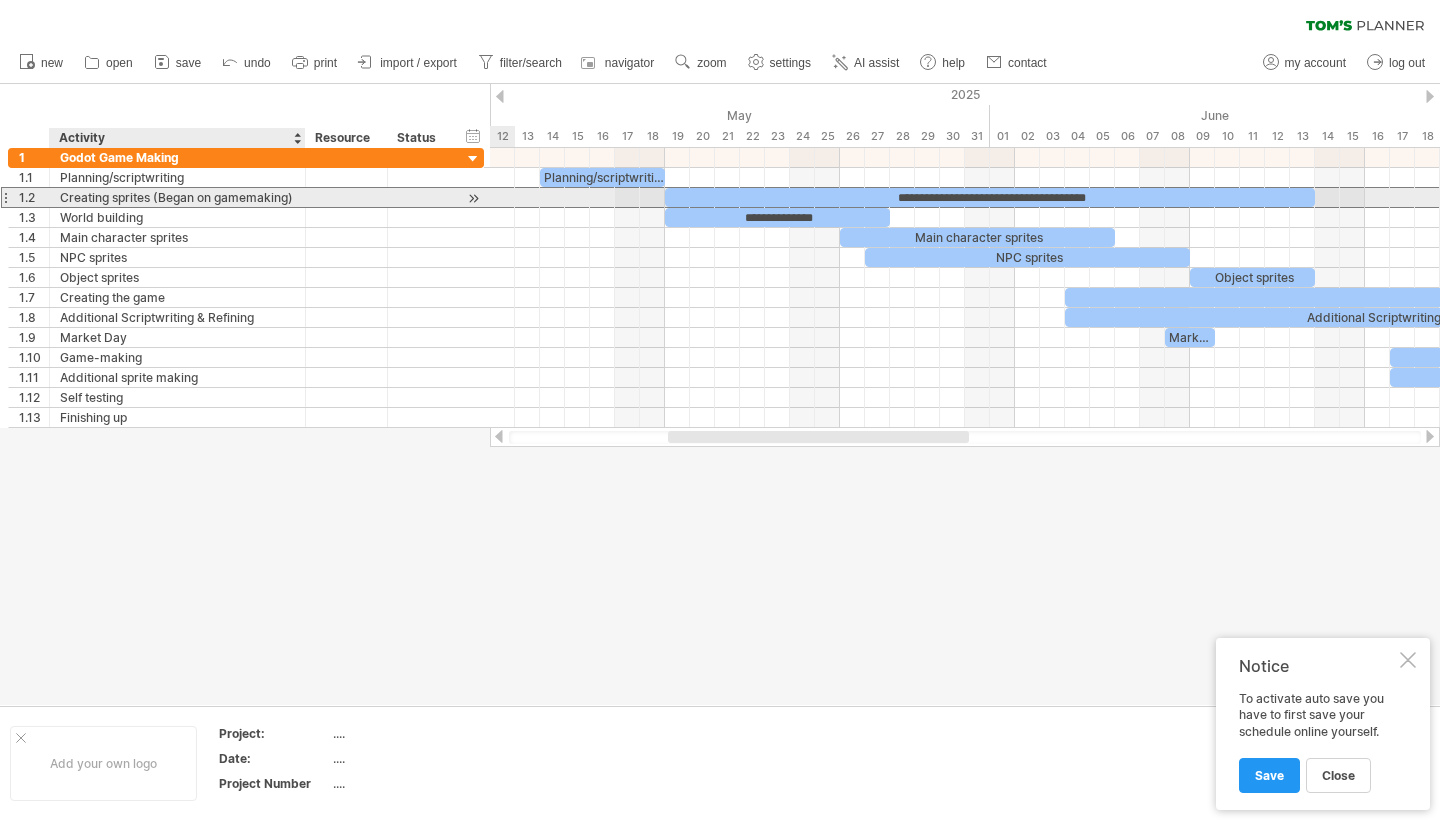 click on "Creating sprites (Began on gamemaking)" at bounding box center (177, 197) 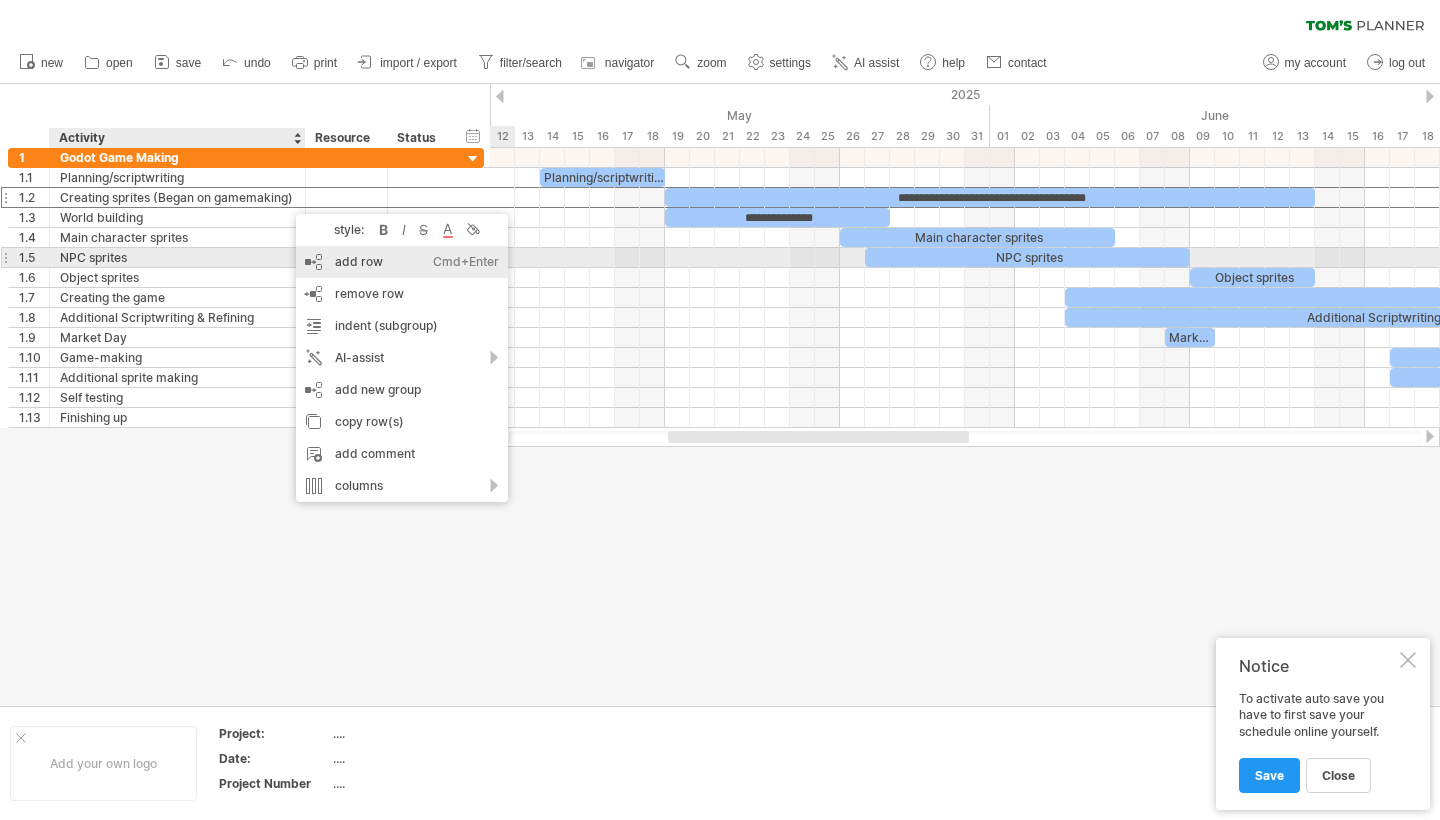 click on "add row Ctrl+Enter Cmd+Enter" at bounding box center (402, 262) 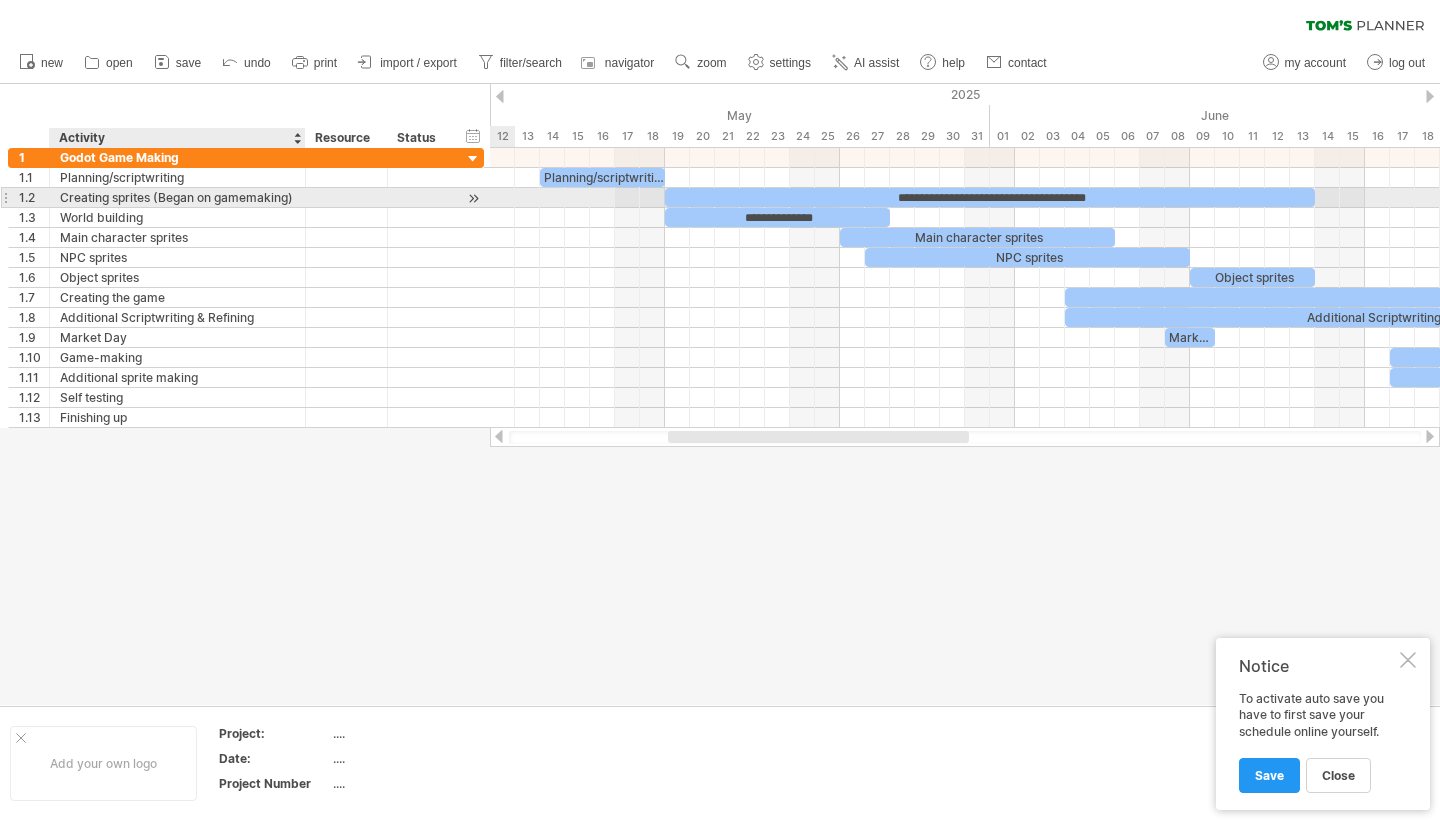 click on "Creating sprites (Began on gamemaking)" at bounding box center (177, 197) 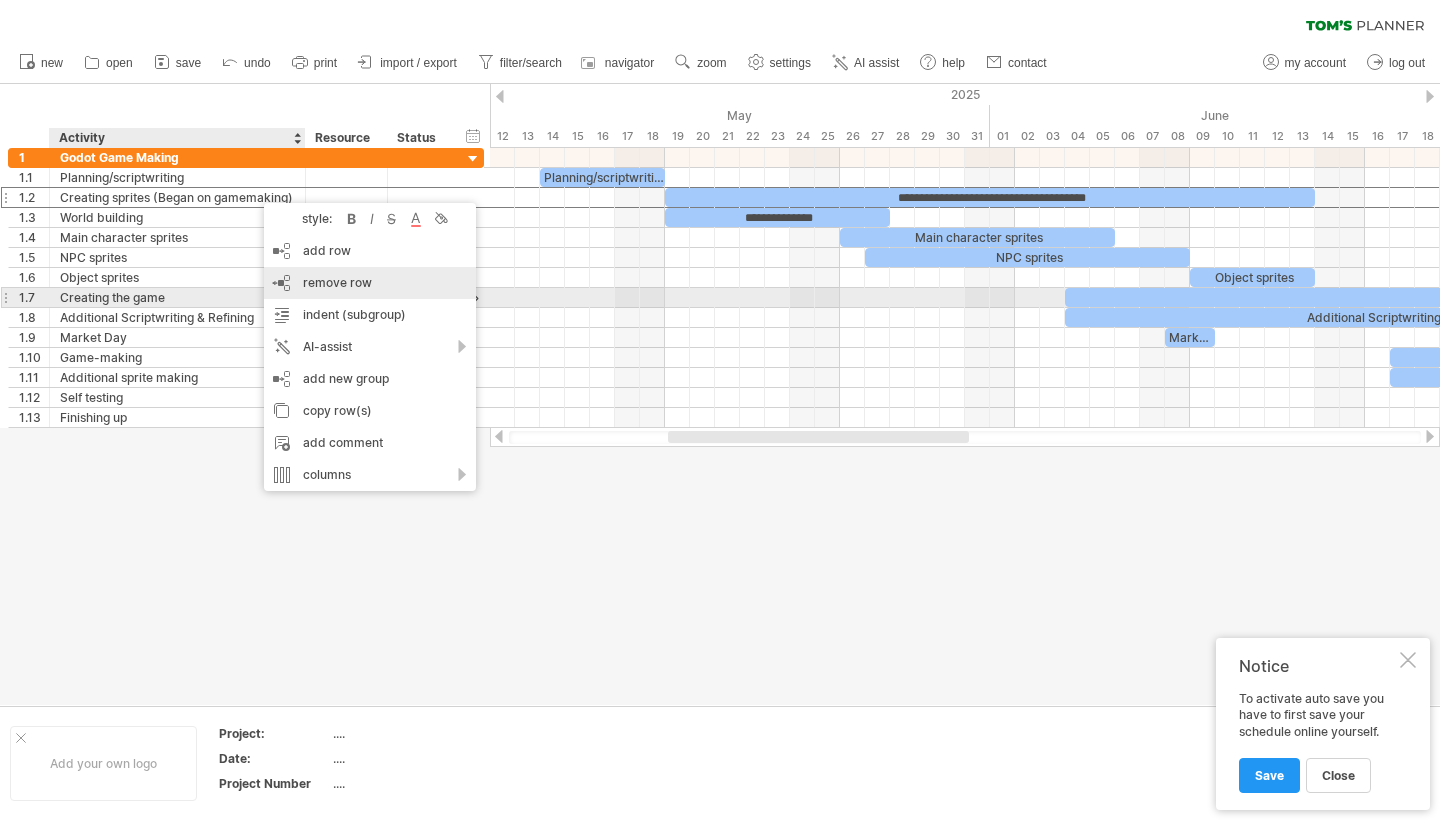 click on "remove row remove selected rows" at bounding box center [370, 283] 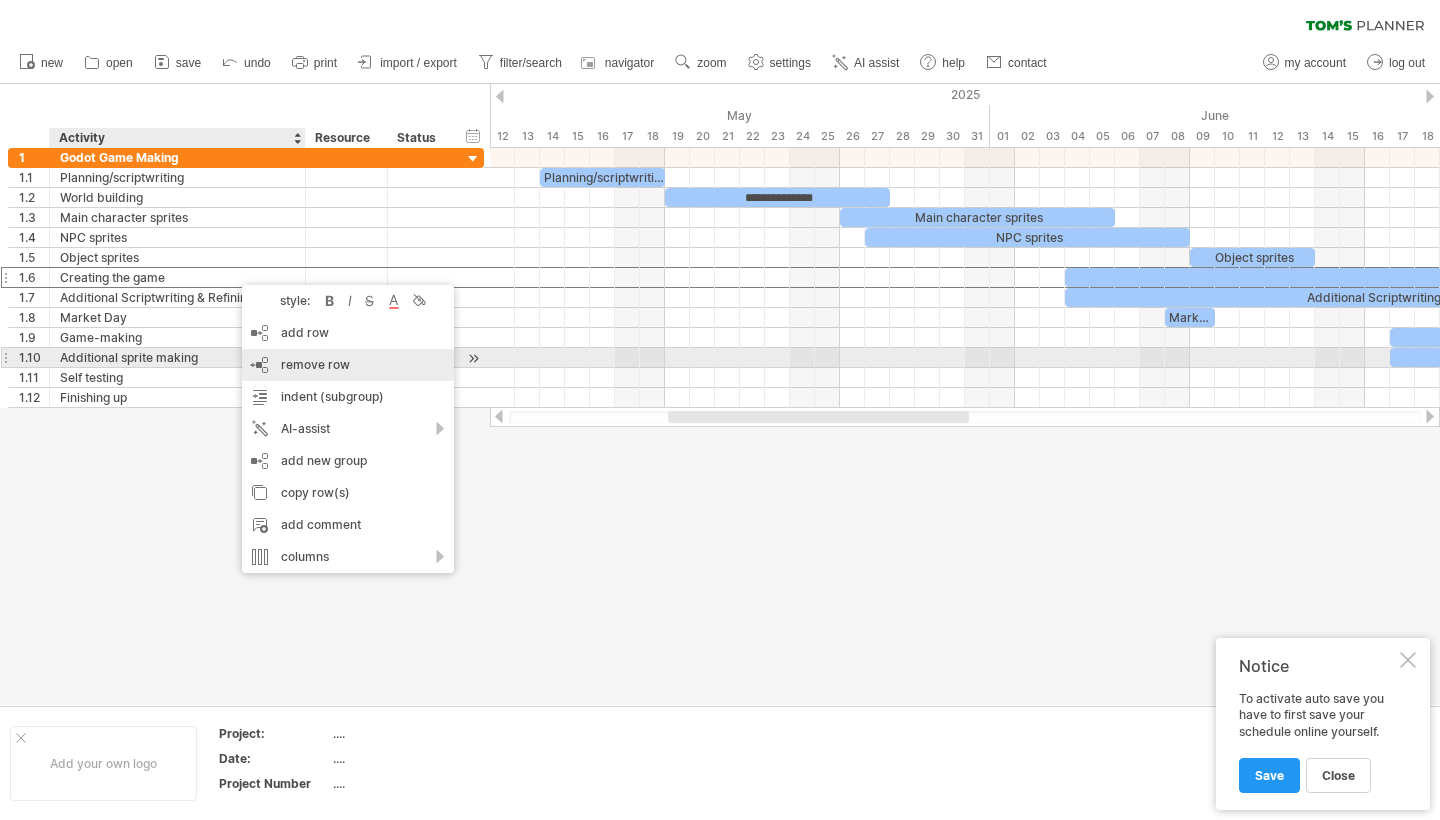 click on "remove row remove selected rows" at bounding box center [348, 365] 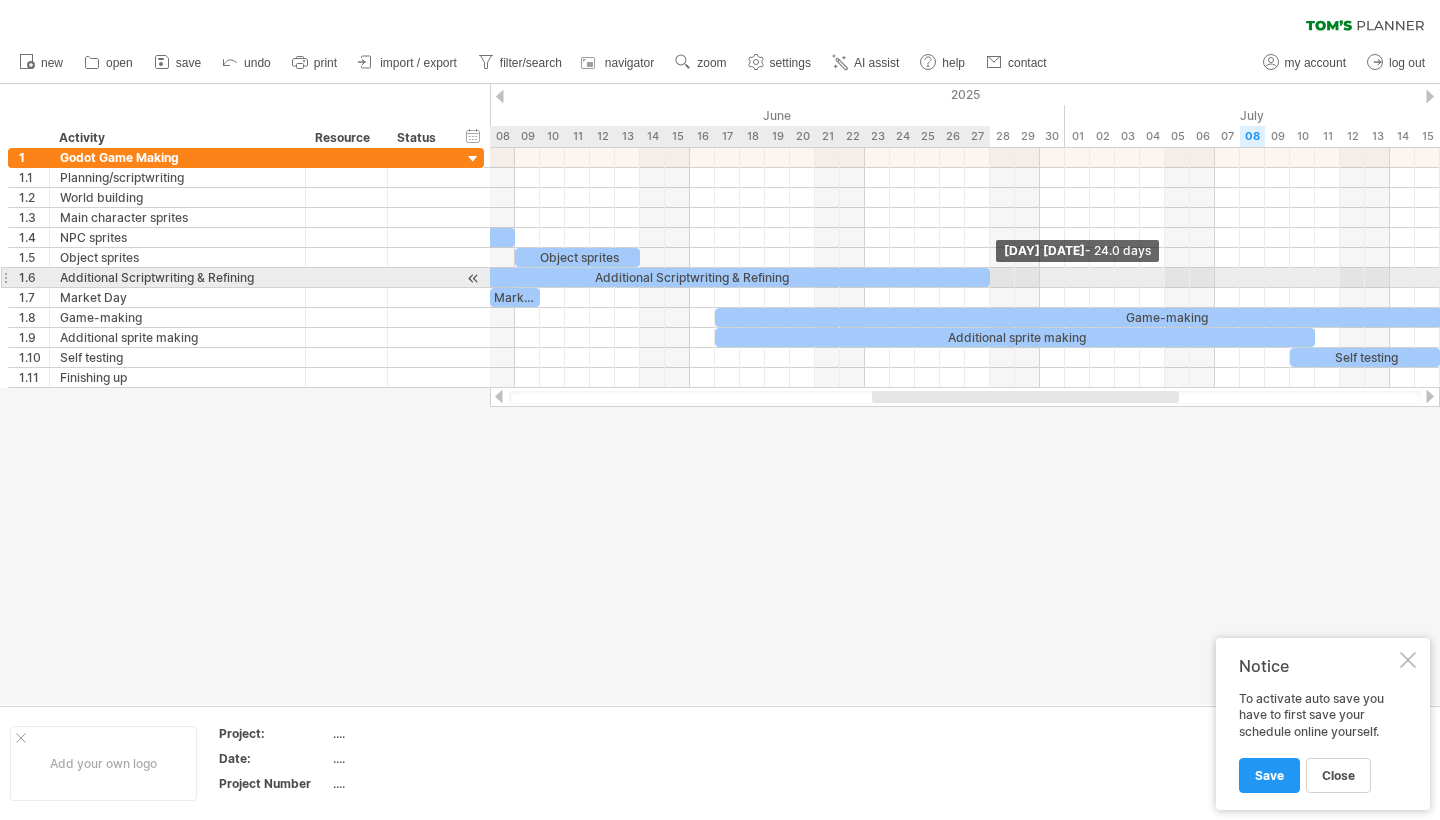 drag, startPoint x: 1063, startPoint y: 276, endPoint x: 988, endPoint y: 284, distance: 75.42546 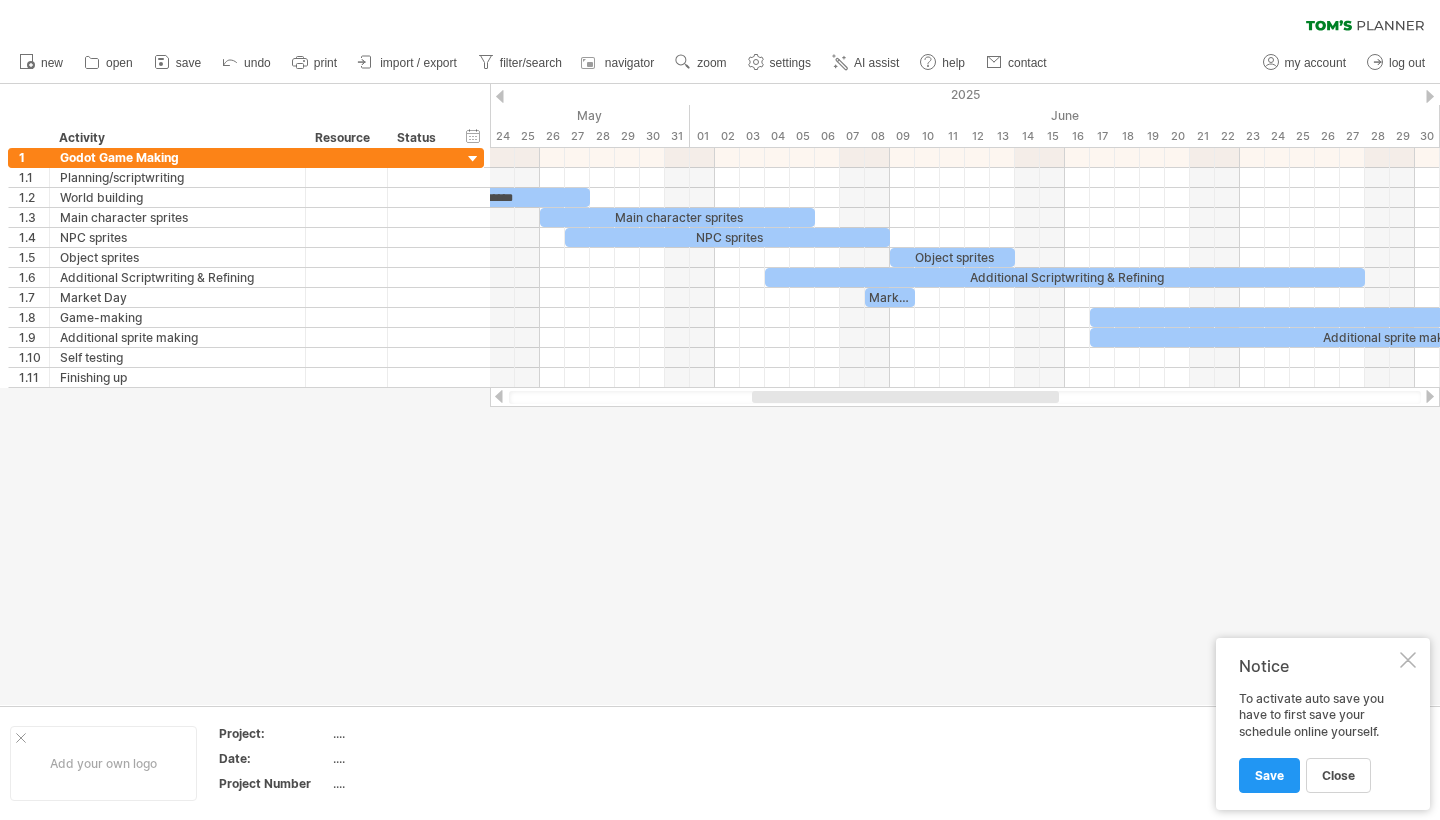 drag, startPoint x: 938, startPoint y: 393, endPoint x: 818, endPoint y: 405, distance: 120.59851 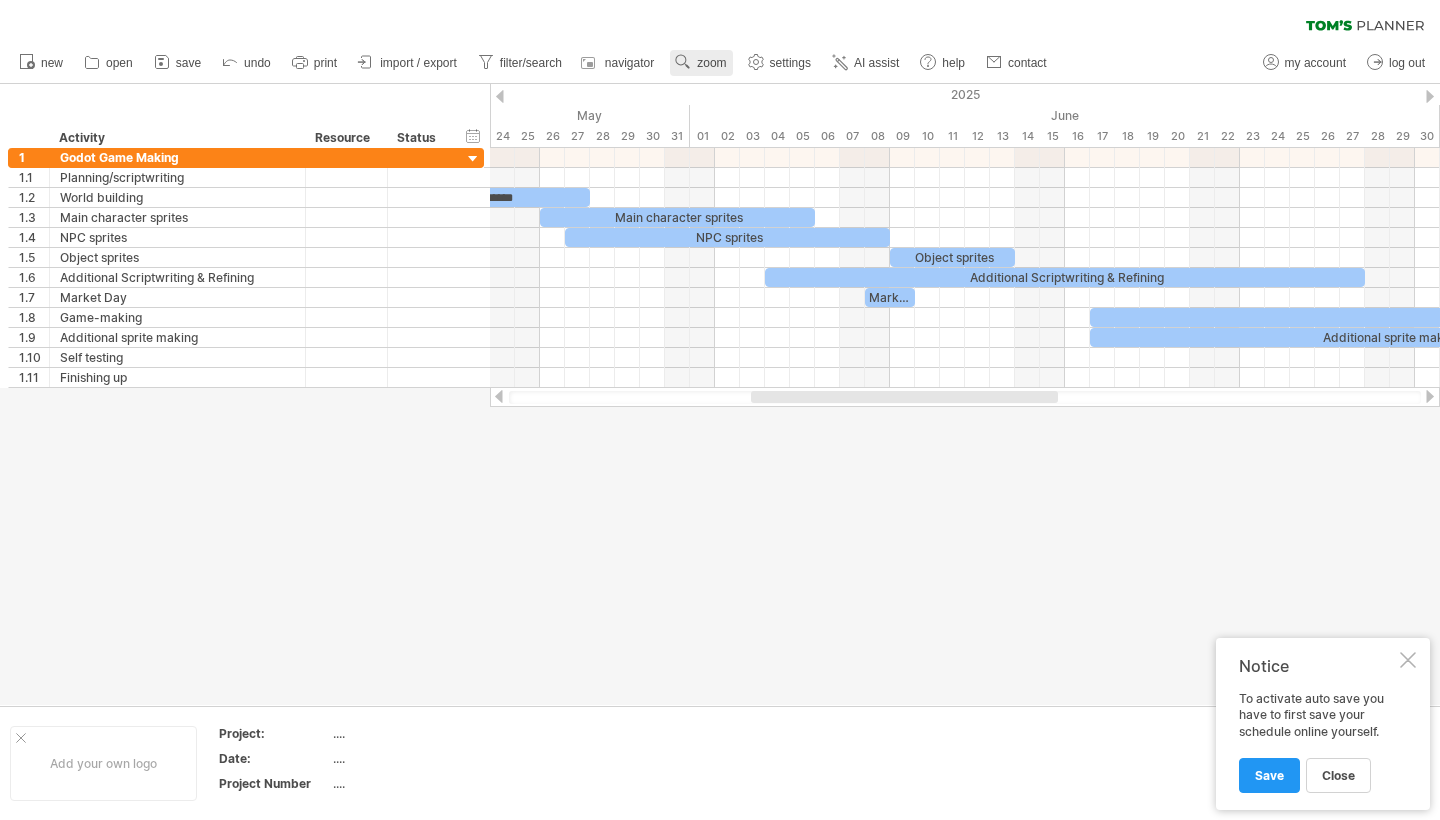 click on "zoom" at bounding box center (701, 63) 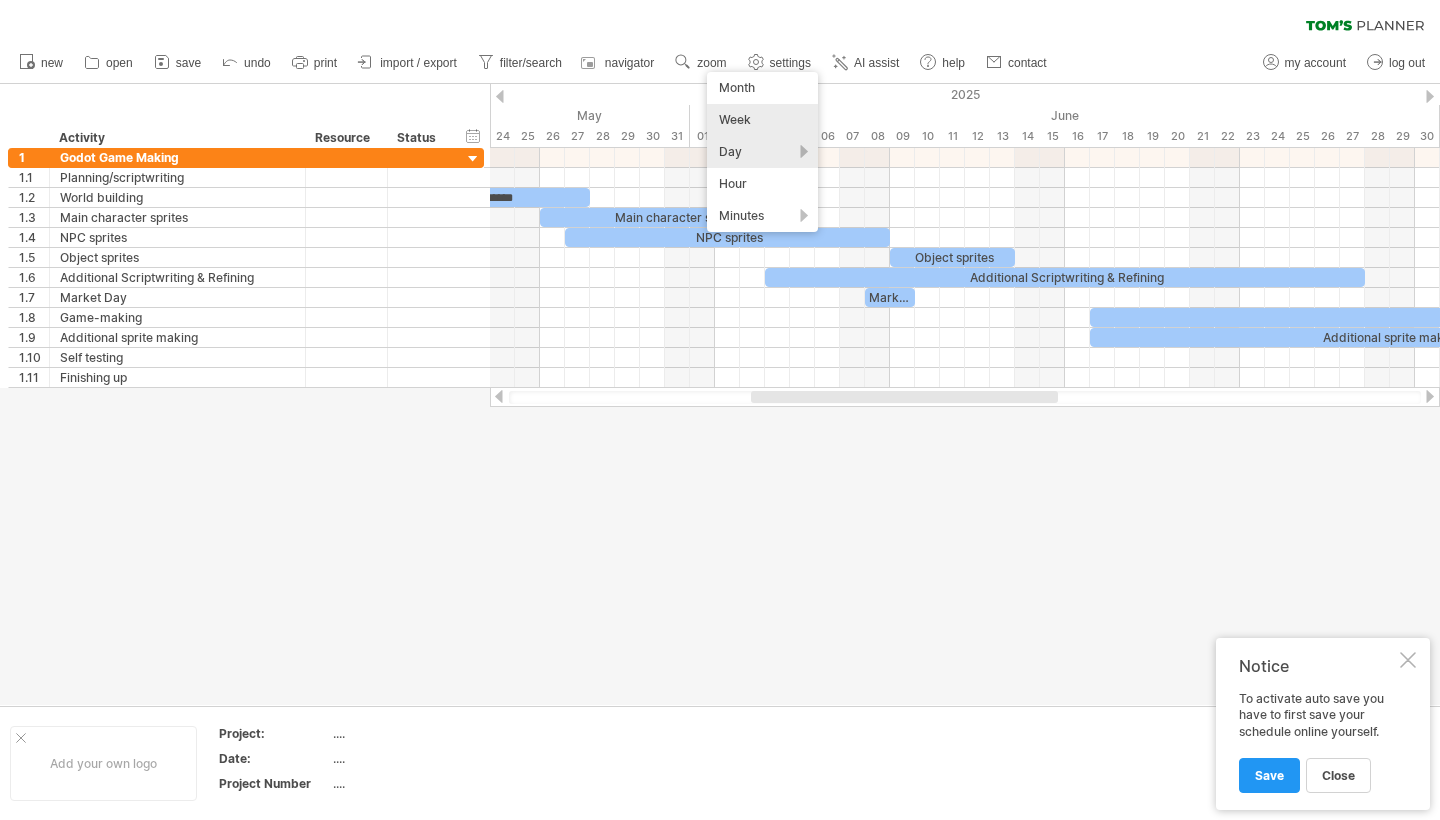 click on "Week" at bounding box center [762, 120] 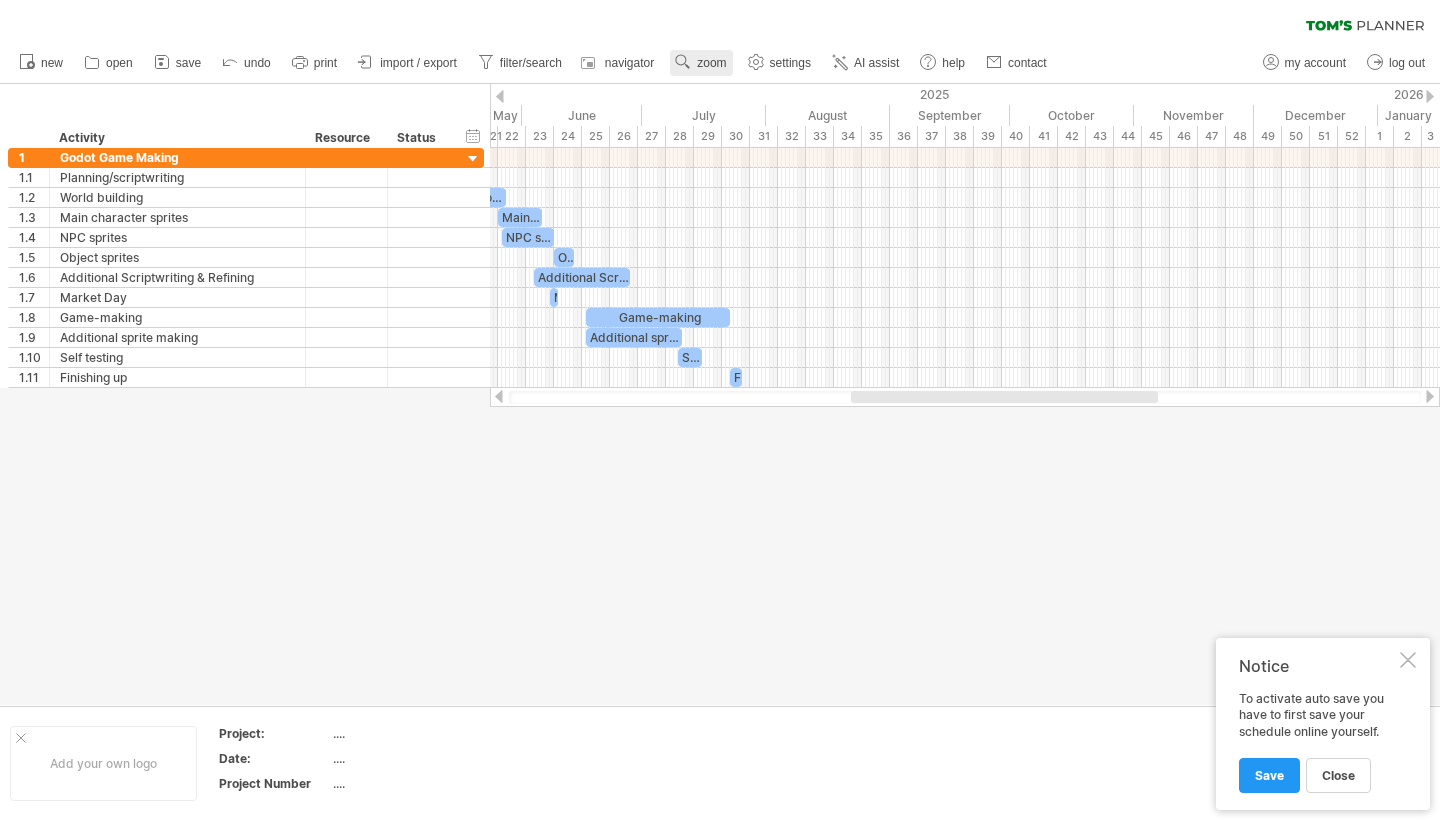 click on "zoom" at bounding box center (711, 63) 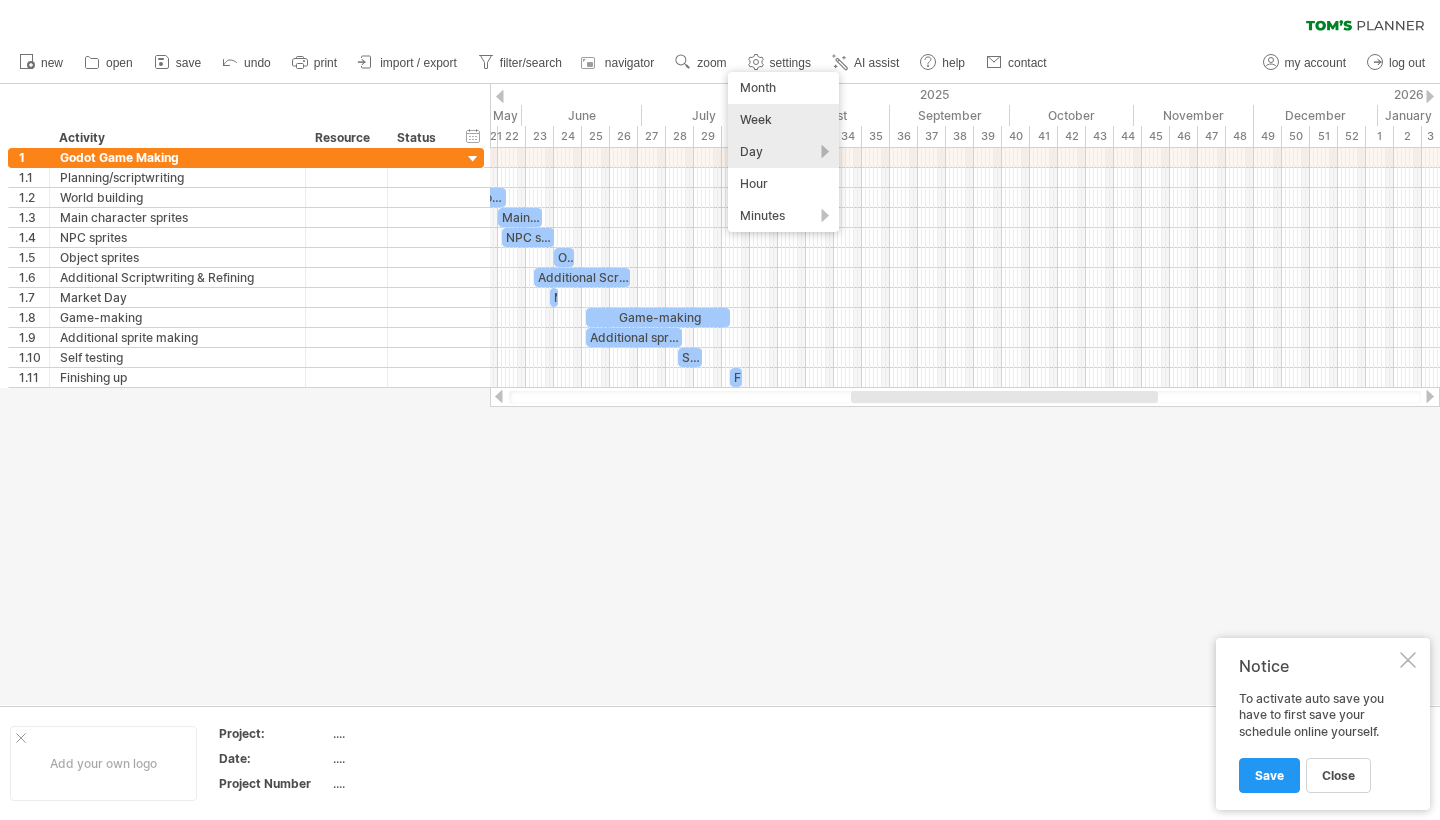 click on "Day" at bounding box center [783, 152] 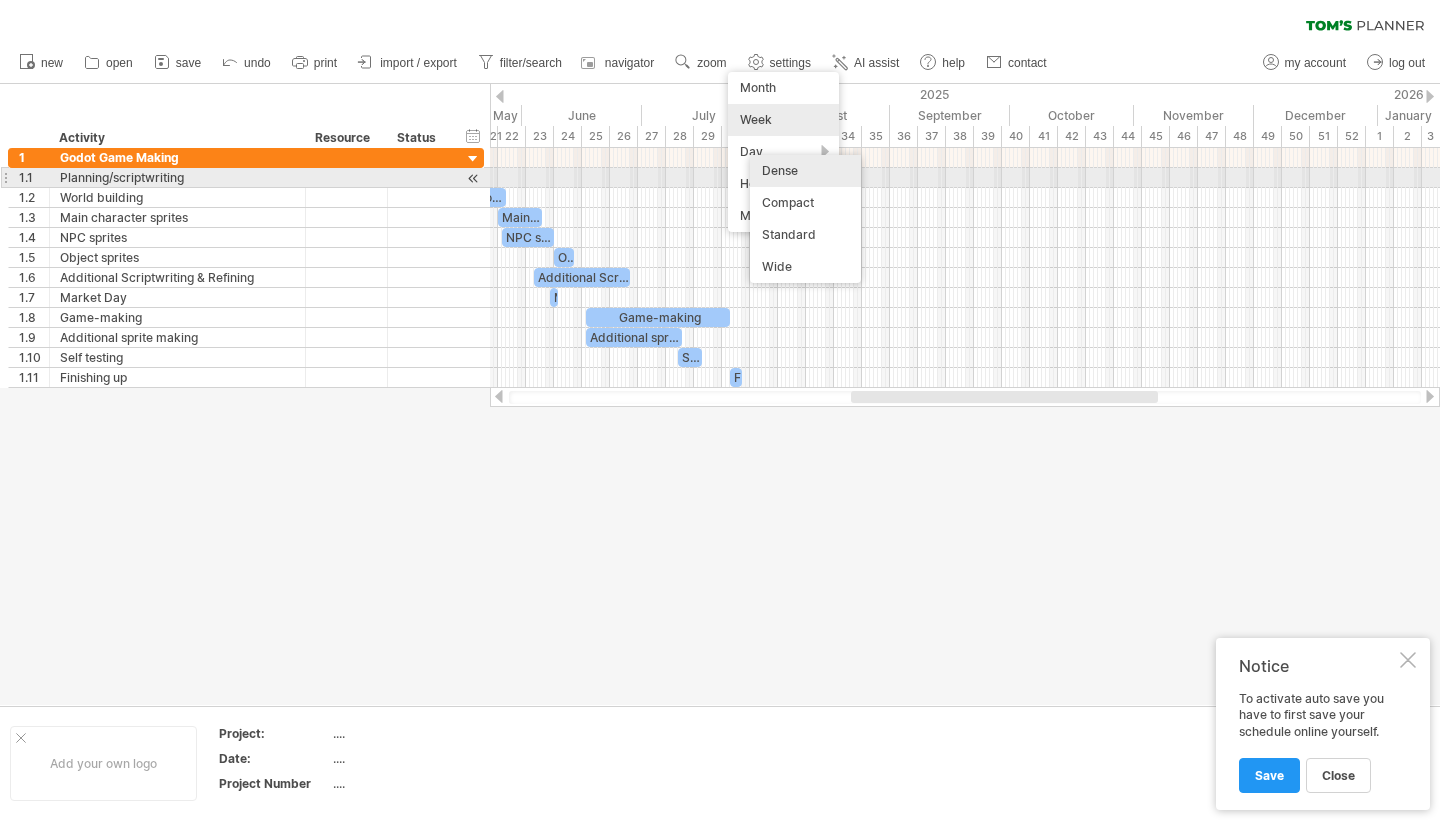 click on "Dense" at bounding box center (805, 171) 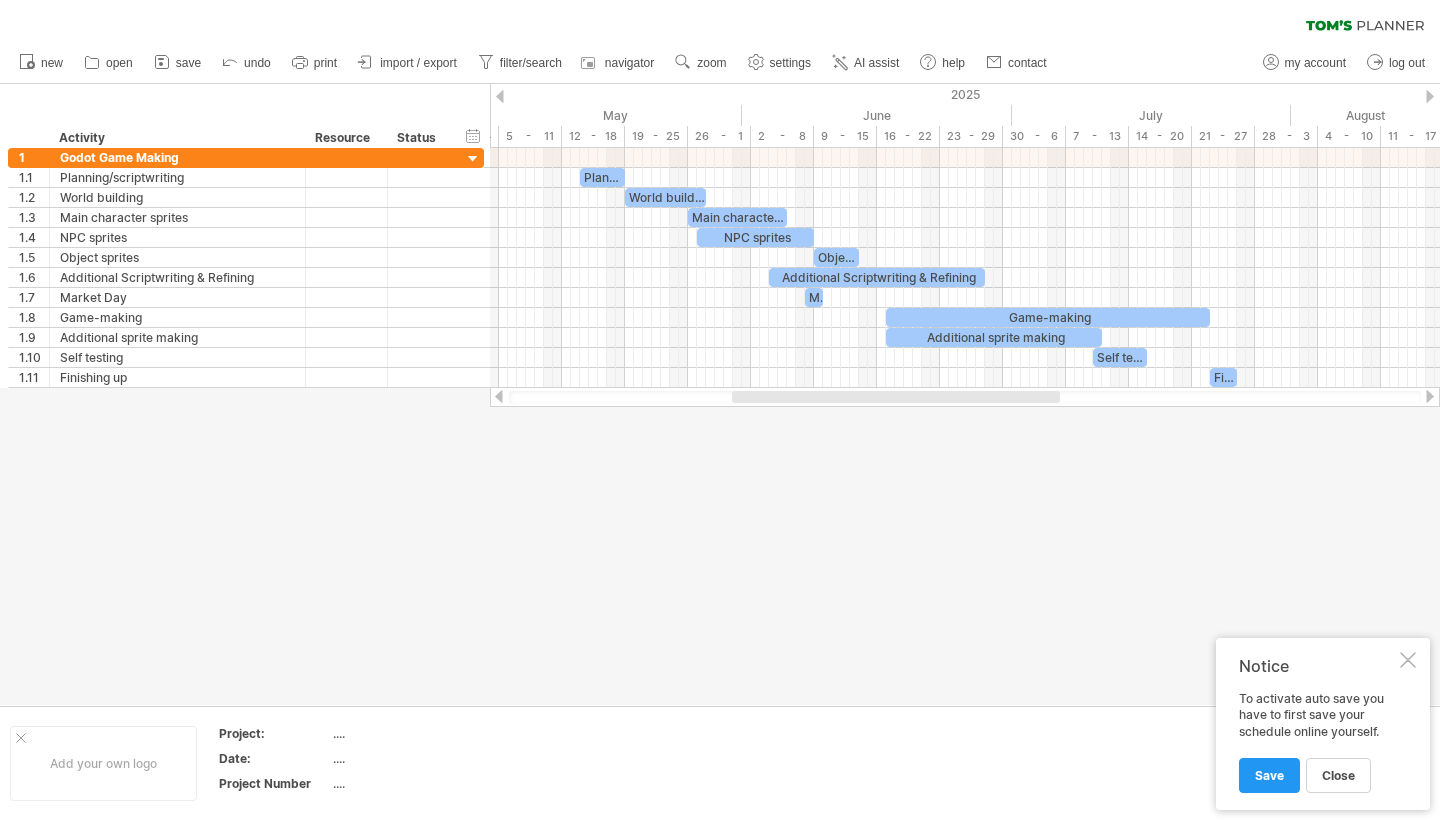 click on "clear filter
reapply filter" at bounding box center [720, 21] 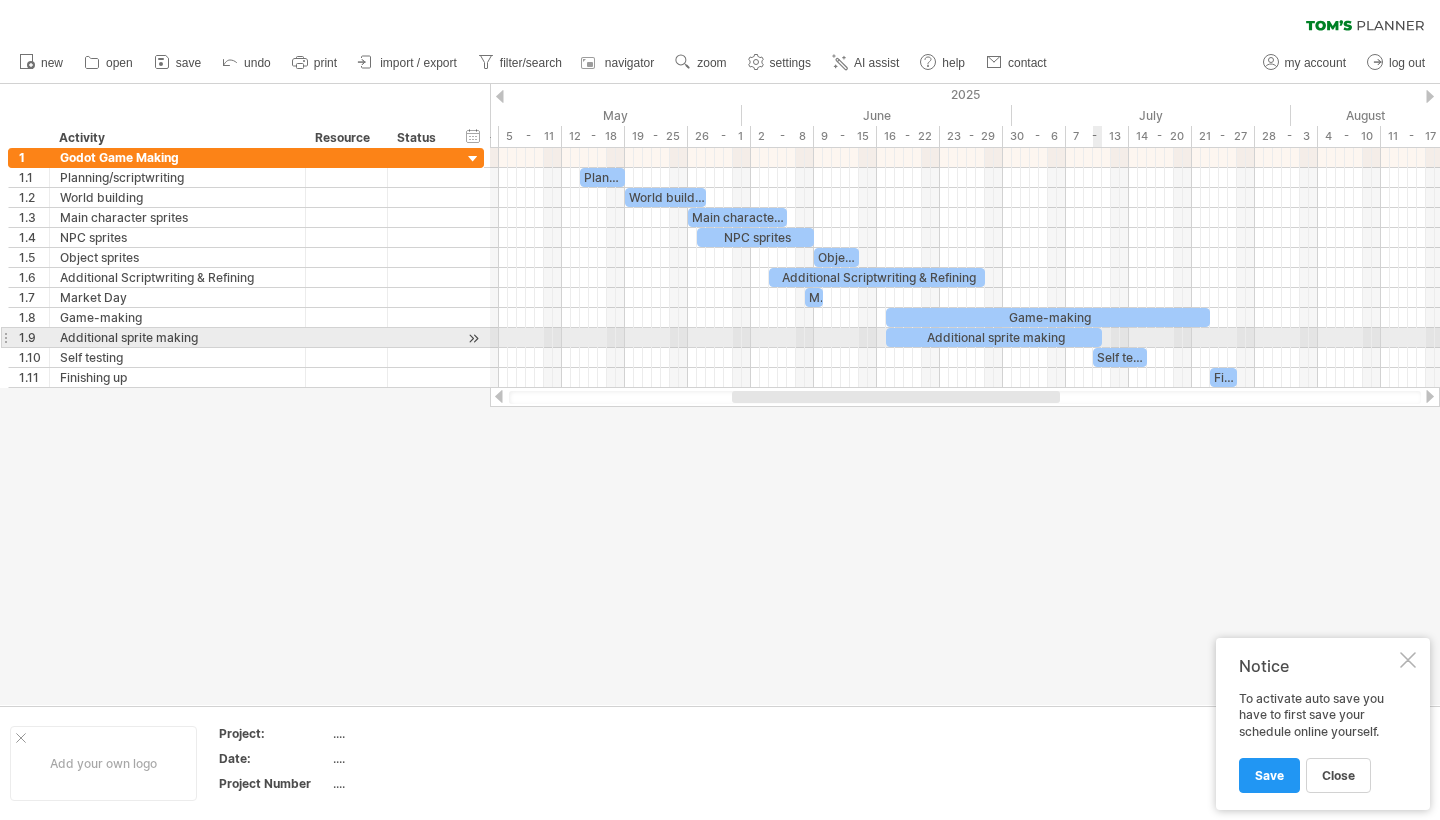 click on "Additional sprite making" at bounding box center (994, 337) 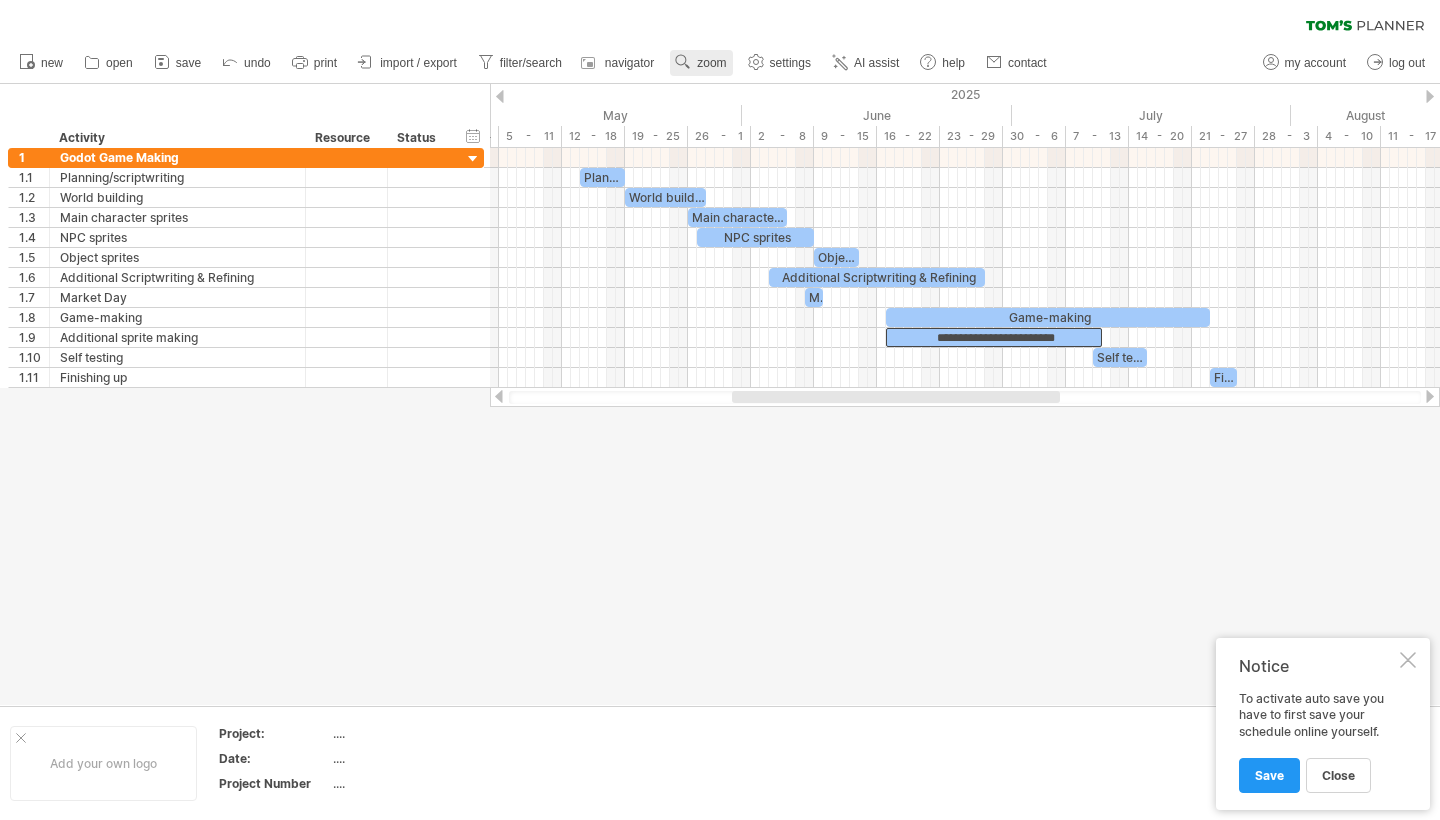 click on "zoom" at bounding box center [711, 63] 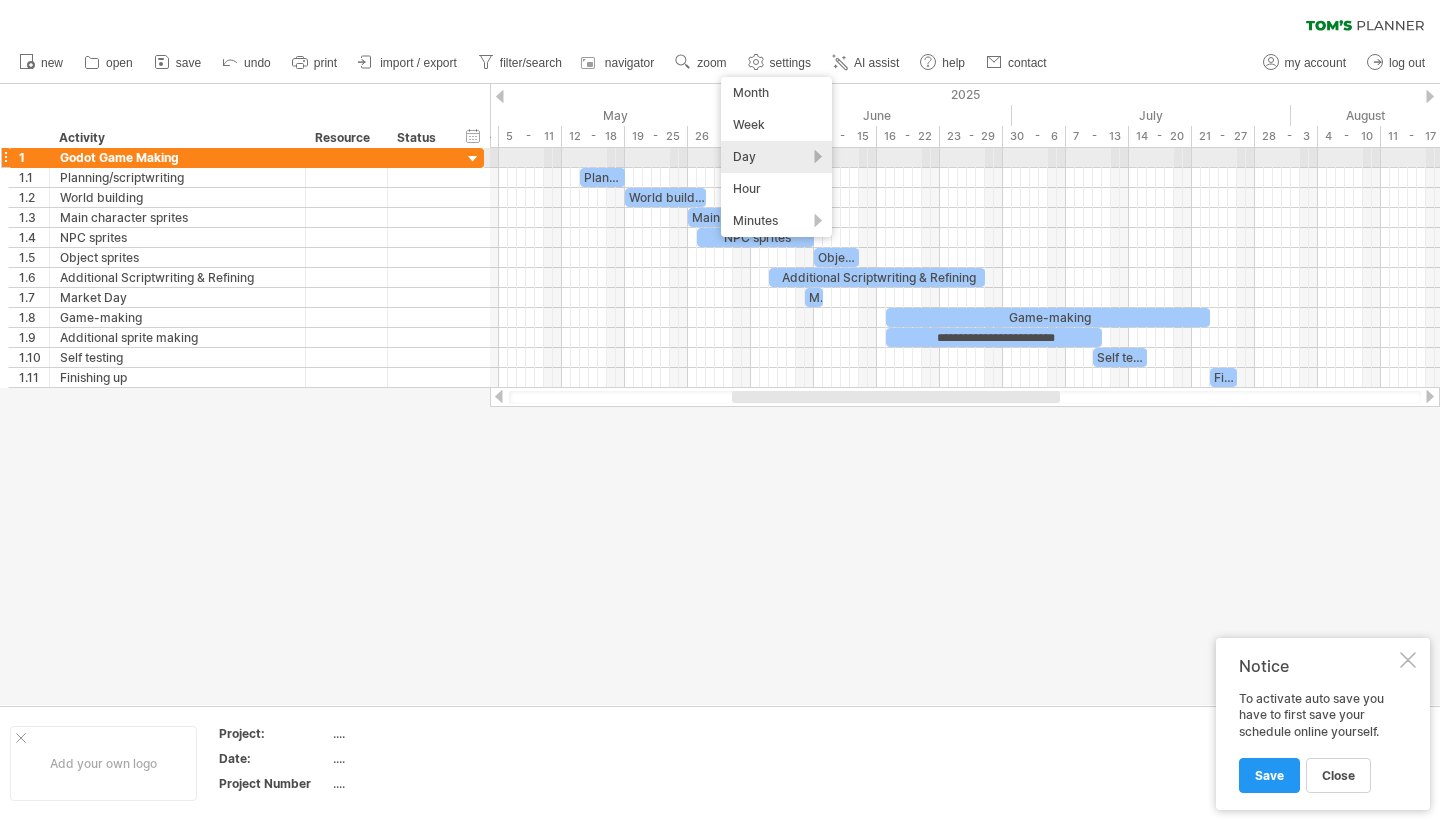click on "Day" at bounding box center (776, 157) 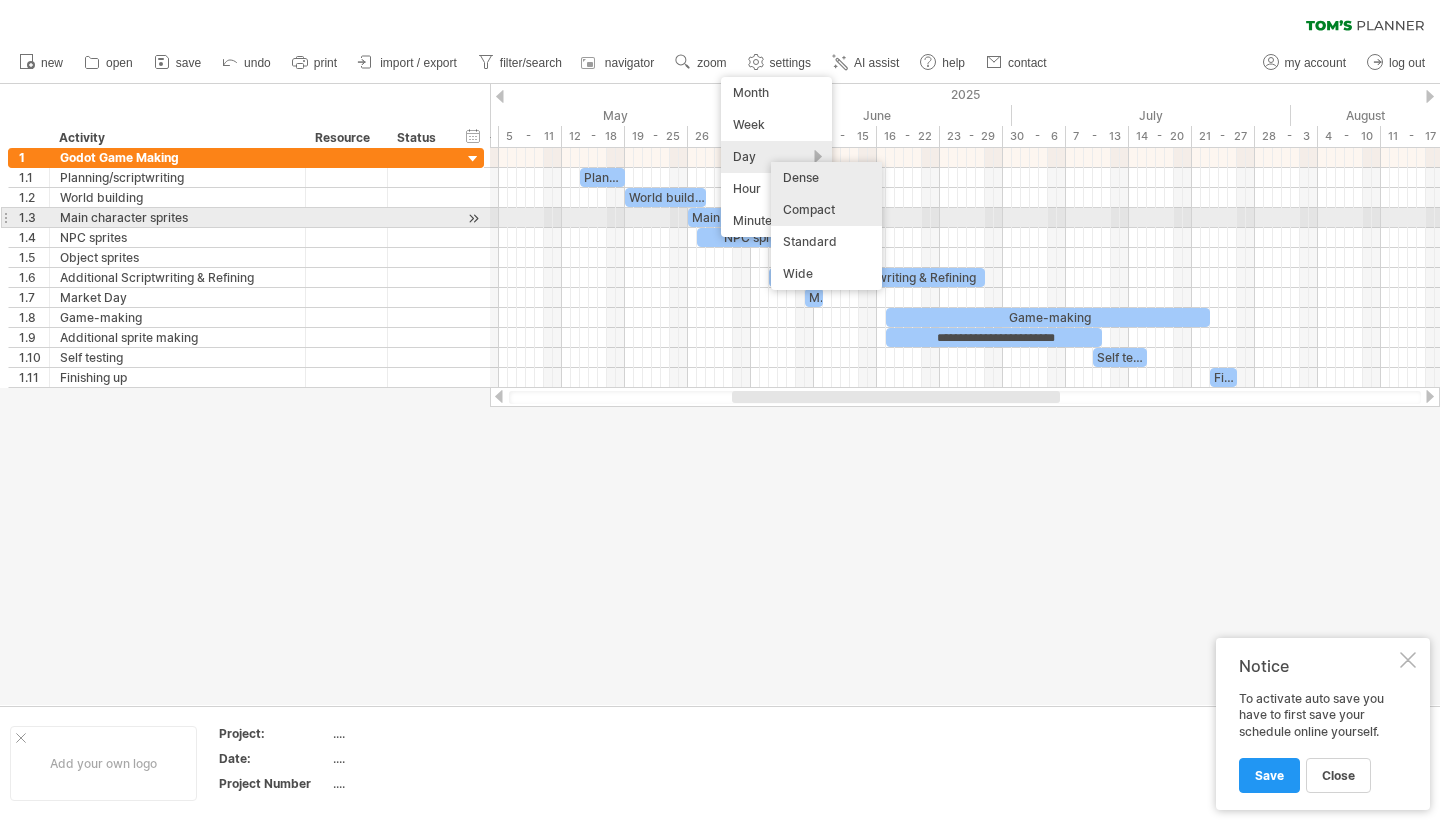 click on "Compact" at bounding box center [826, 210] 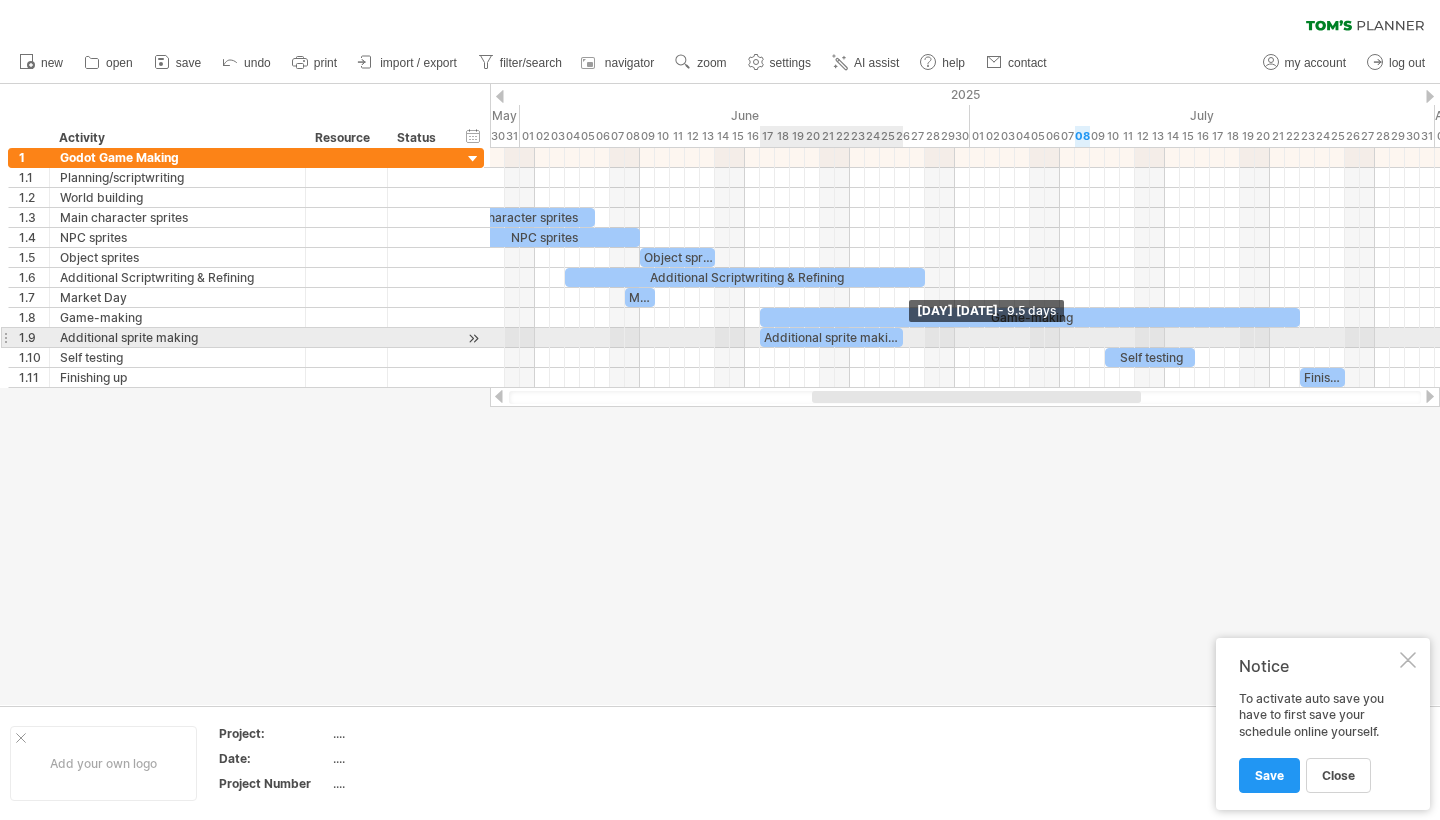 drag, startPoint x: 1117, startPoint y: 342, endPoint x: 902, endPoint y: 336, distance: 215.08371 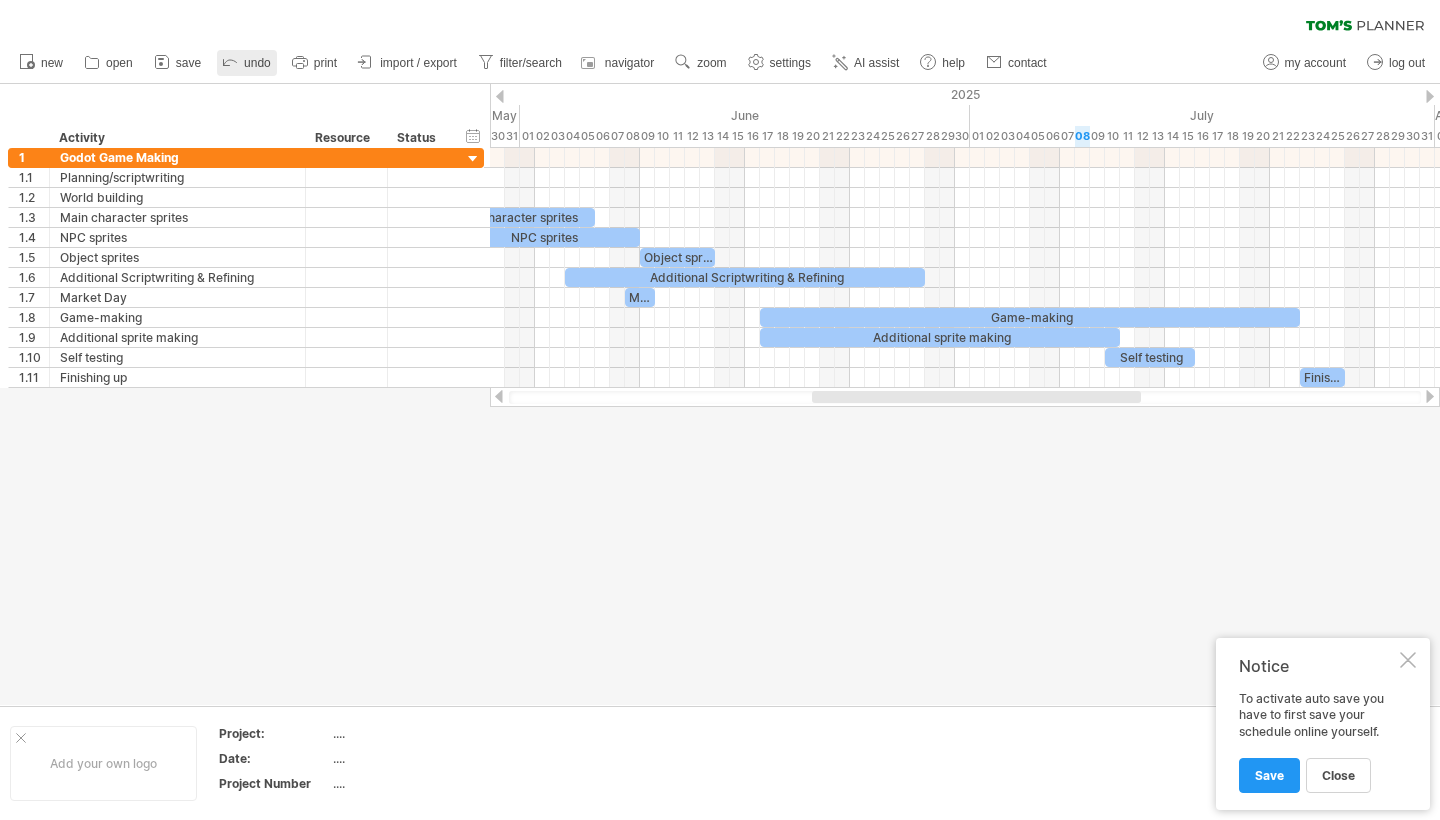 click on "undo" at bounding box center [257, 63] 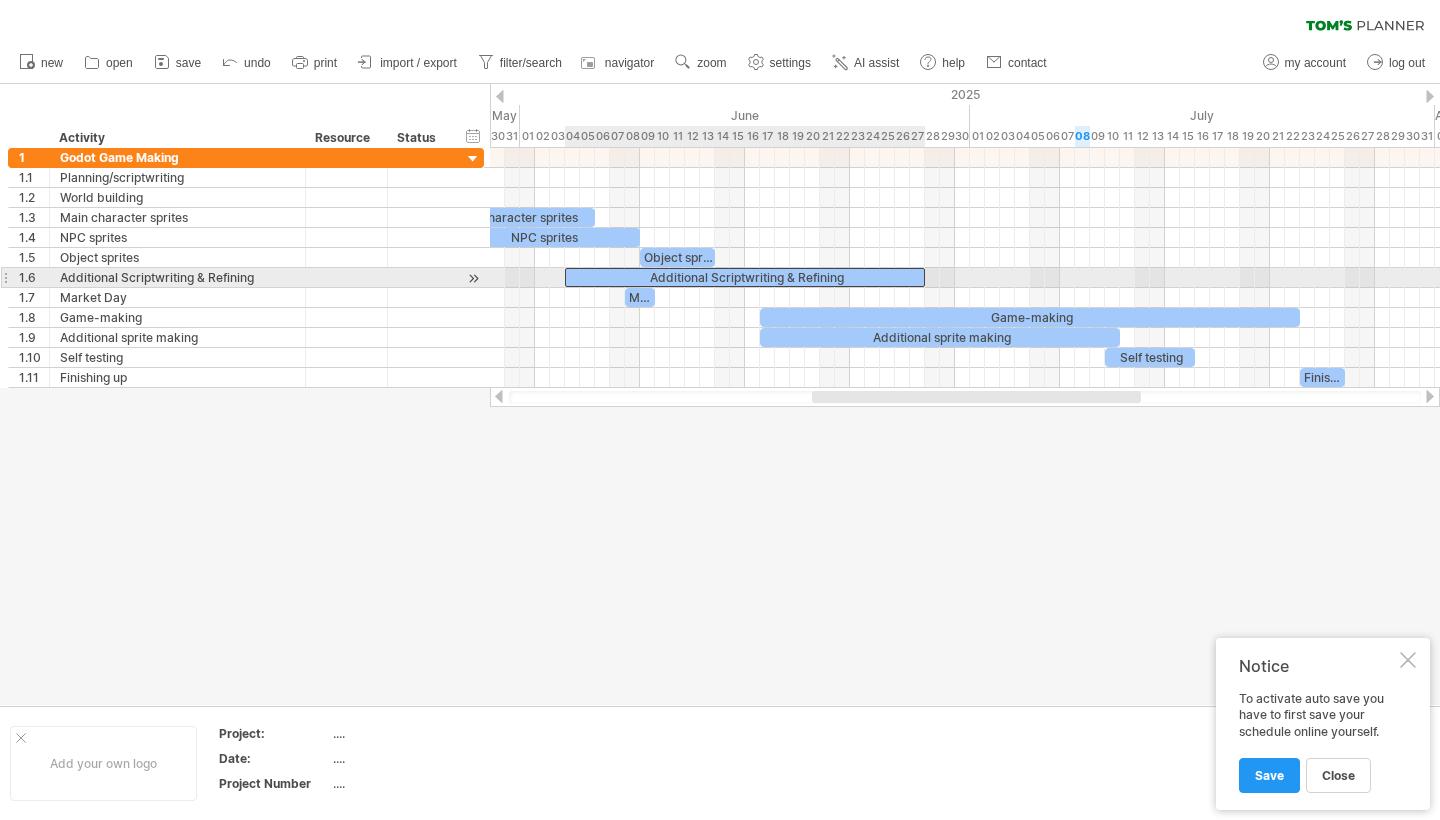 click on "Additional Scriptwriting & Refining" at bounding box center [745, 277] 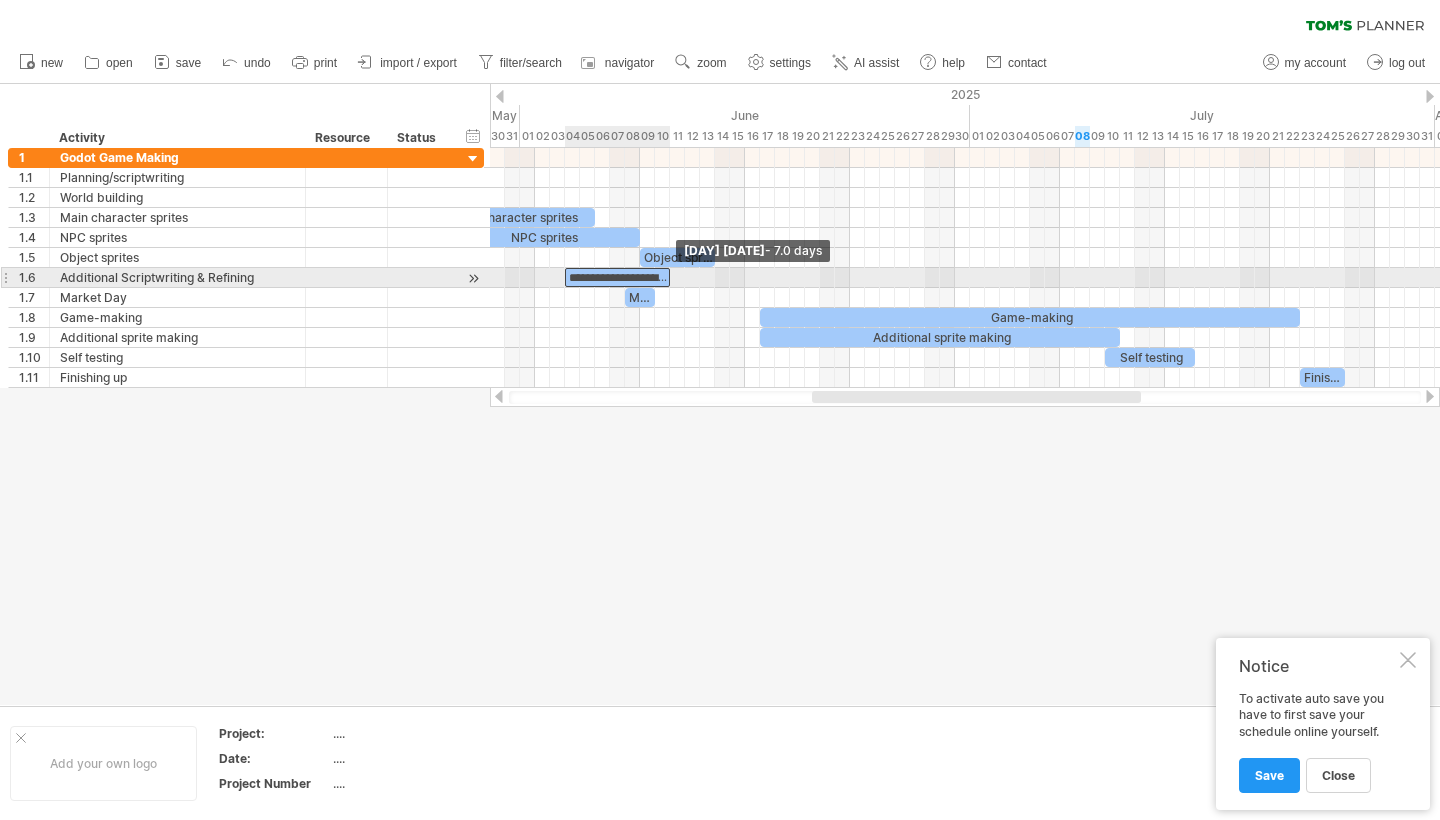 drag, startPoint x: 925, startPoint y: 279, endPoint x: 670, endPoint y: 278, distance: 255.00197 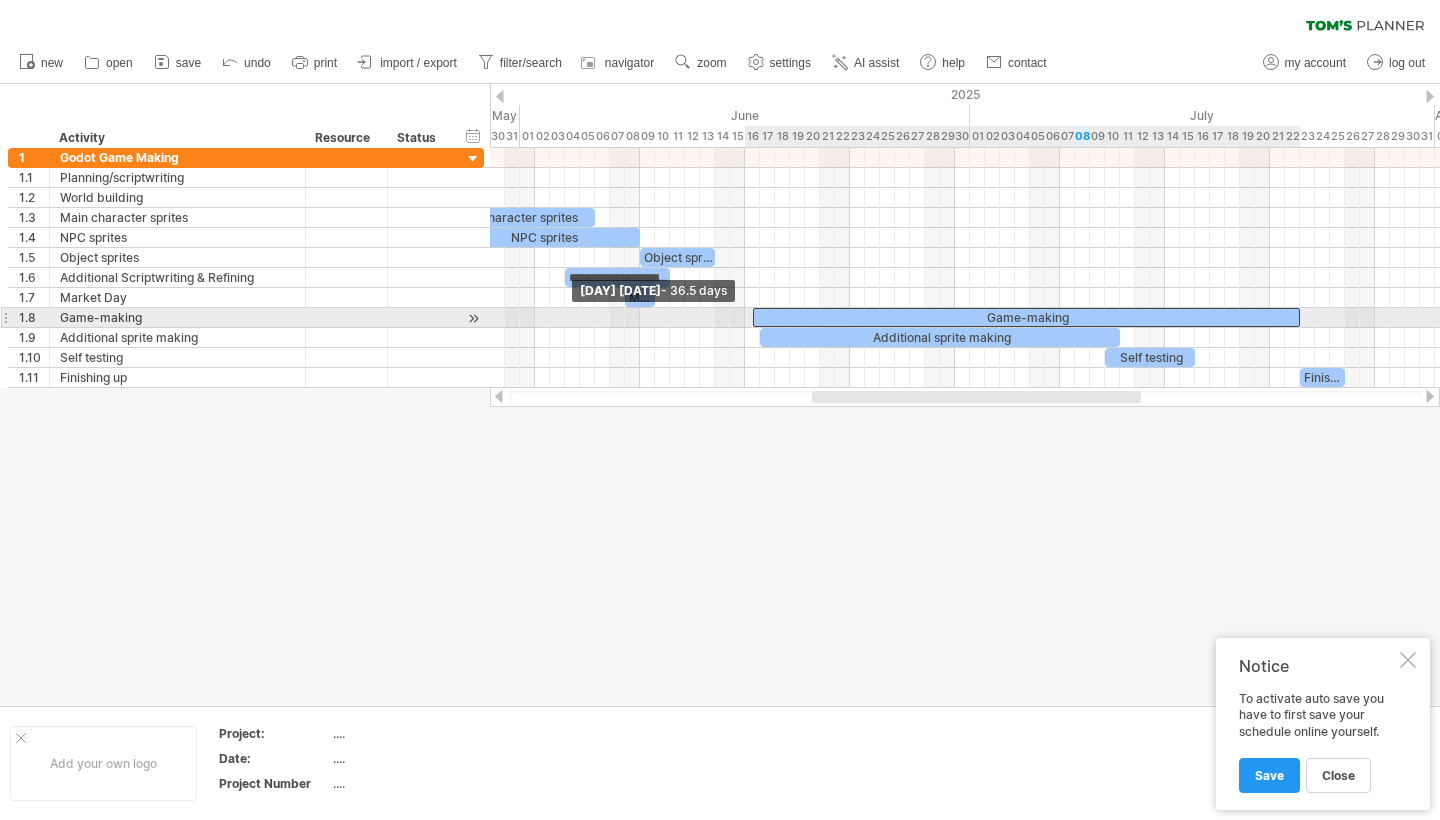 drag, startPoint x: 763, startPoint y: 318, endPoint x: 752, endPoint y: 318, distance: 11 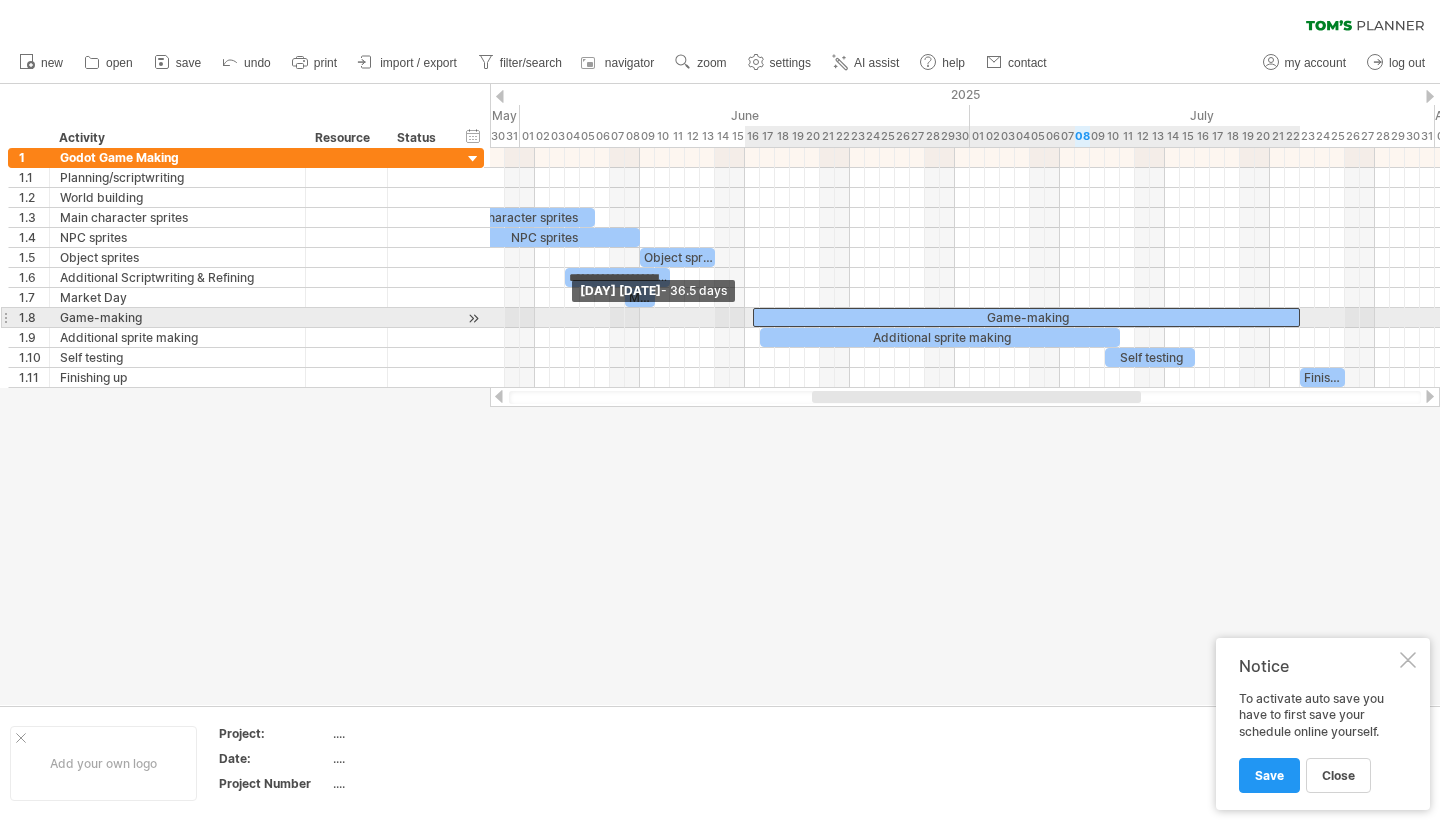 click at bounding box center (753, 317) 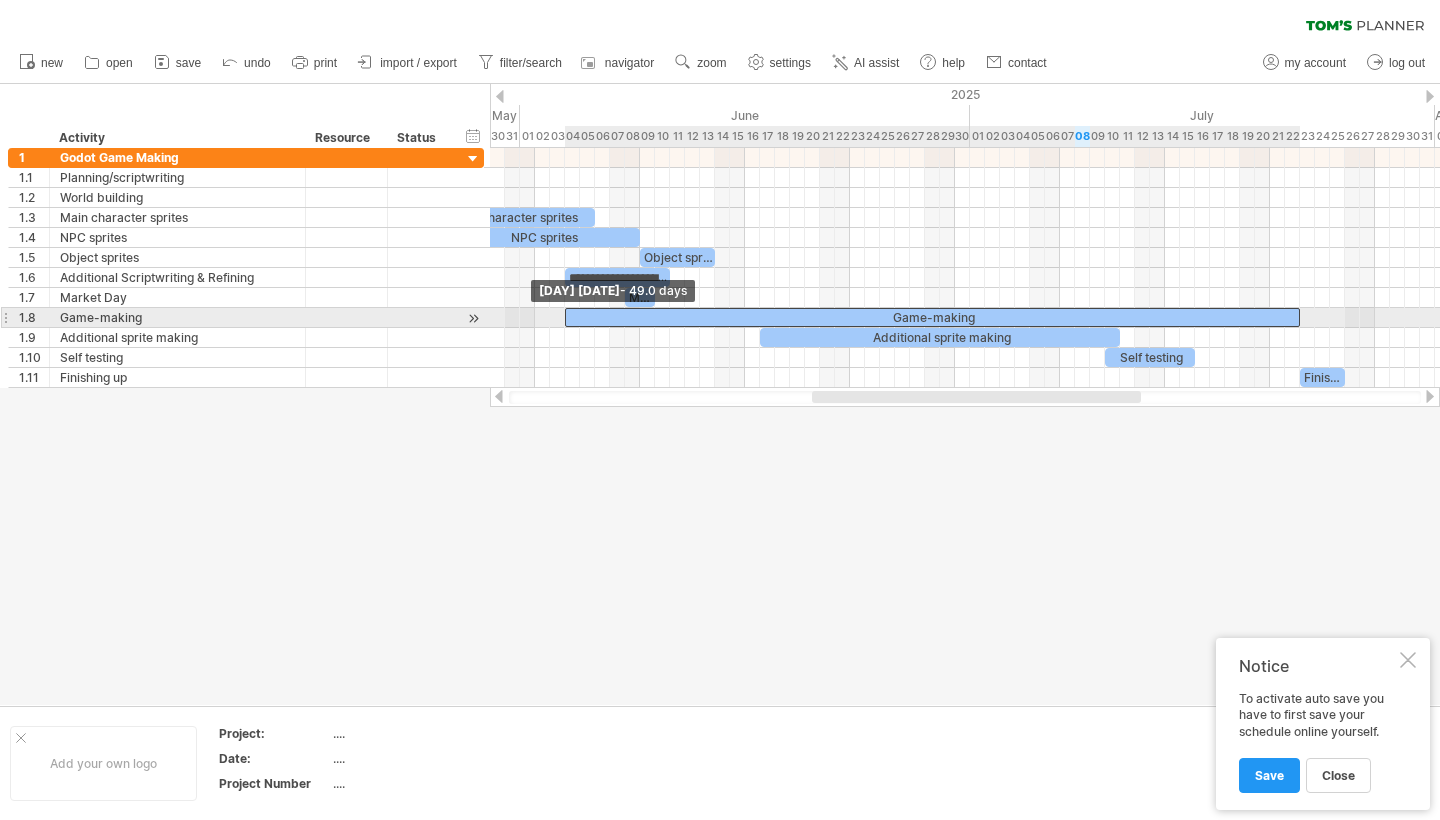 drag, startPoint x: 754, startPoint y: 314, endPoint x: 566, endPoint y: 319, distance: 188.06648 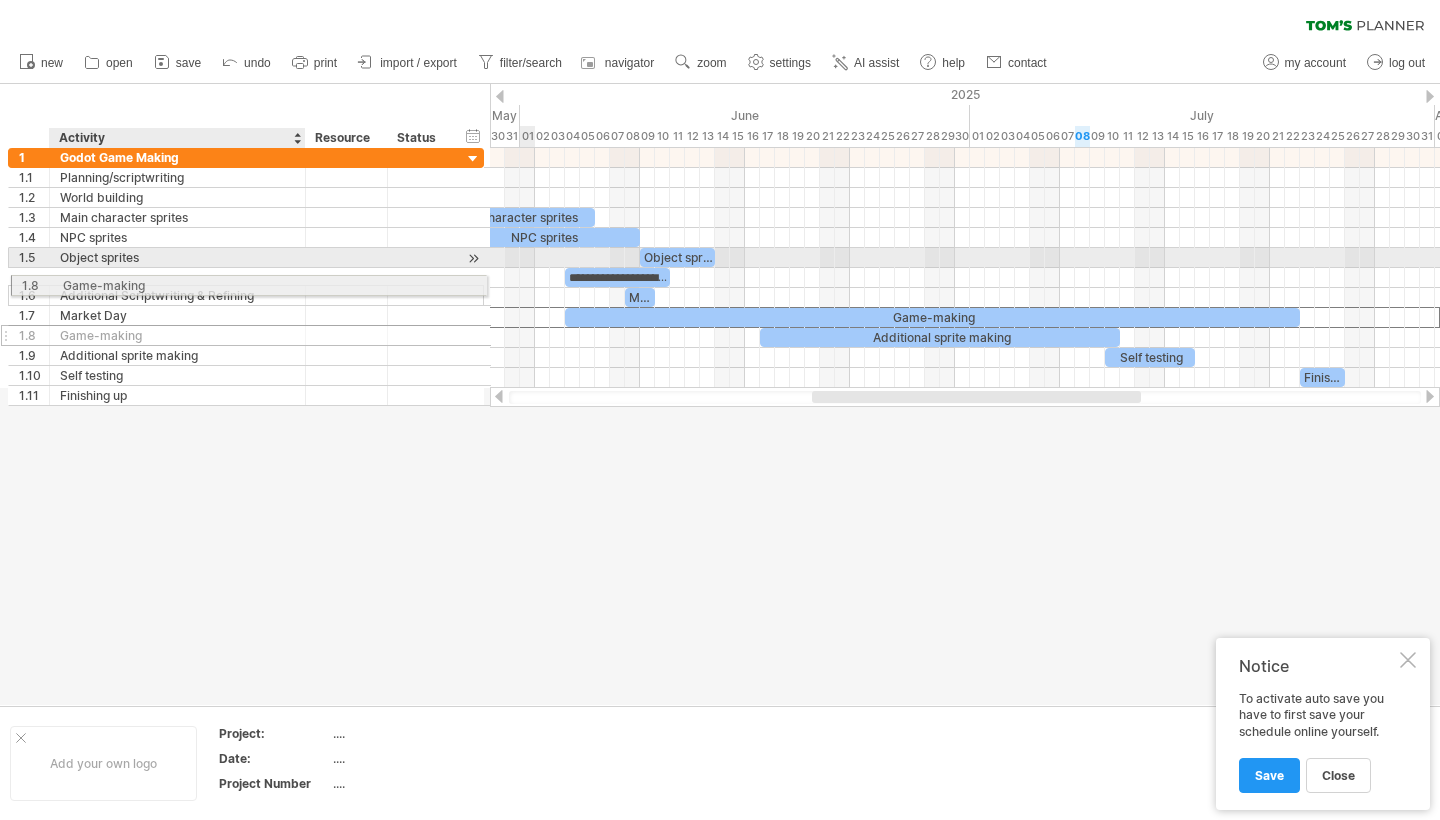 drag, startPoint x: 195, startPoint y: 321, endPoint x: 192, endPoint y: 282, distance: 39.115215 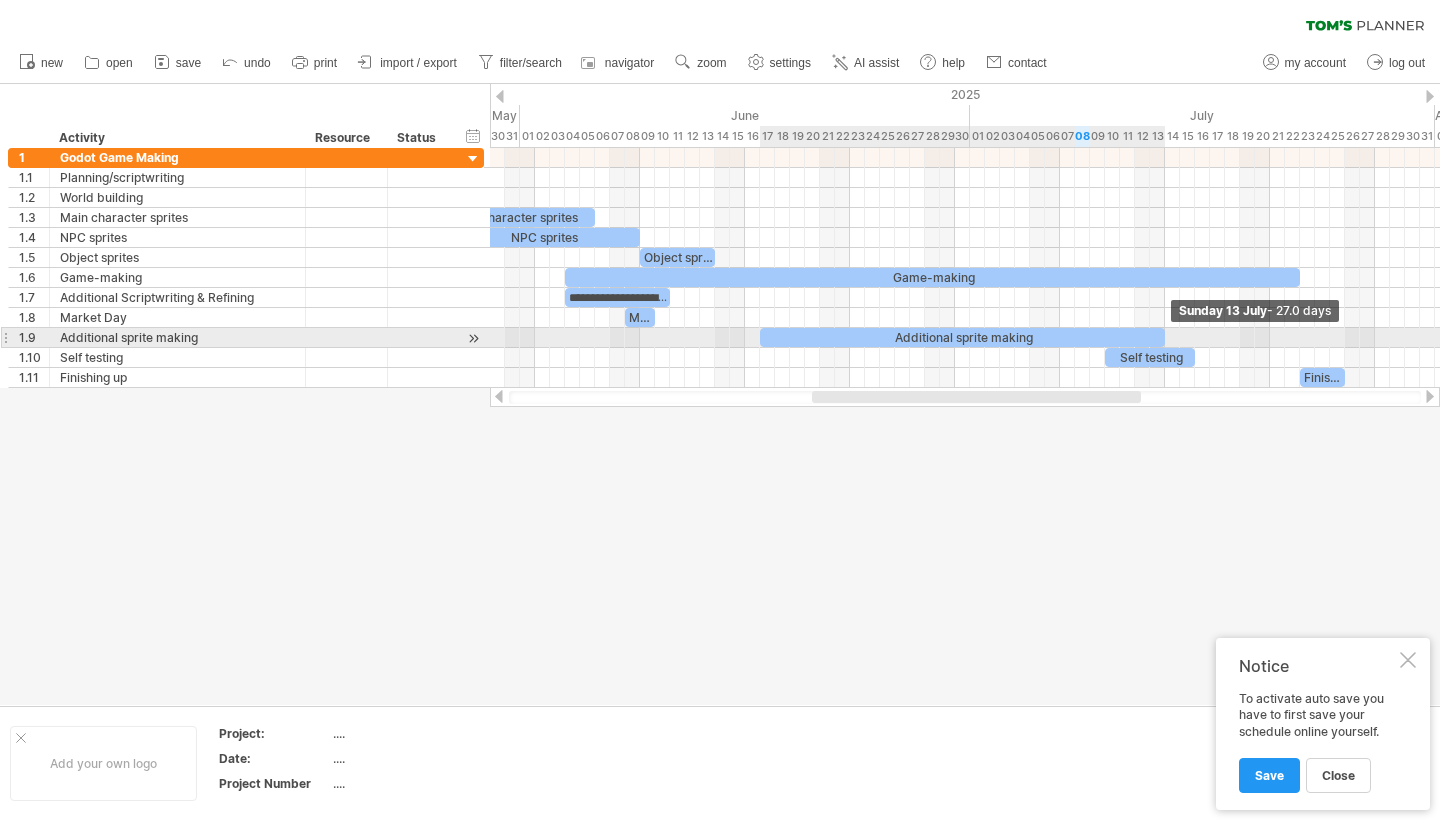 drag, startPoint x: 1116, startPoint y: 338, endPoint x: 1160, endPoint y: 338, distance: 44 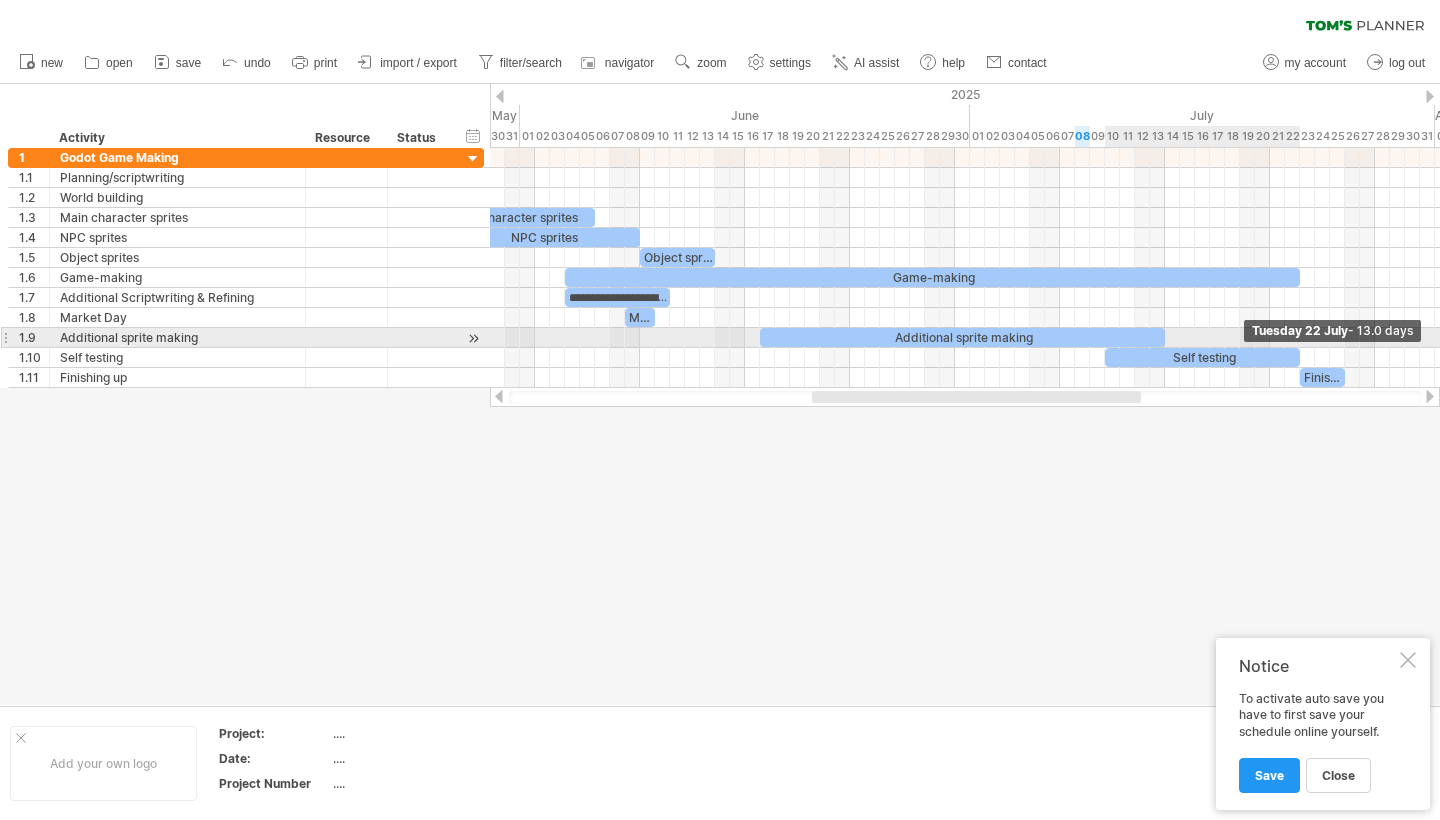 drag, startPoint x: 1195, startPoint y: 361, endPoint x: 1298, endPoint y: 347, distance: 103.947105 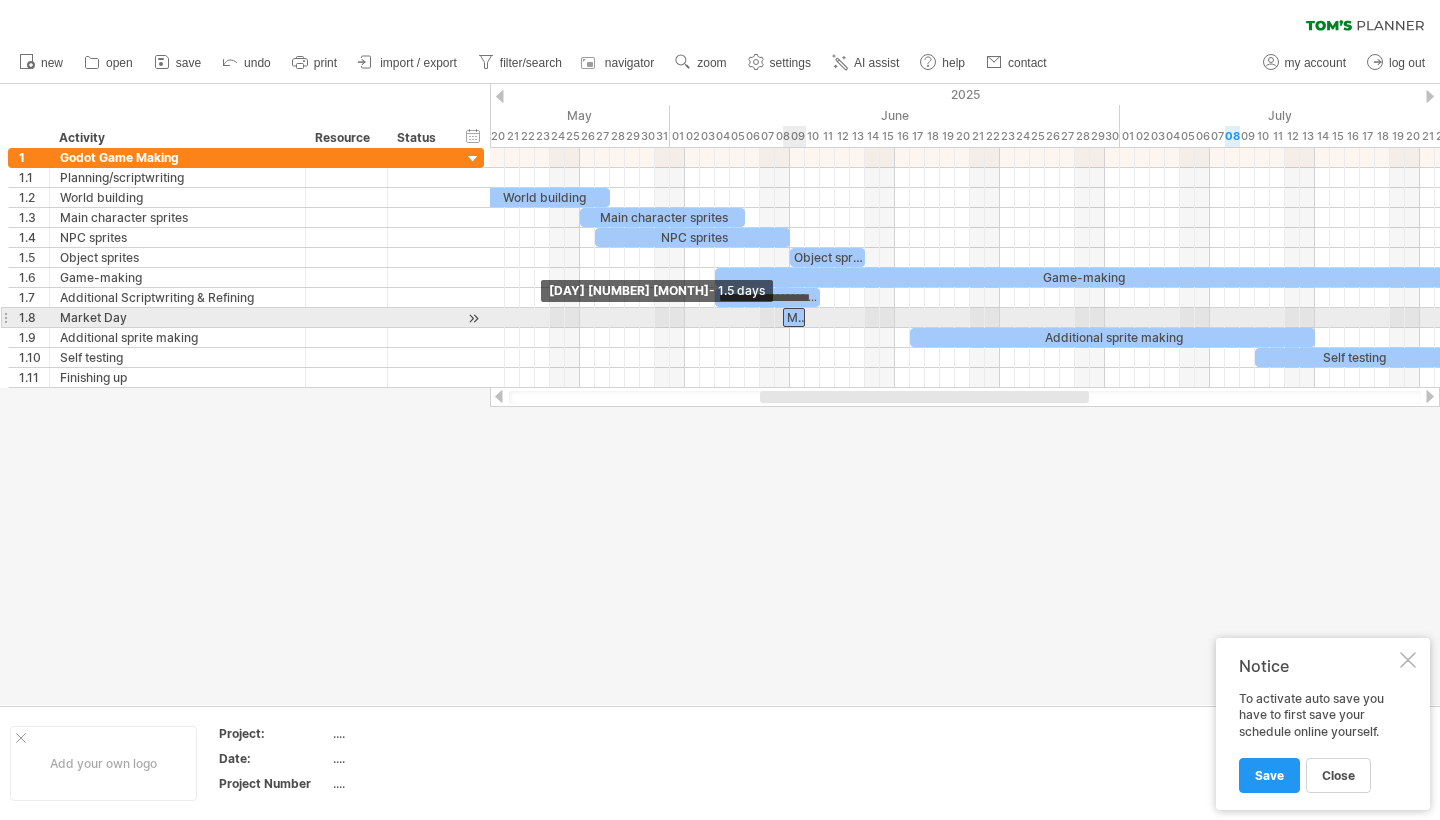 drag, startPoint x: 776, startPoint y: 321, endPoint x: 787, endPoint y: 321, distance: 11 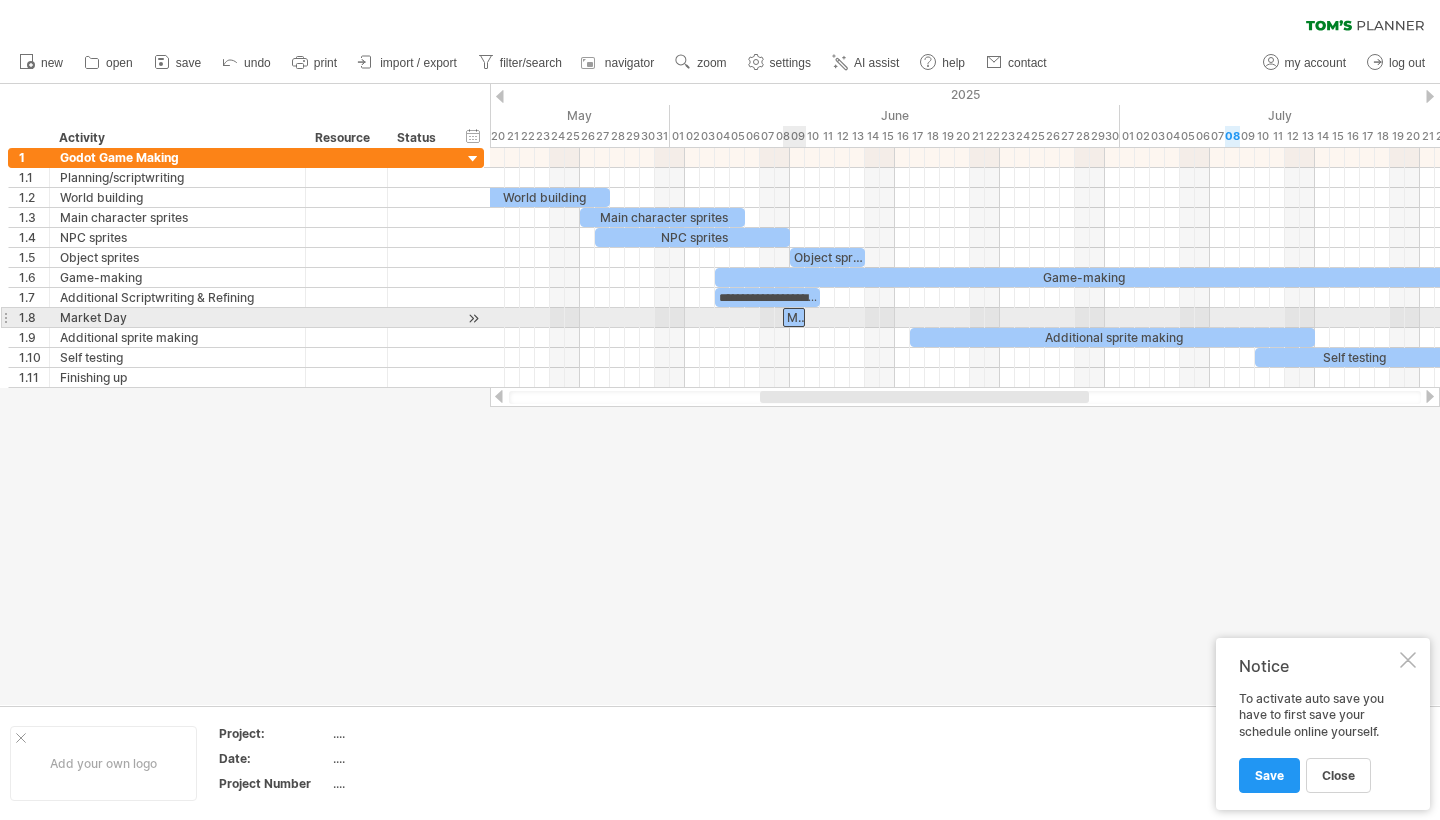 click on "Market Day" at bounding box center [794, 317] 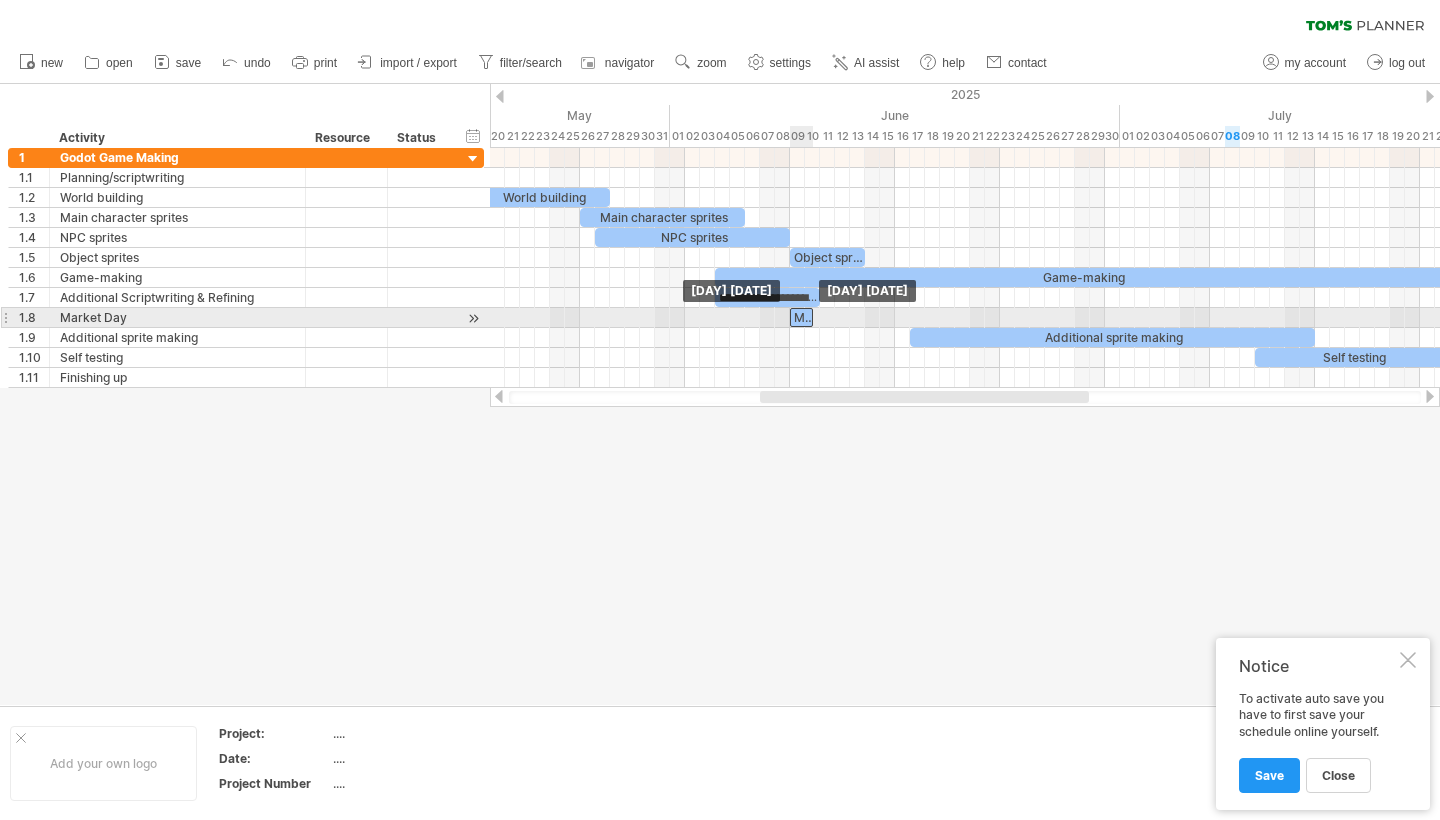 click on "Market Day" at bounding box center [801, 317] 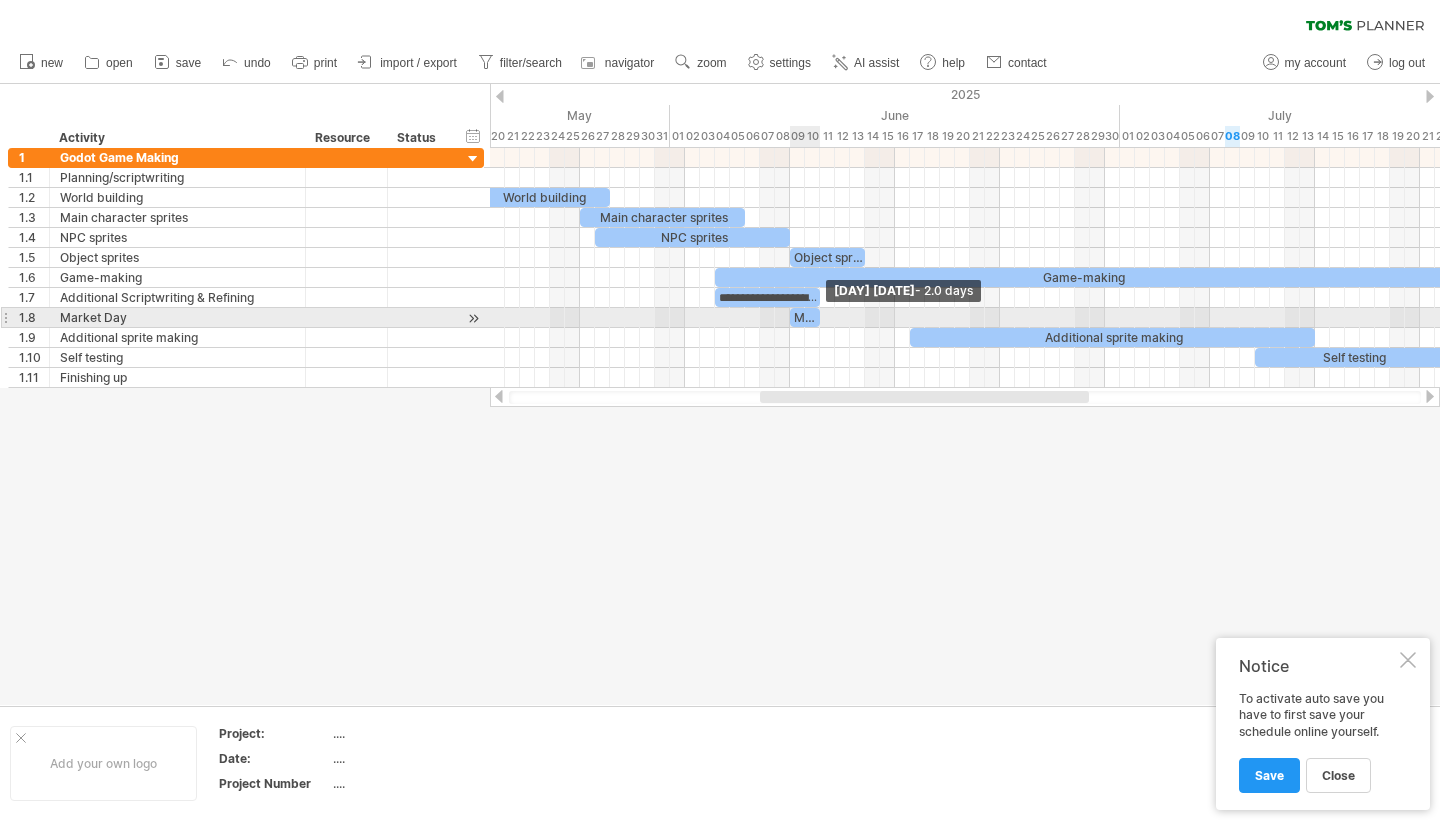 click at bounding box center [820, 317] 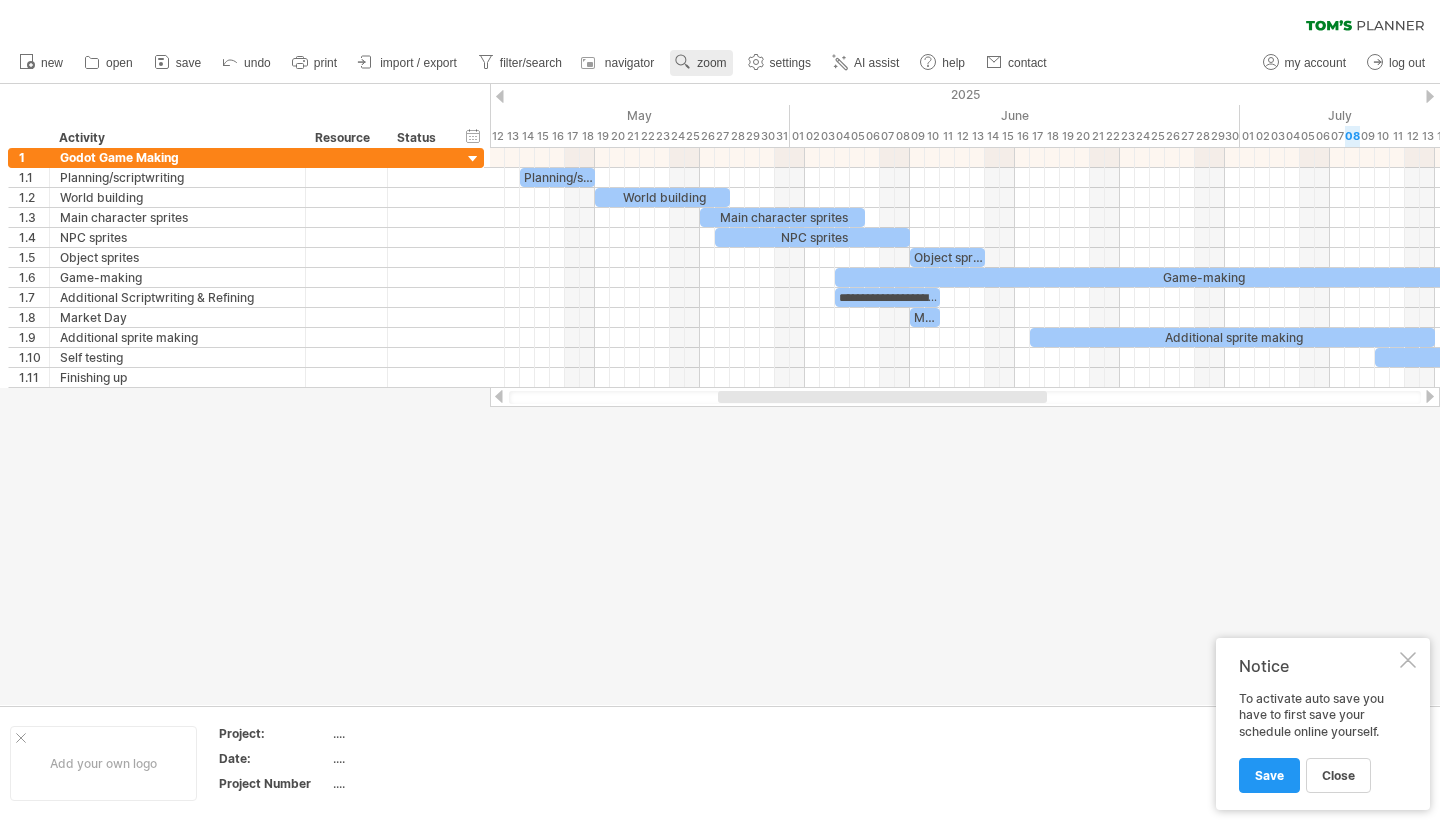 click on "zoom" at bounding box center [701, 63] 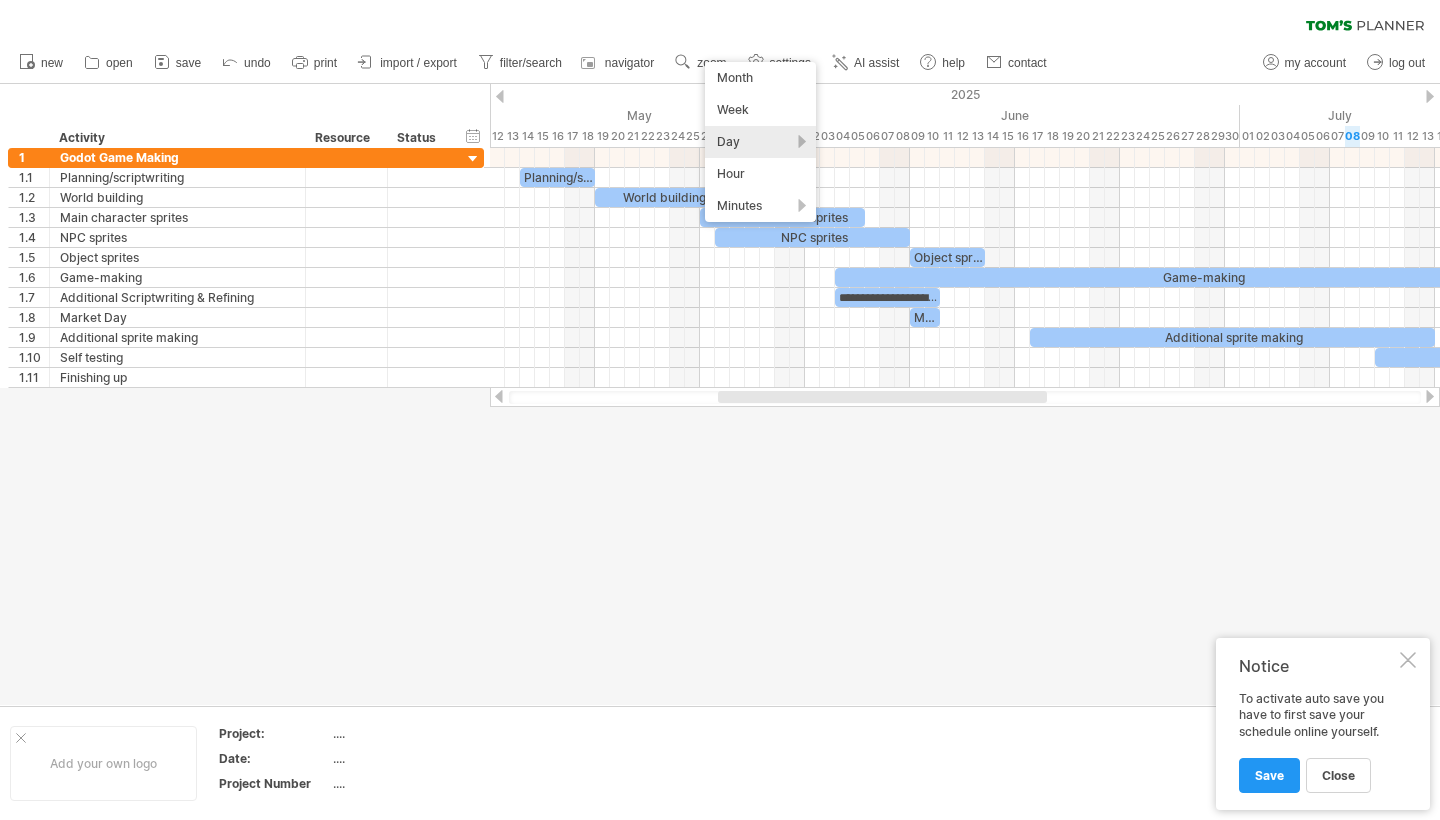 click on "Day" at bounding box center [760, 142] 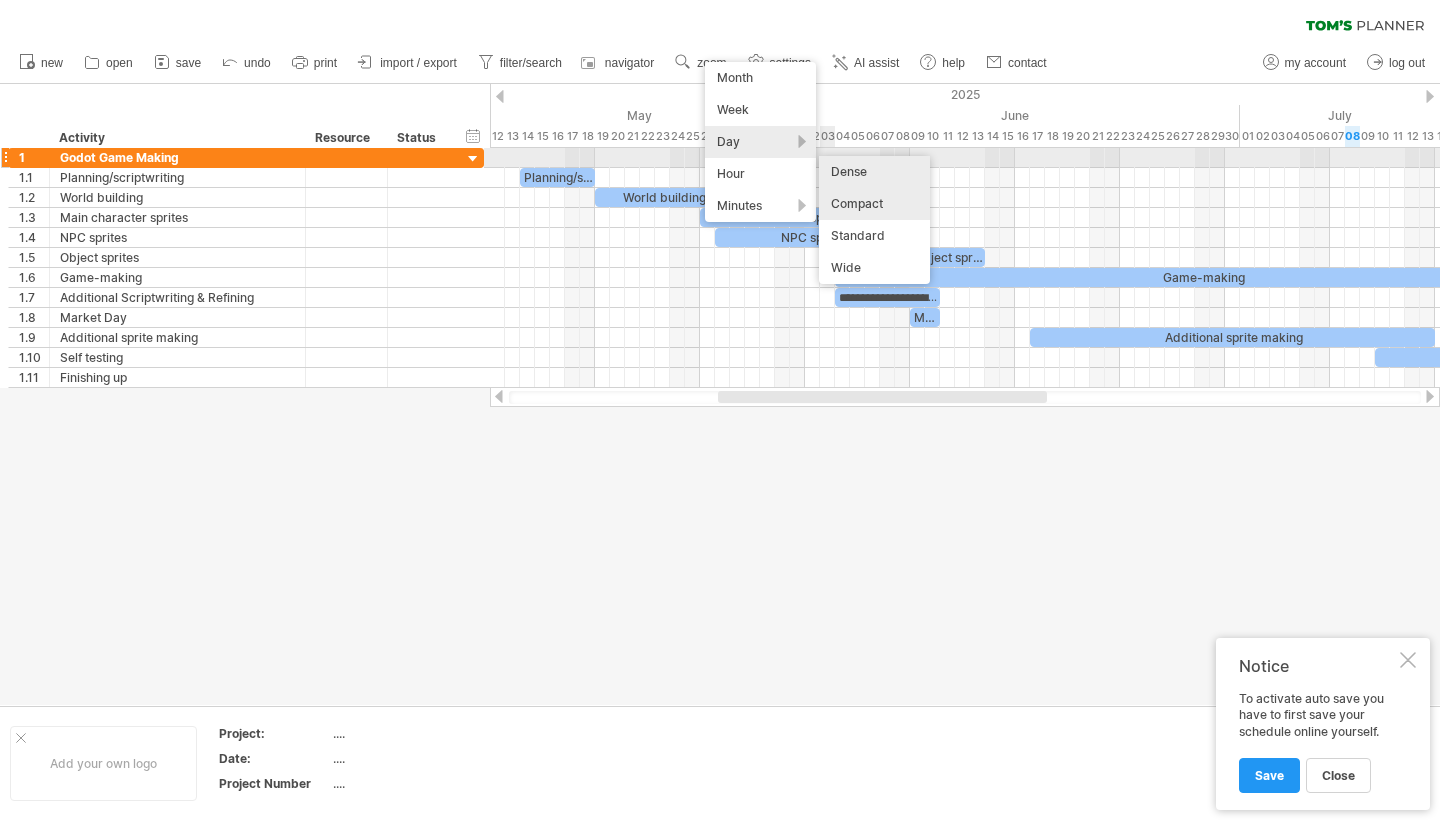 click on "Dense" at bounding box center [874, 172] 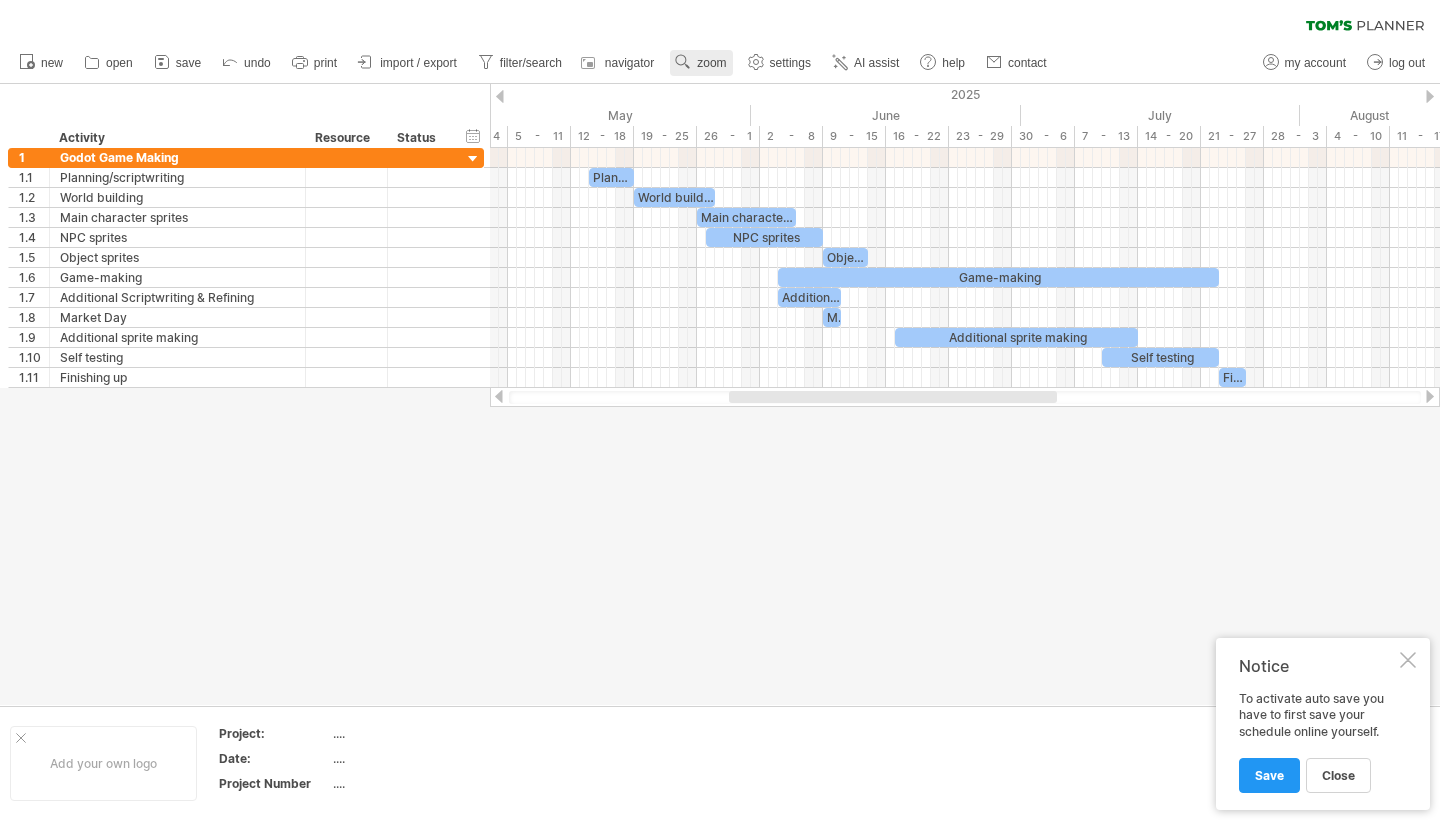 click on "zoom" at bounding box center [701, 63] 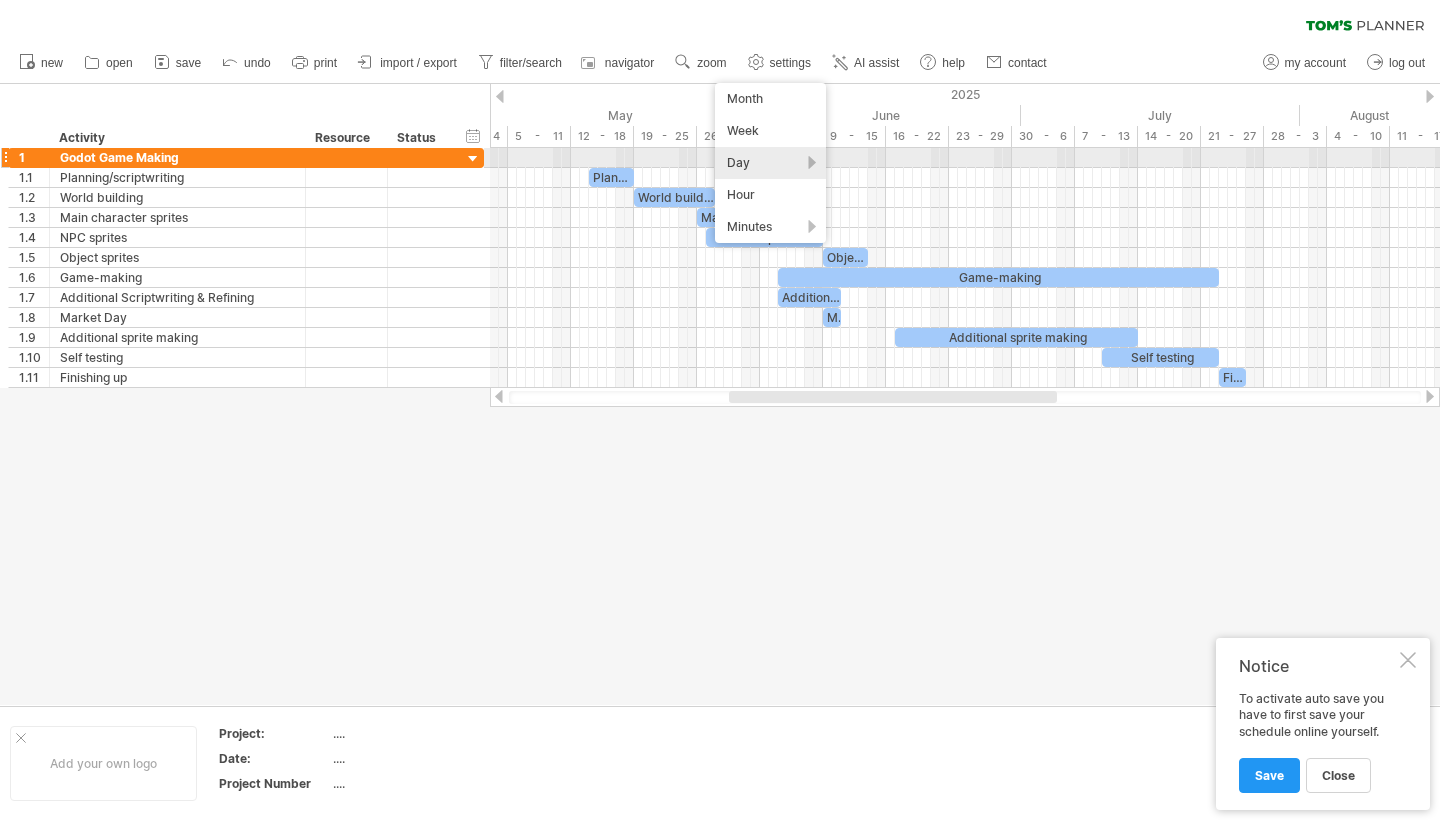click on "Day" at bounding box center [770, 163] 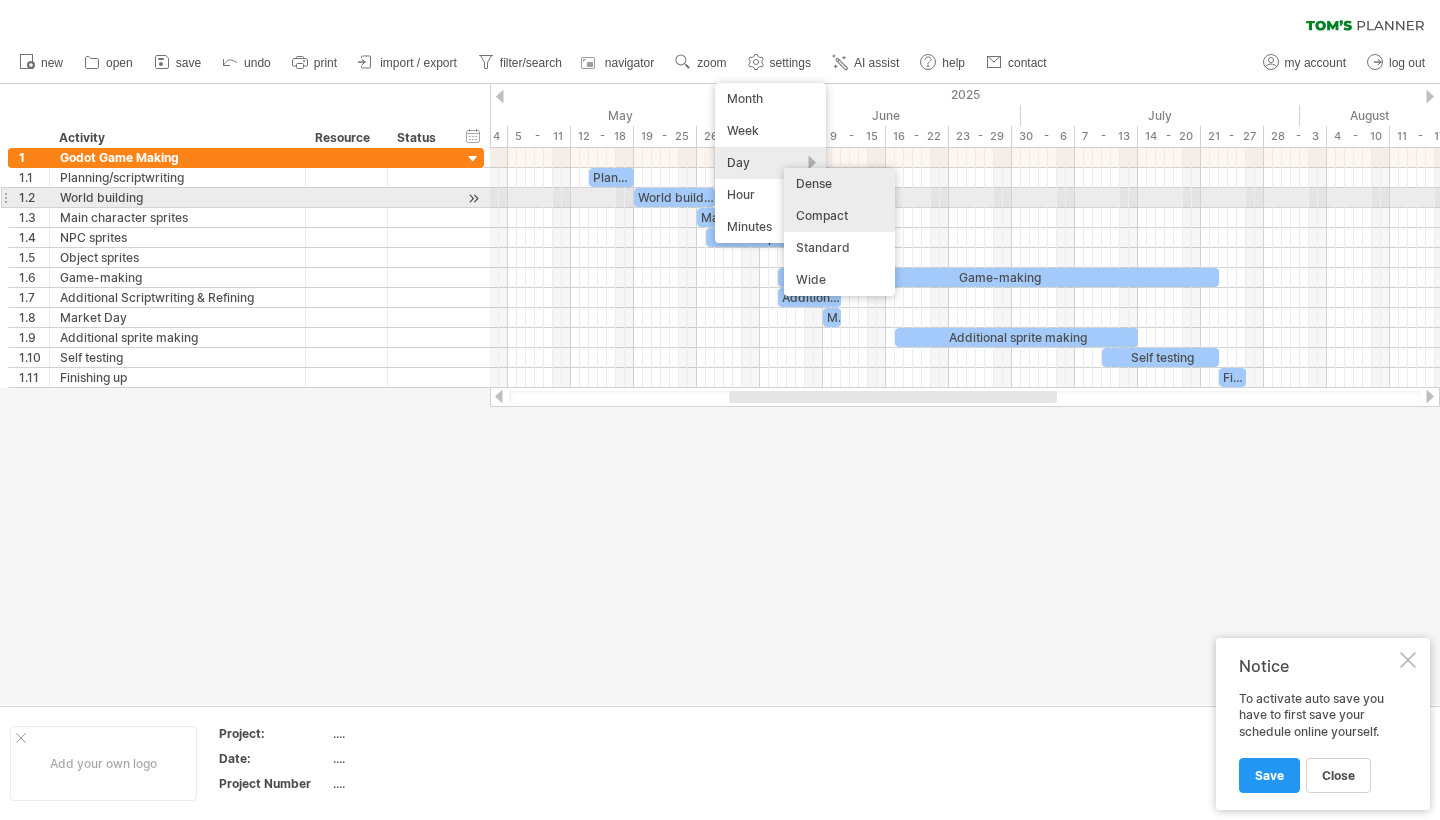 click on "Compact" at bounding box center (839, 216) 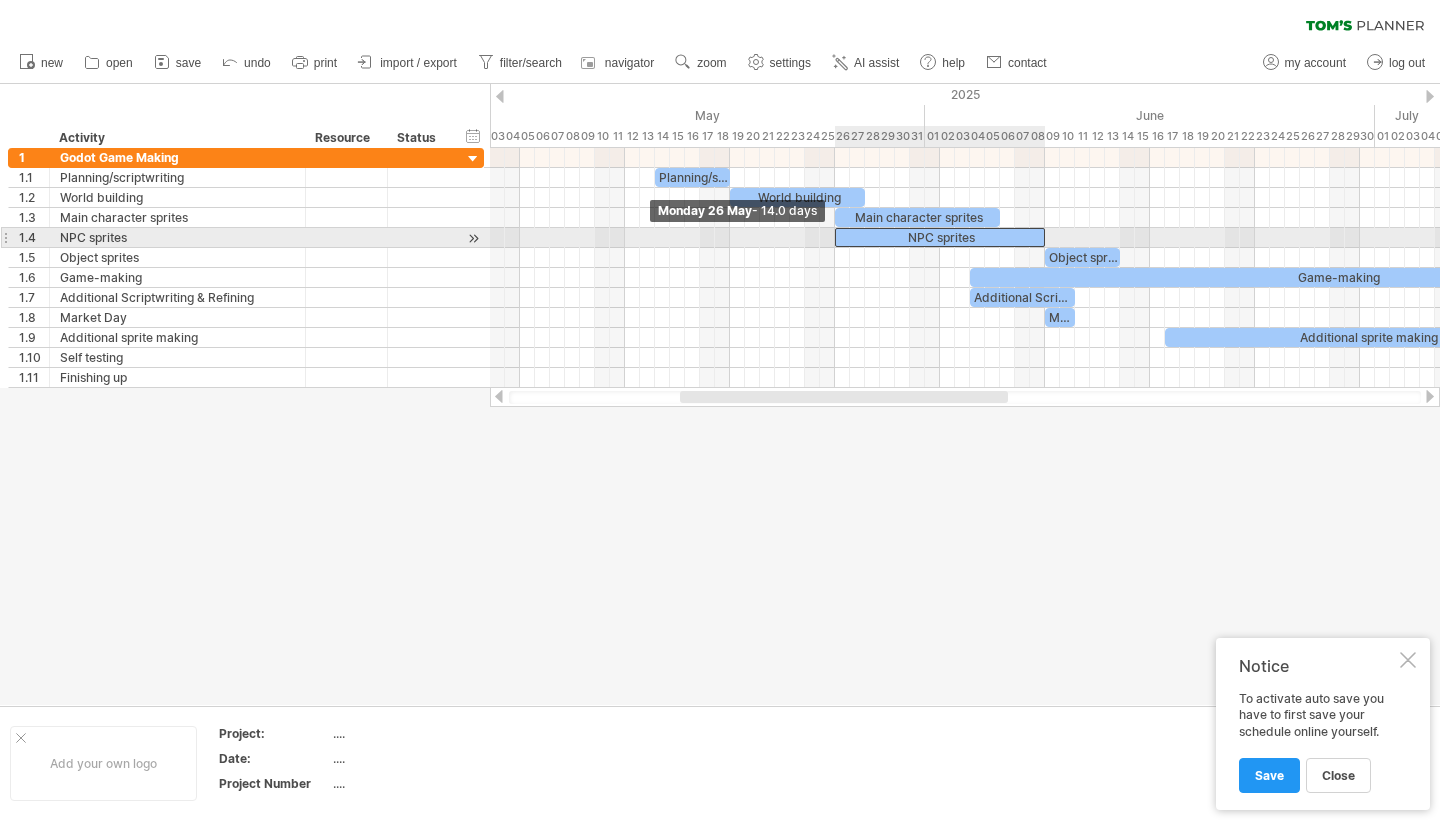 drag, startPoint x: 852, startPoint y: 235, endPoint x: 836, endPoint y: 237, distance: 16.124516 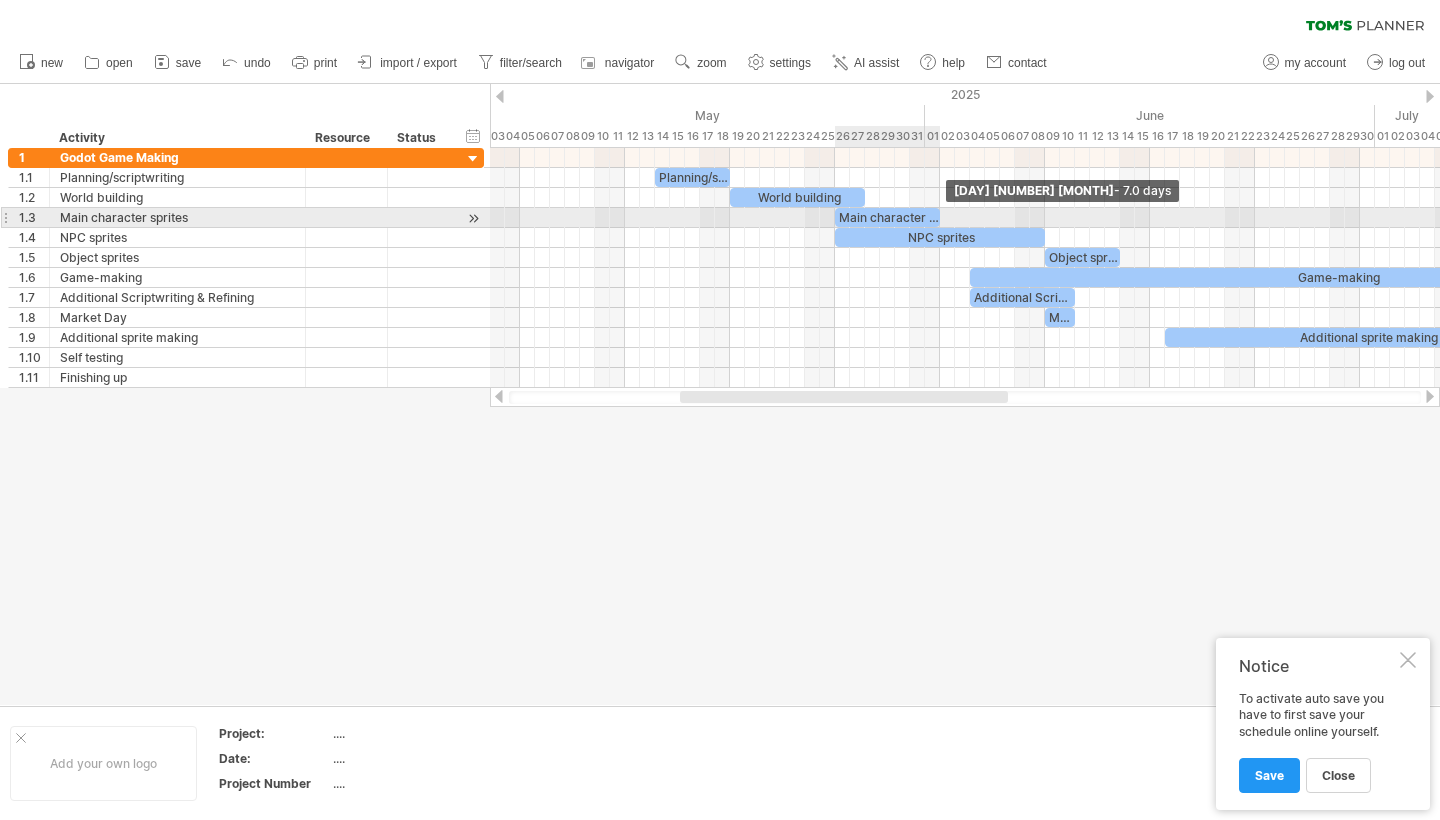 drag, startPoint x: 997, startPoint y: 216, endPoint x: 937, endPoint y: 220, distance: 60.133186 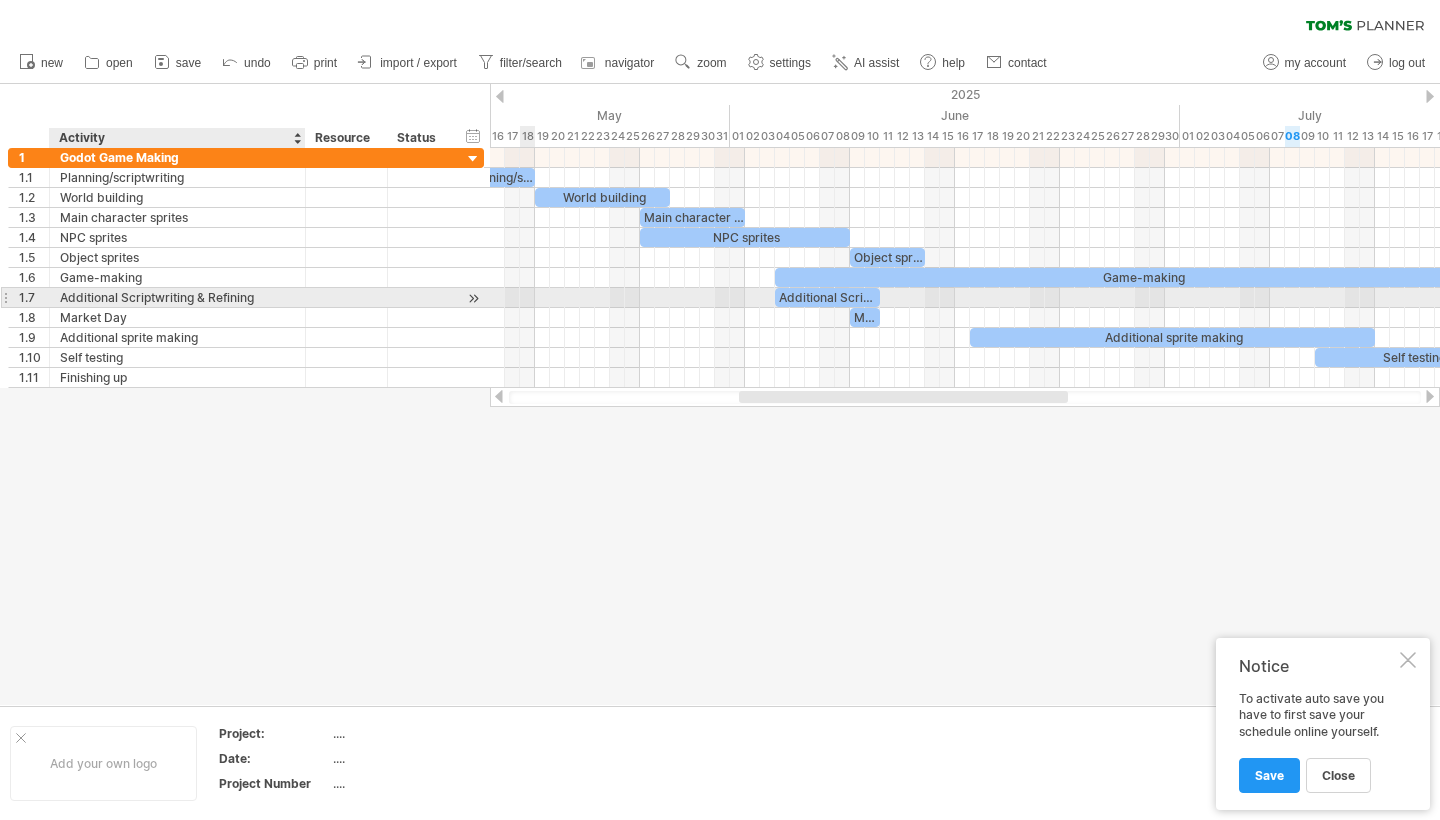 click on "Additional Scriptwriting & Refining" at bounding box center [177, 297] 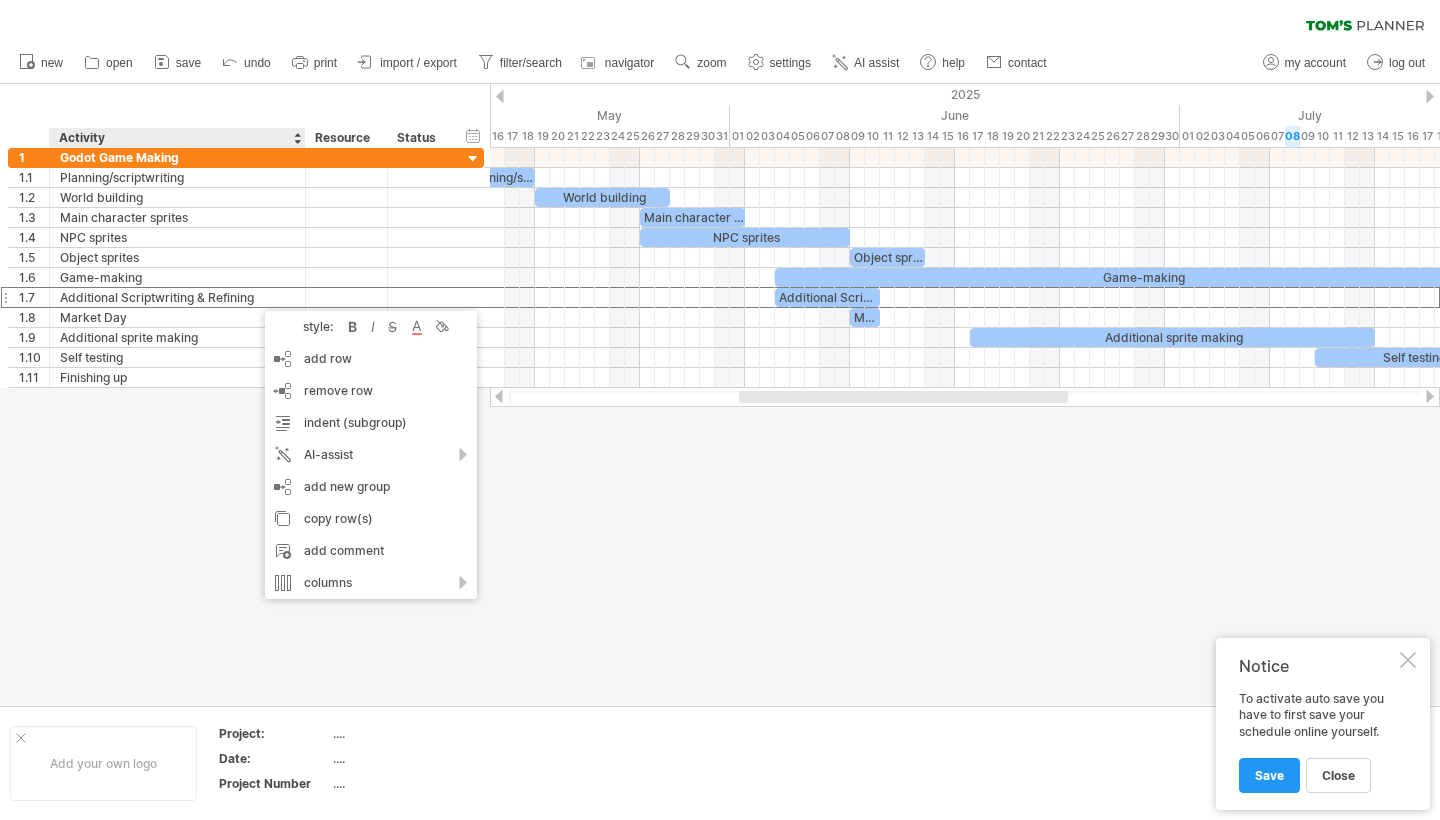 click at bounding box center (720, 394) 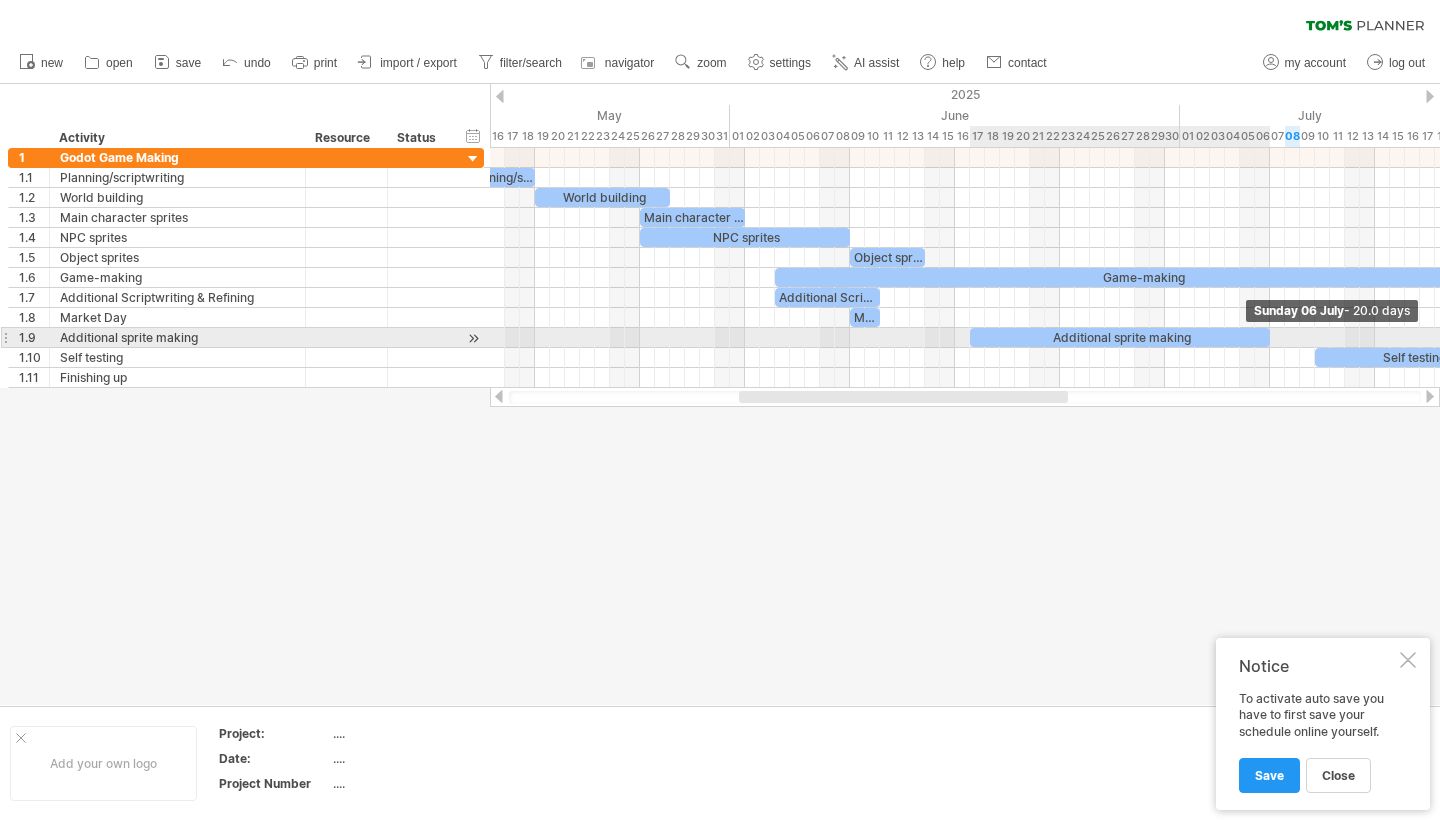 drag, startPoint x: 1374, startPoint y: 336, endPoint x: 1267, endPoint y: 342, distance: 107.16809 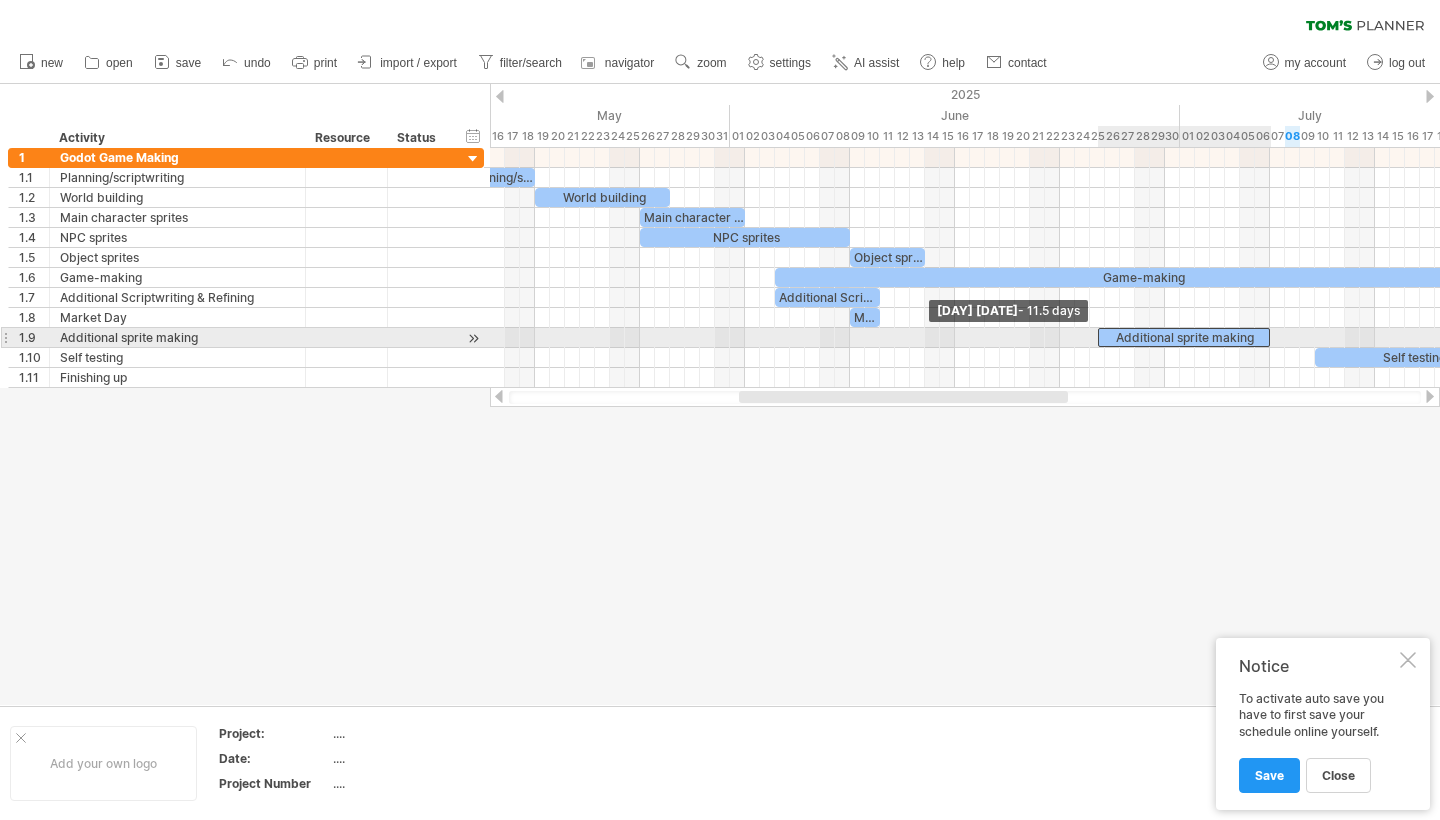 drag, startPoint x: 970, startPoint y: 341, endPoint x: 1098, endPoint y: 334, distance: 128.19127 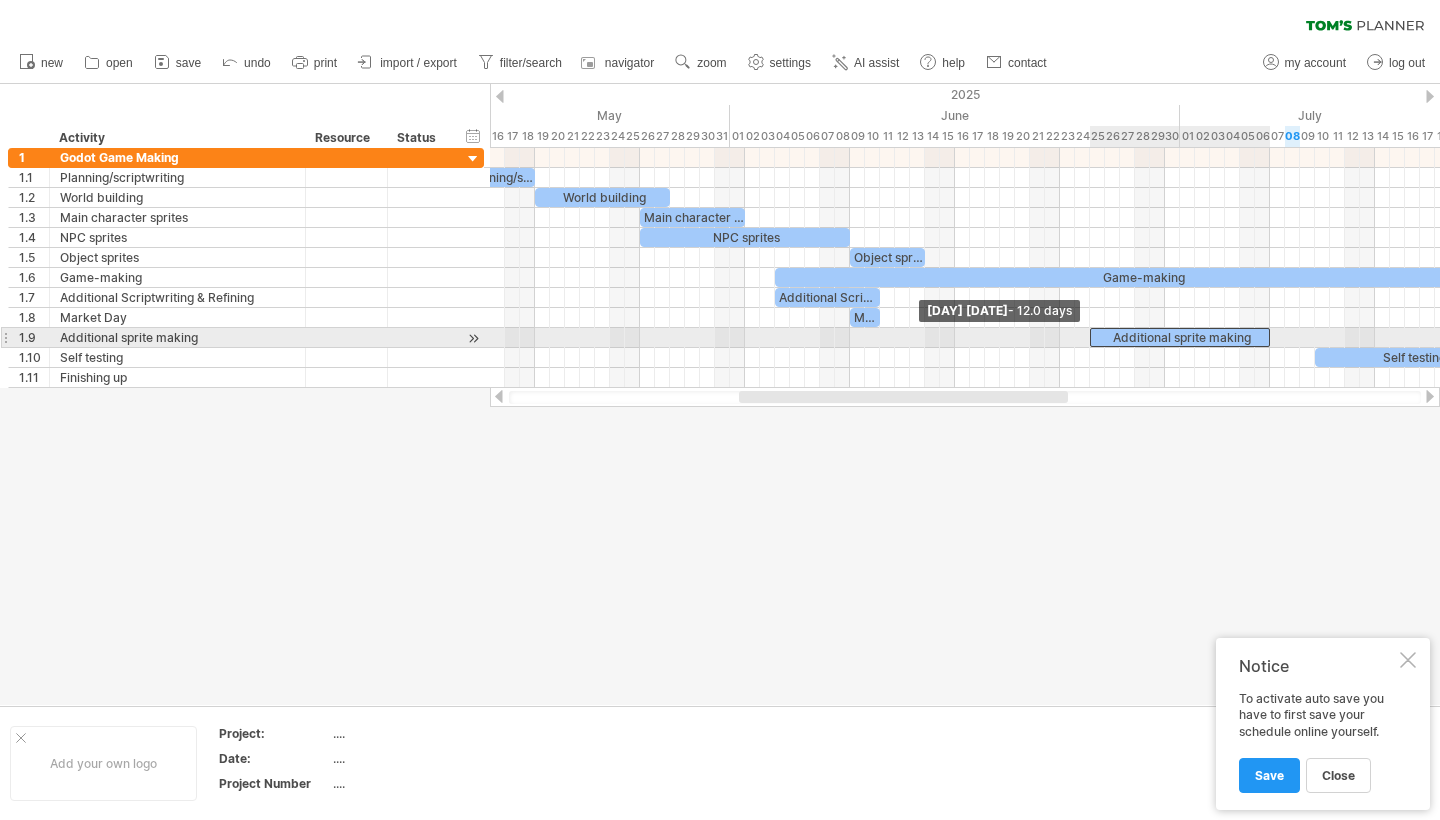 click at bounding box center (1090, 337) 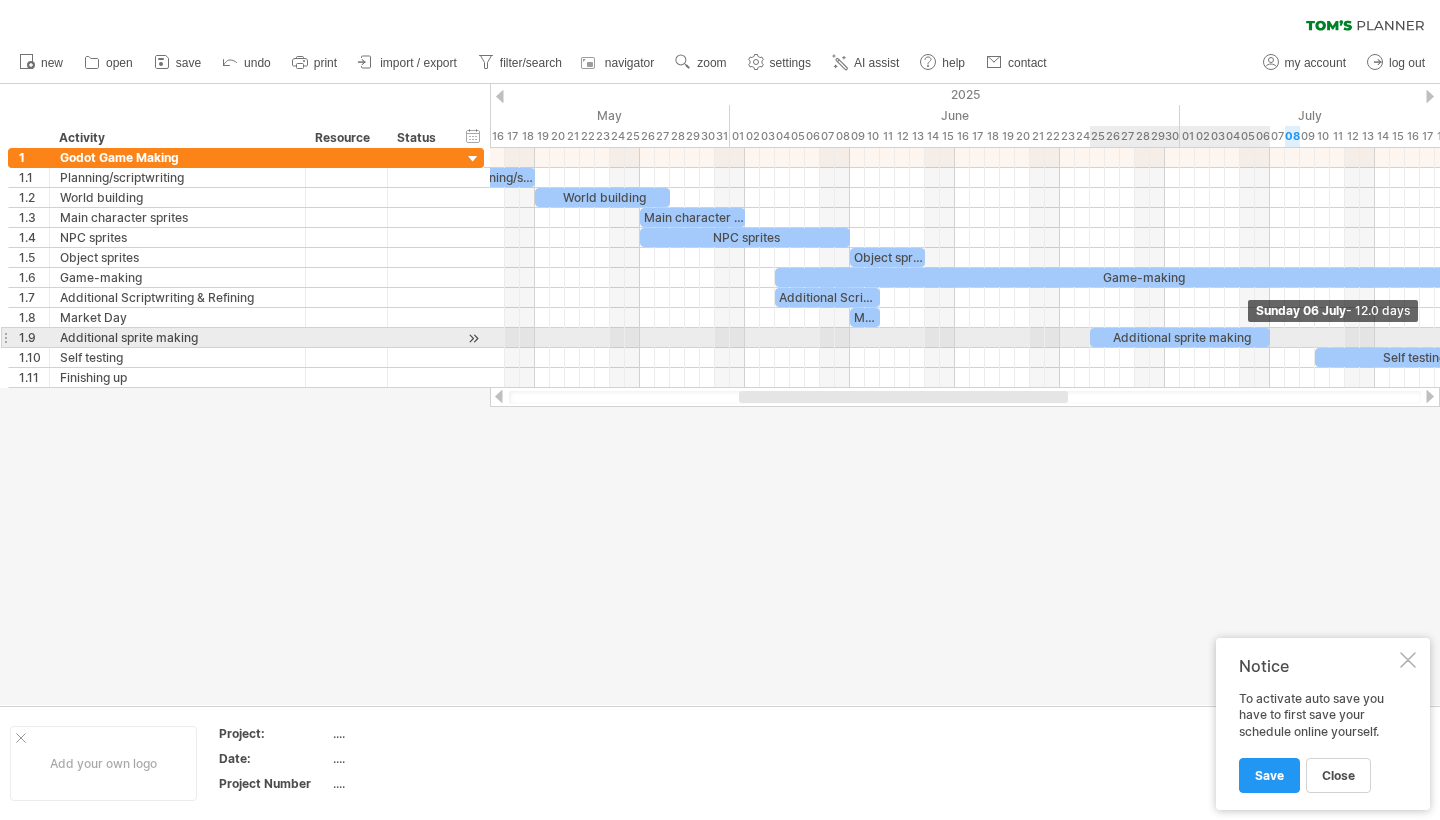 click at bounding box center (1270, 337) 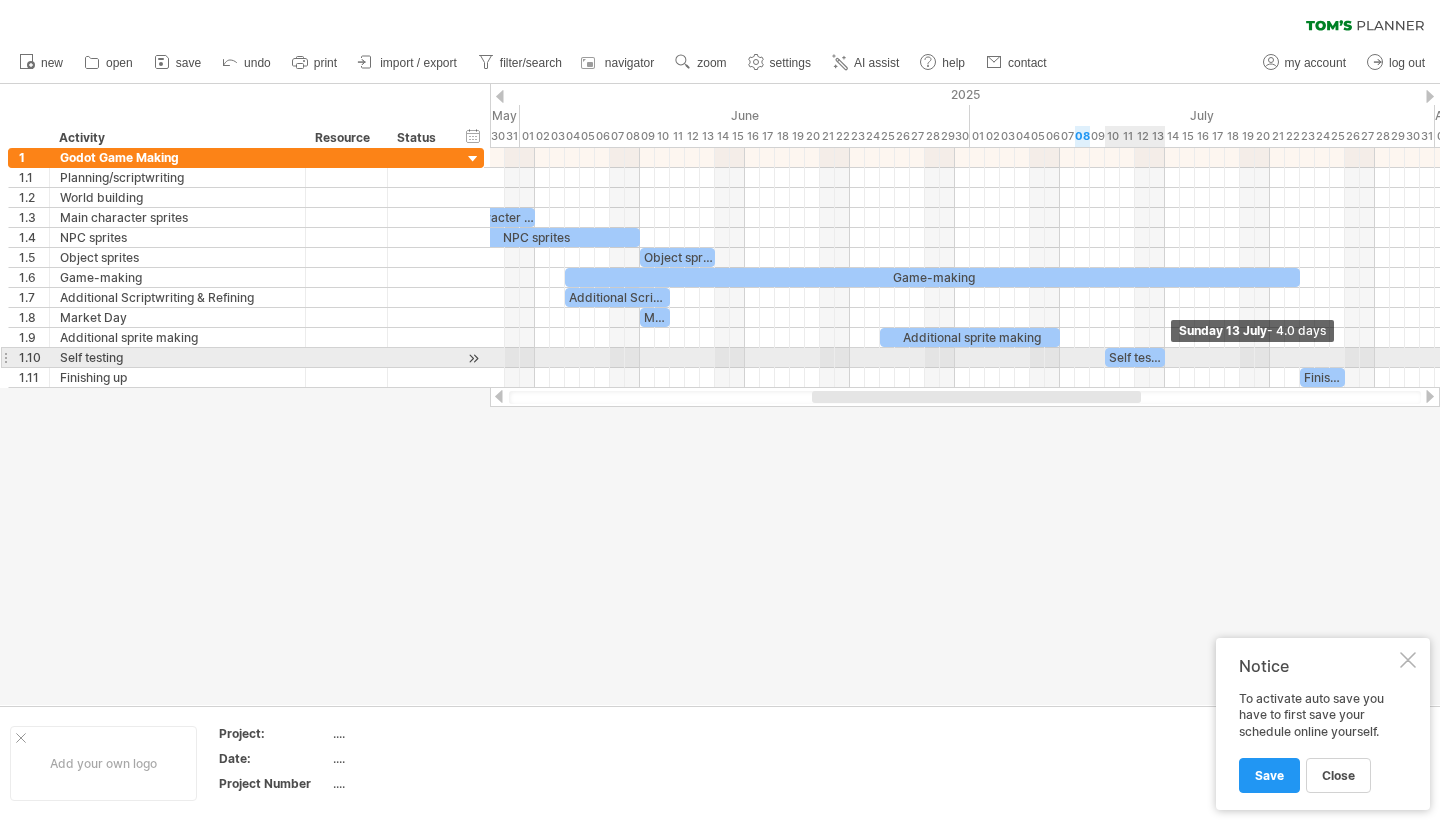 drag, startPoint x: 1296, startPoint y: 355, endPoint x: 1162, endPoint y: 368, distance: 134.62912 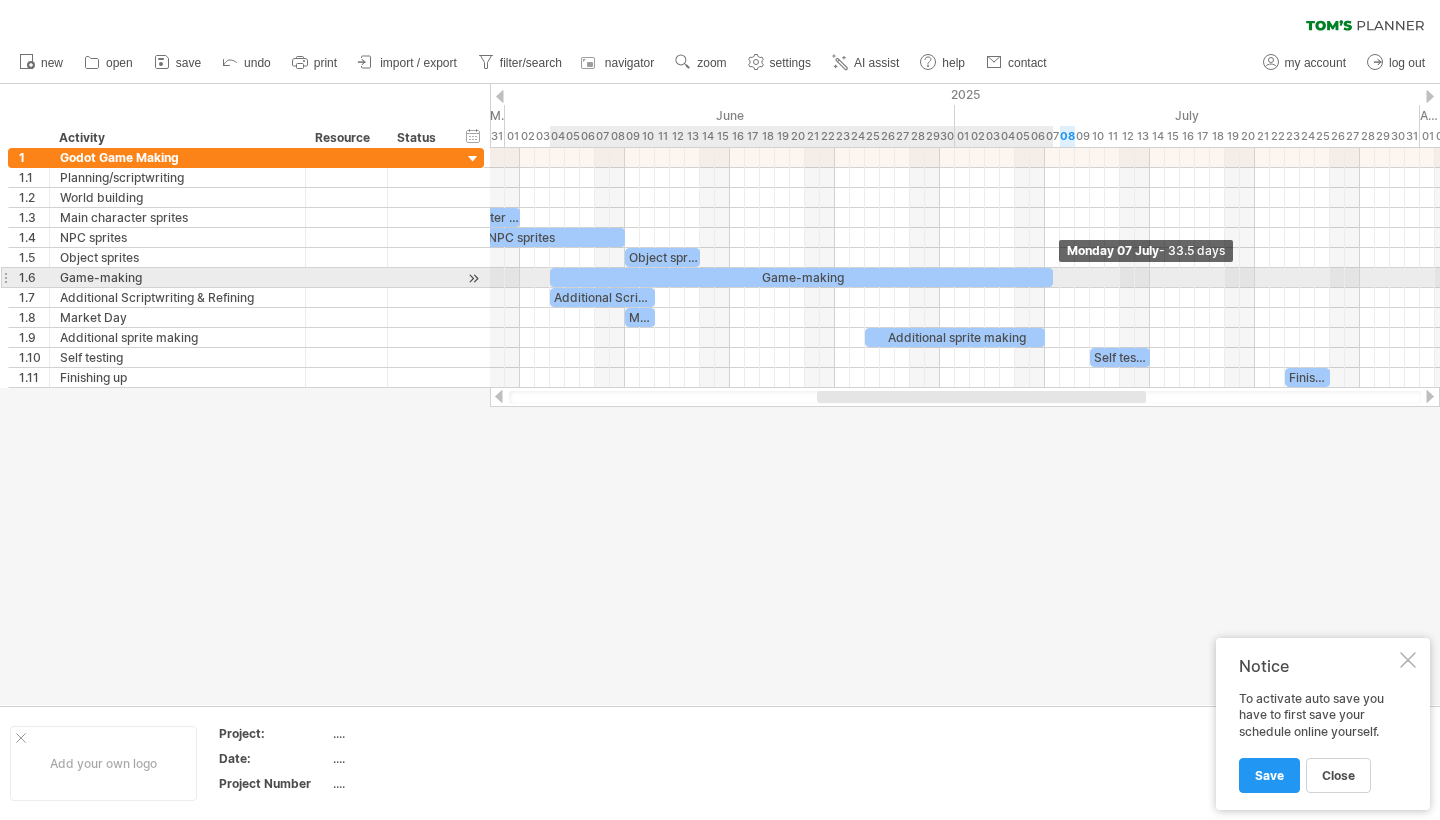drag, startPoint x: 1282, startPoint y: 280, endPoint x: 1047, endPoint y: 282, distance: 235.00851 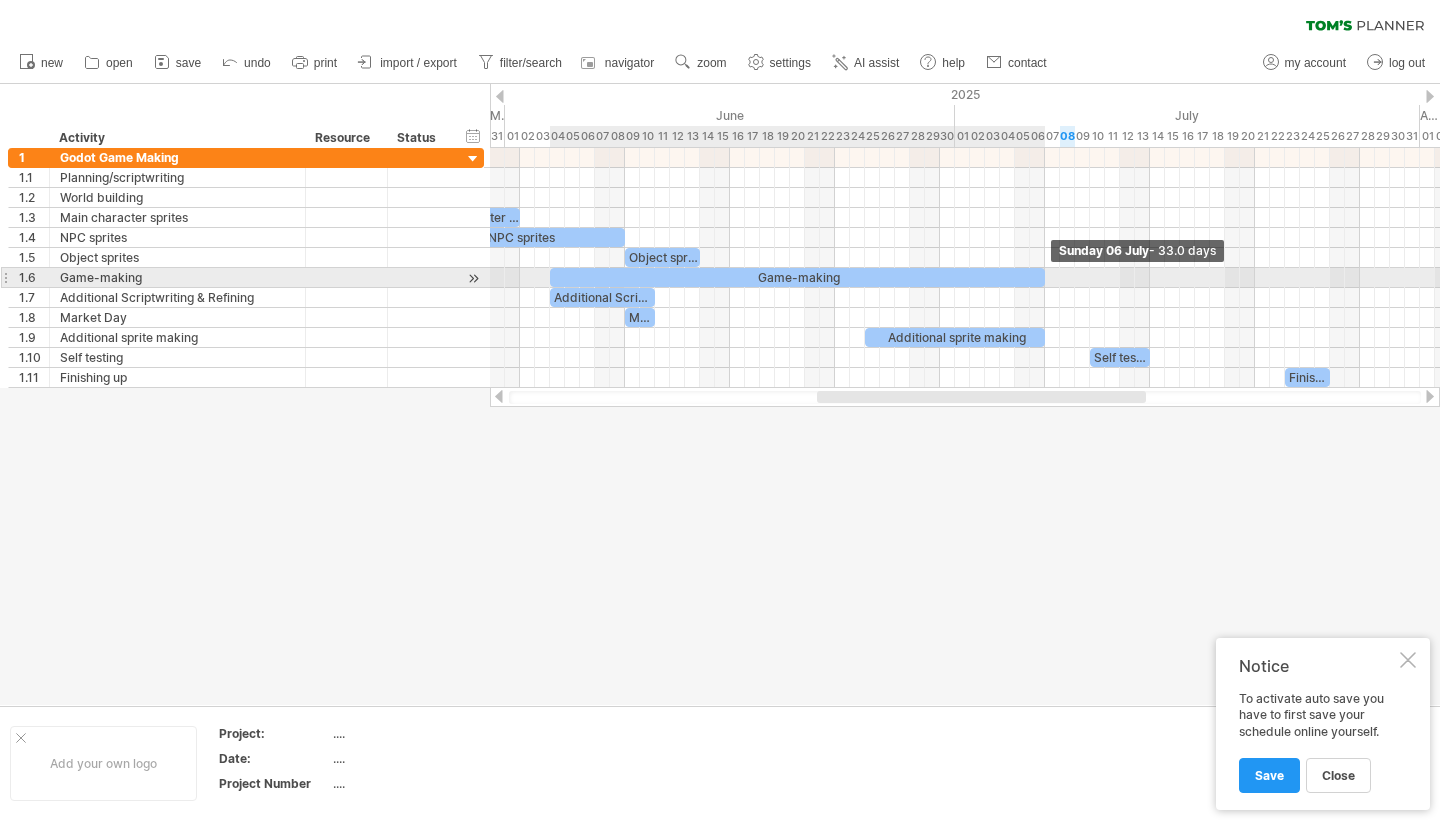 drag, startPoint x: 1048, startPoint y: 282, endPoint x: 1038, endPoint y: 284, distance: 10.198039 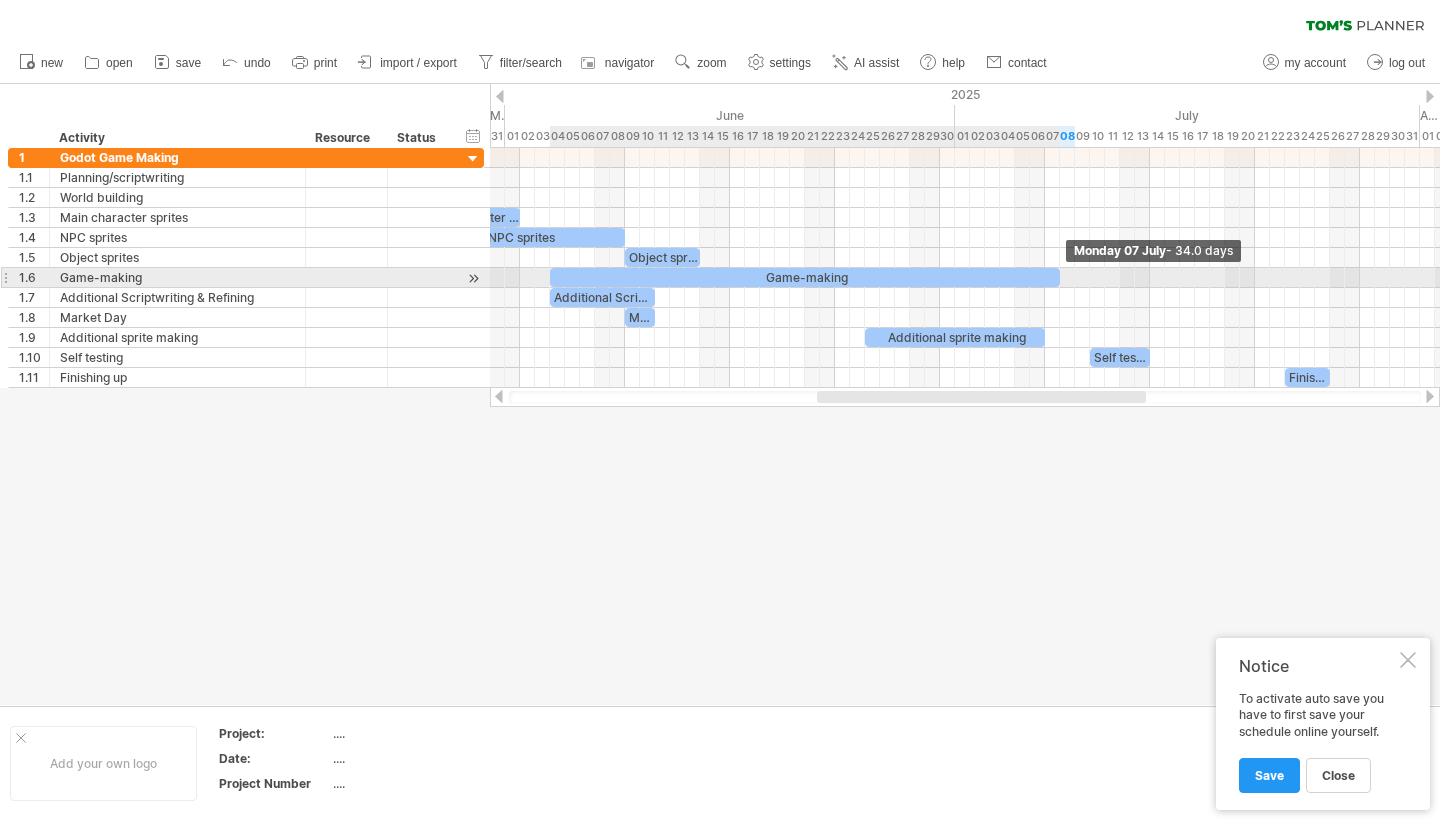 drag, startPoint x: 1044, startPoint y: 281, endPoint x: 1058, endPoint y: 281, distance: 14 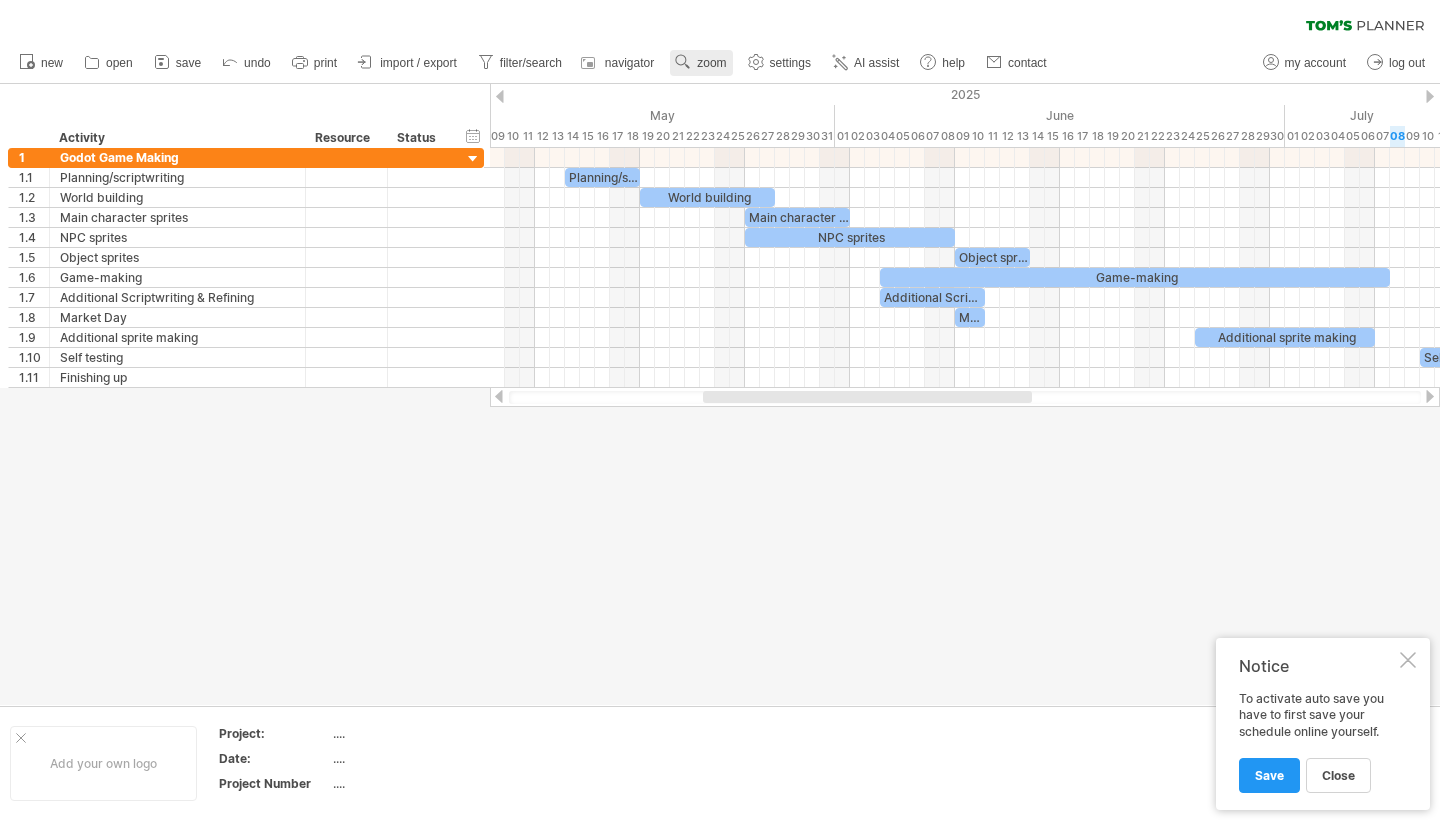 click on "zoom" at bounding box center (711, 63) 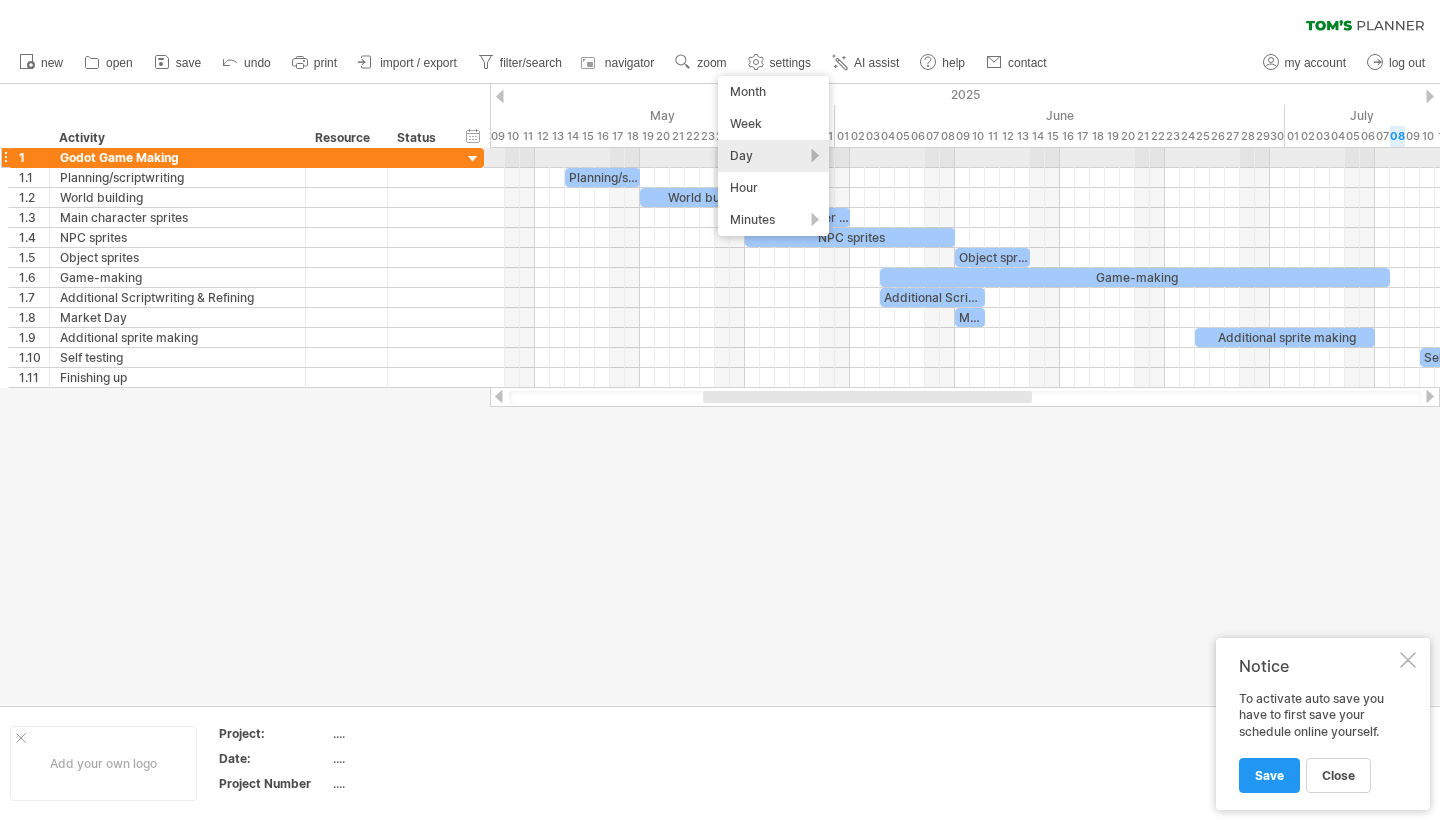 click on "Day" at bounding box center (773, 156) 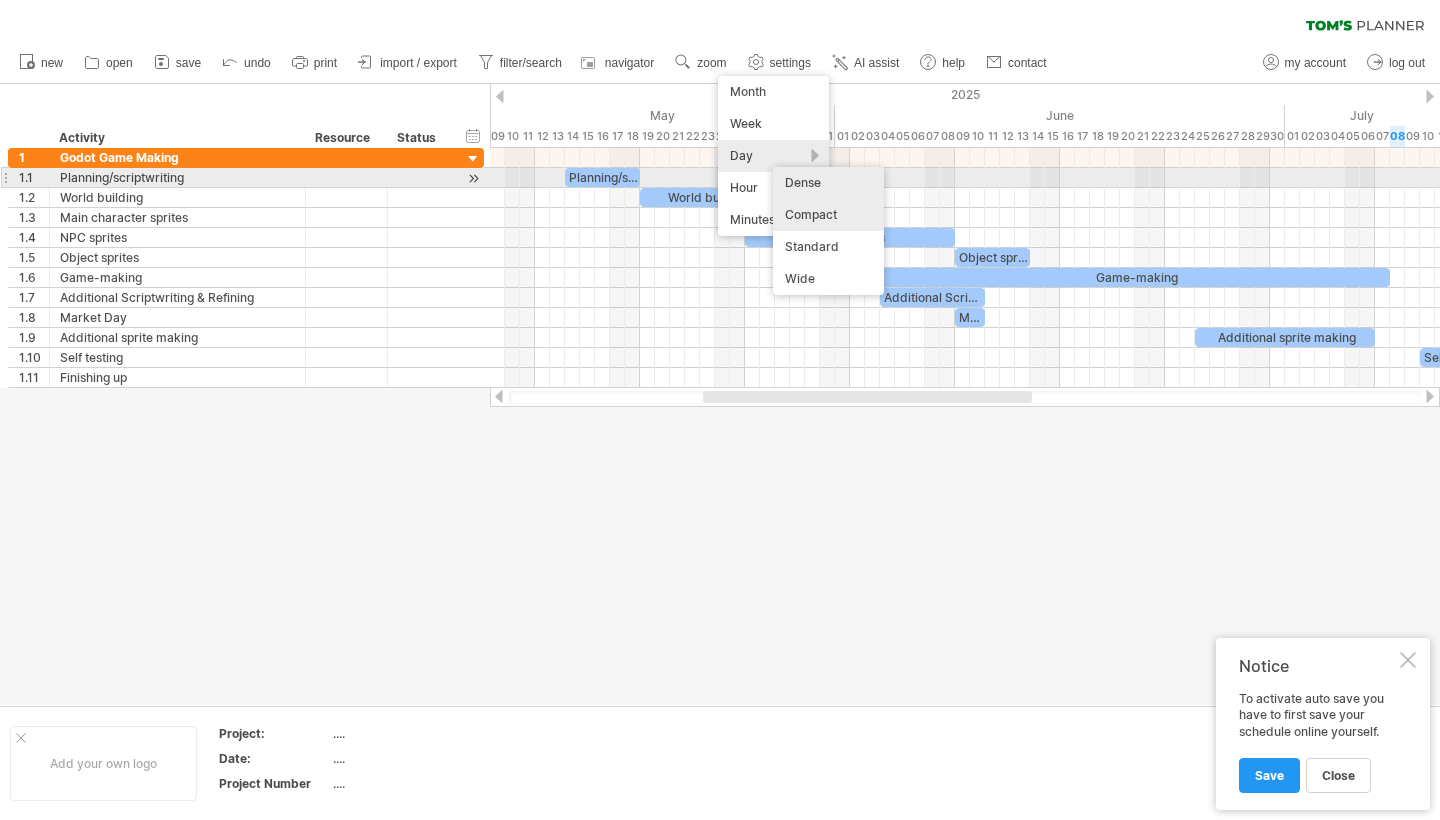 click on "Dense" at bounding box center (828, 183) 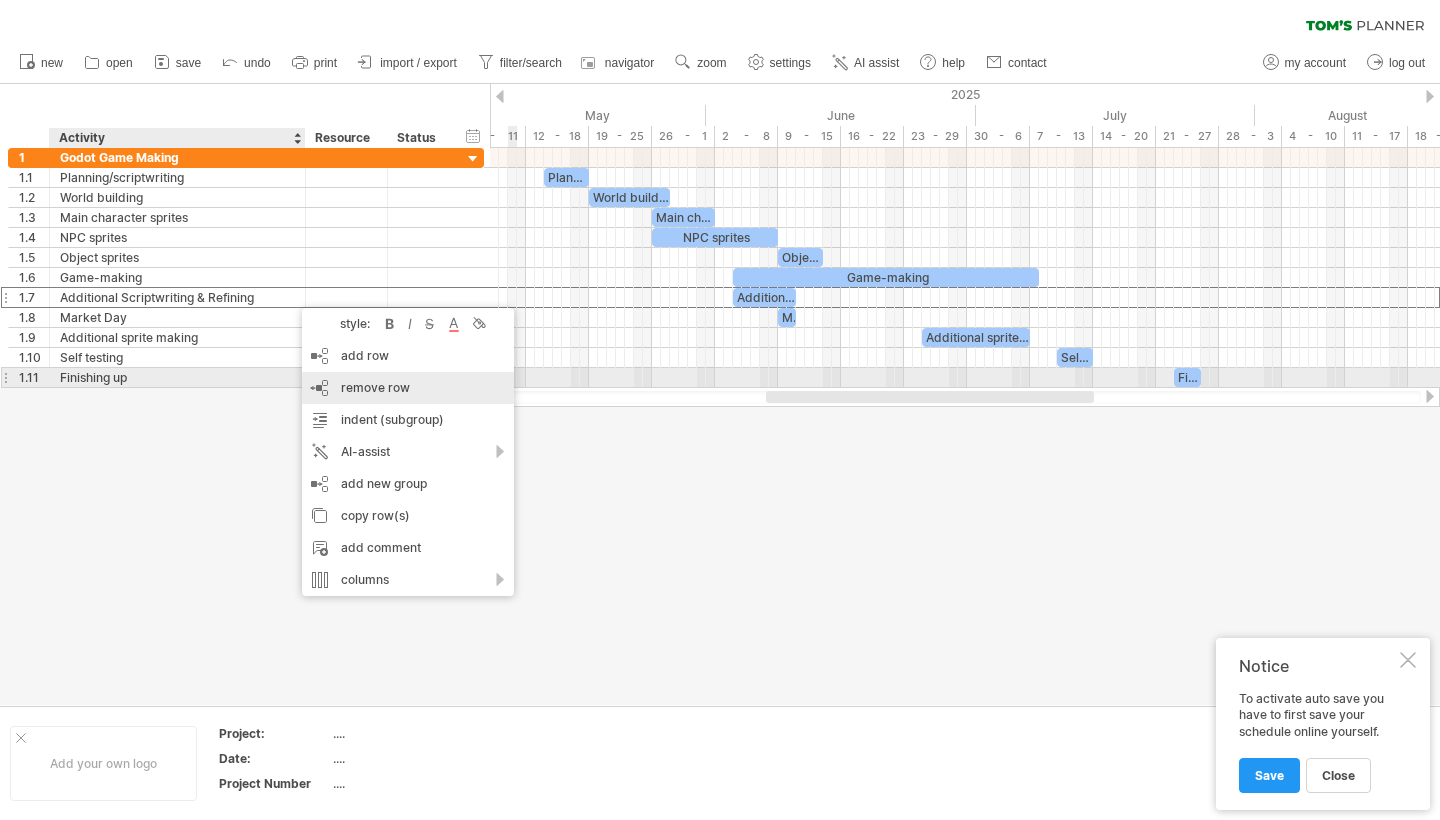 click on "remove row remove selected rows" at bounding box center [408, 388] 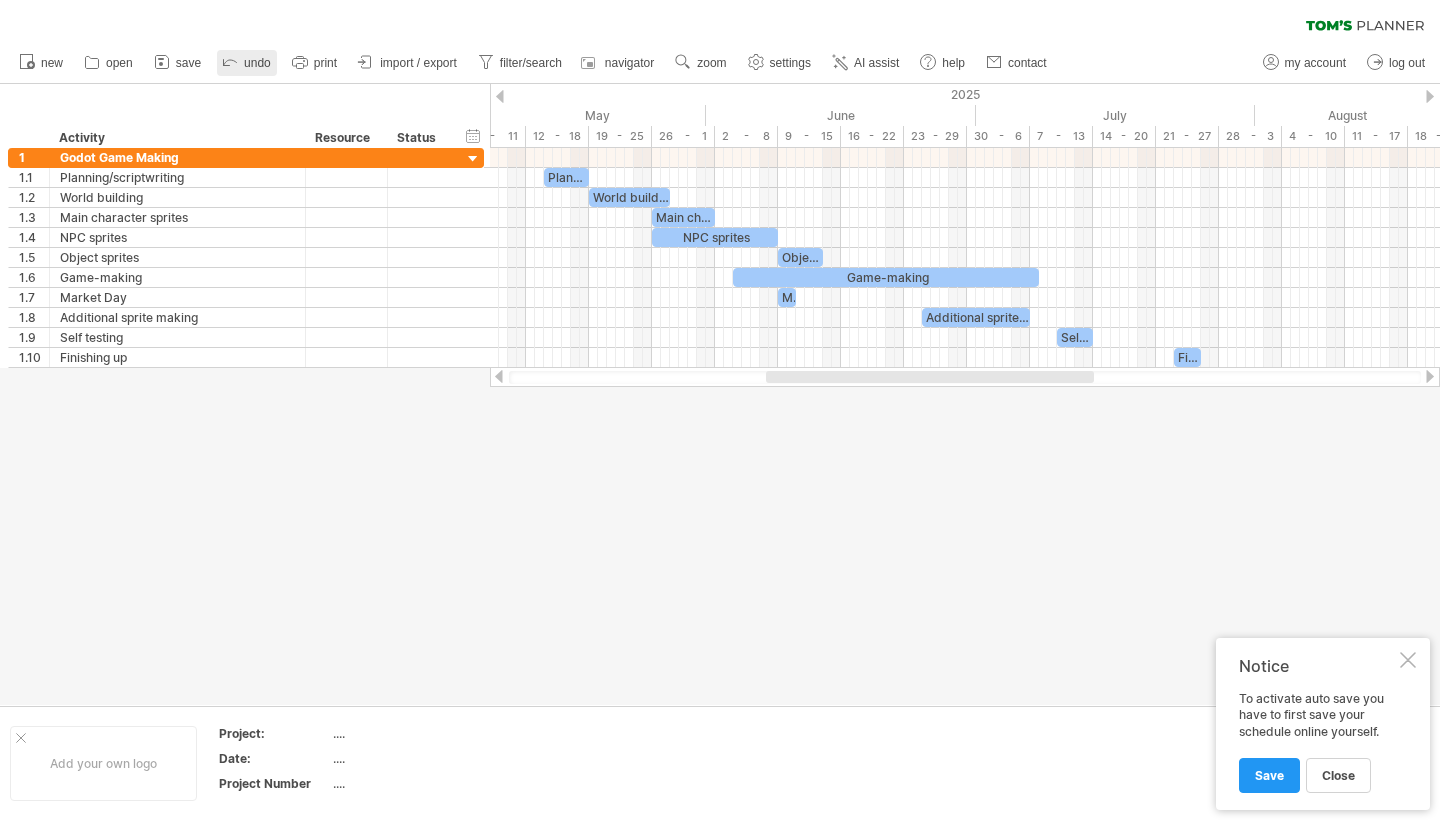 click at bounding box center [230, 61] 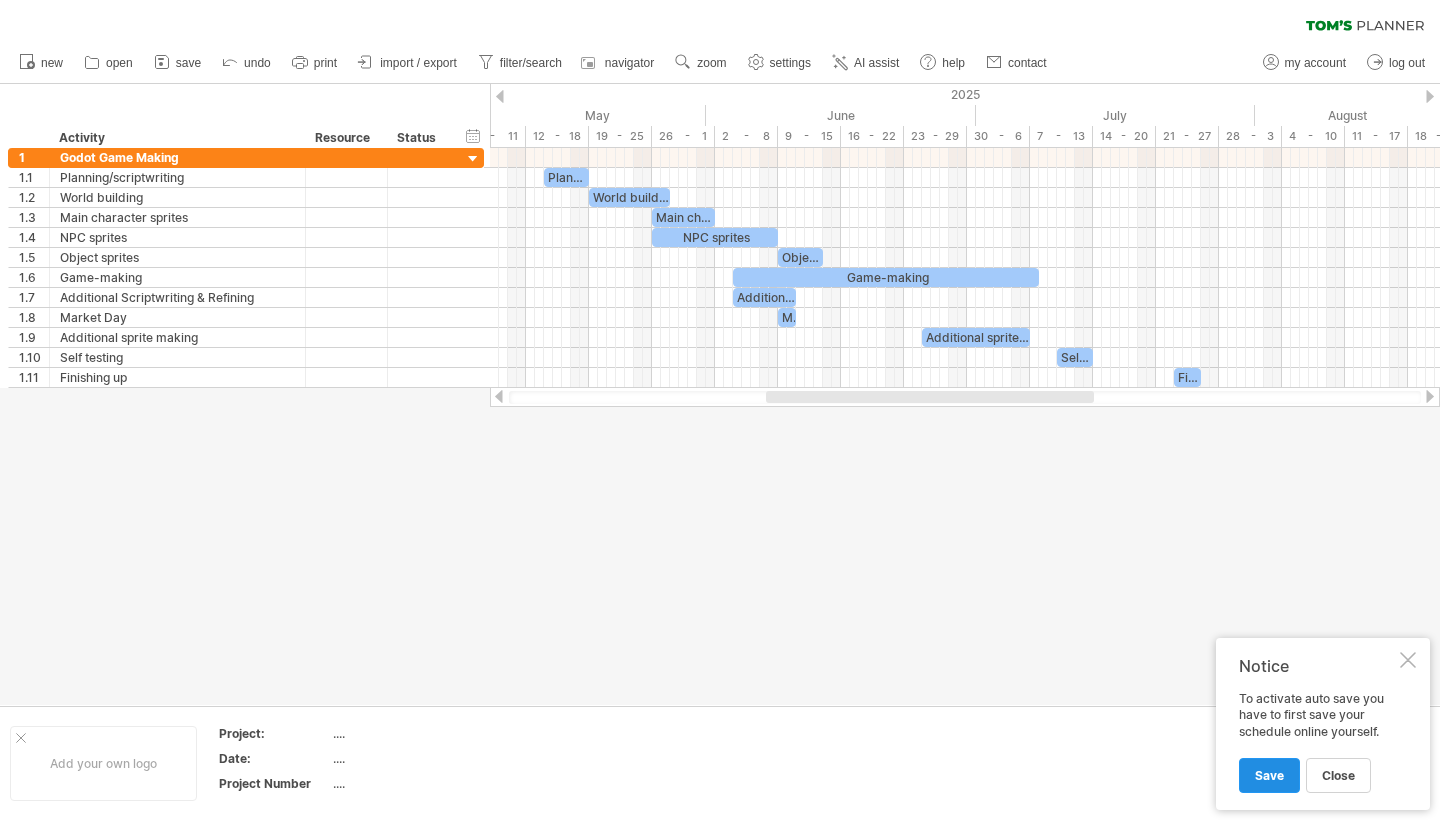 click on "Save" at bounding box center [1269, 775] 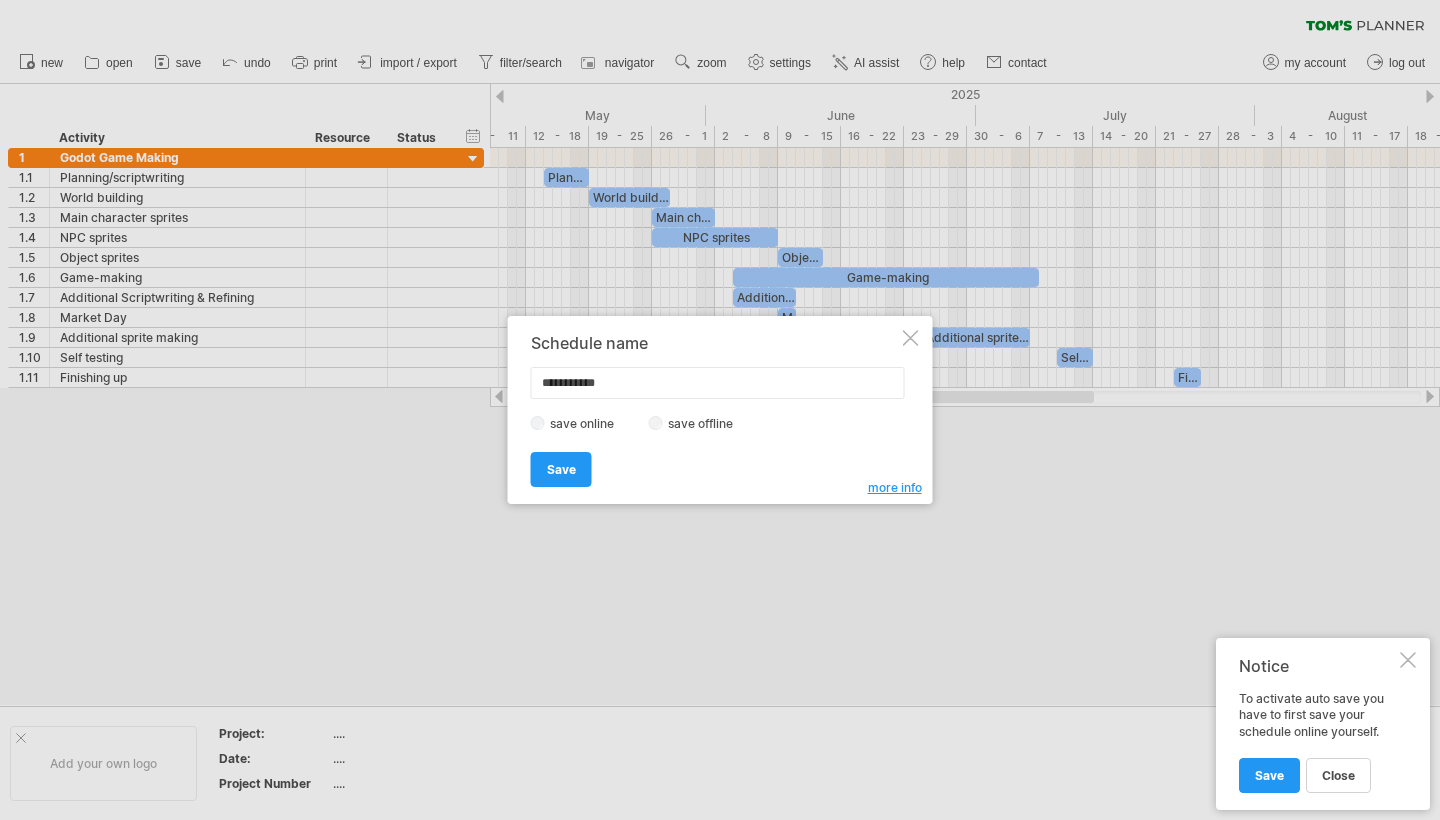 drag, startPoint x: 617, startPoint y: 384, endPoint x: 500, endPoint y: 385, distance: 117.00427 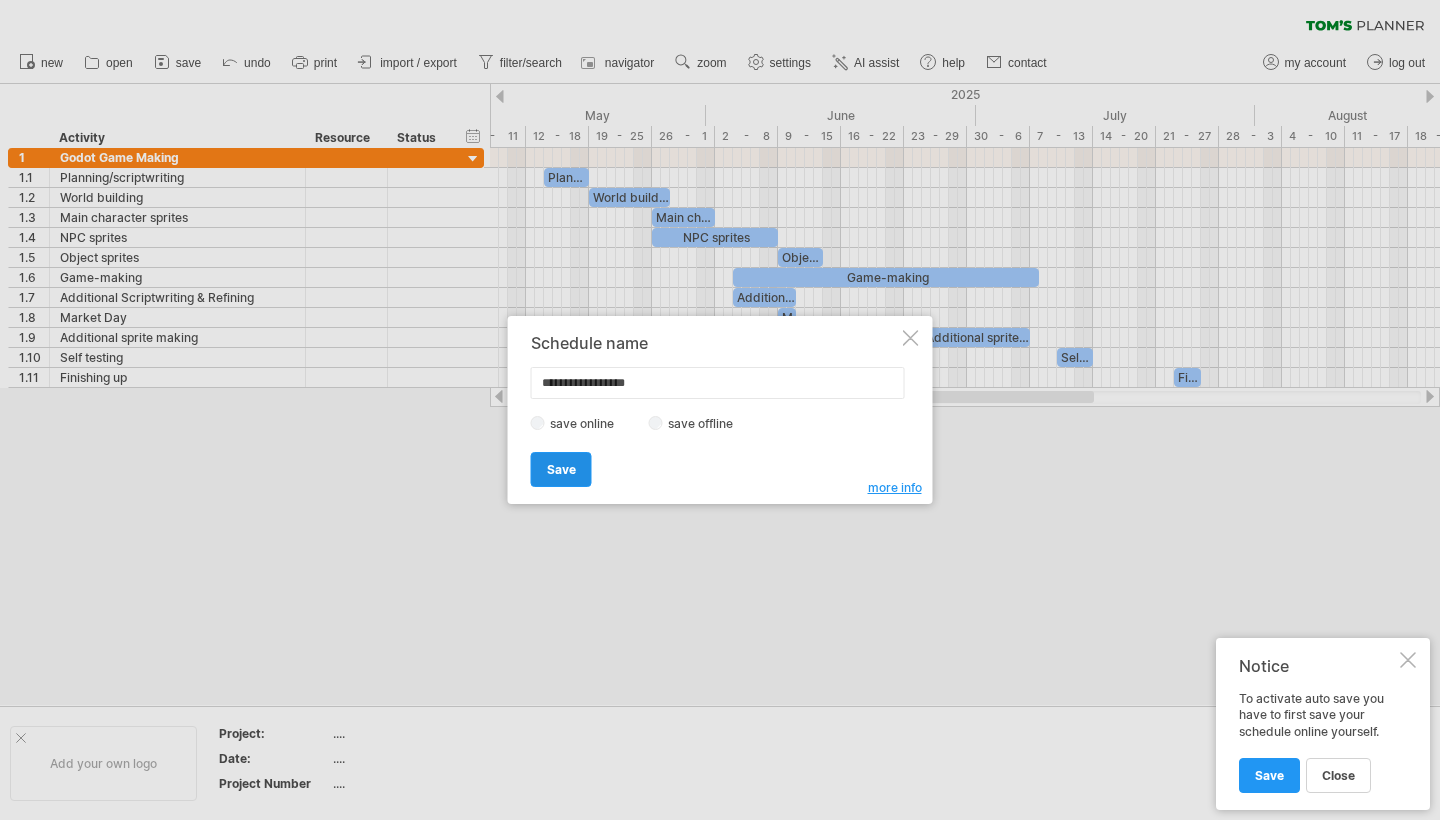 type on "**********" 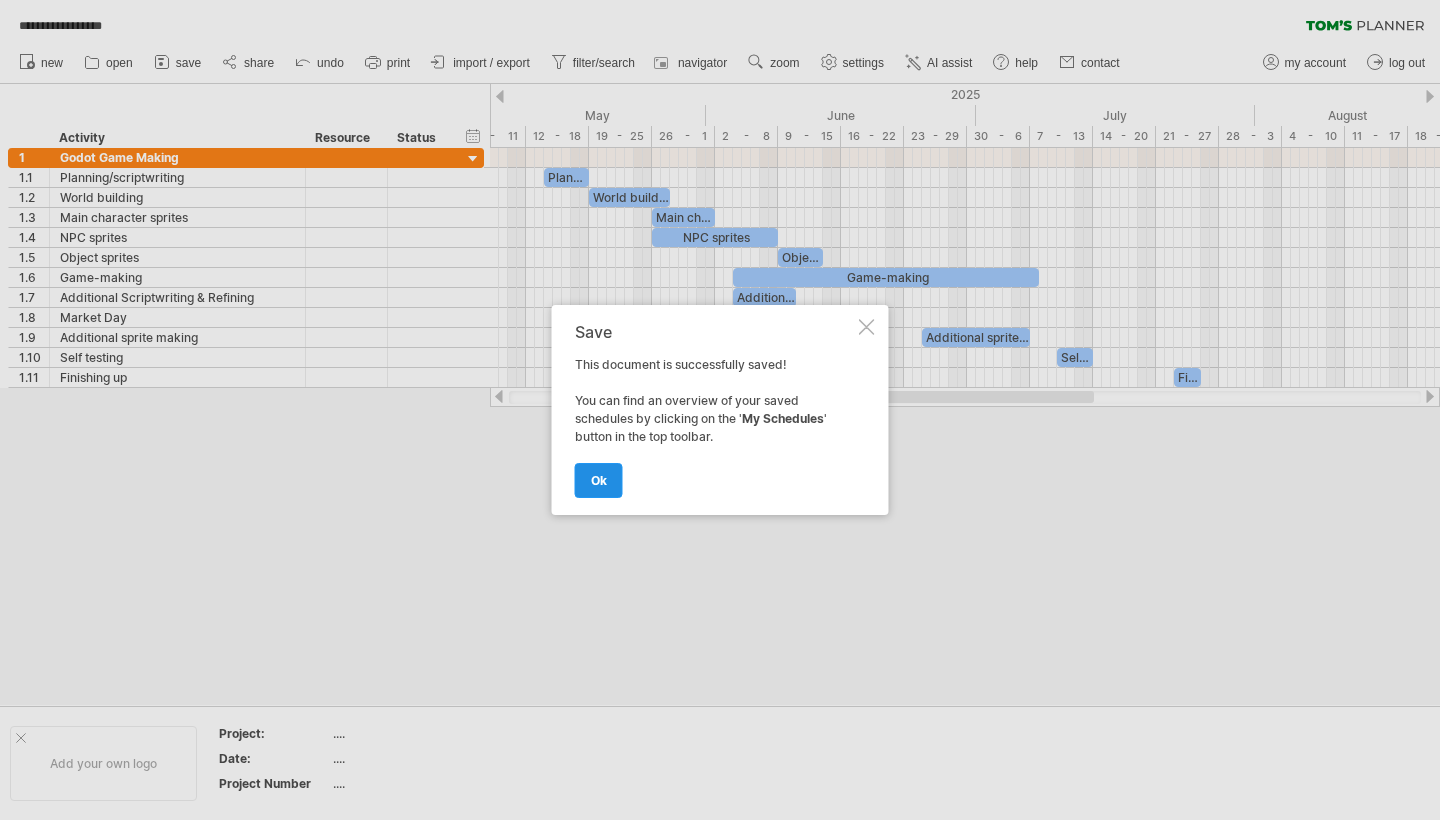 click on "ok" at bounding box center [599, 480] 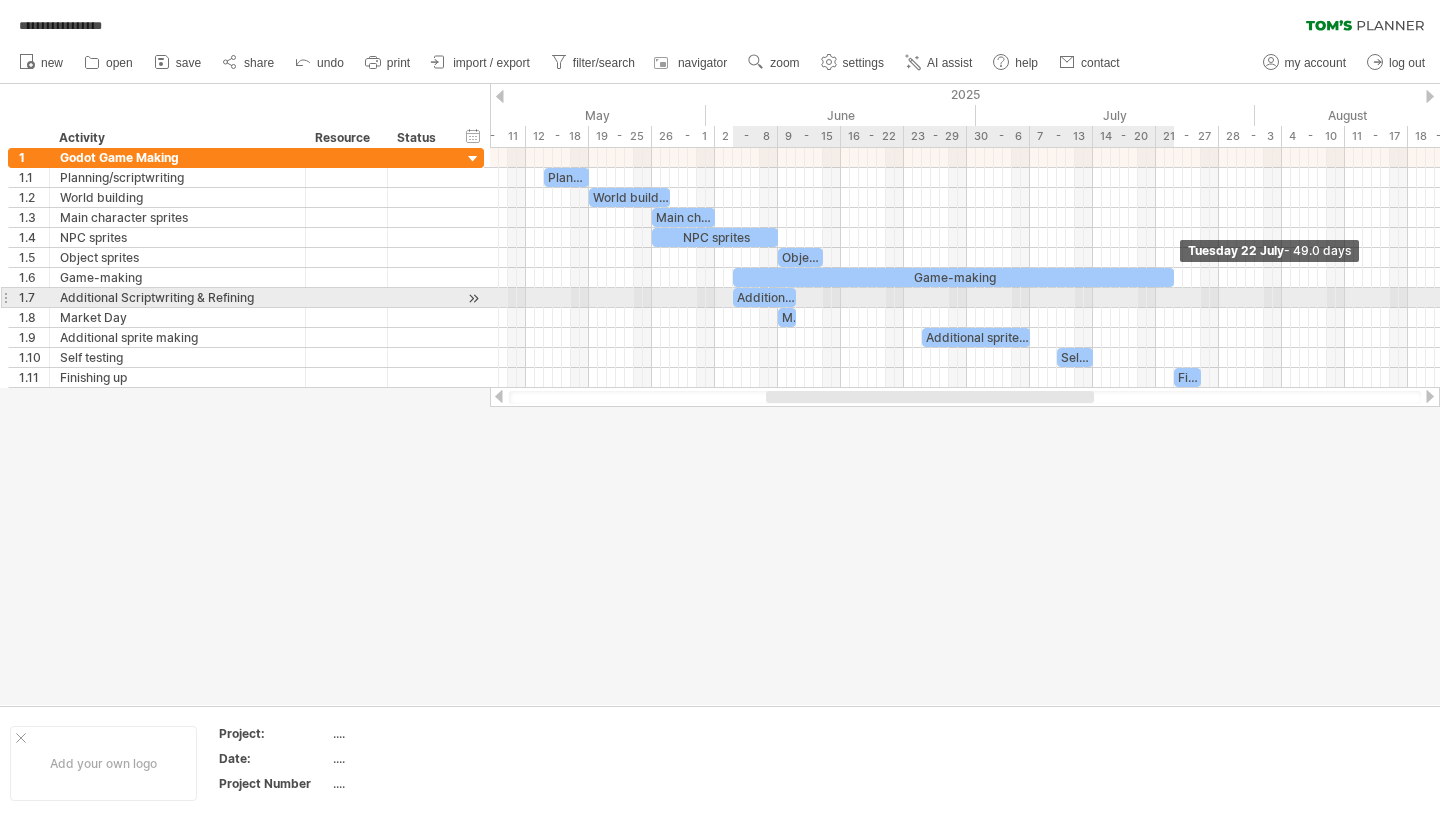 drag, startPoint x: 1036, startPoint y: 280, endPoint x: 1171, endPoint y: 289, distance: 135.29967 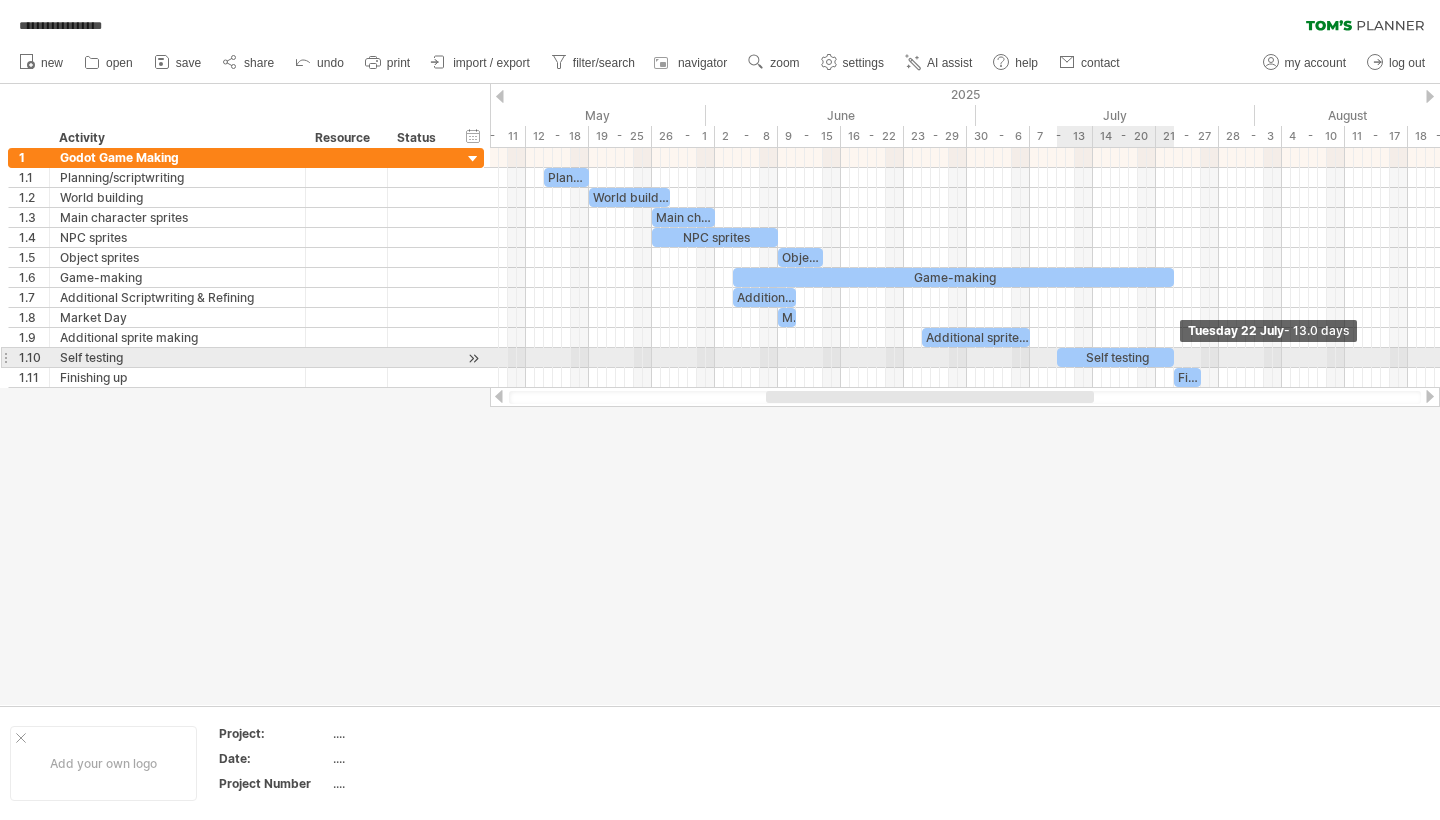 drag, startPoint x: 1093, startPoint y: 360, endPoint x: 1173, endPoint y: 356, distance: 80.09994 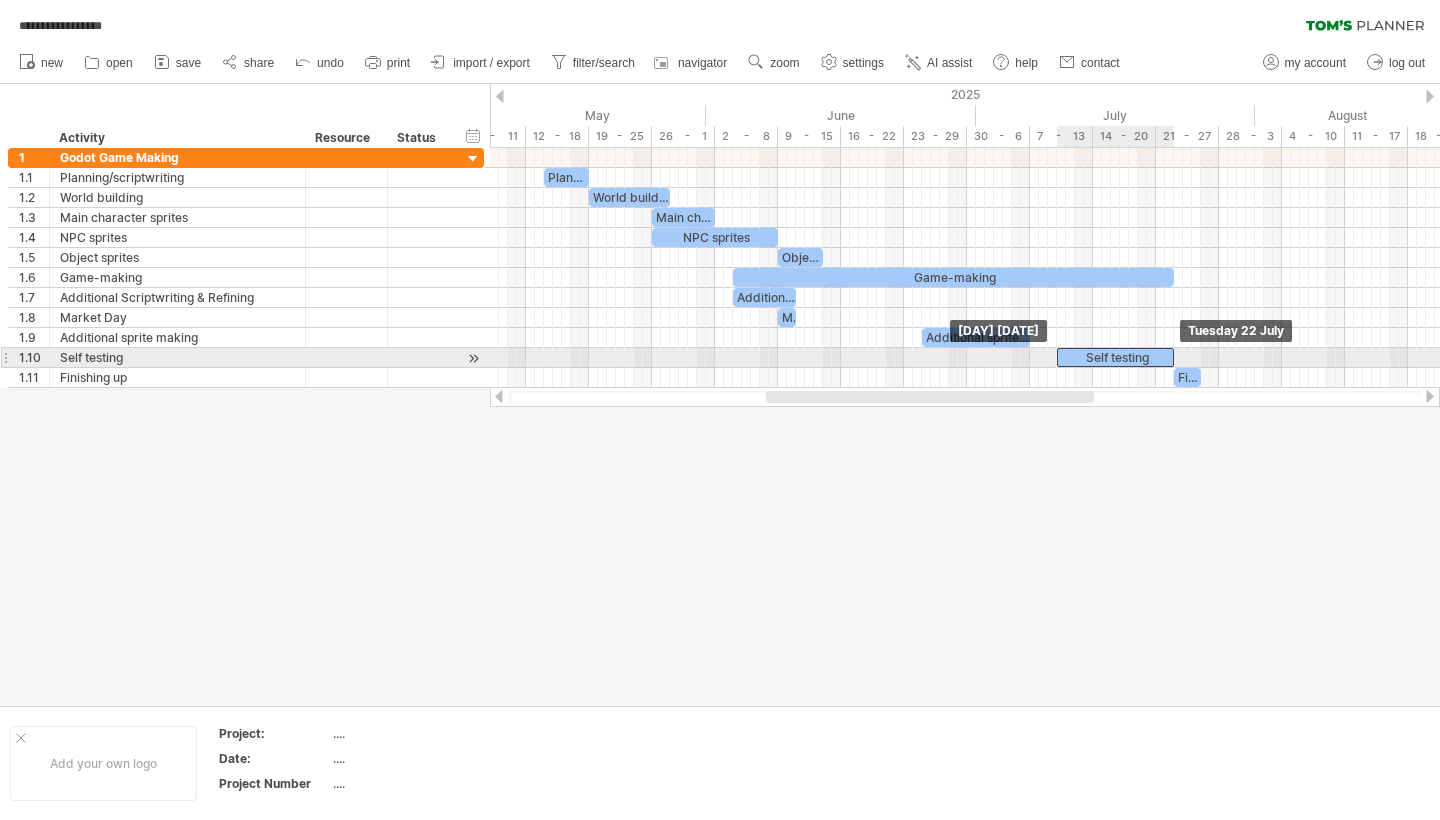 click on "Self testing" at bounding box center (1115, 357) 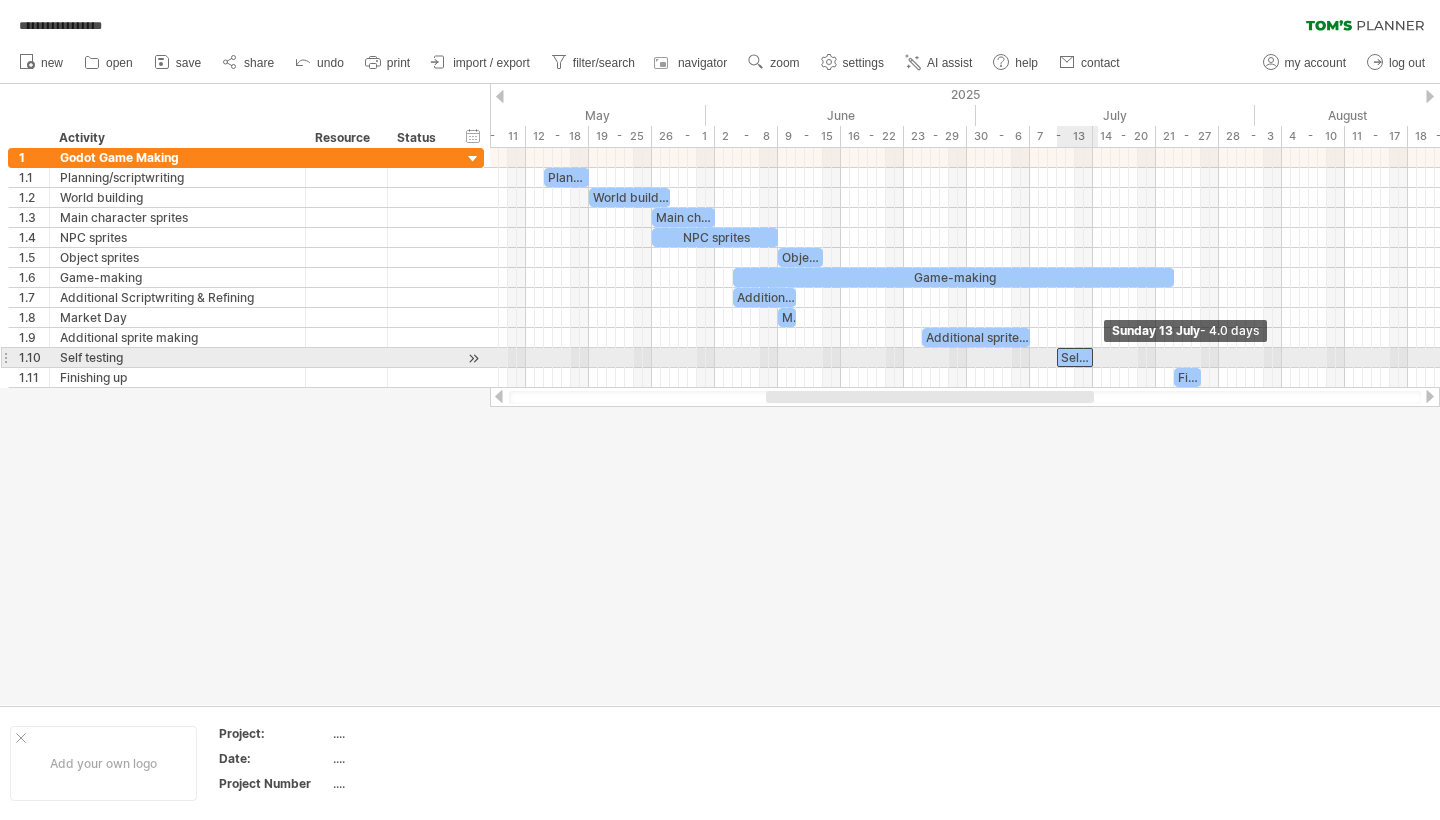 drag, startPoint x: 1171, startPoint y: 358, endPoint x: 1092, endPoint y: 365, distance: 79.30952 